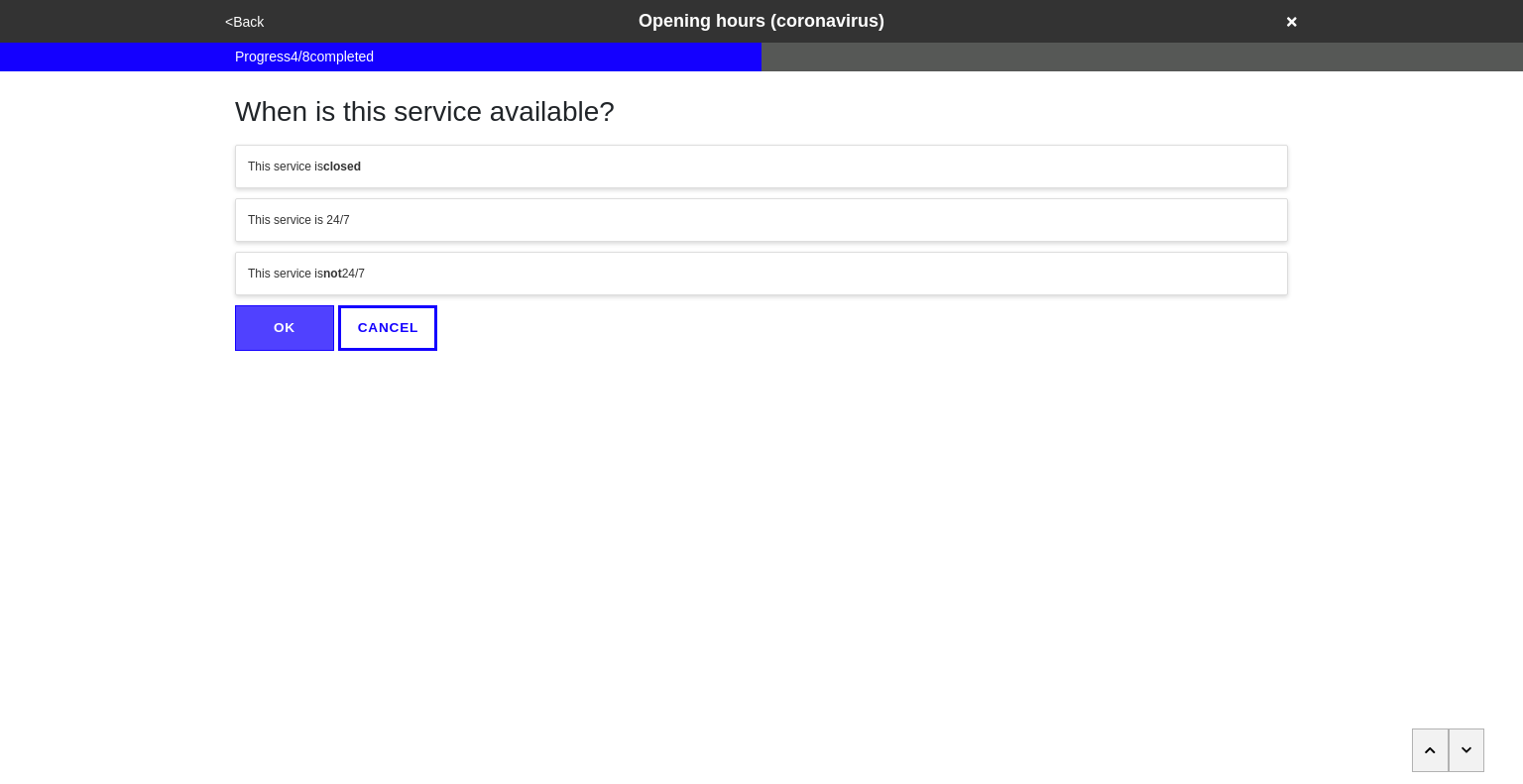 scroll, scrollTop: 0, scrollLeft: 0, axis: both 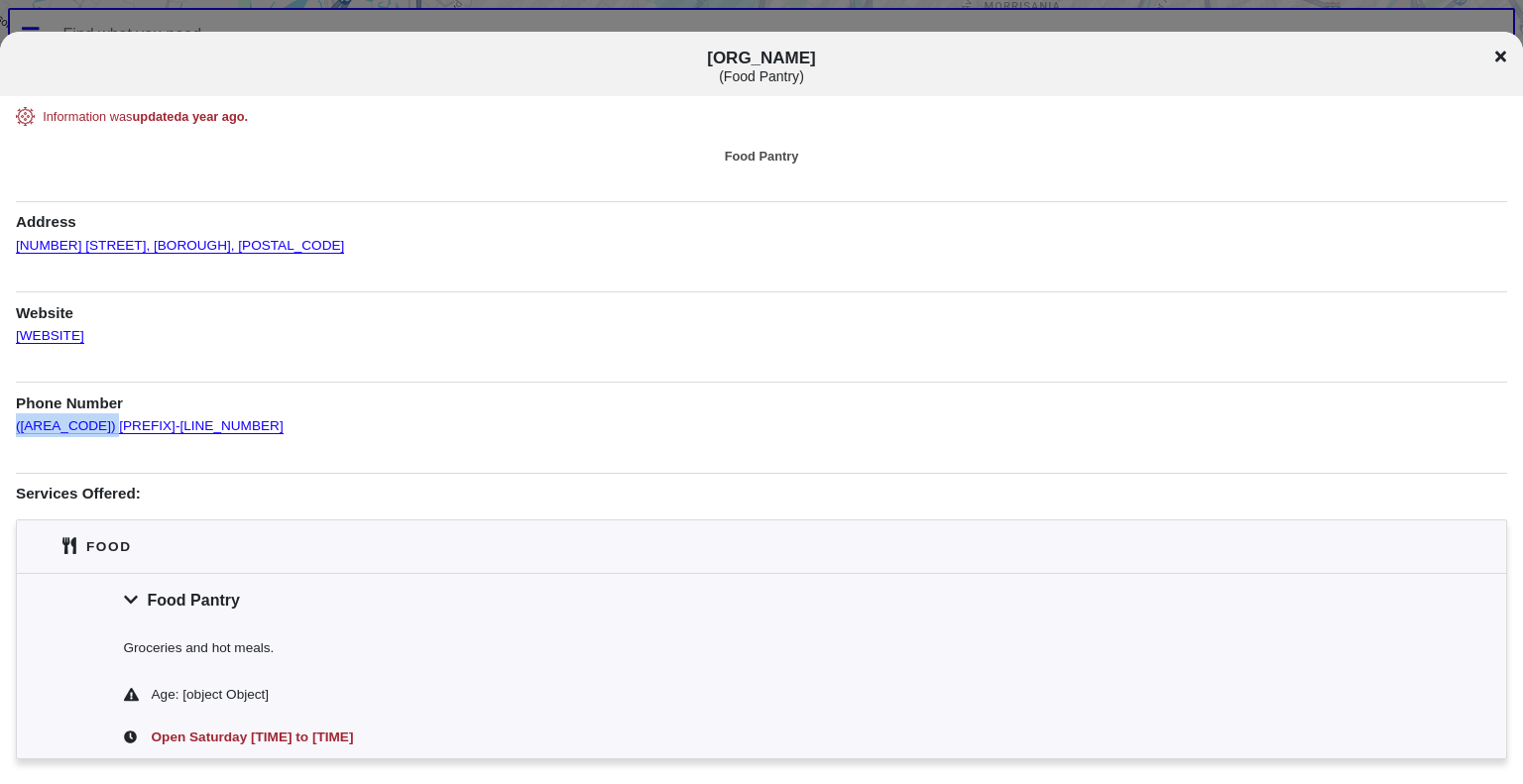 drag, startPoint x: 111, startPoint y: 428, endPoint x: 15, endPoint y: 427, distance: 96.00521 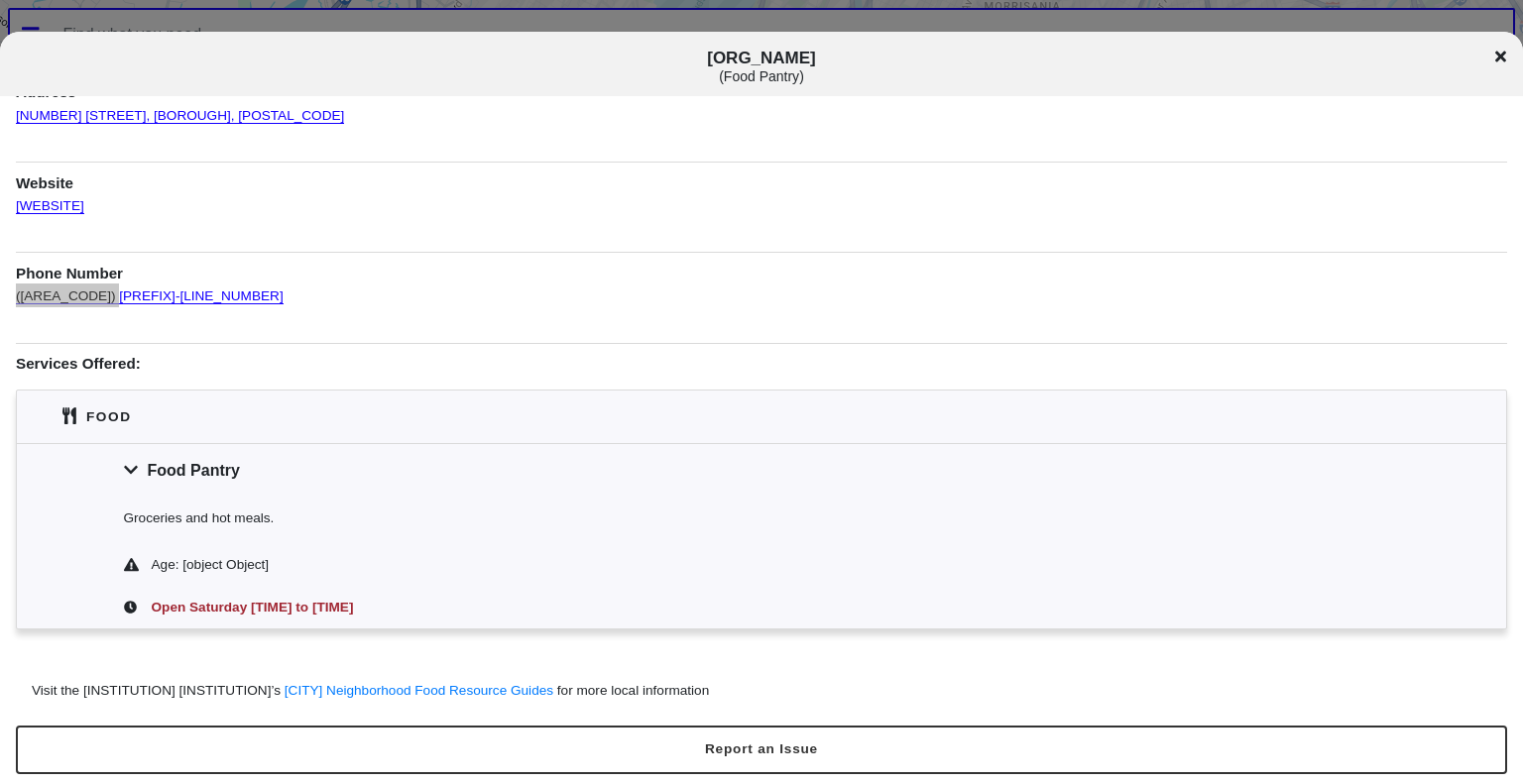 scroll, scrollTop: 133, scrollLeft: 0, axis: vertical 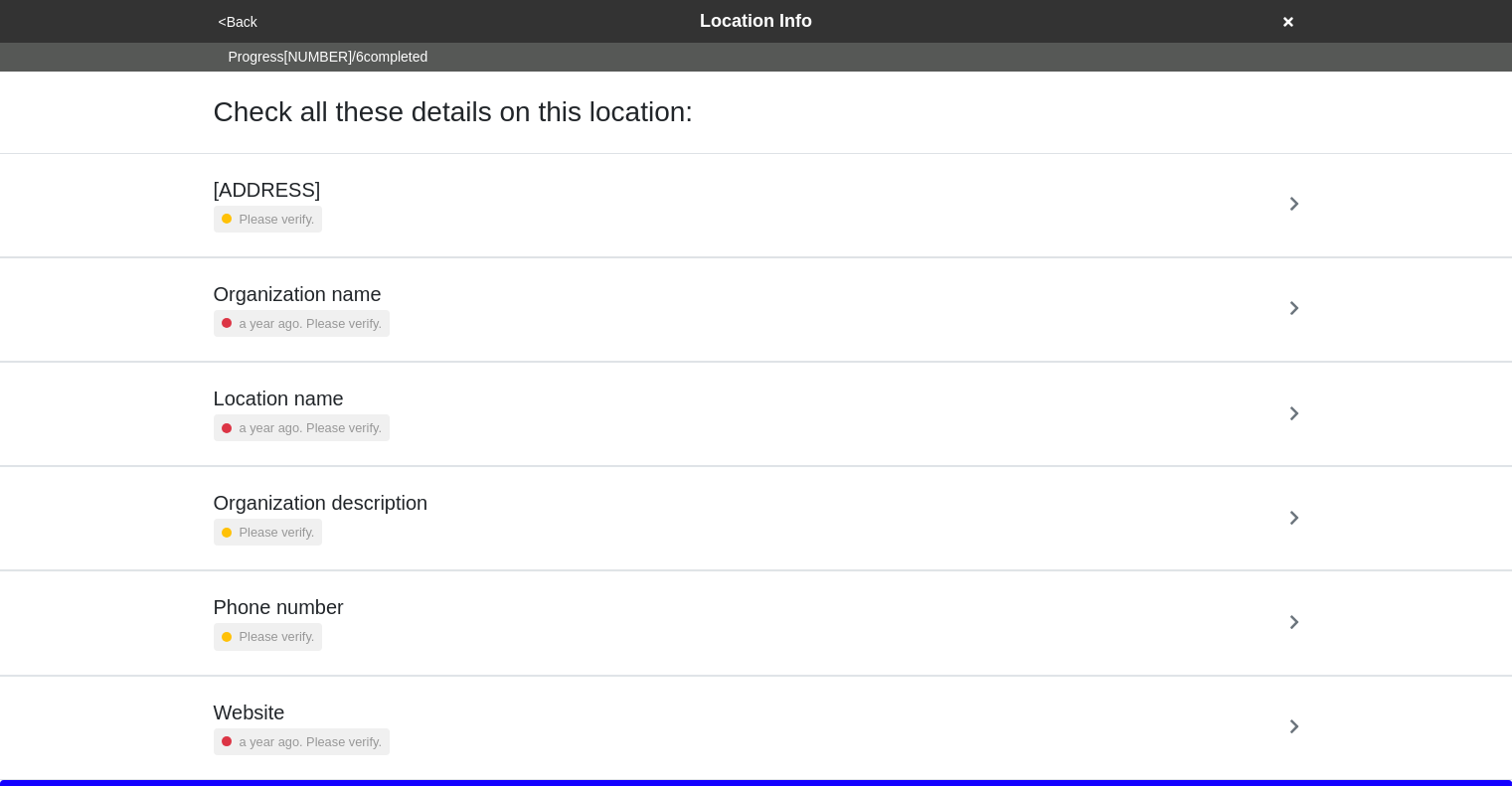 click on "Address  Please verify." at bounding box center (756, 205) 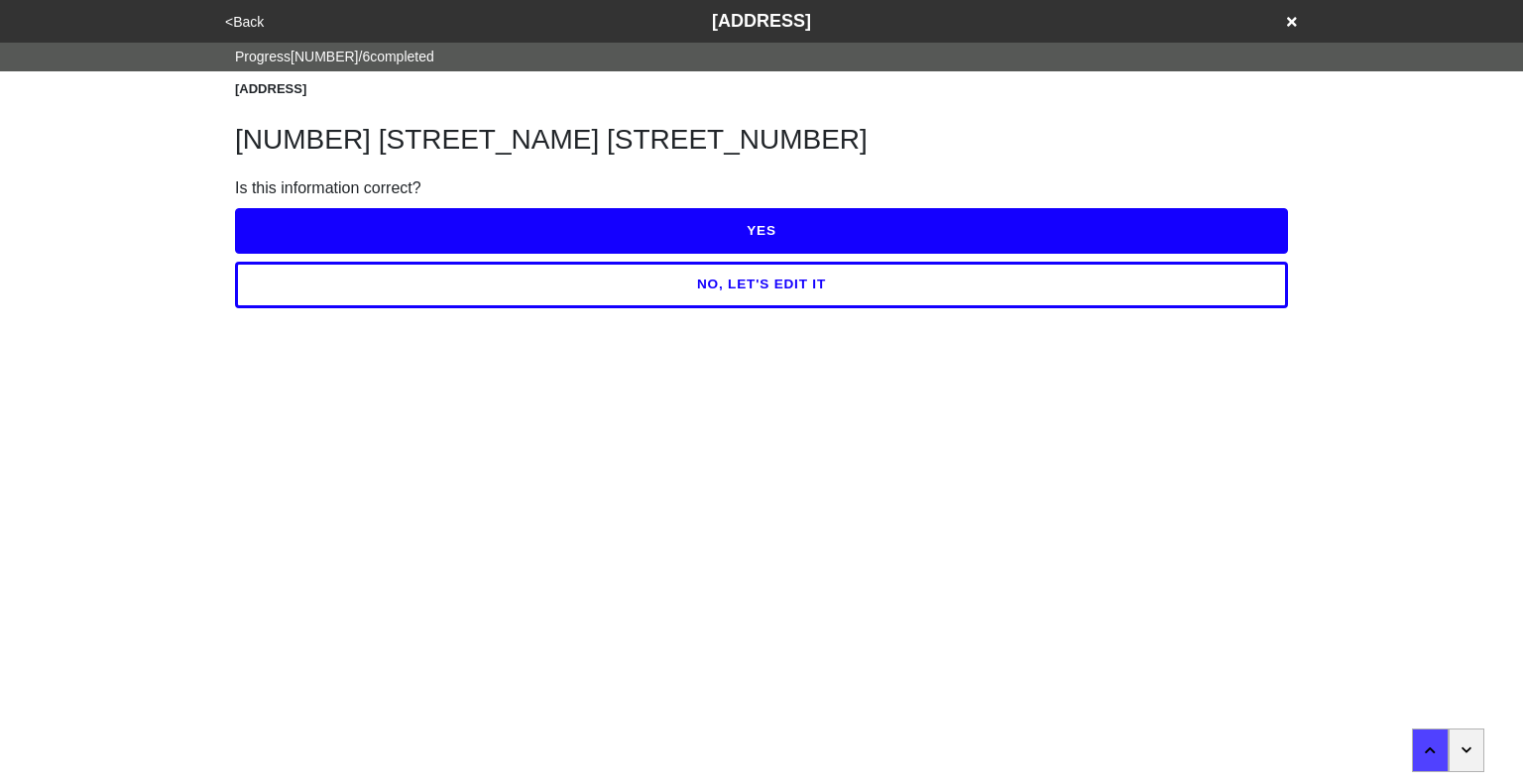 click on "YES" at bounding box center (762, 231) 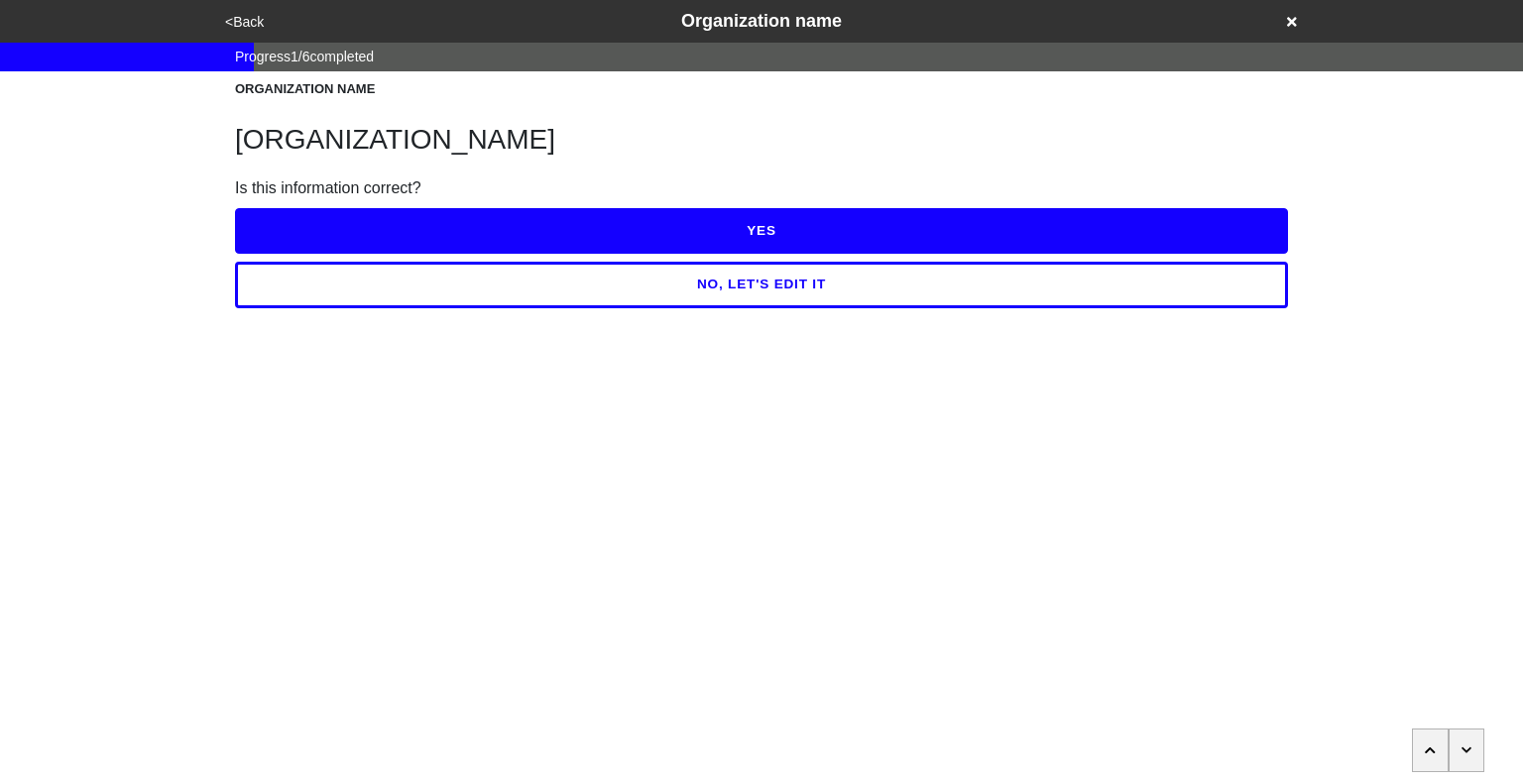 click on "YES" at bounding box center (762, 231) 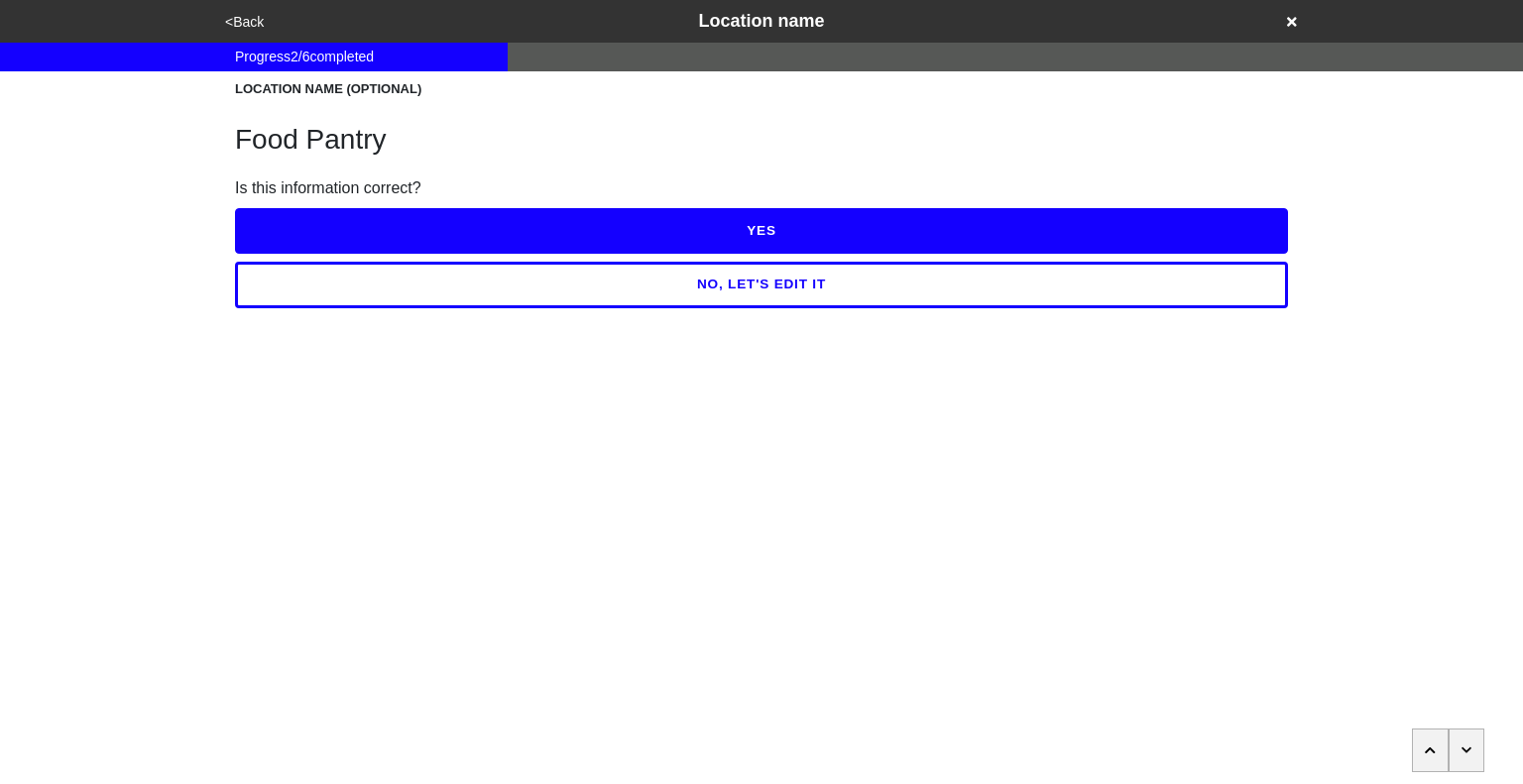 click on "YES" at bounding box center [762, 231] 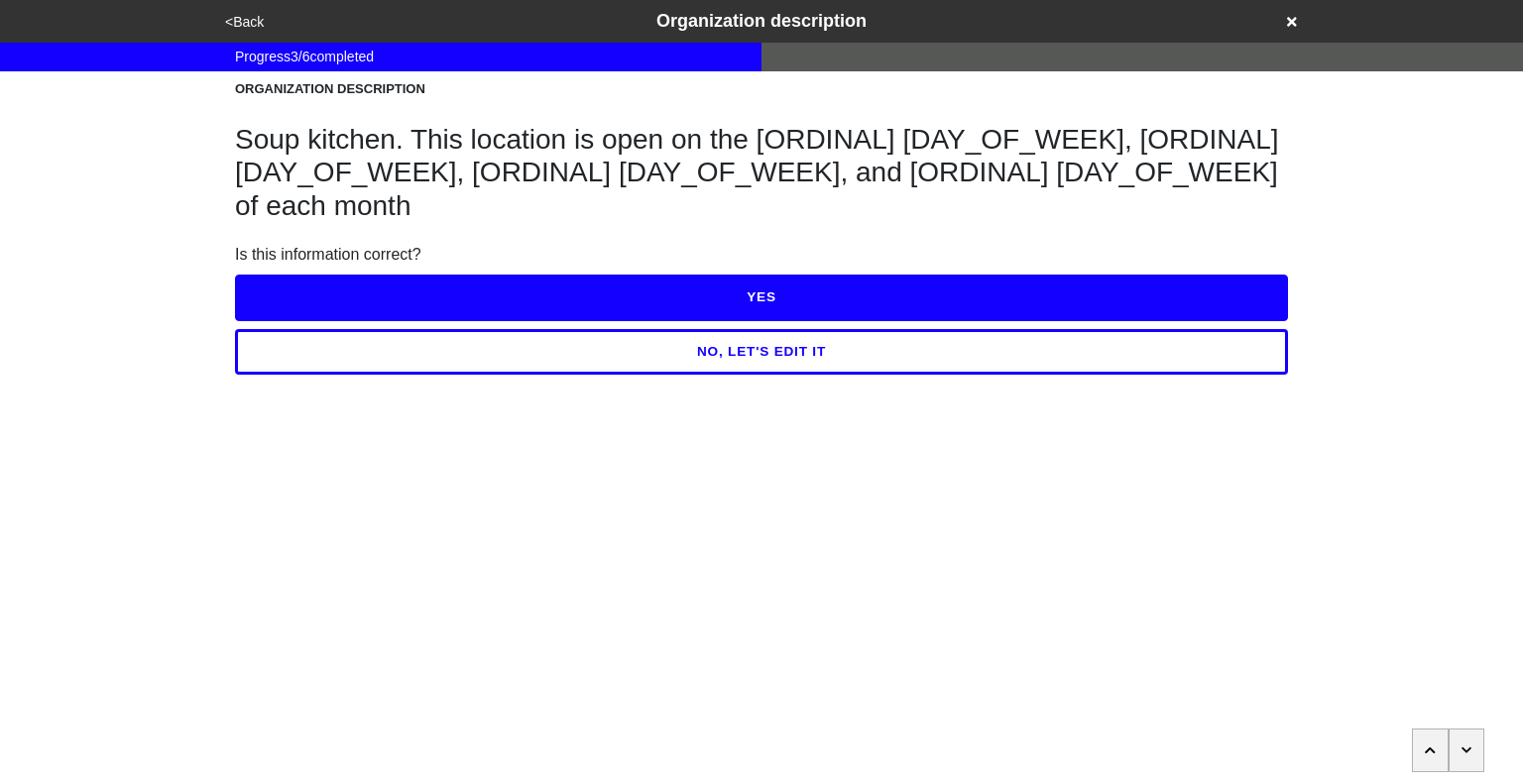 click on "YES" at bounding box center [762, 297] 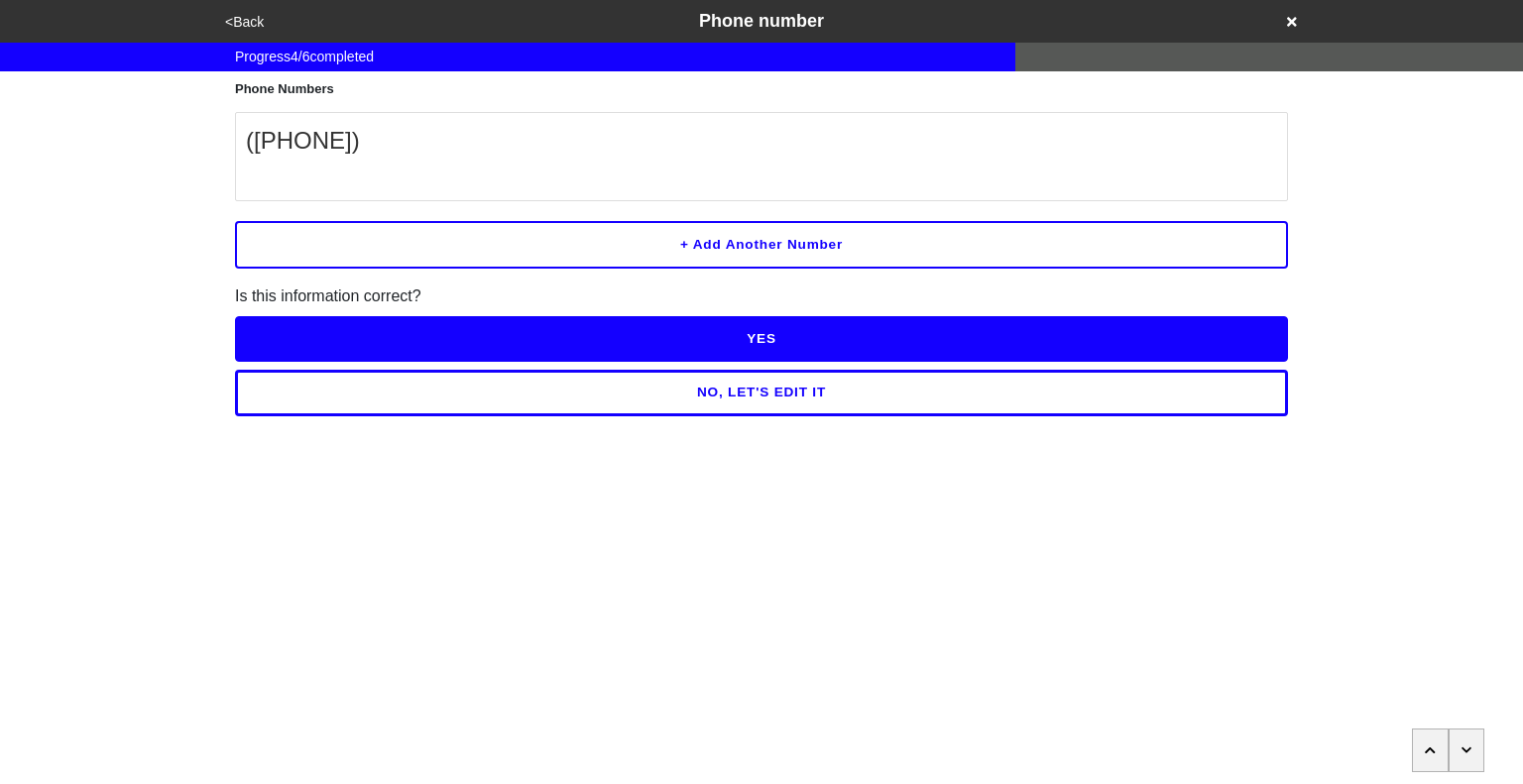 click on "YES" at bounding box center (762, 339) 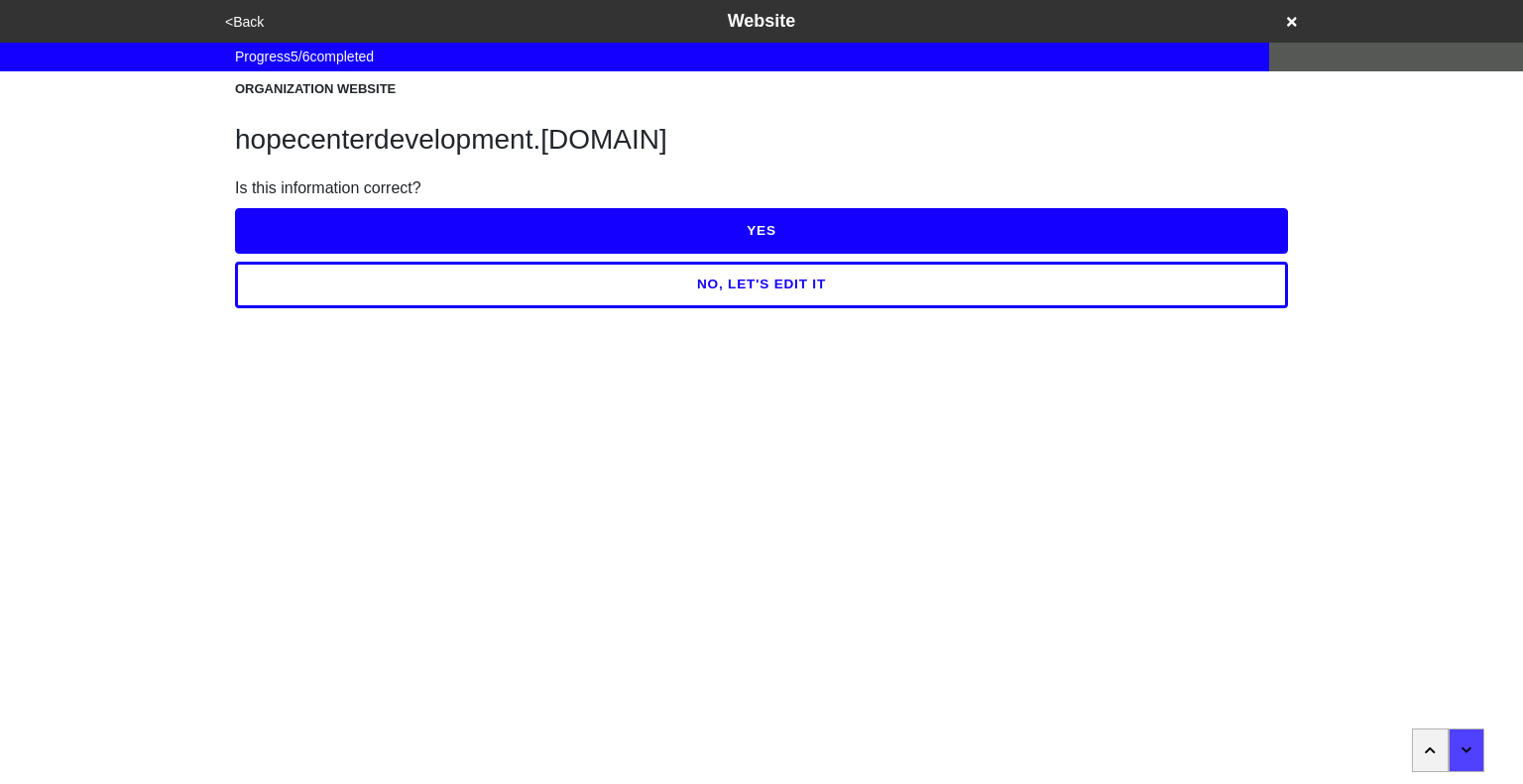 click on "YES" at bounding box center (762, 231) 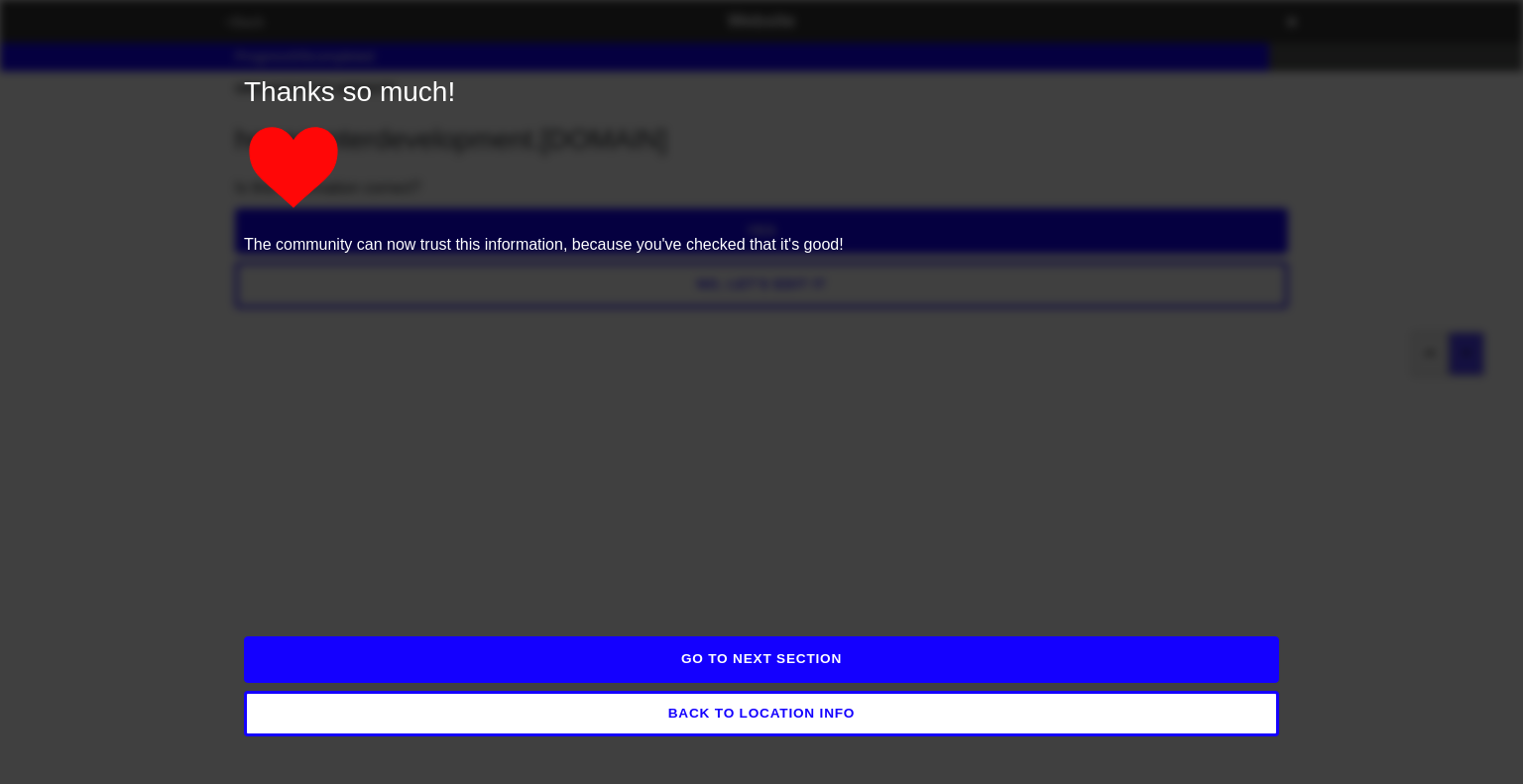 click on "GO TO NEXT SECTION" at bounding box center [762, 659] 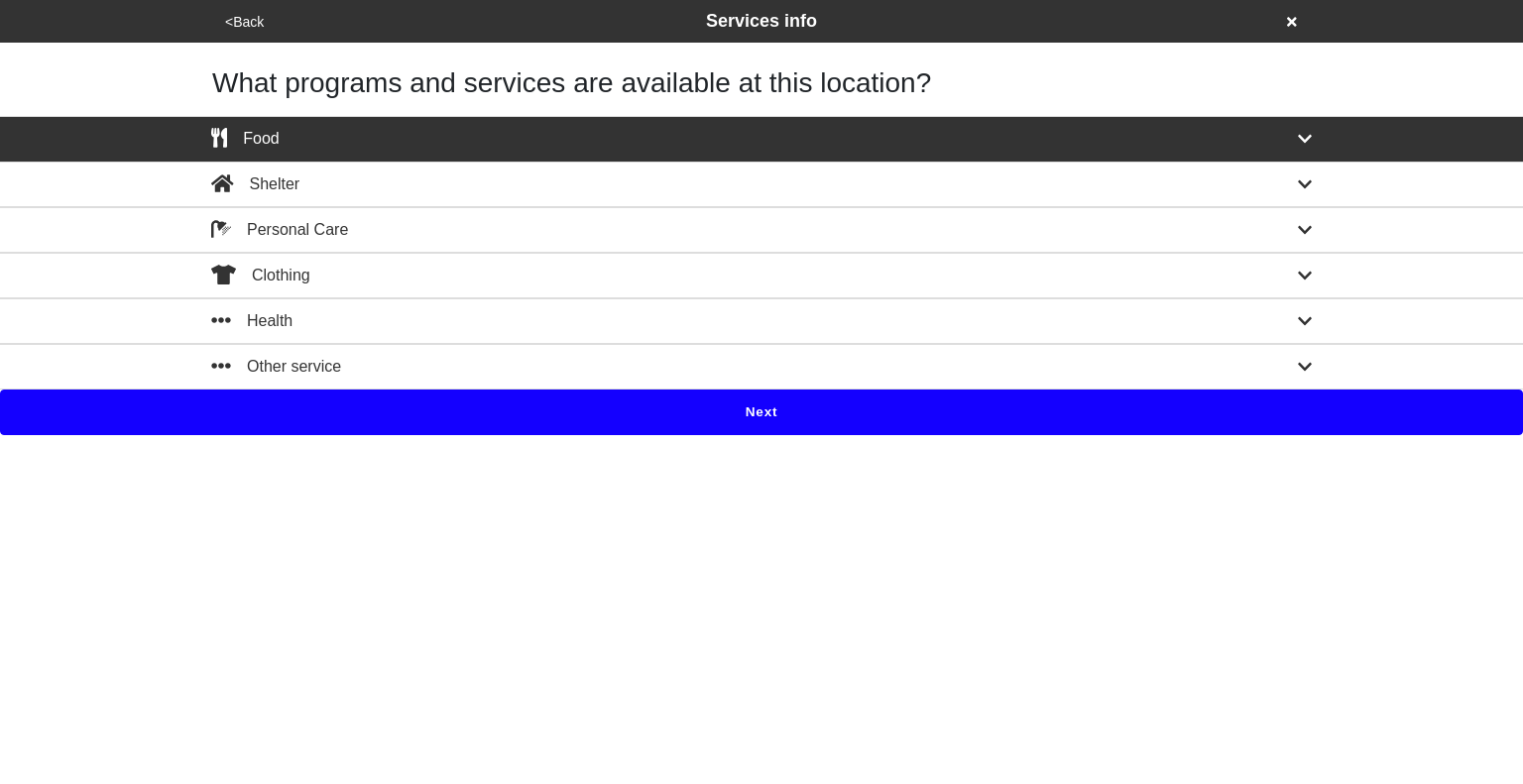 click on "Next" at bounding box center (762, 412) 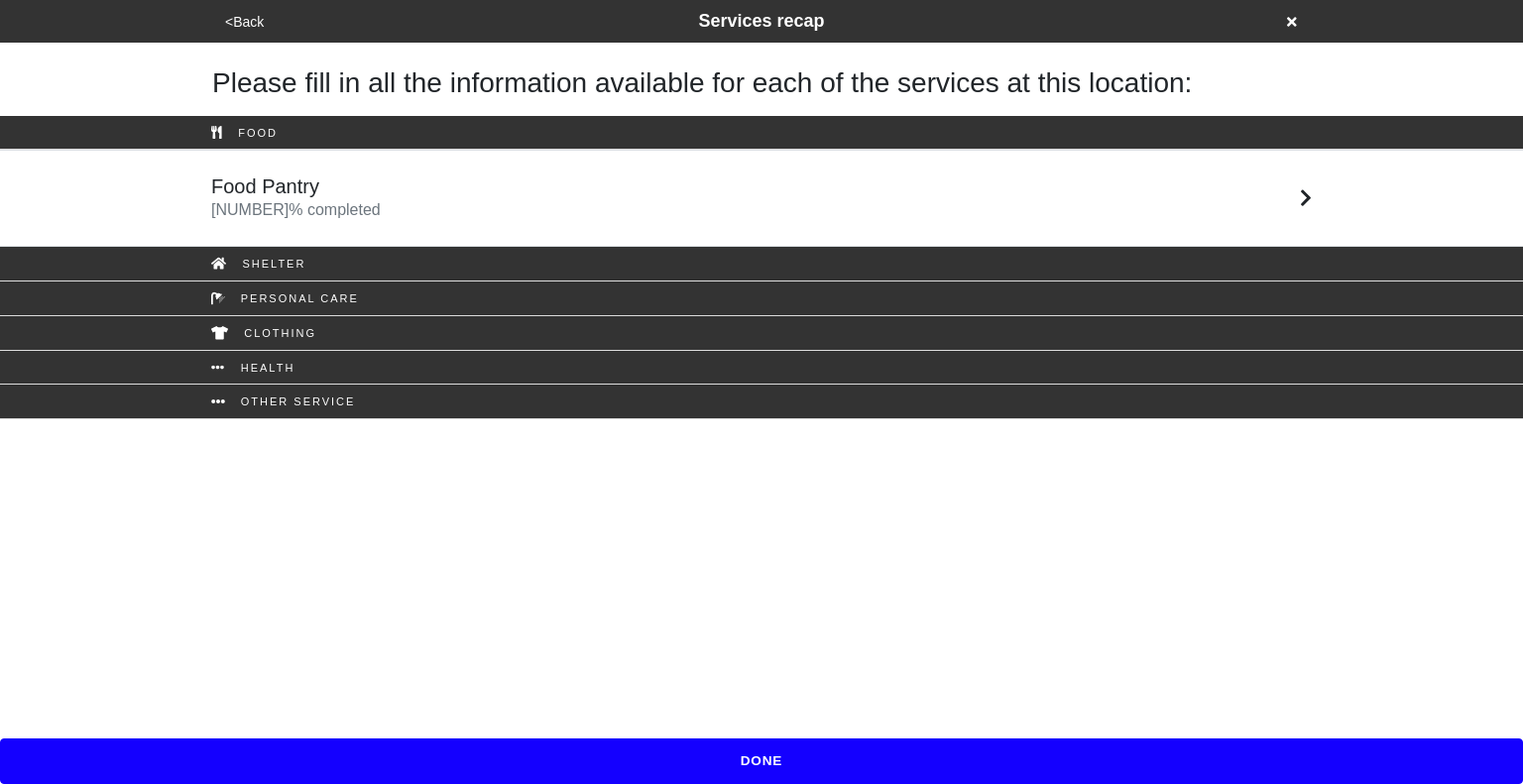 click on "Food Pantry 0 % completed" at bounding box center (762, 198) 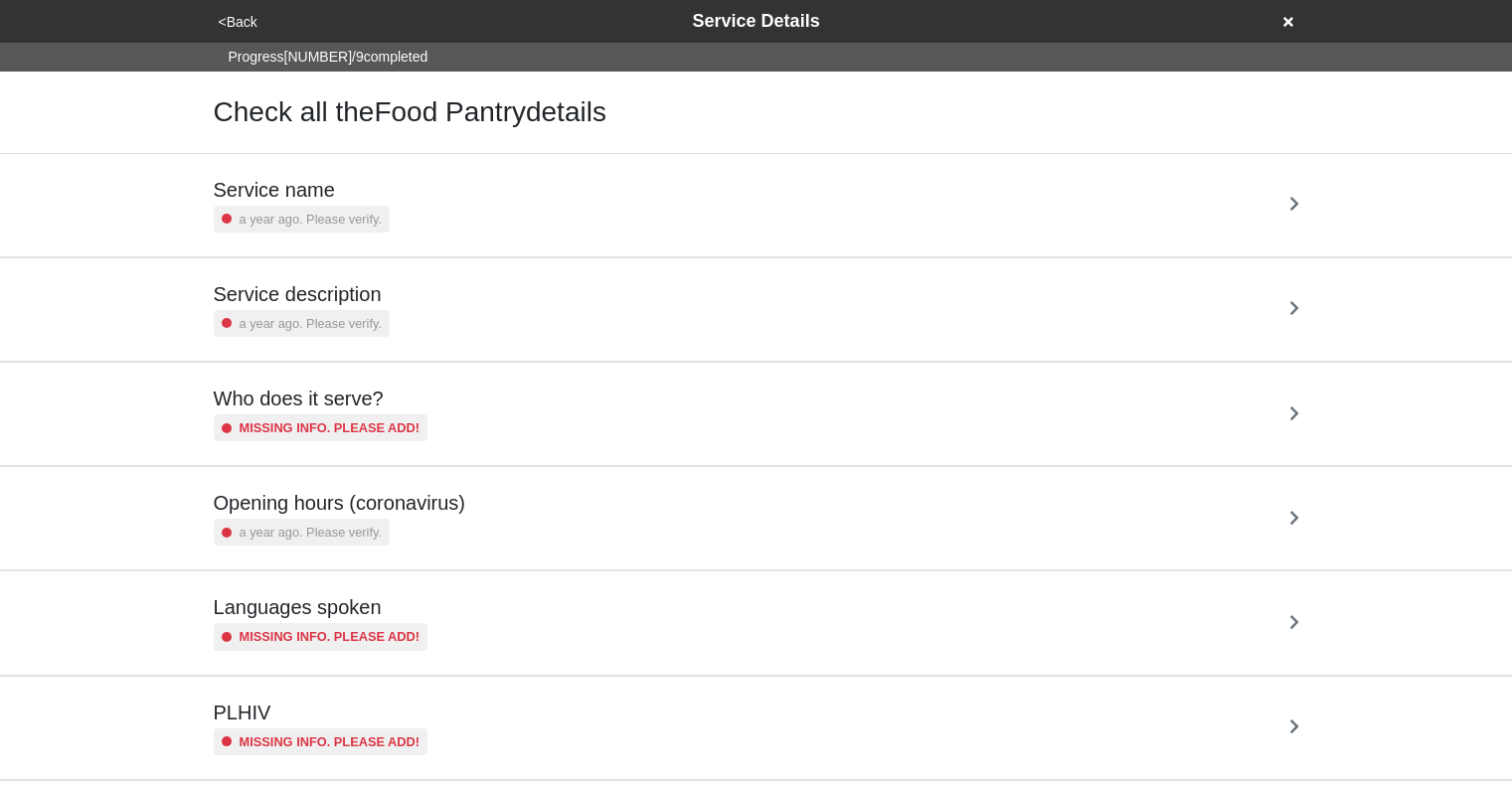 click on "Service name a year ago. Please verify." at bounding box center (756, 205) 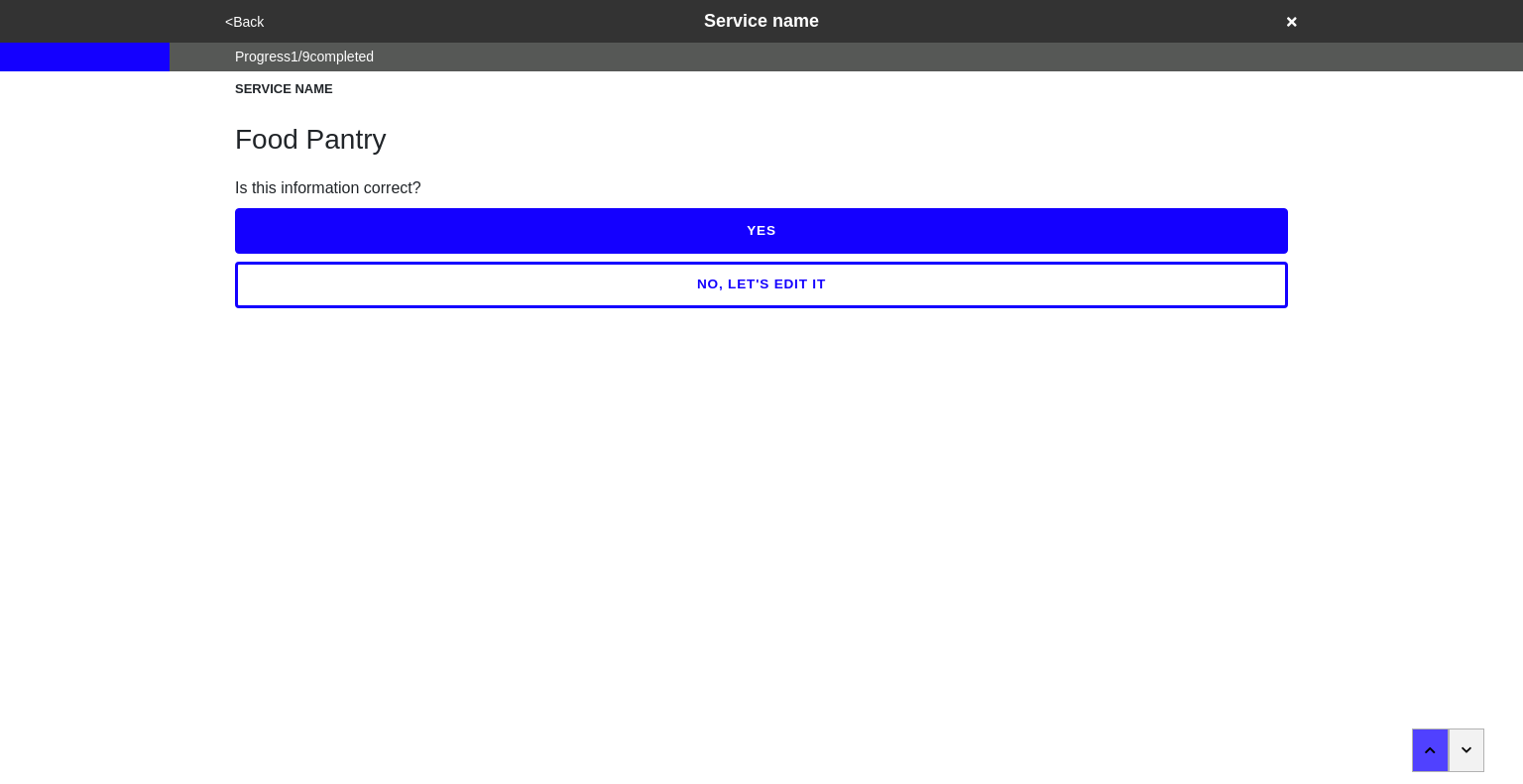 click on "YES" at bounding box center [762, 231] 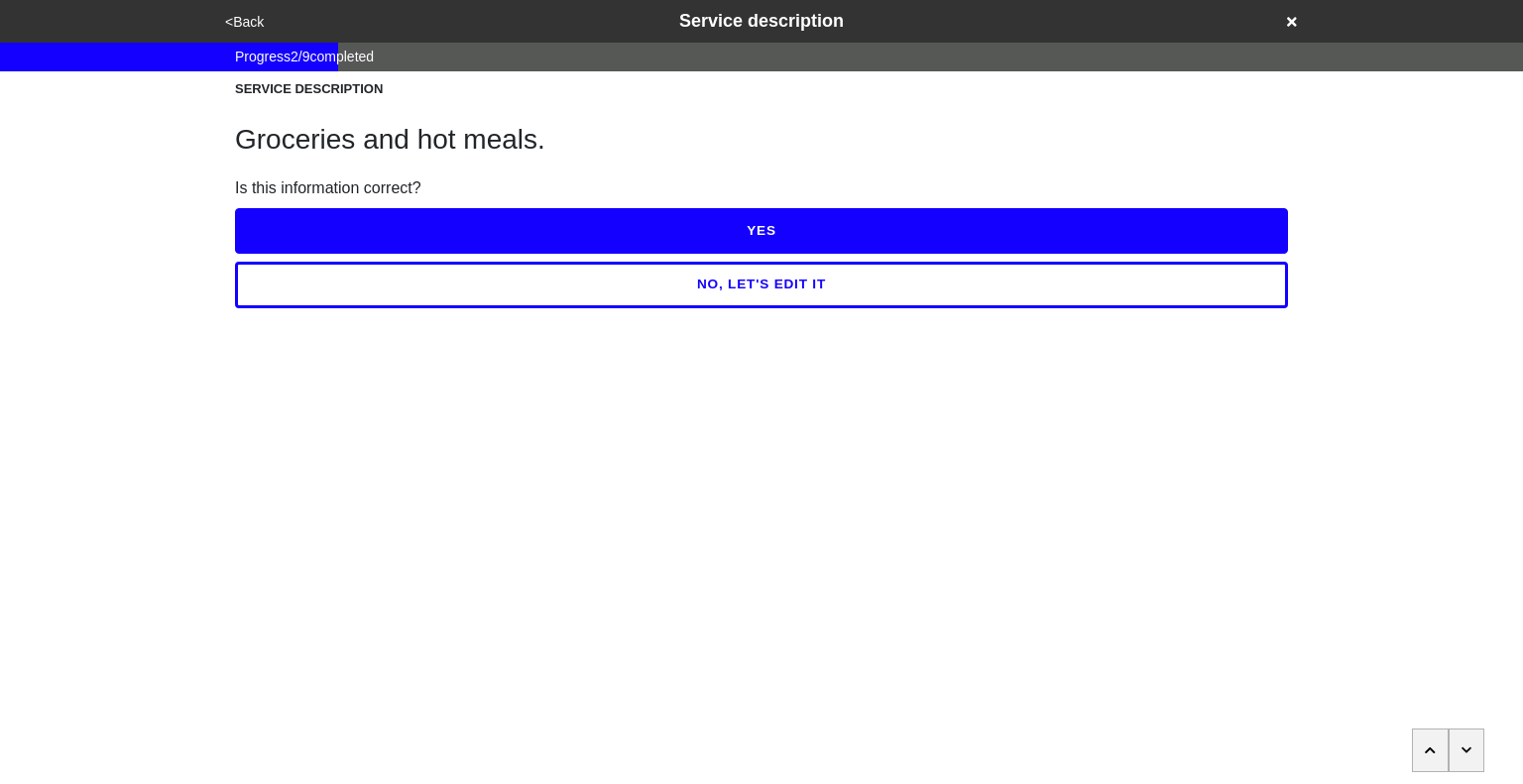 click on "YES" at bounding box center (762, 231) 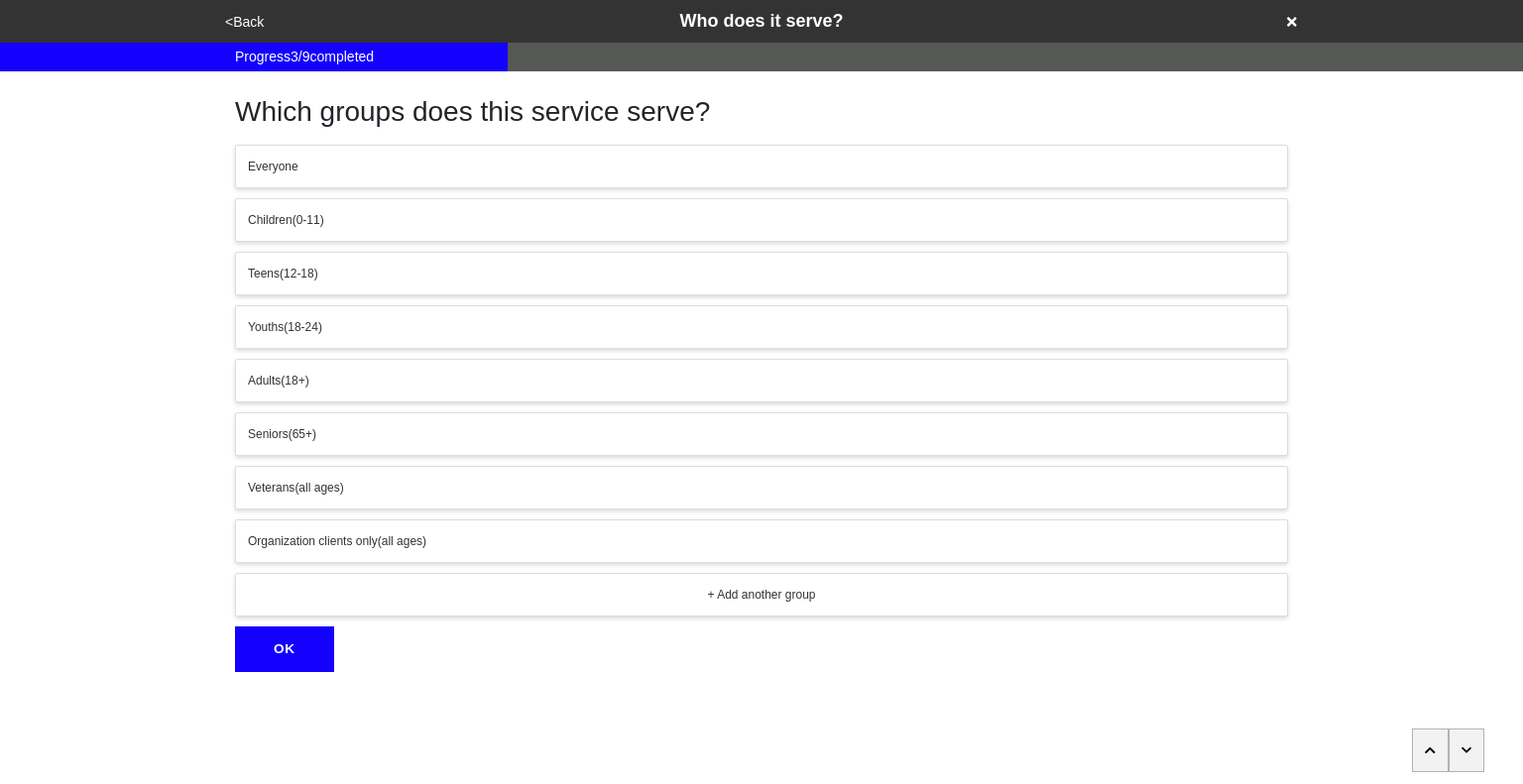 click at bounding box center [1466, 749] 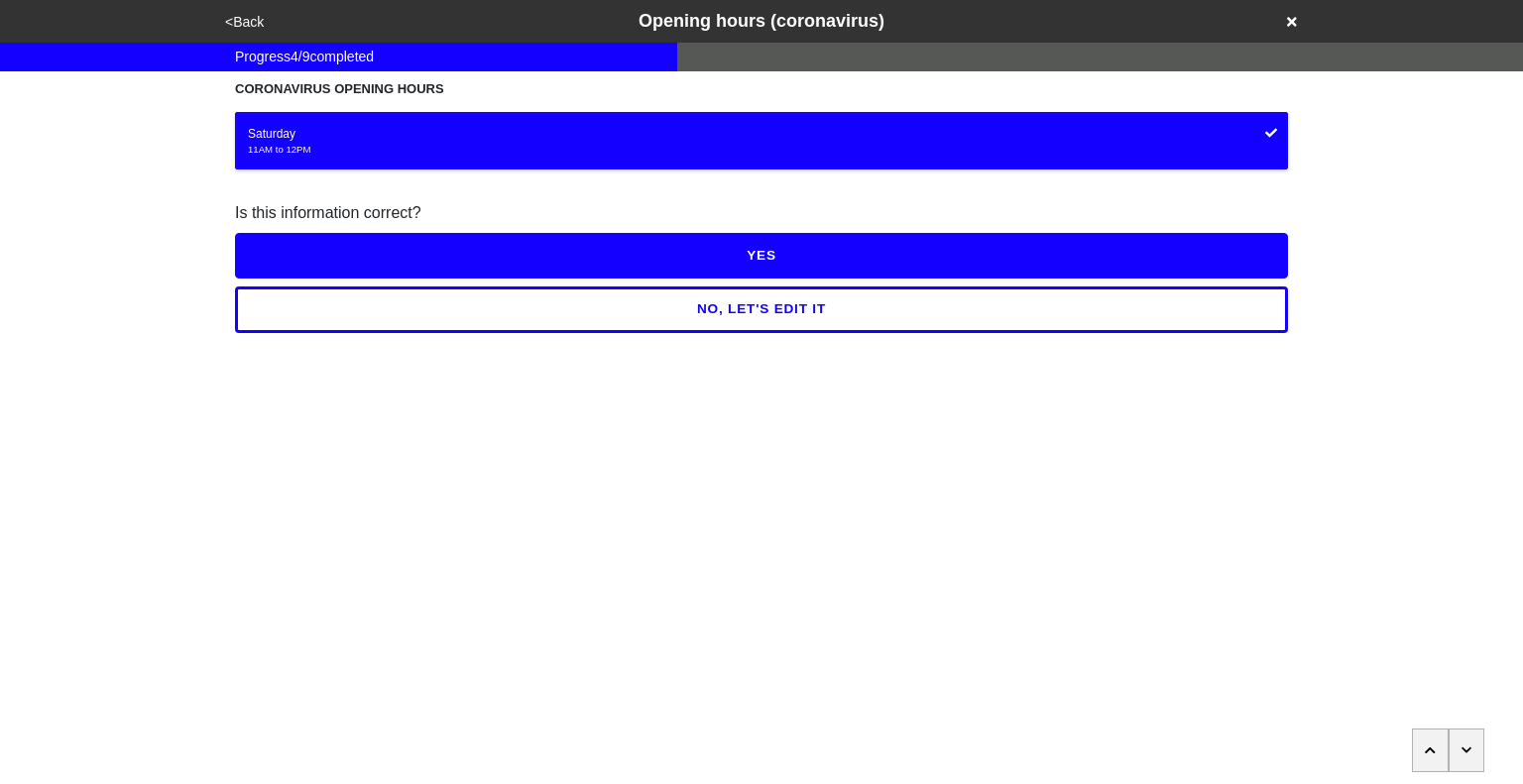 click on "YES" at bounding box center [762, 256] 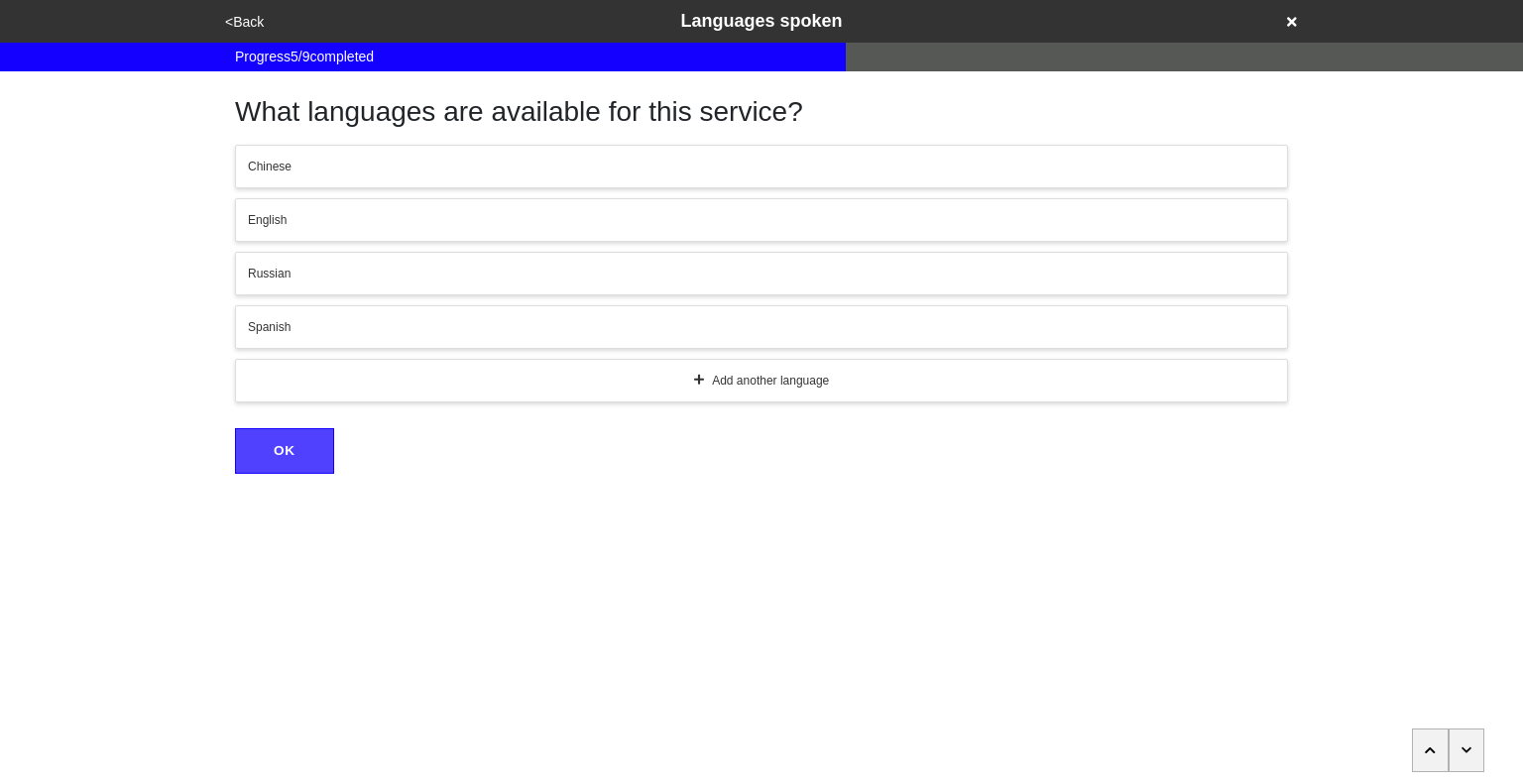 click at bounding box center (1466, 750) 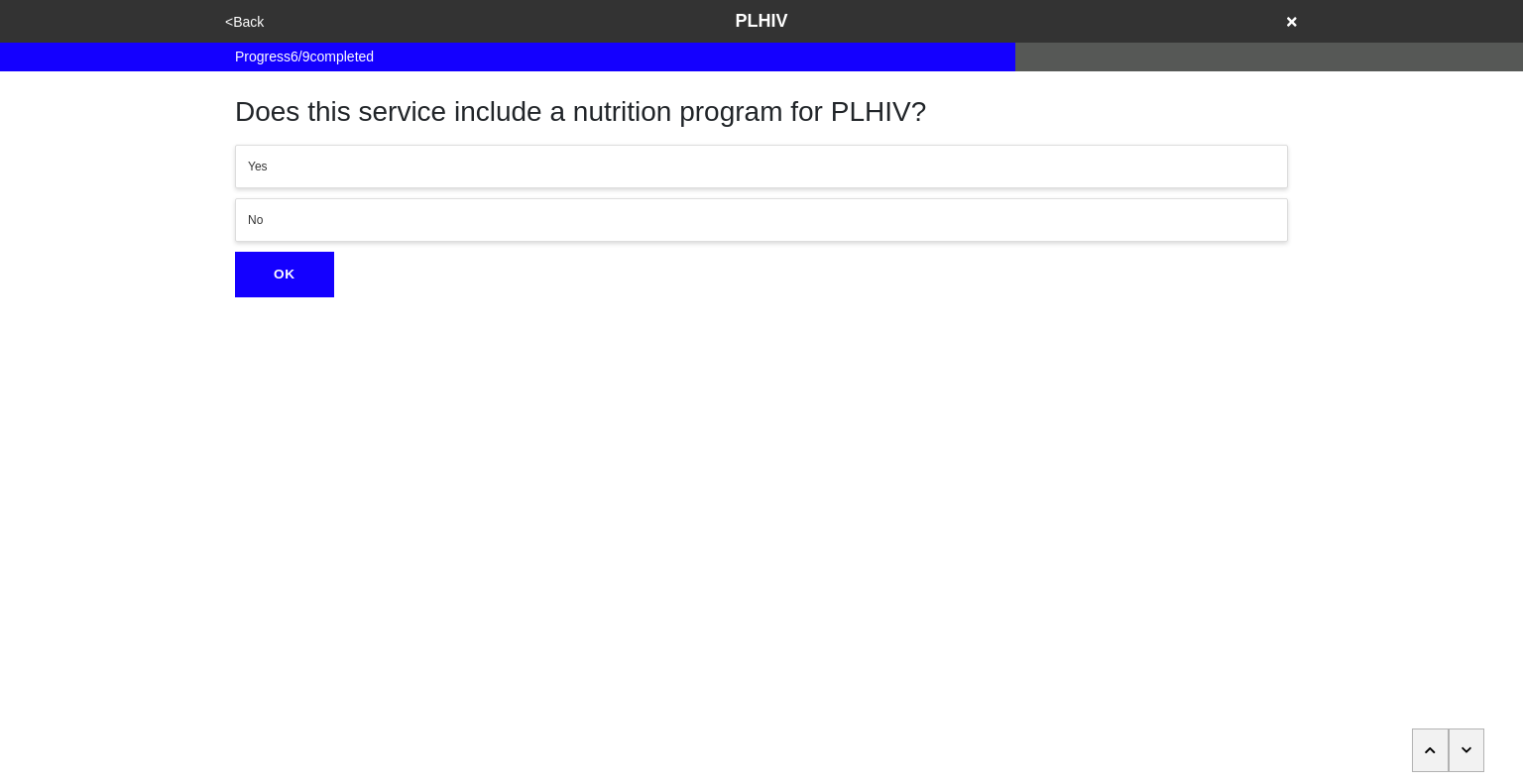 click at bounding box center (1466, 750) 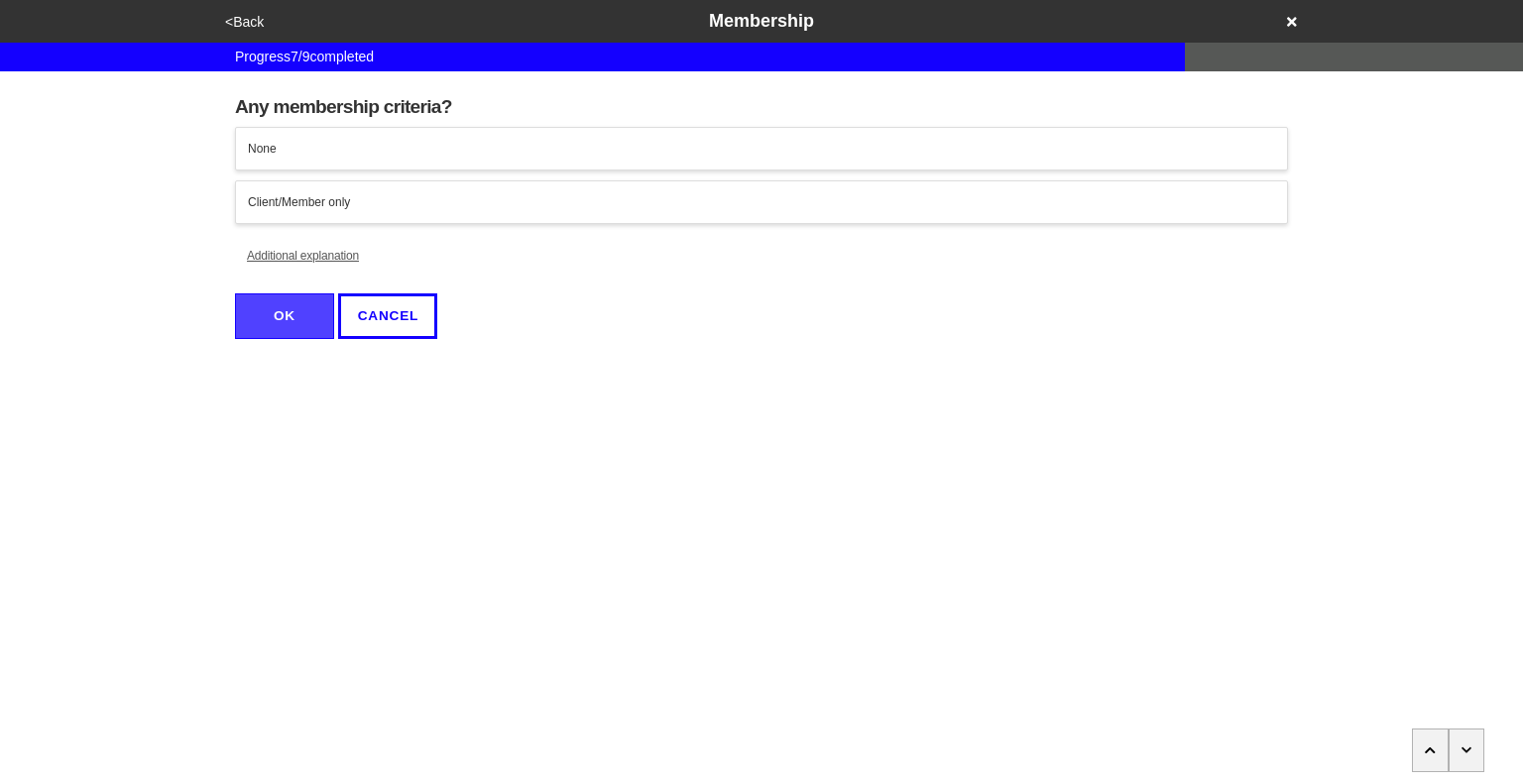 click at bounding box center [1466, 750] 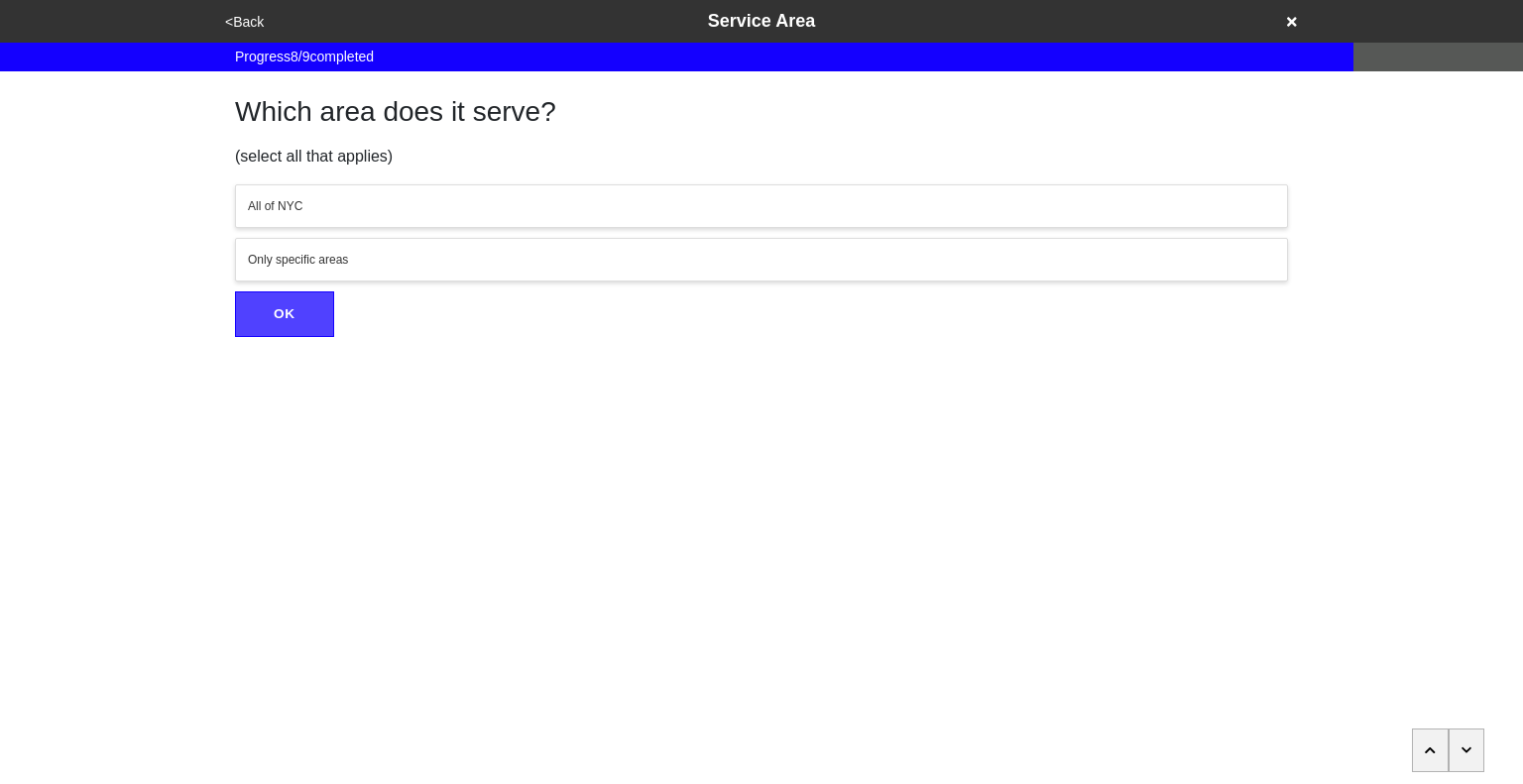 click at bounding box center (1466, 750) 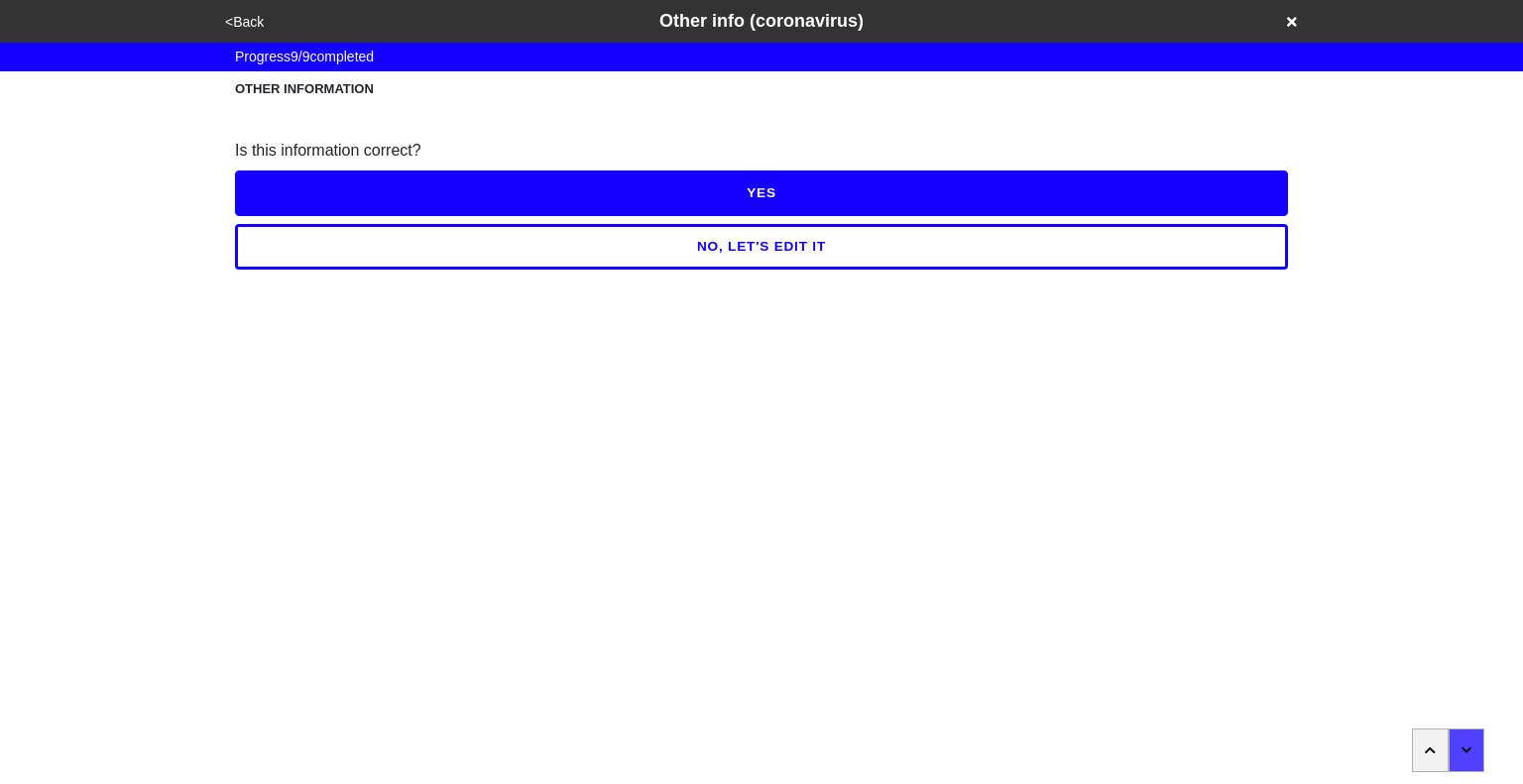 click on "YES" at bounding box center [762, 193] 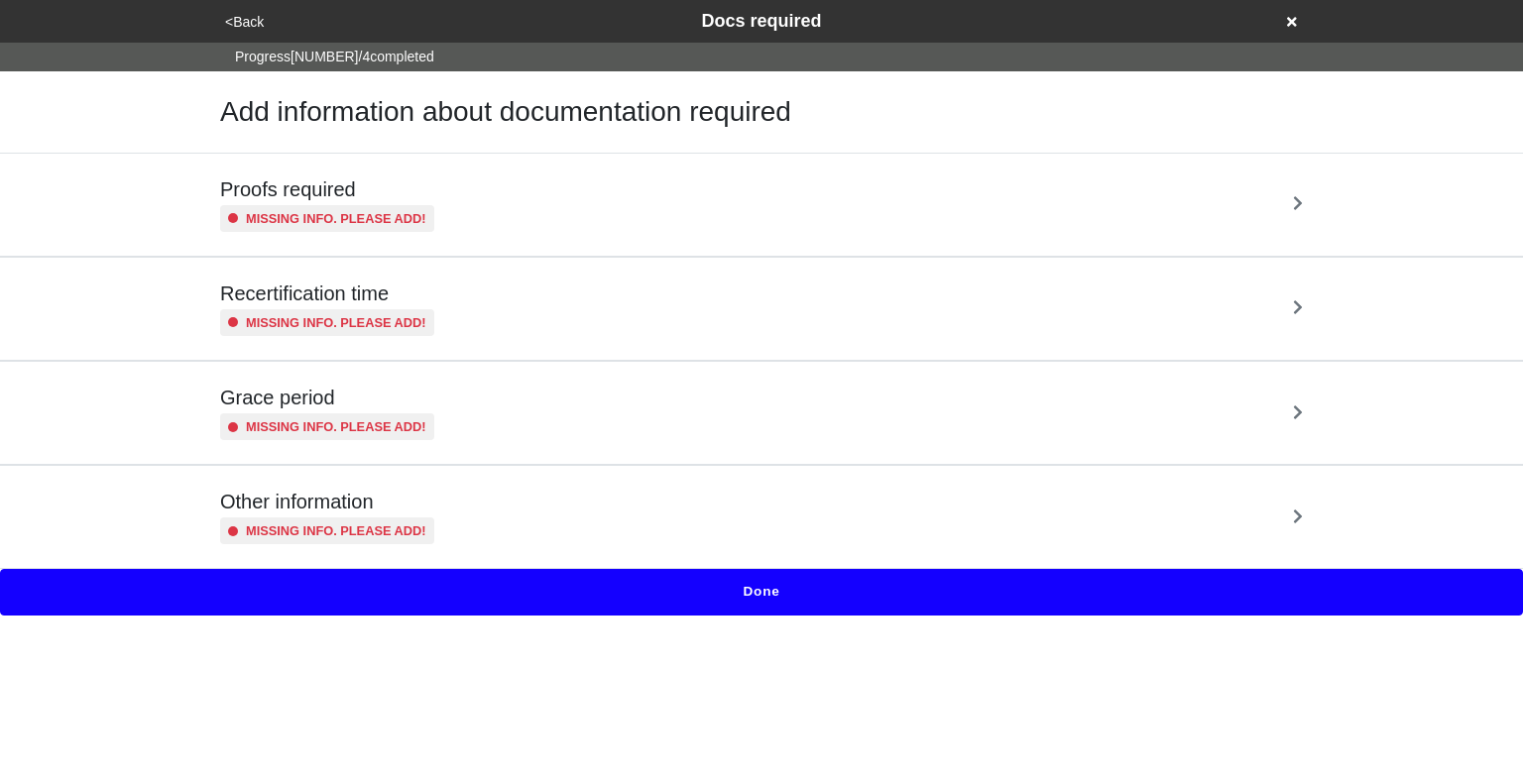 click on "Proofs required Missing info. Please add!" at bounding box center [762, 204] 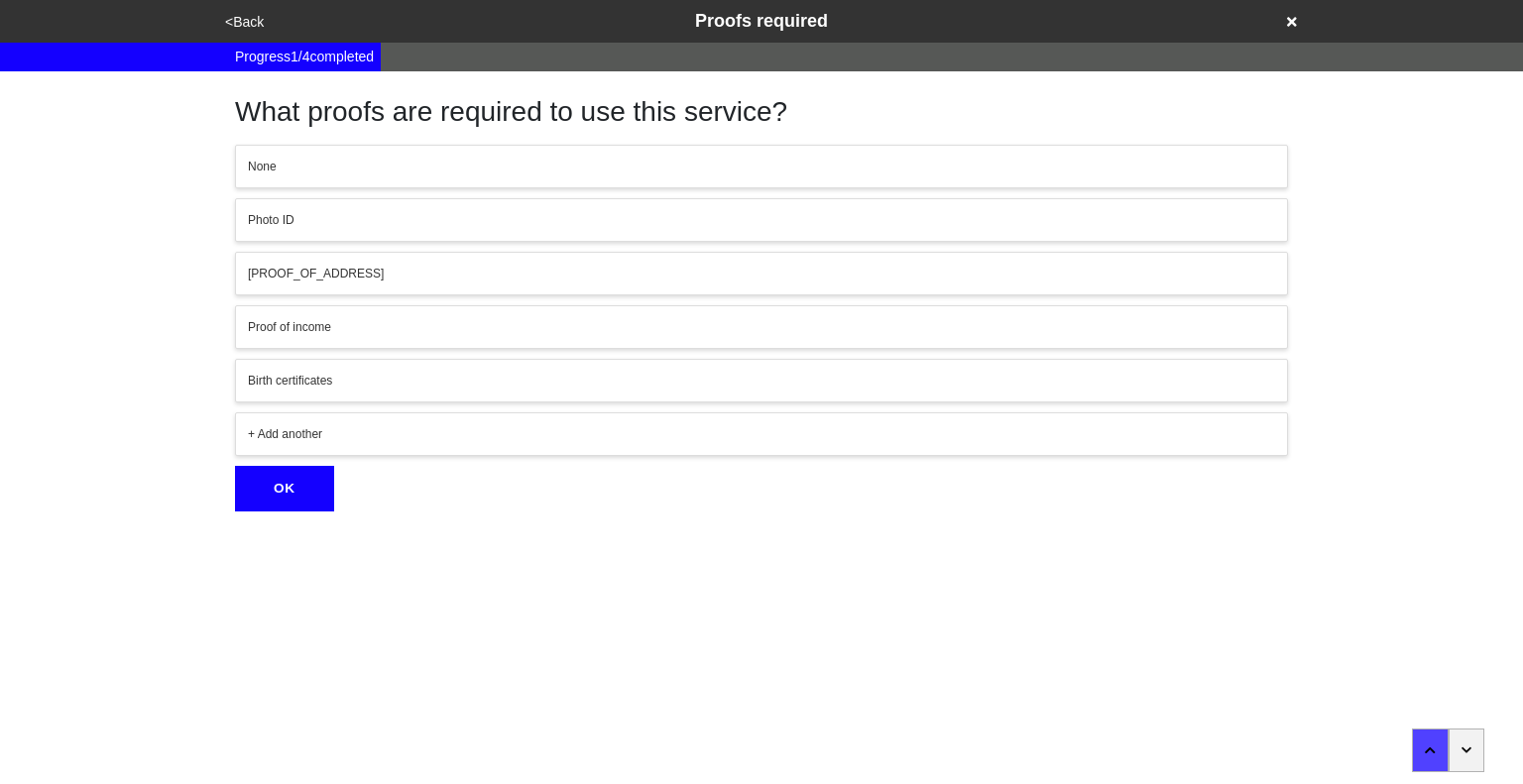 click at bounding box center (1466, 750) 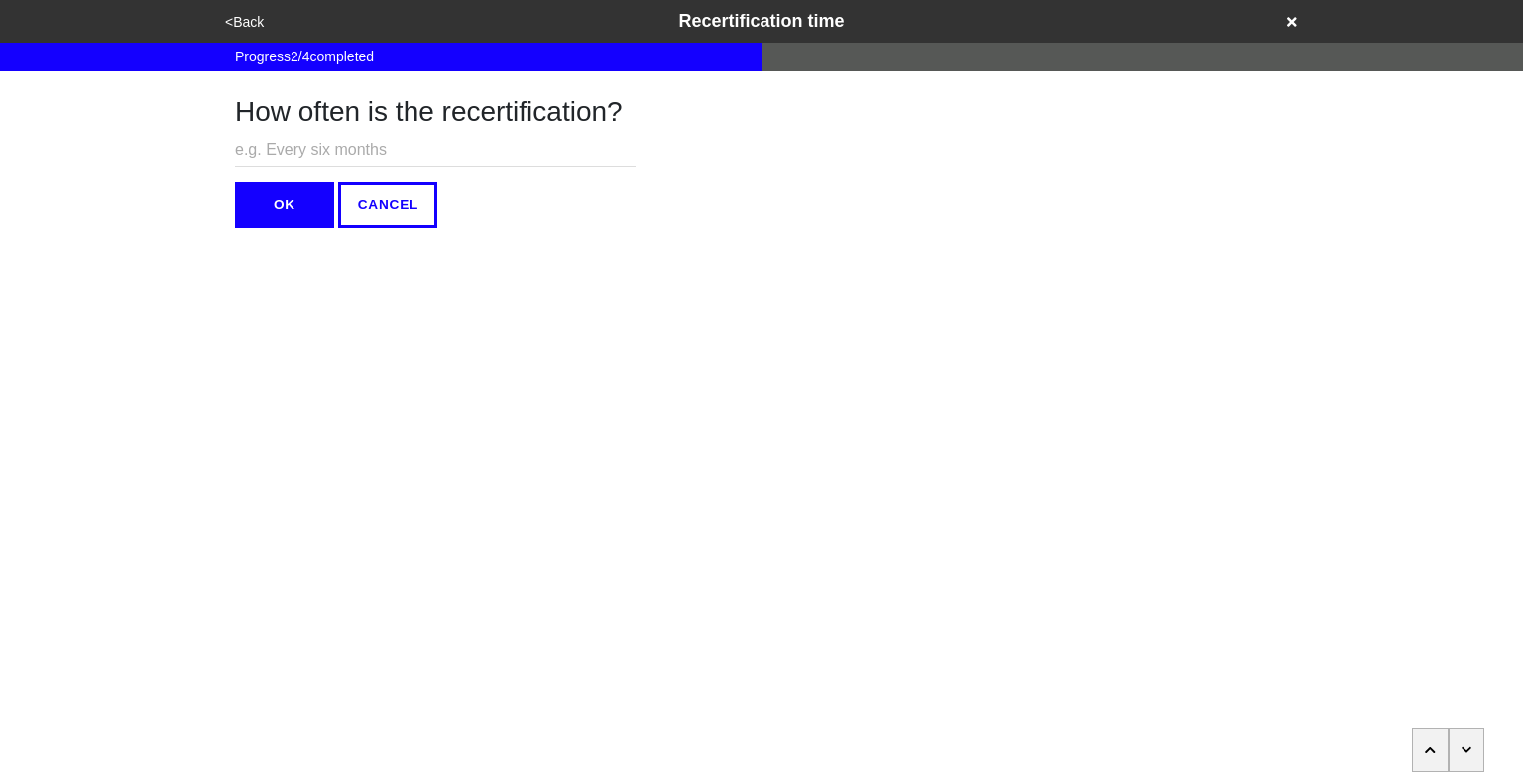 click at bounding box center [1466, 750] 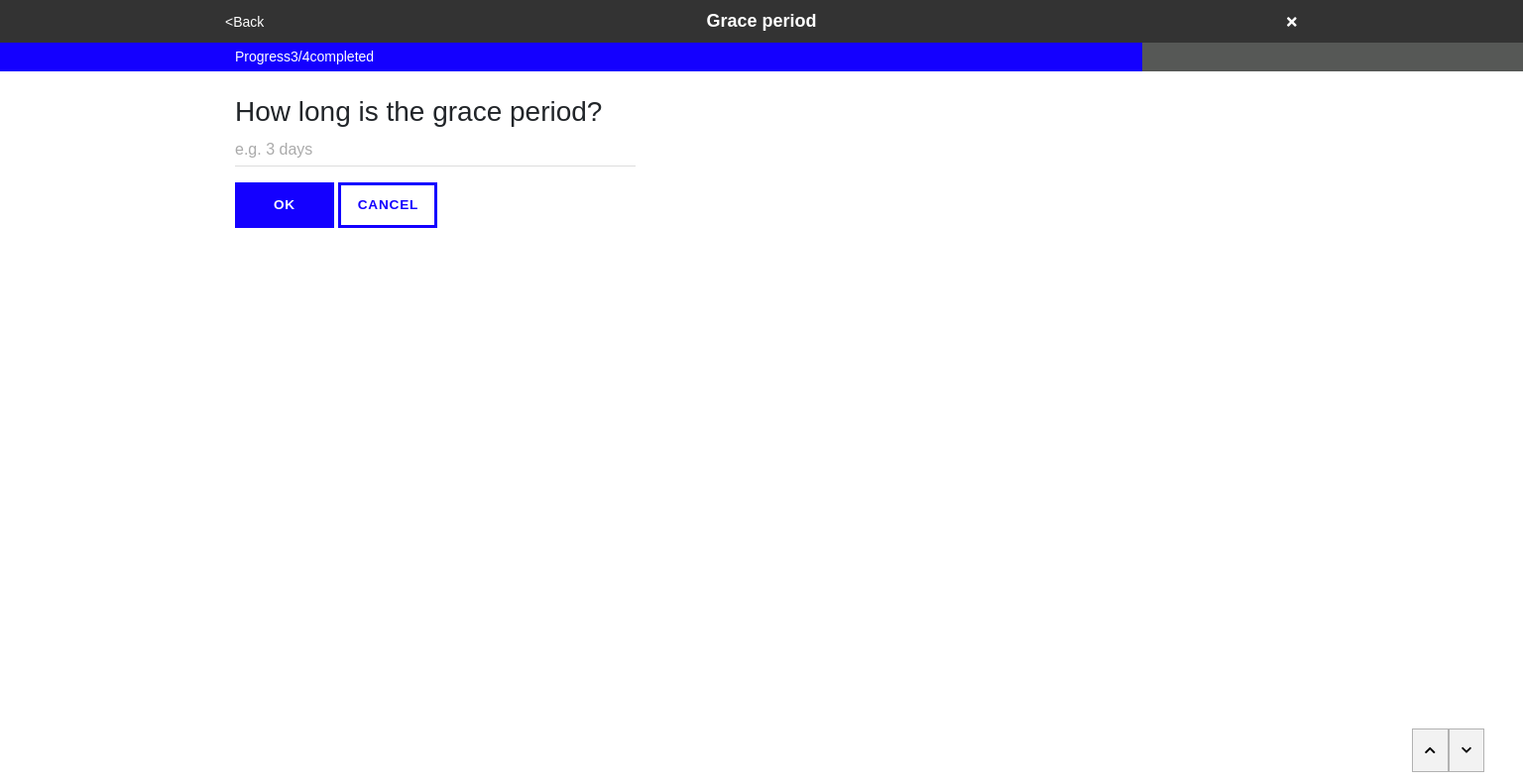 click at bounding box center (1466, 750) 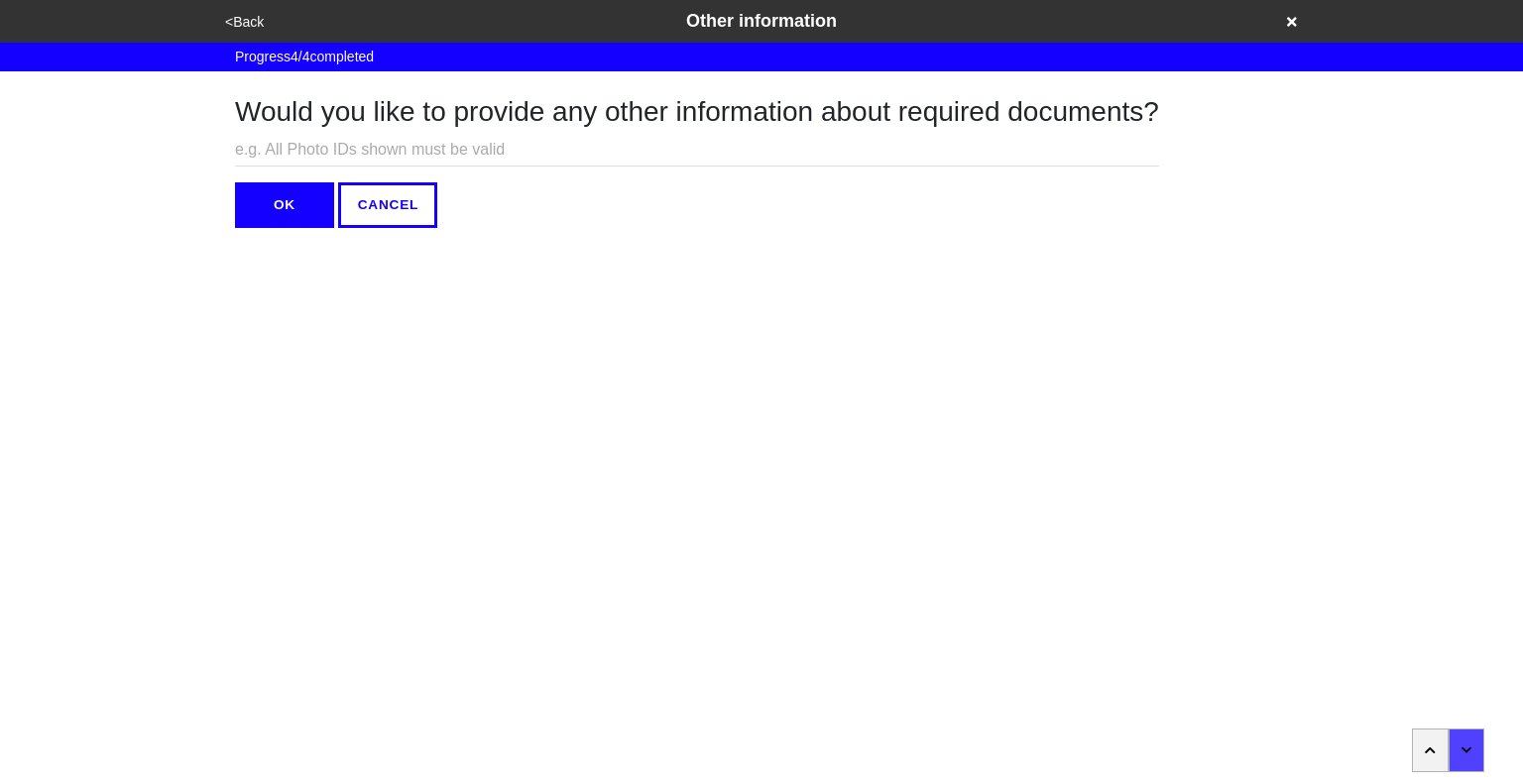 click on "OK" at bounding box center [285, 205] 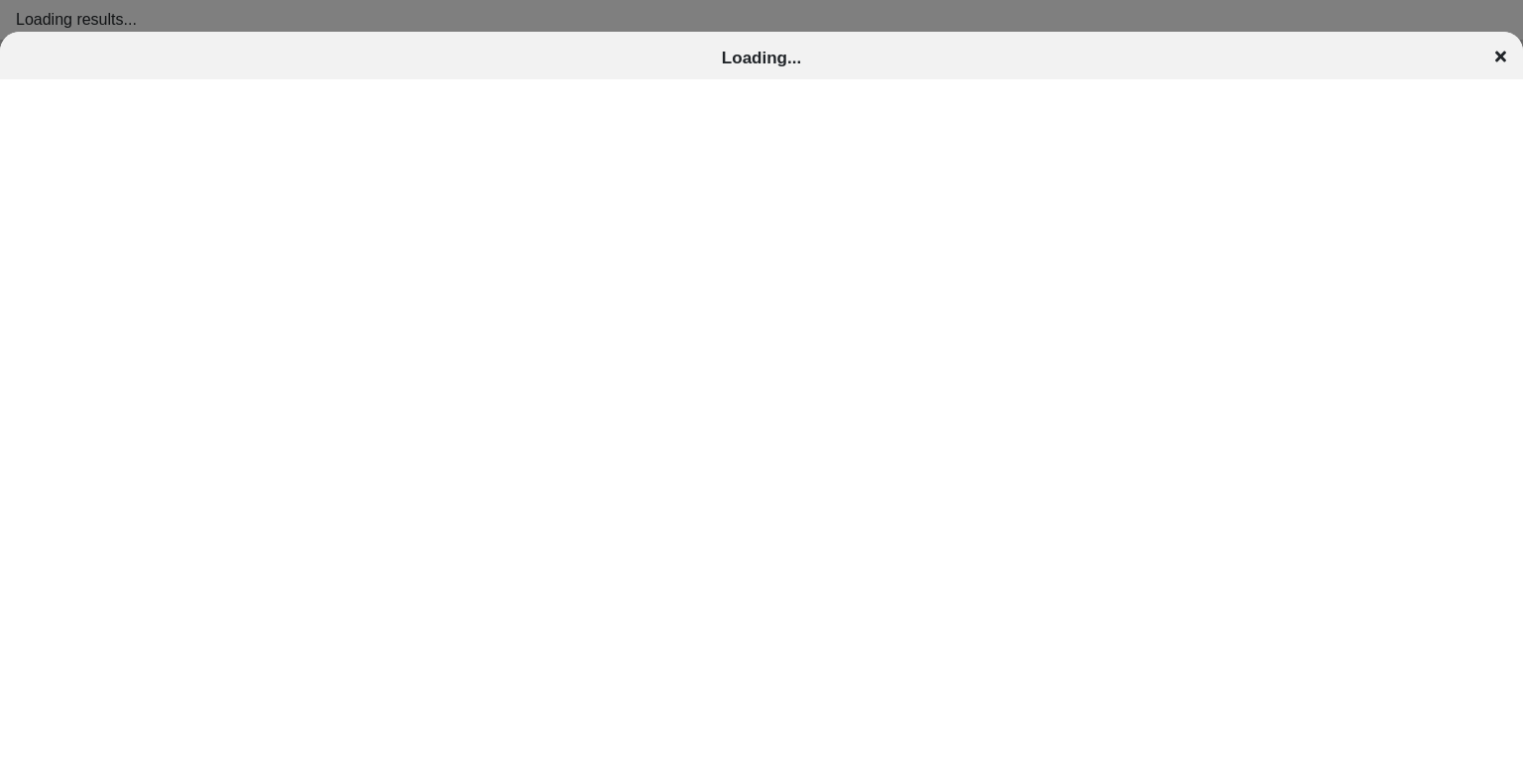 scroll, scrollTop: 0, scrollLeft: 0, axis: both 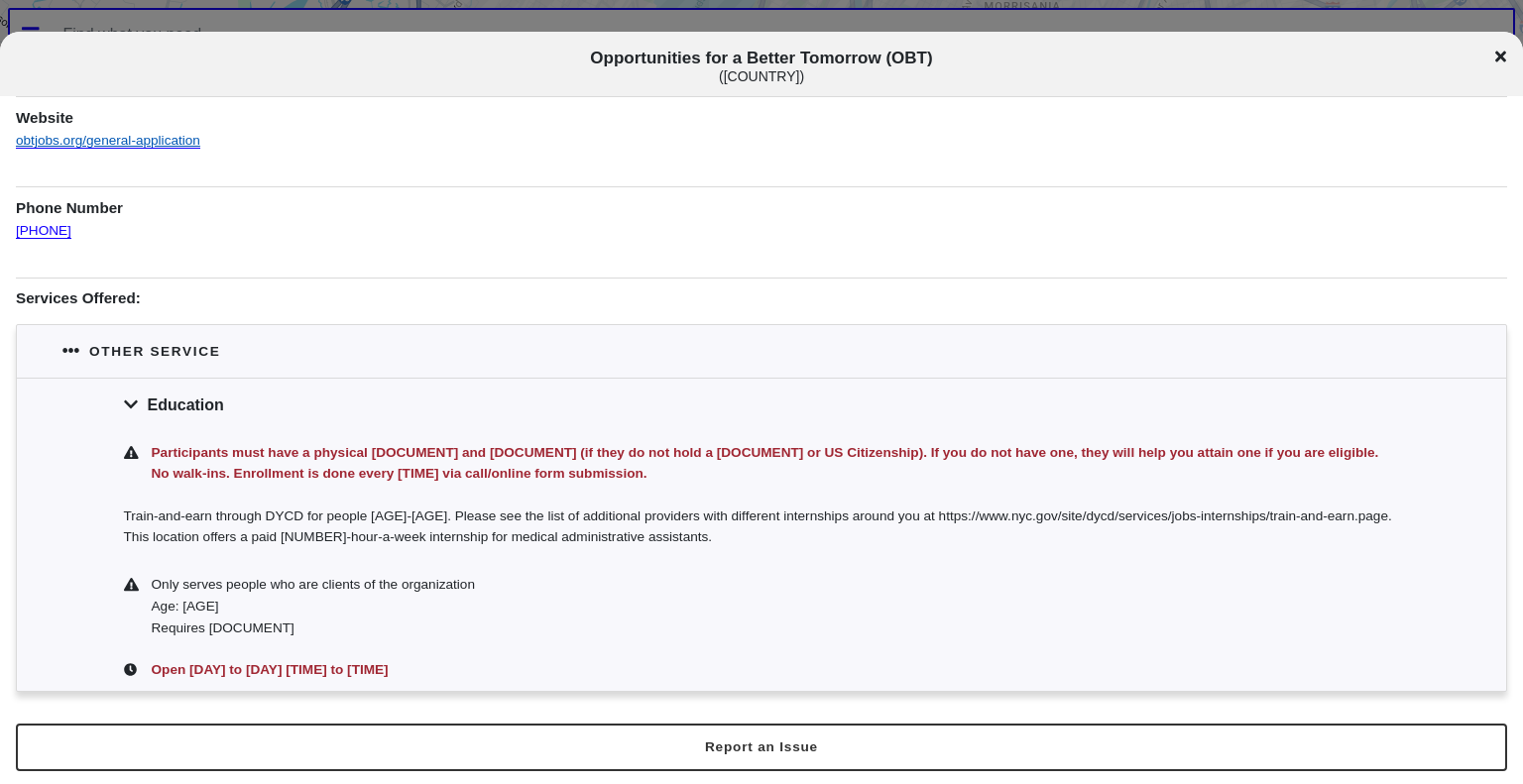 drag, startPoint x: 183, startPoint y: 139, endPoint x: 193, endPoint y: 138, distance: 10.049876 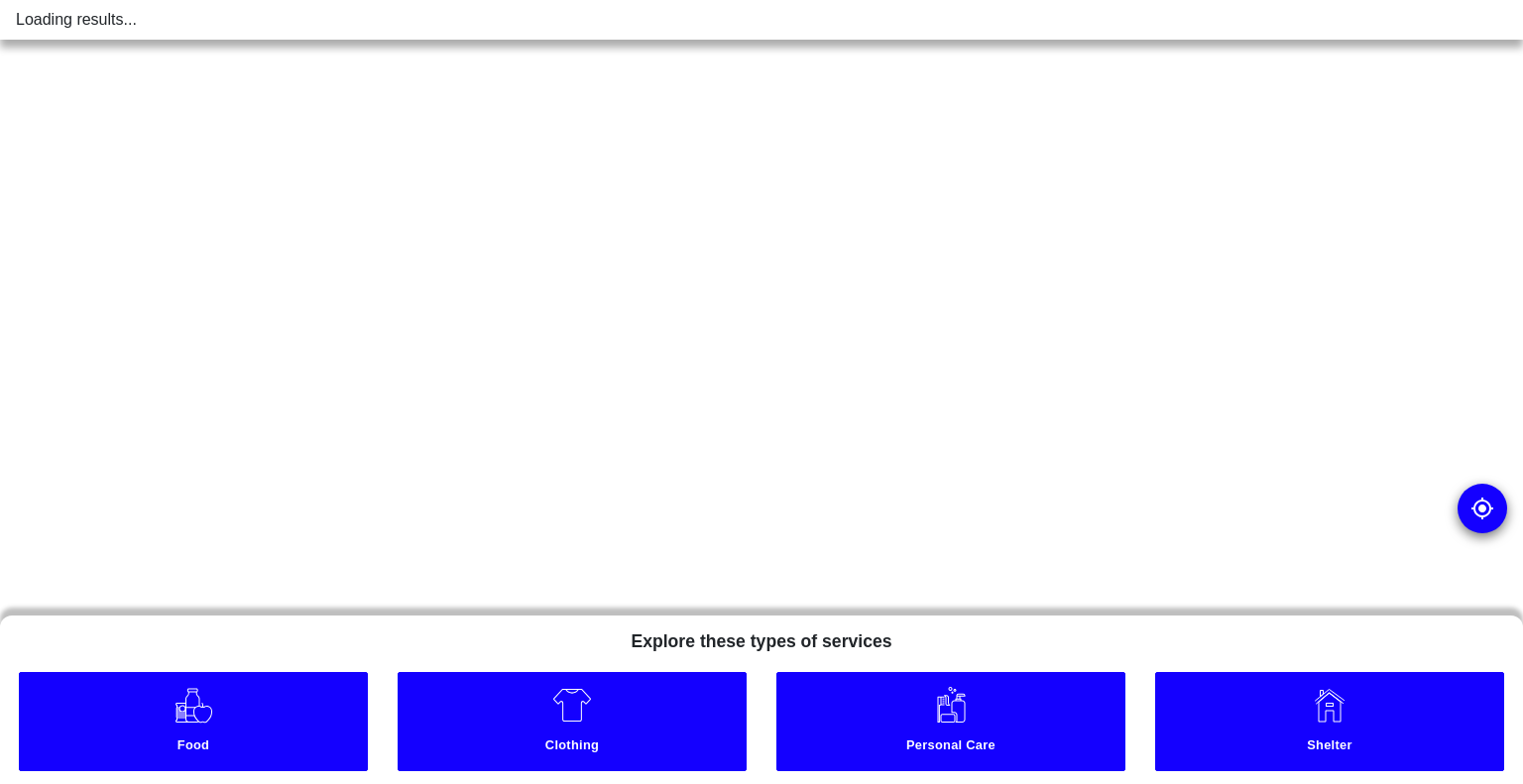 scroll, scrollTop: 0, scrollLeft: 0, axis: both 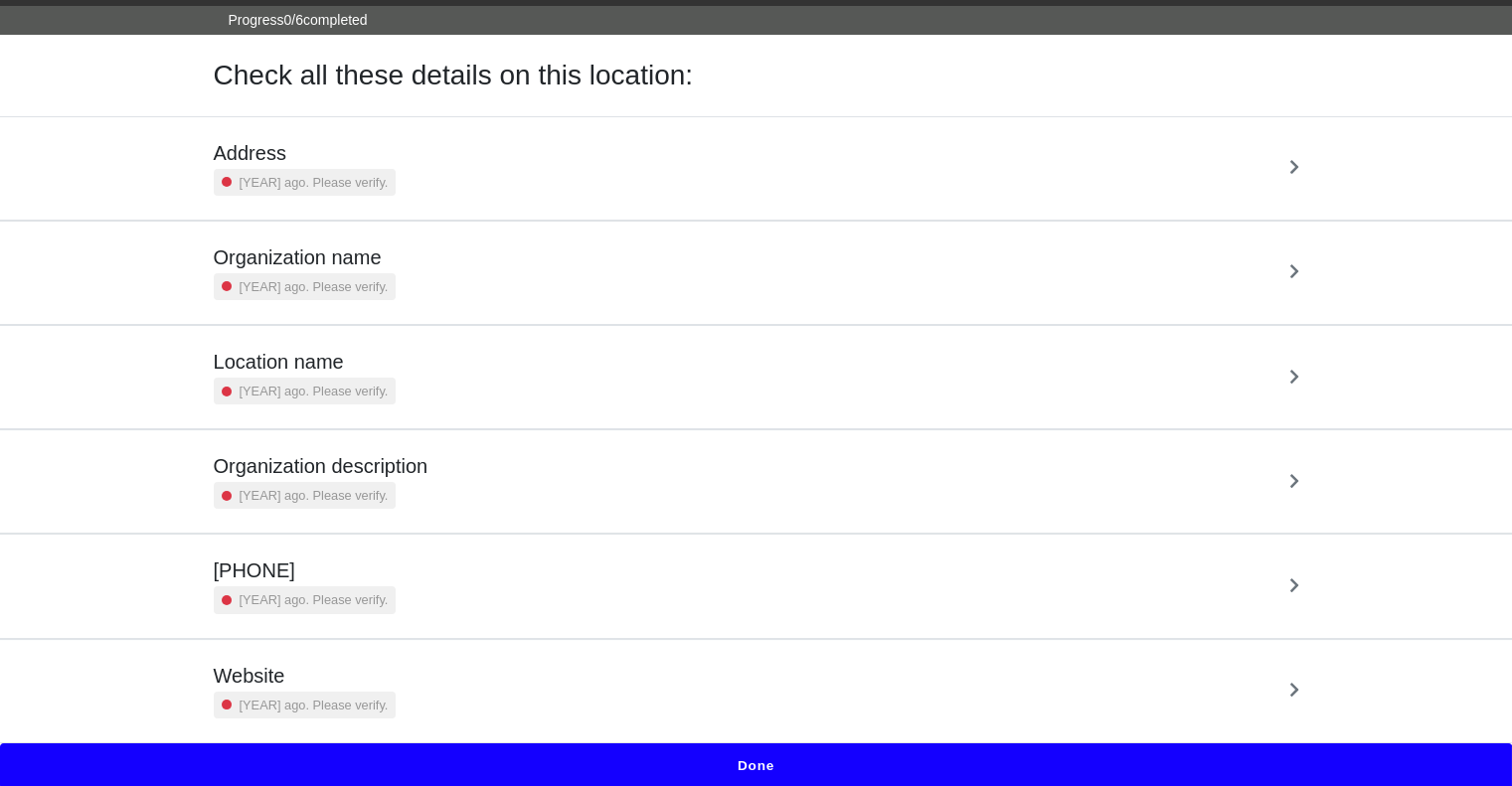 click on "Address [TIME]. Please verify." at bounding box center (756, 168) 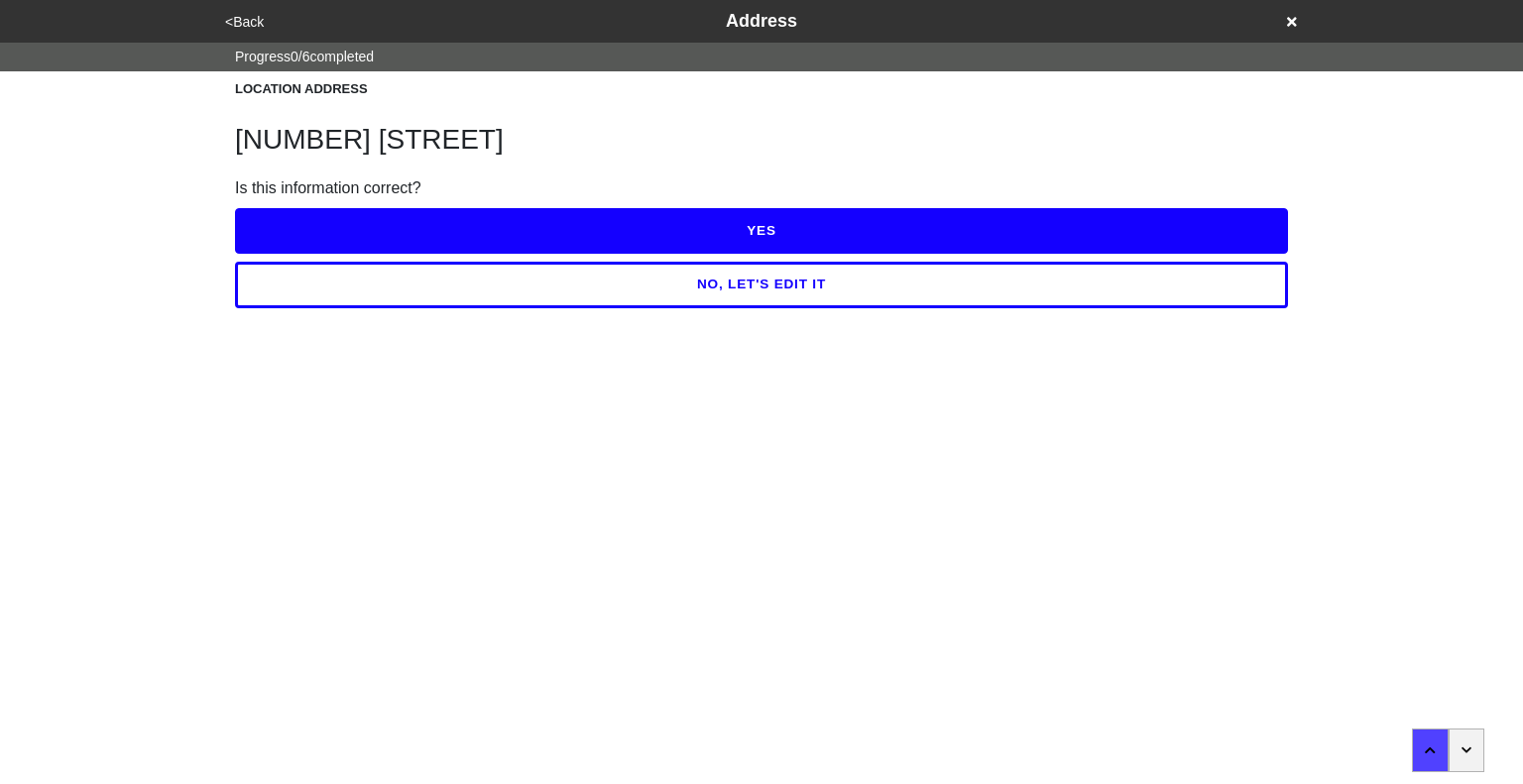 click on "YES" at bounding box center [762, 231] 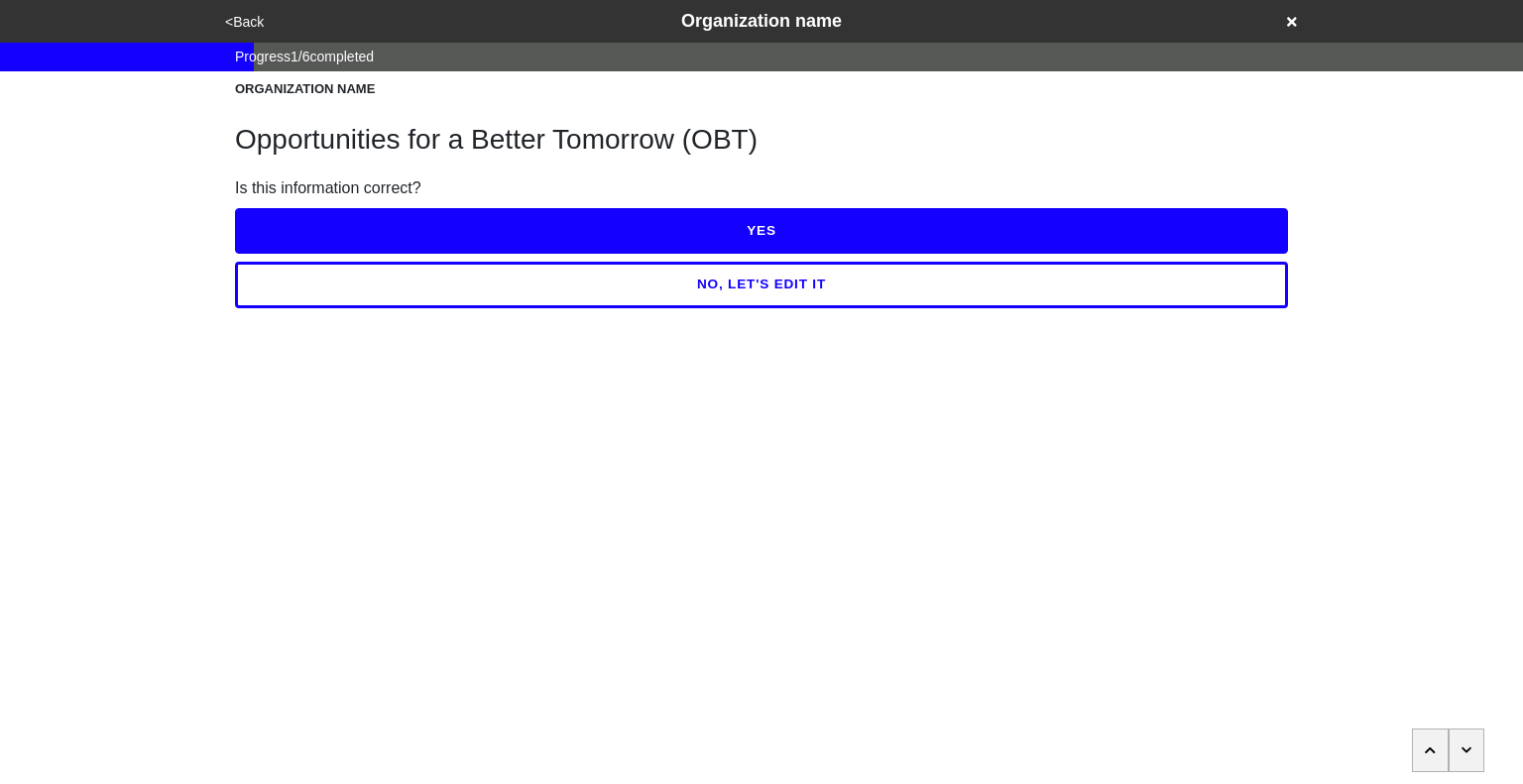 click on "YES" at bounding box center [762, 231] 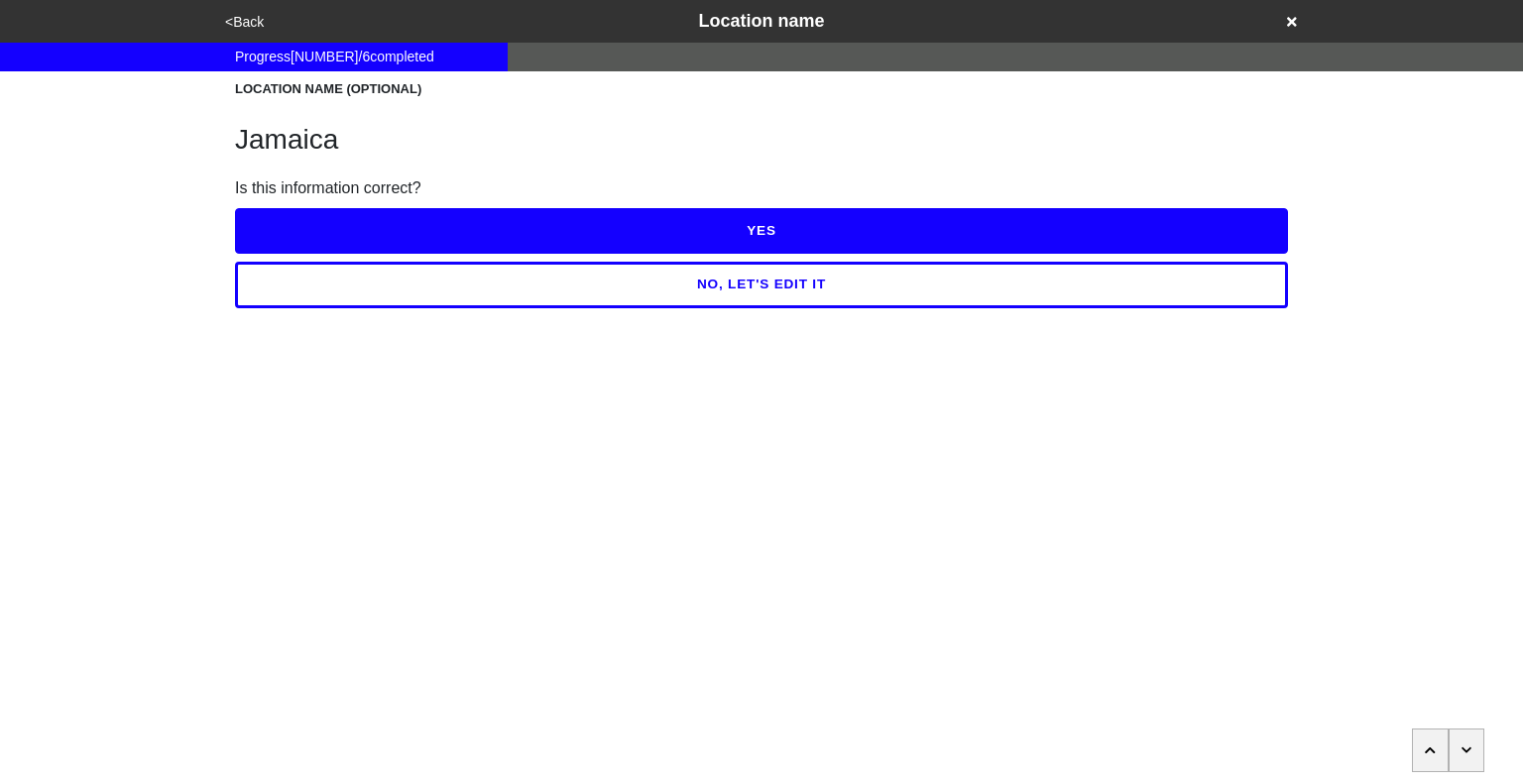 click on "YES" at bounding box center [762, 231] 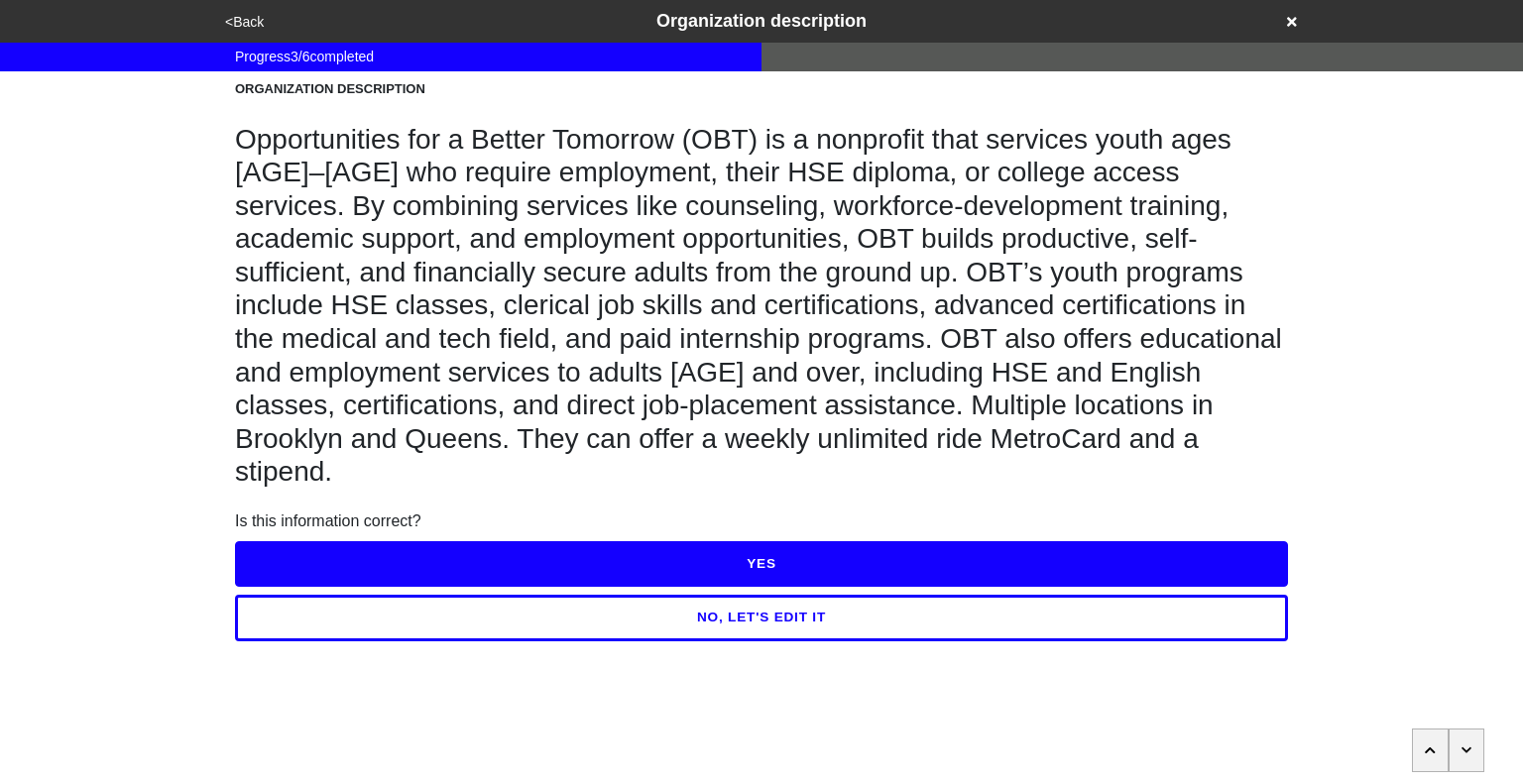click on "NO, LET'S EDIT IT" at bounding box center [762, 617] 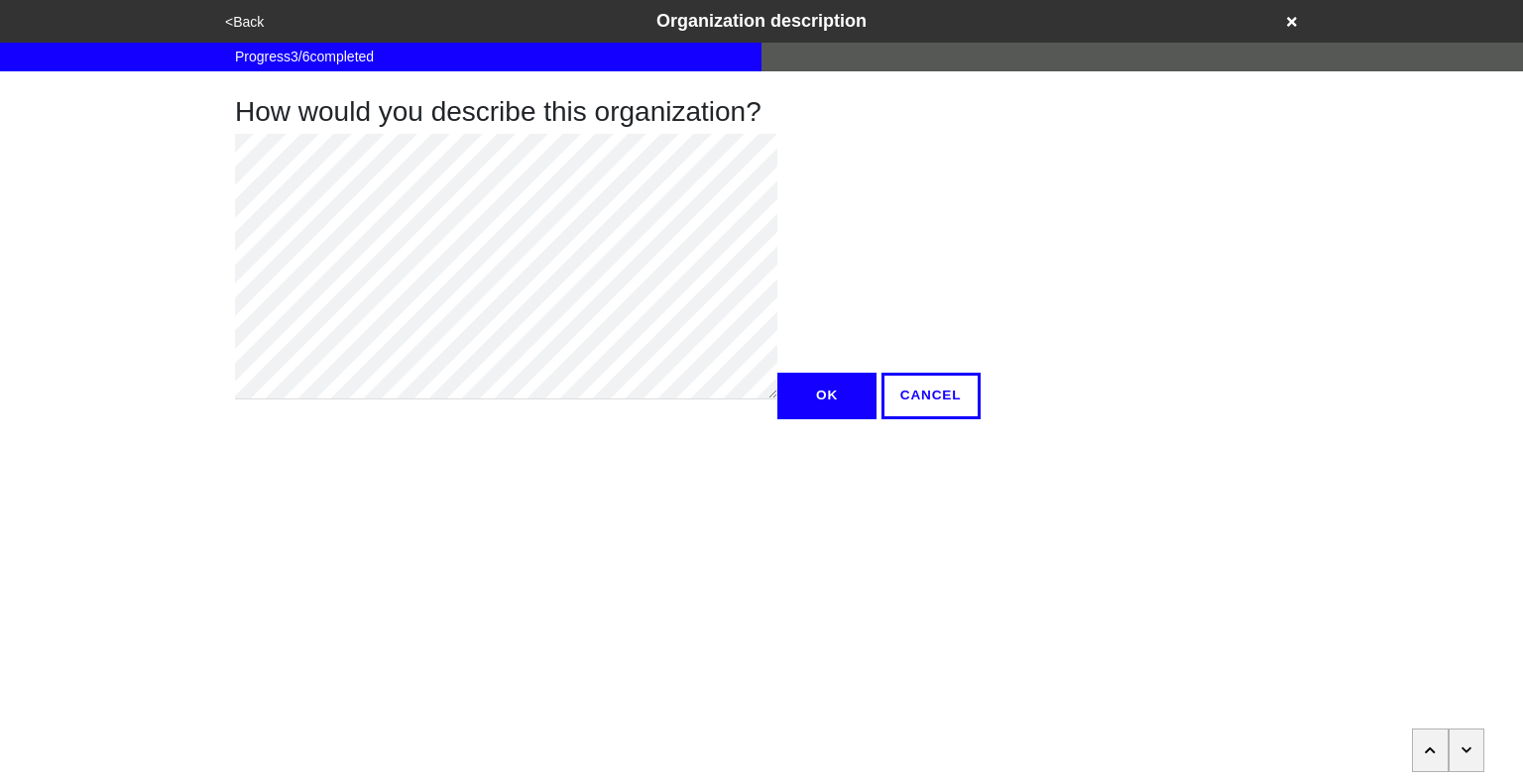 click on "OK" at bounding box center [827, 395] 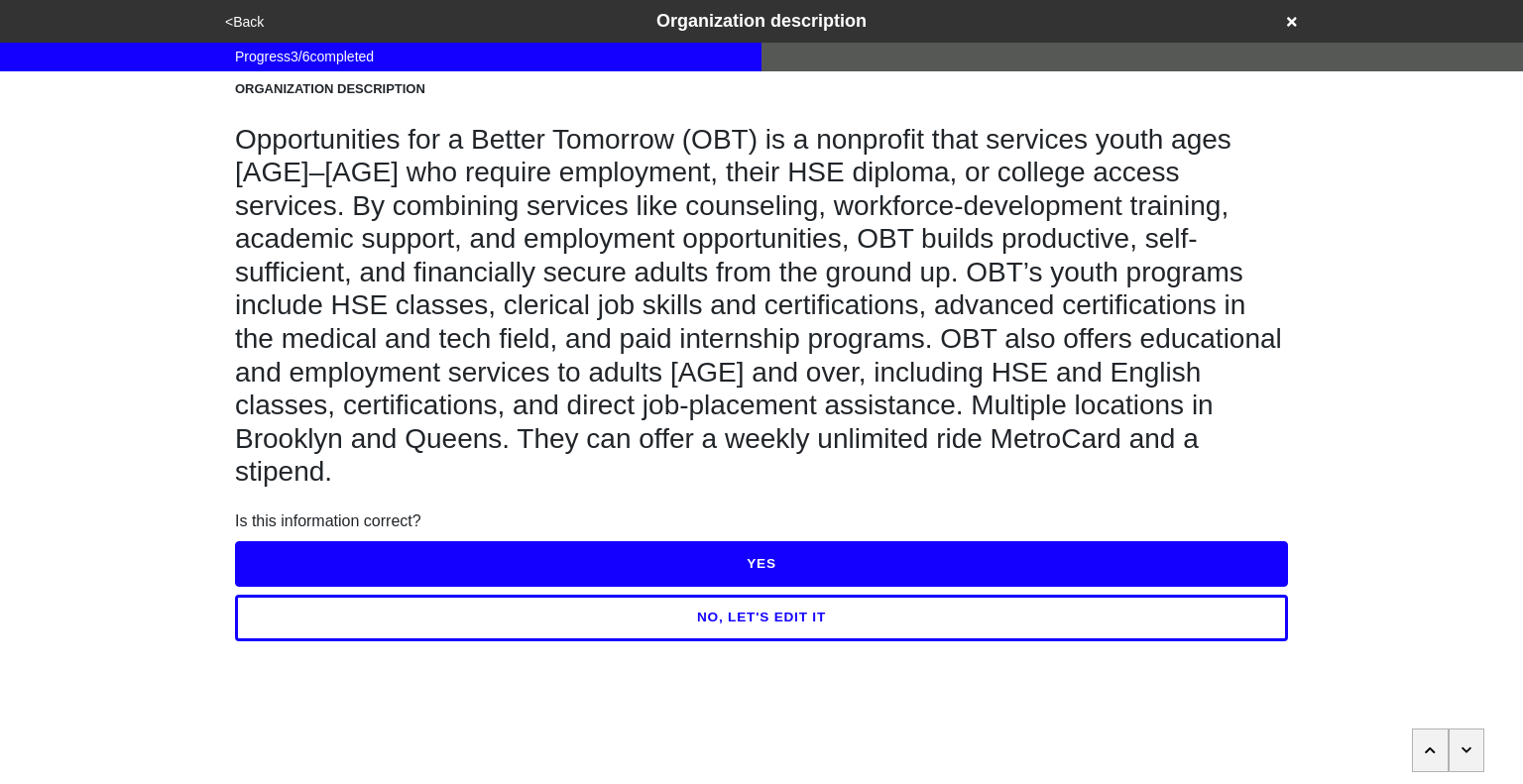 click on "YES" at bounding box center [762, 564] 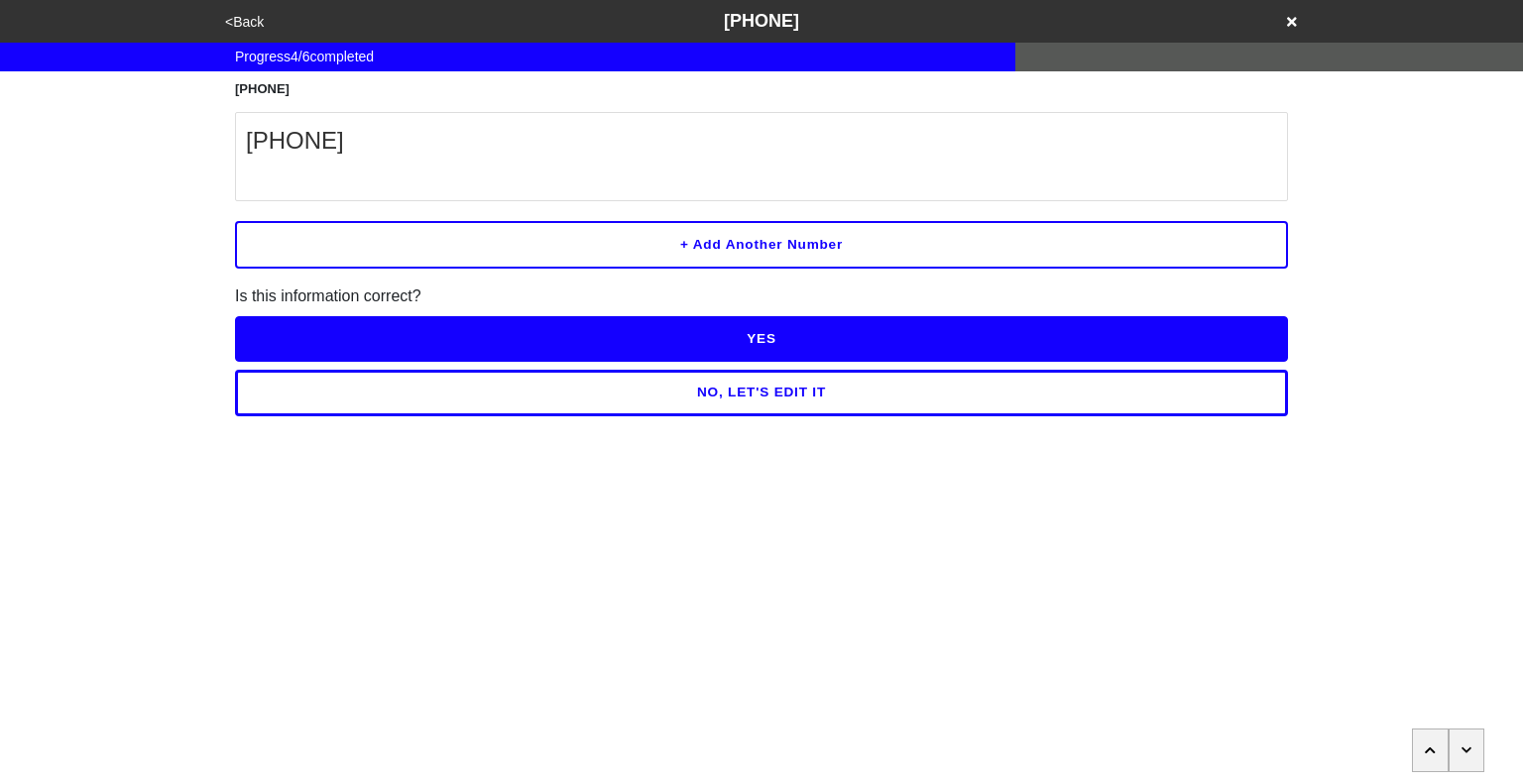 click on "YES" at bounding box center [762, 339] 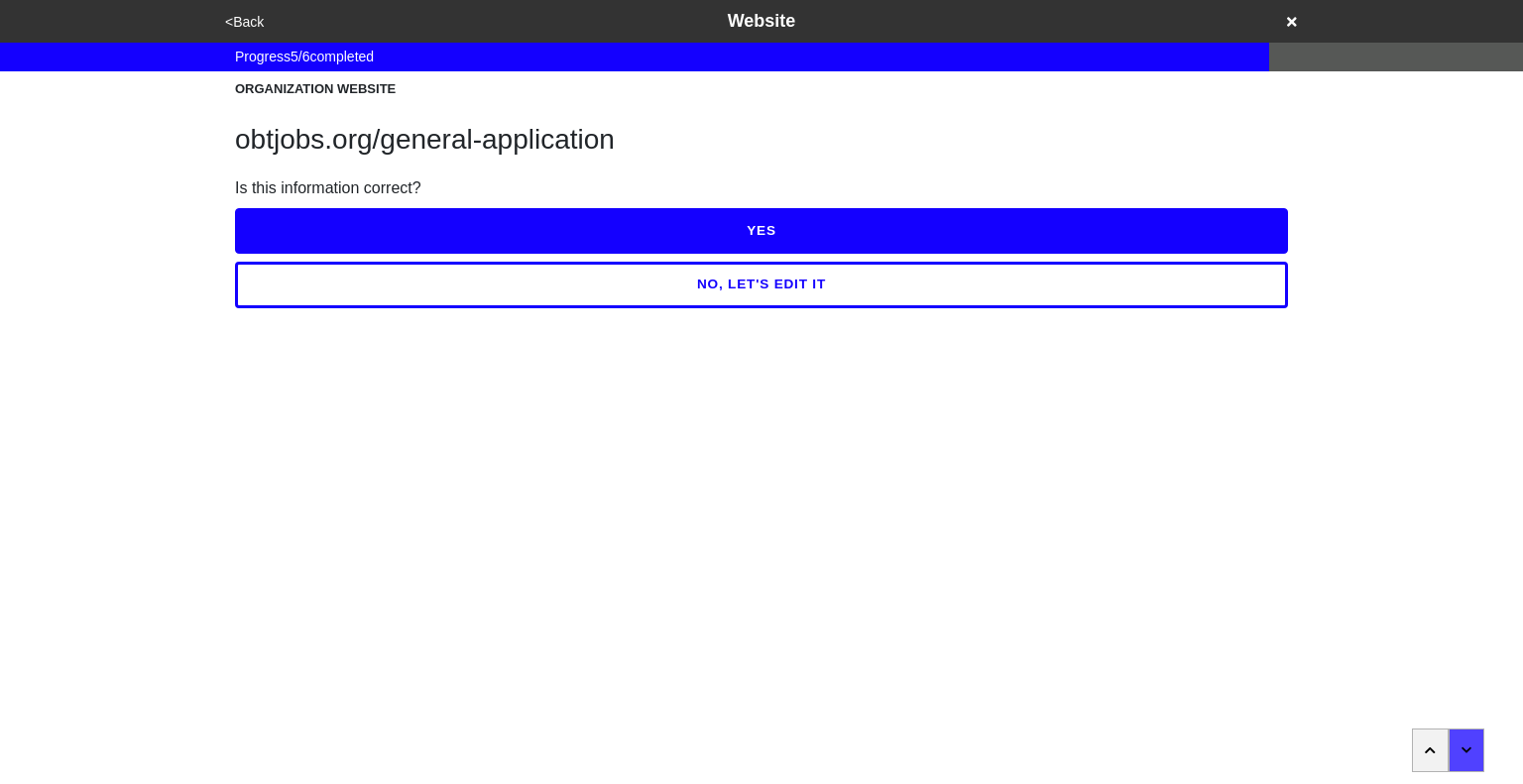 click on "YES" at bounding box center [762, 231] 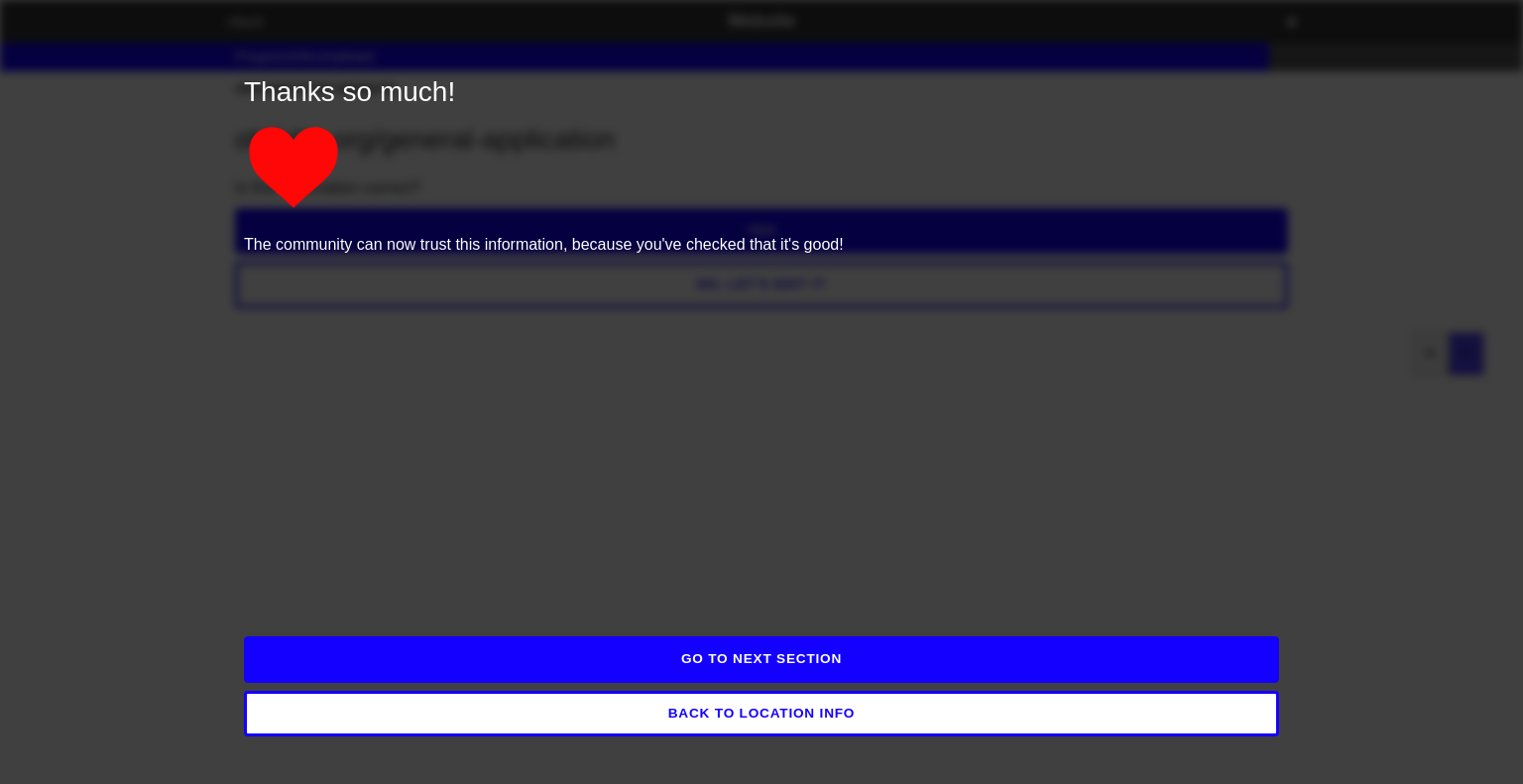 click on "GO TO NEXT SECTION" at bounding box center [762, 659] 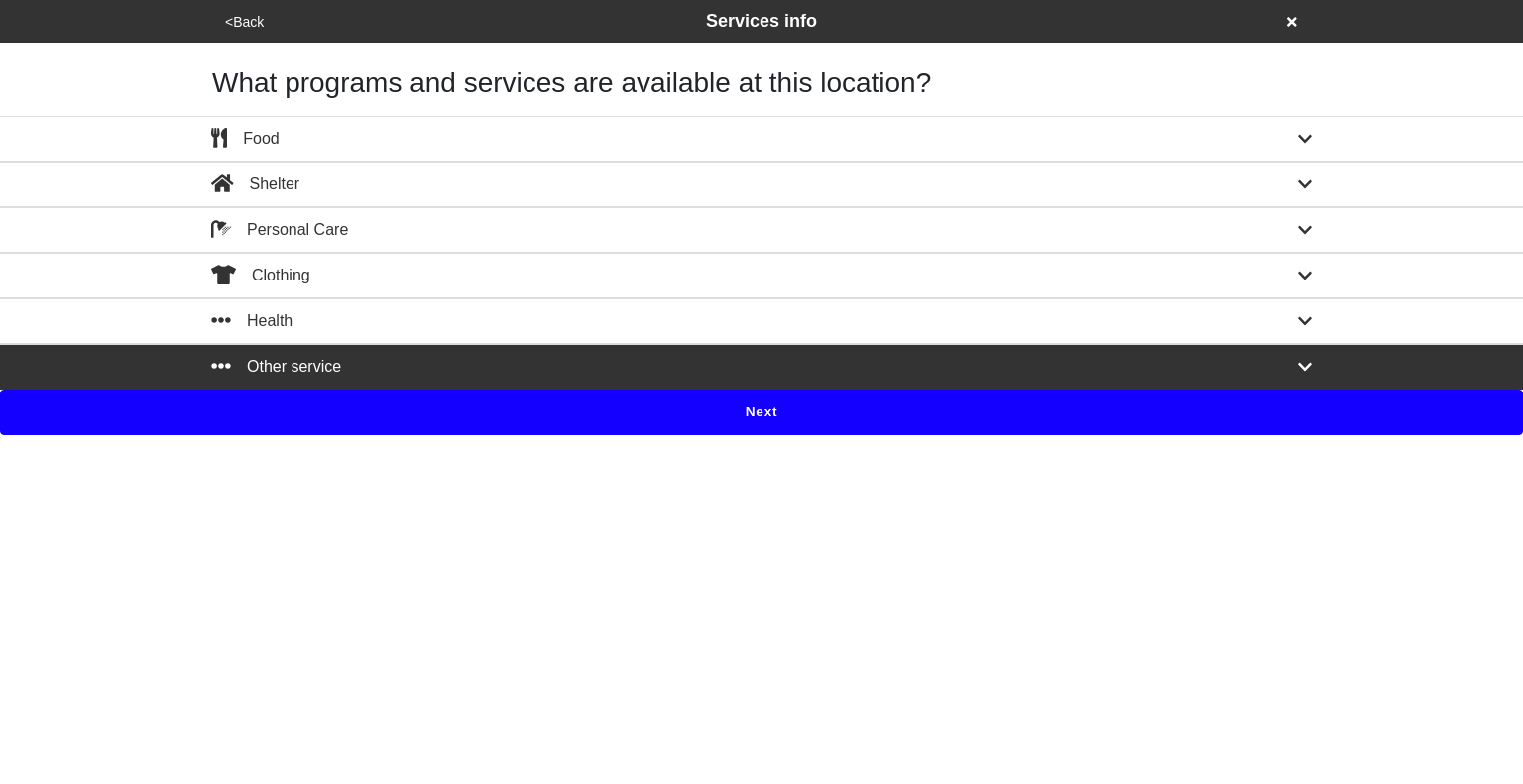 click on "Next" at bounding box center [762, 412] 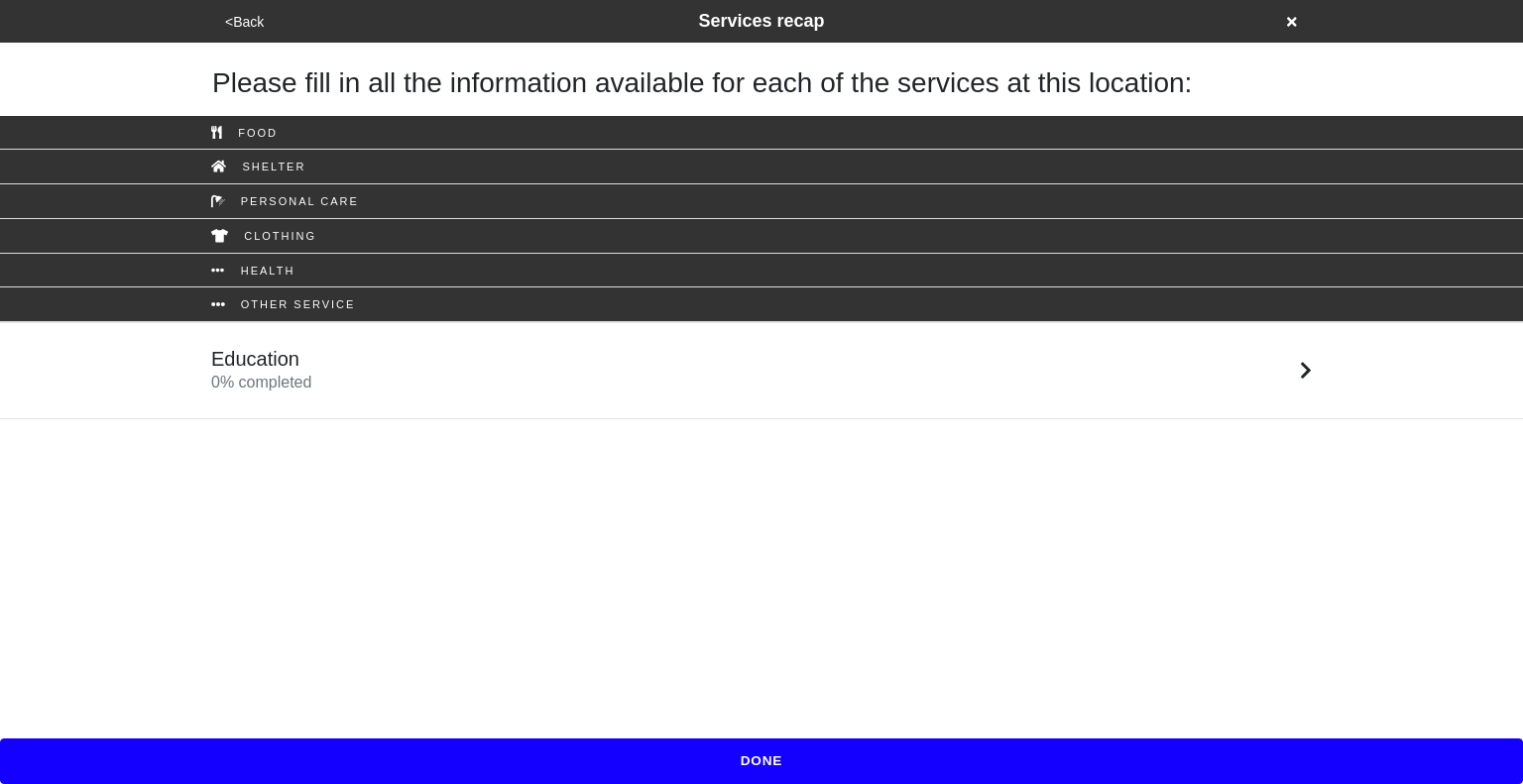 click on "Education 0 % completed" at bounding box center (762, 371) 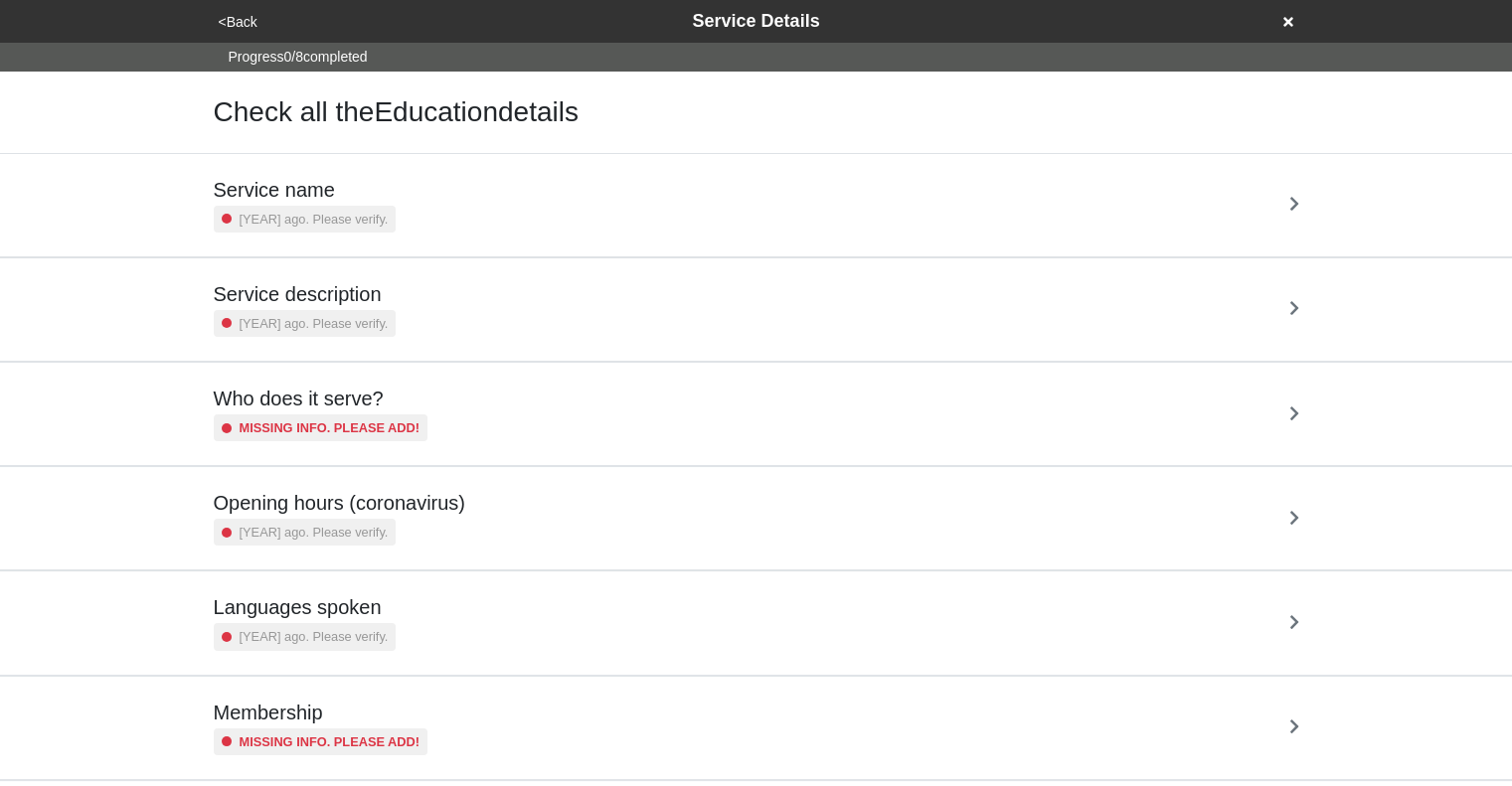 click on "Service name a year ago. Please verify." at bounding box center [756, 205] 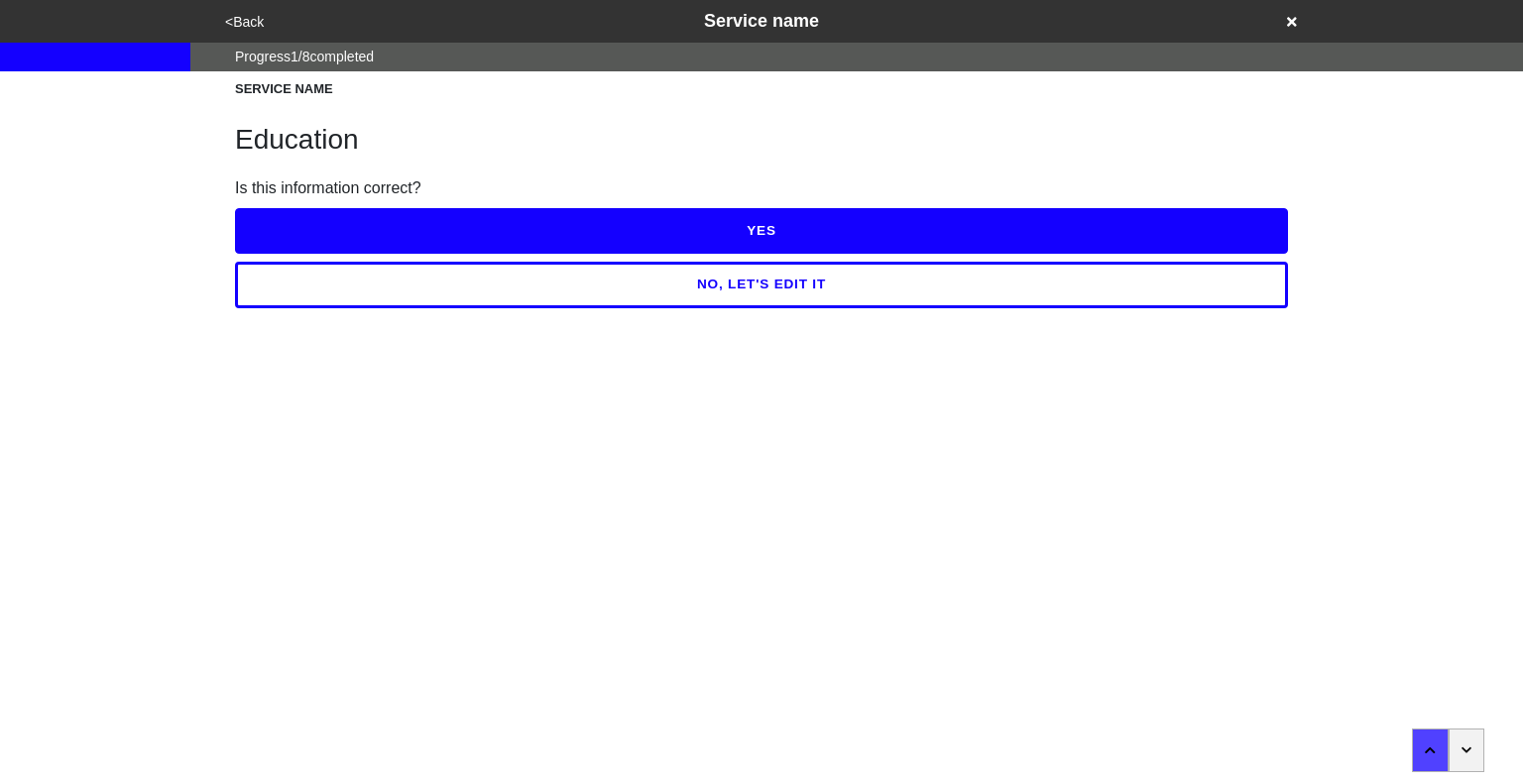 click on "YES" at bounding box center [762, 231] 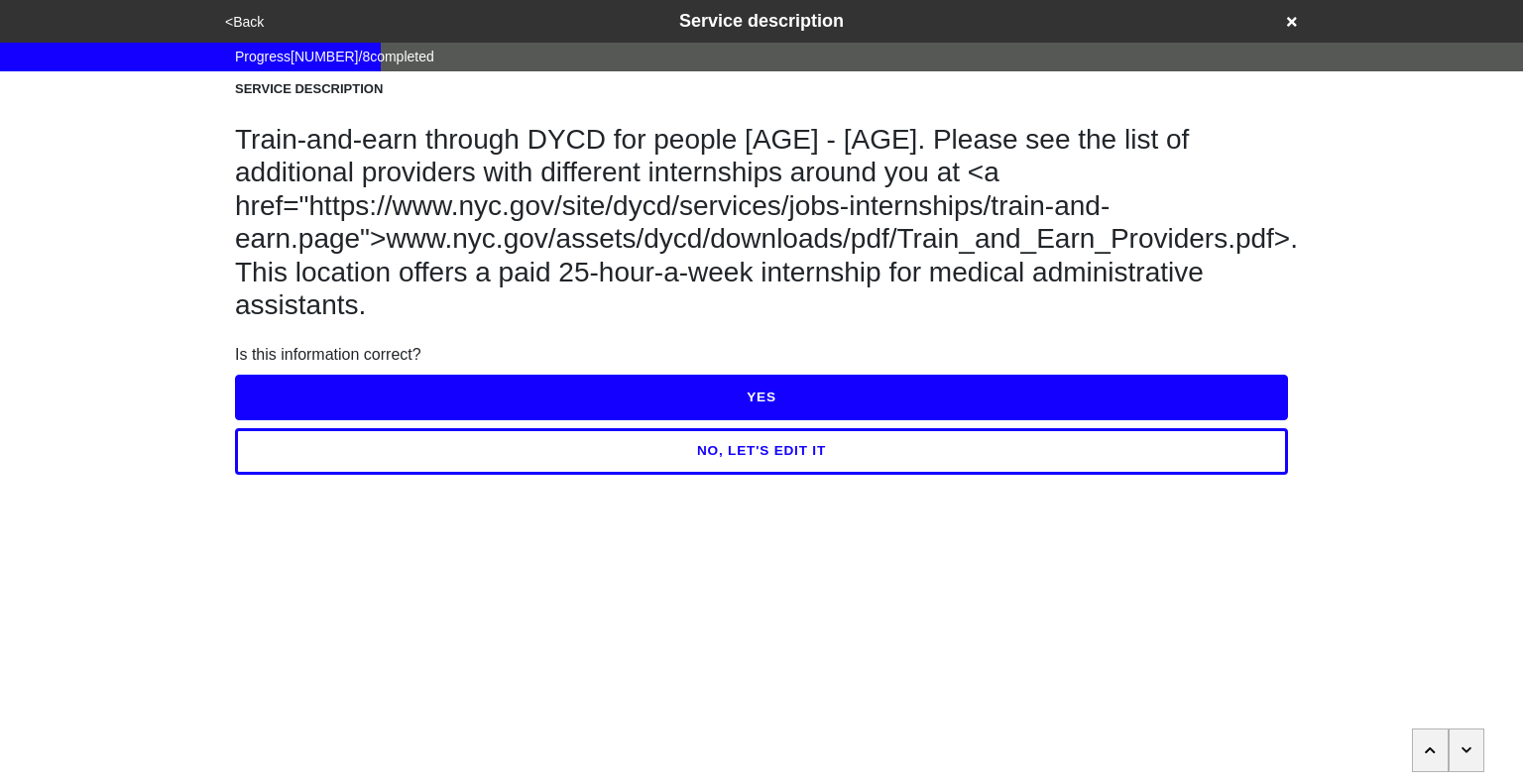 click on "NO, LET'S EDIT IT" at bounding box center [762, 451] 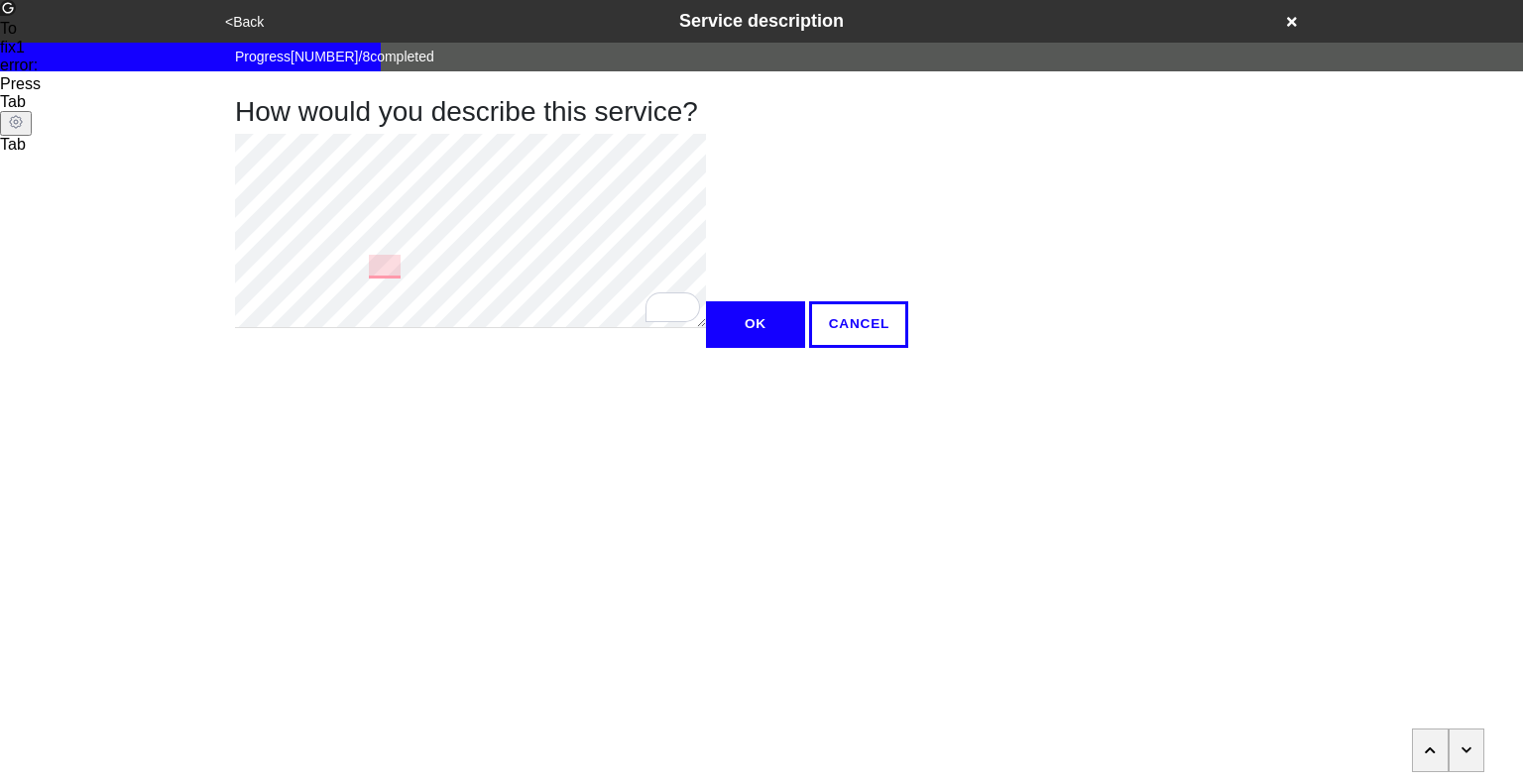 click on "OK" at bounding box center (756, 324) 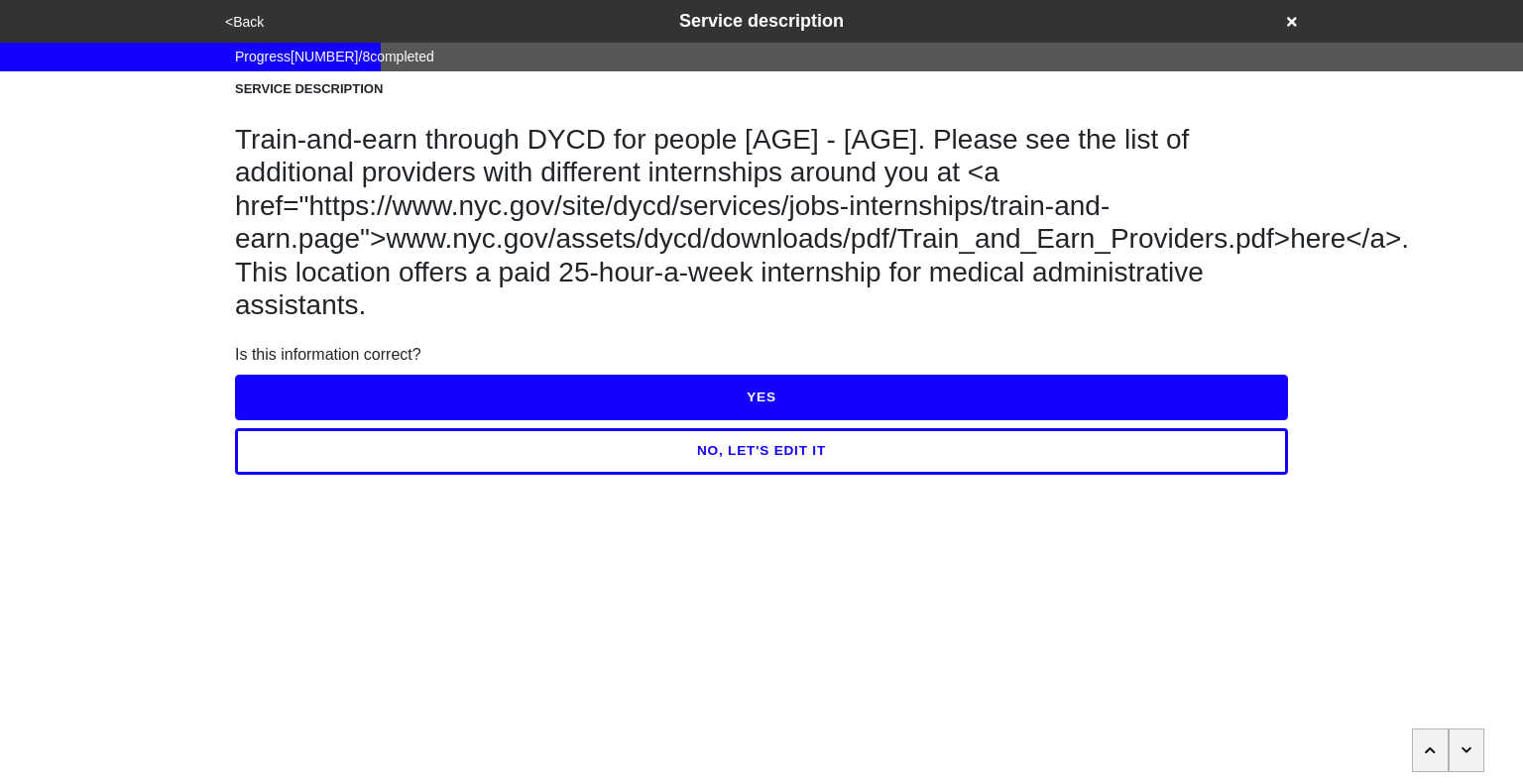 click on "YES" at bounding box center [762, 397] 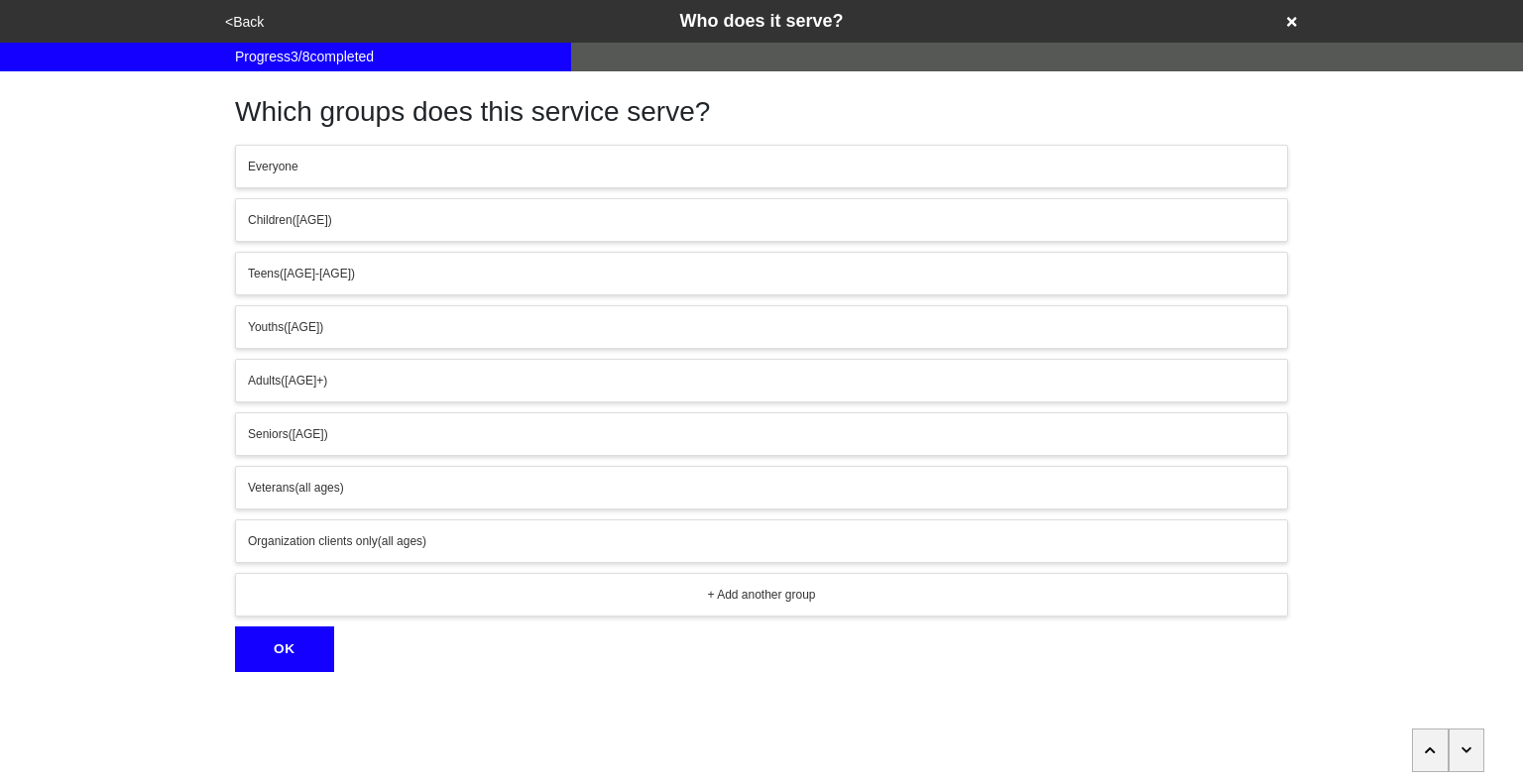 click on "<Back" at bounding box center (244, 22) 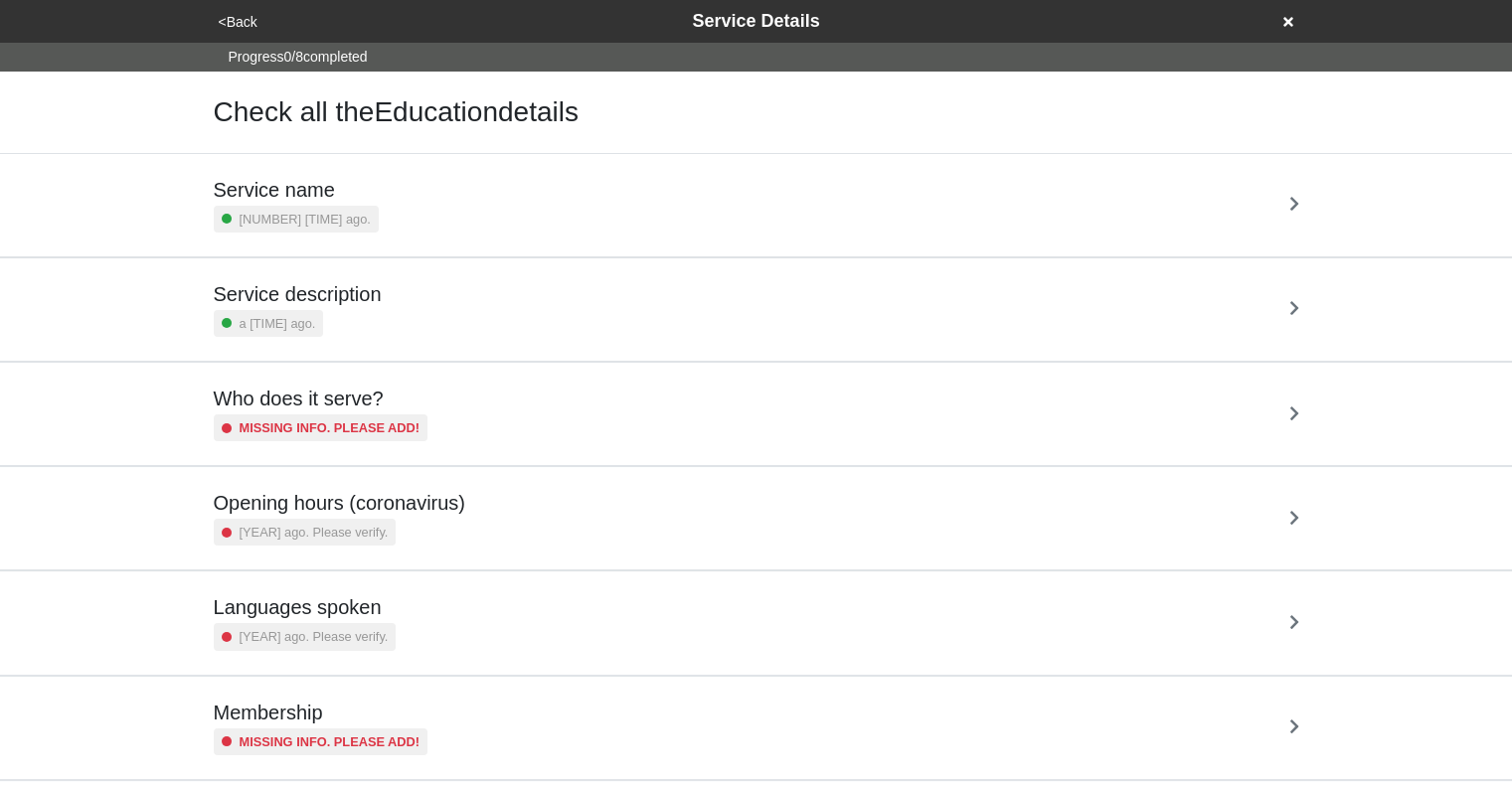 click on "Service description [TIME] ago." at bounding box center [756, 309] 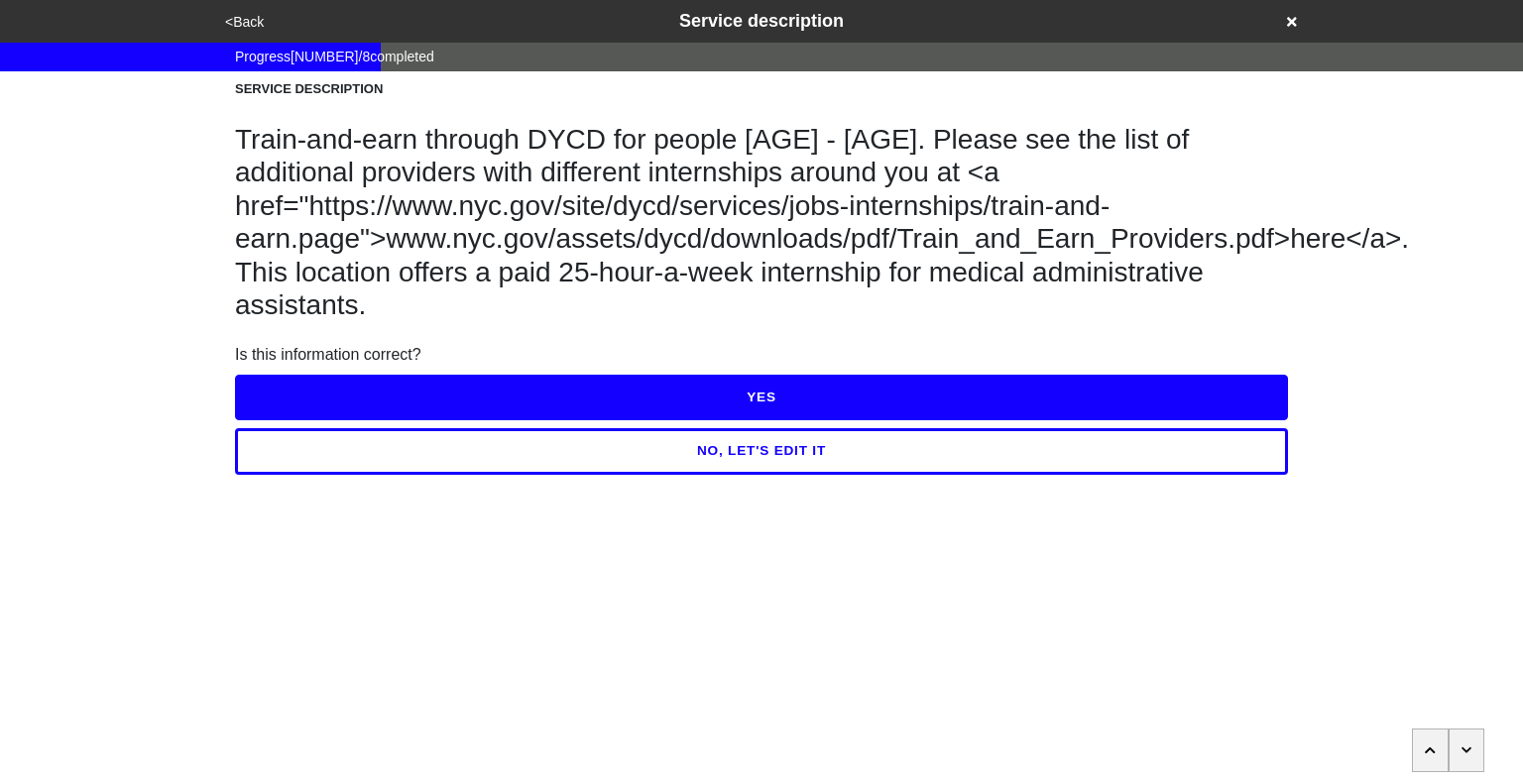 click at bounding box center [1466, 750] 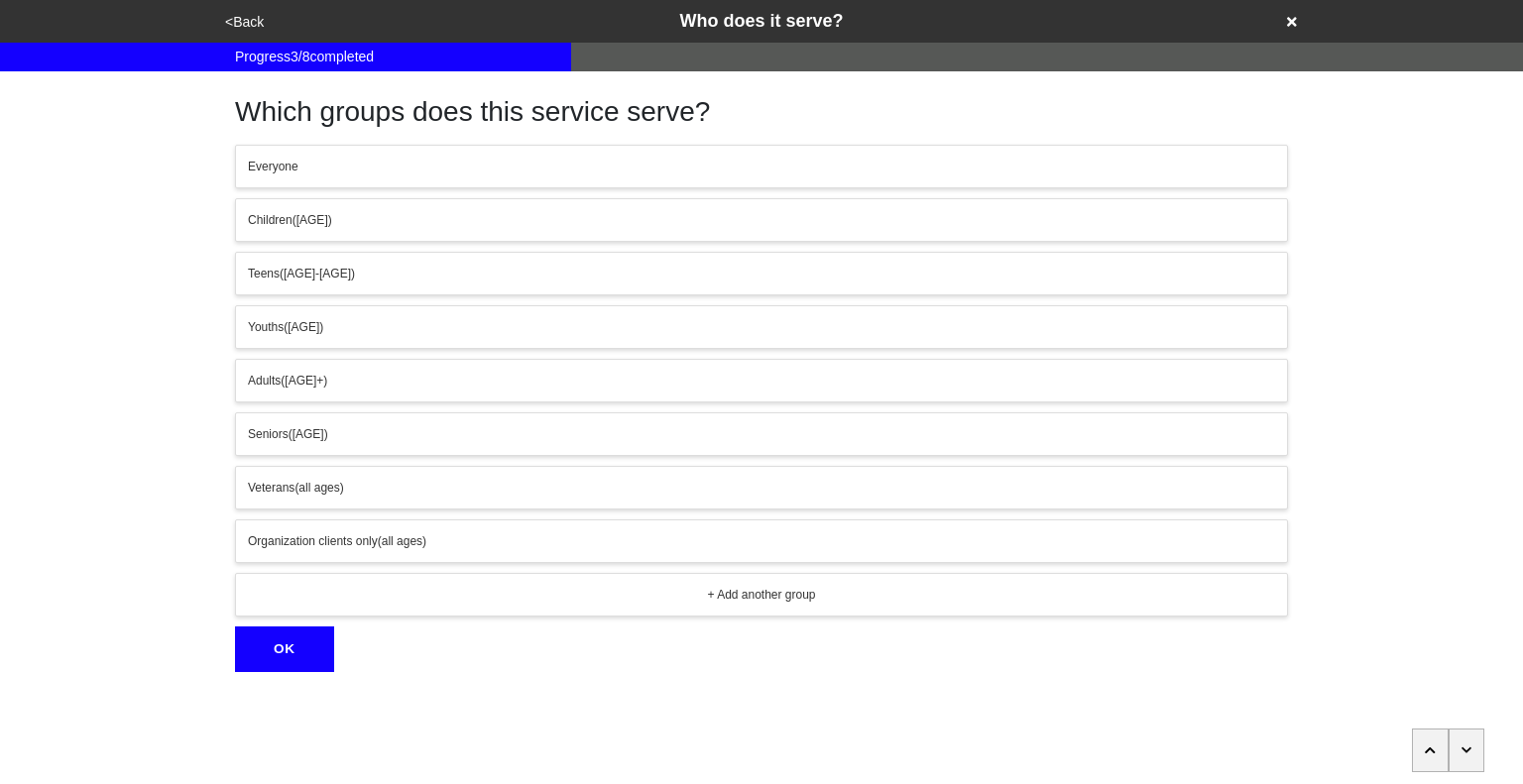 click at bounding box center (1466, 750) 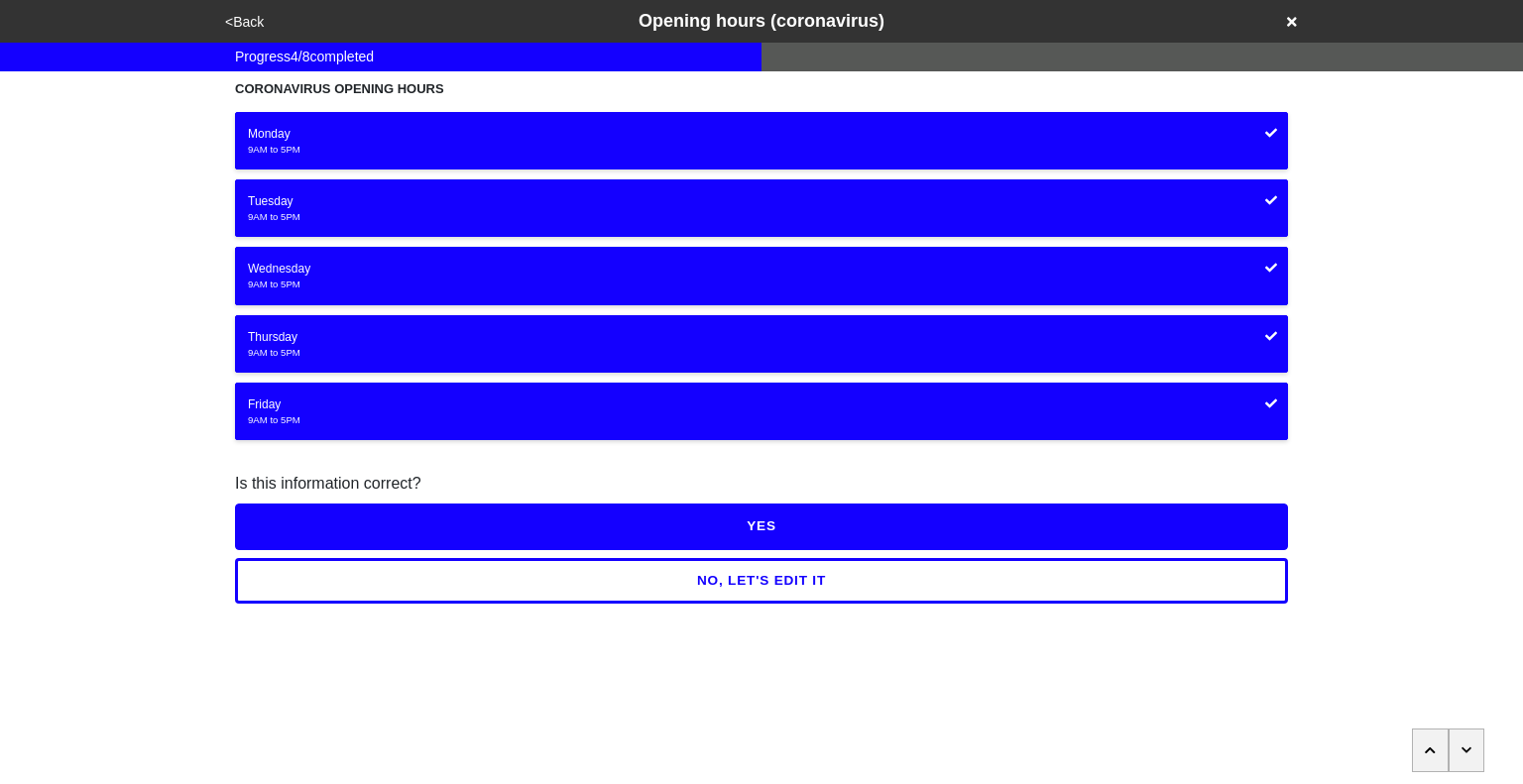 click at bounding box center (1466, 750) 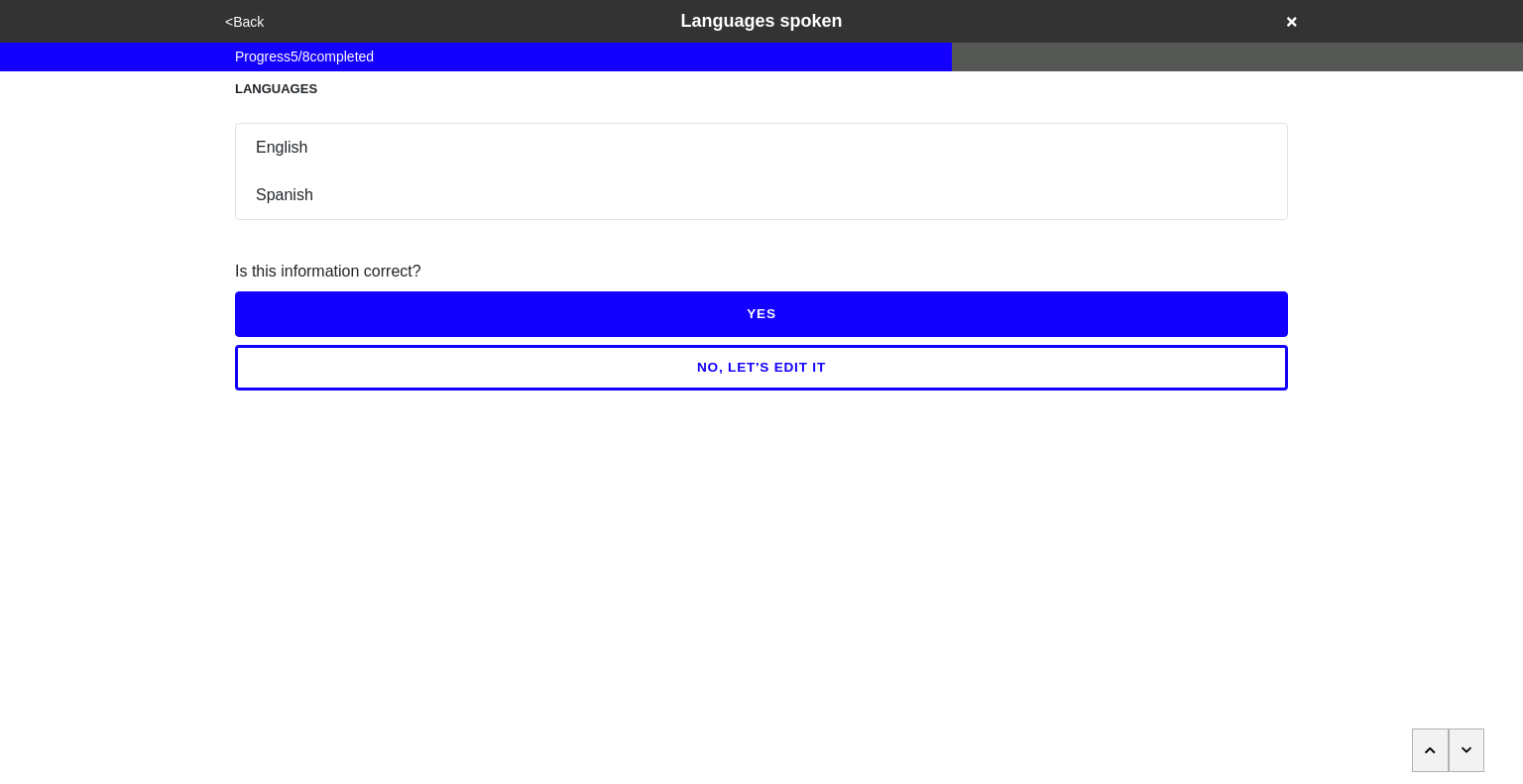 click at bounding box center (1466, 750) 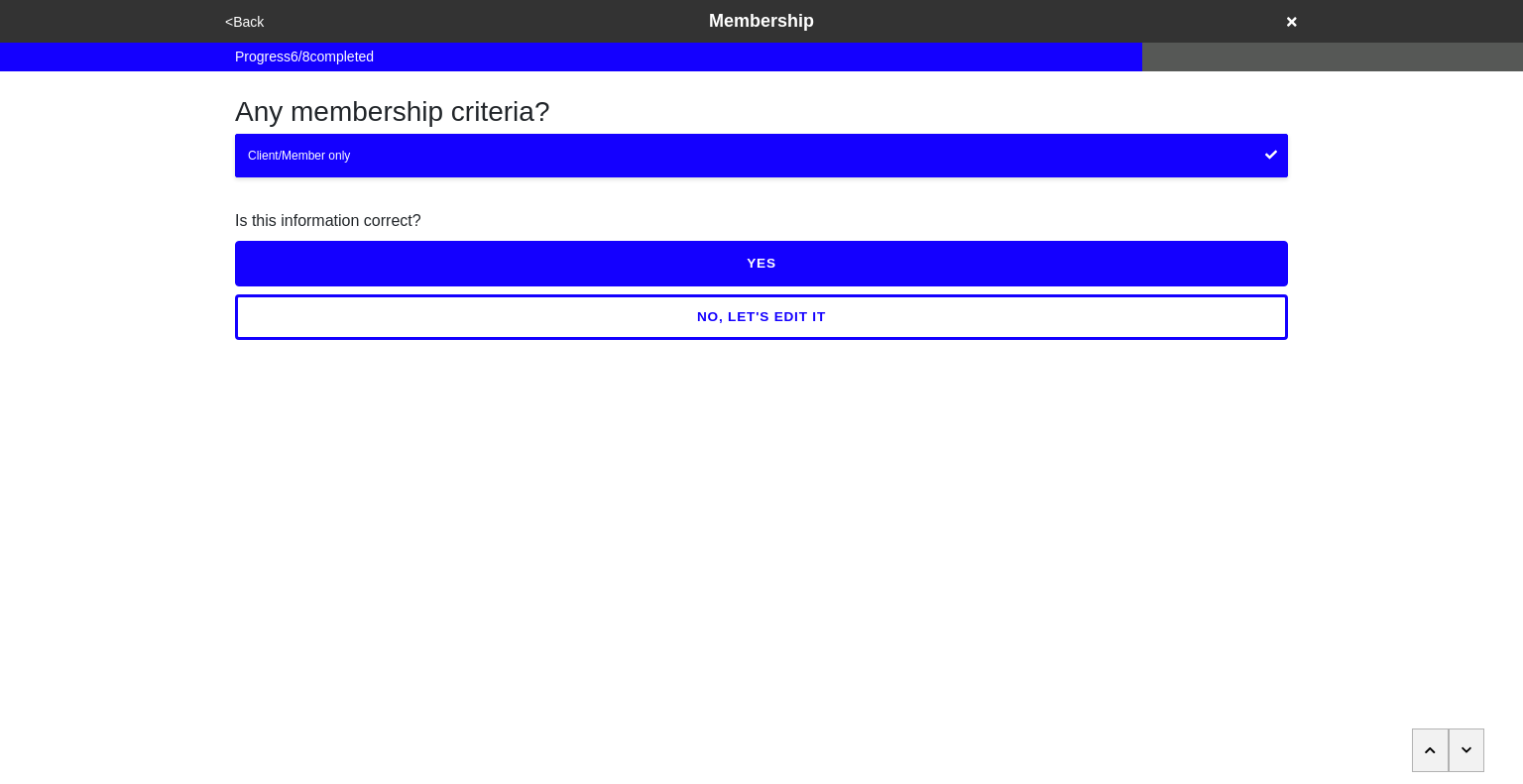 click at bounding box center [1466, 750] 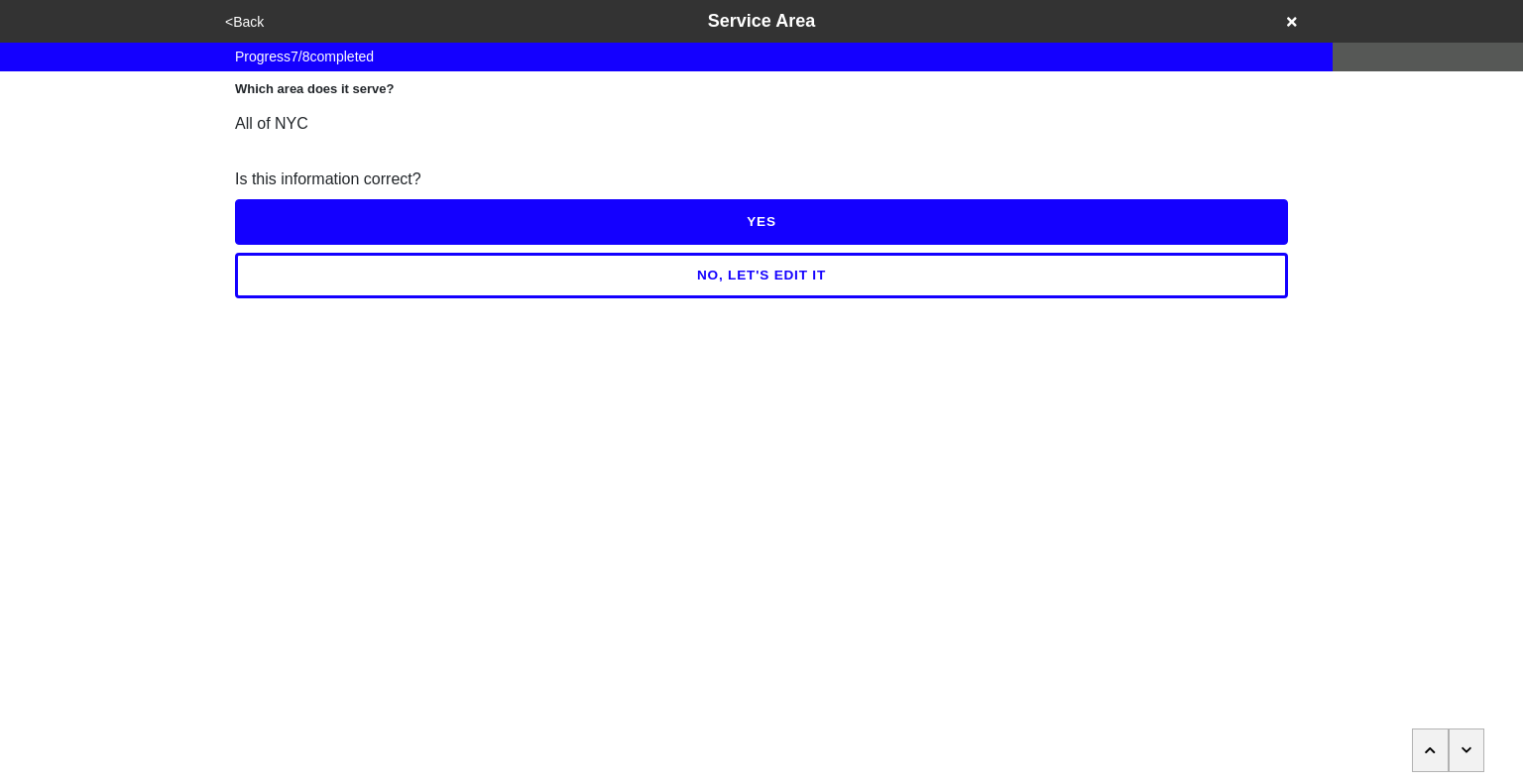 click at bounding box center (1466, 750) 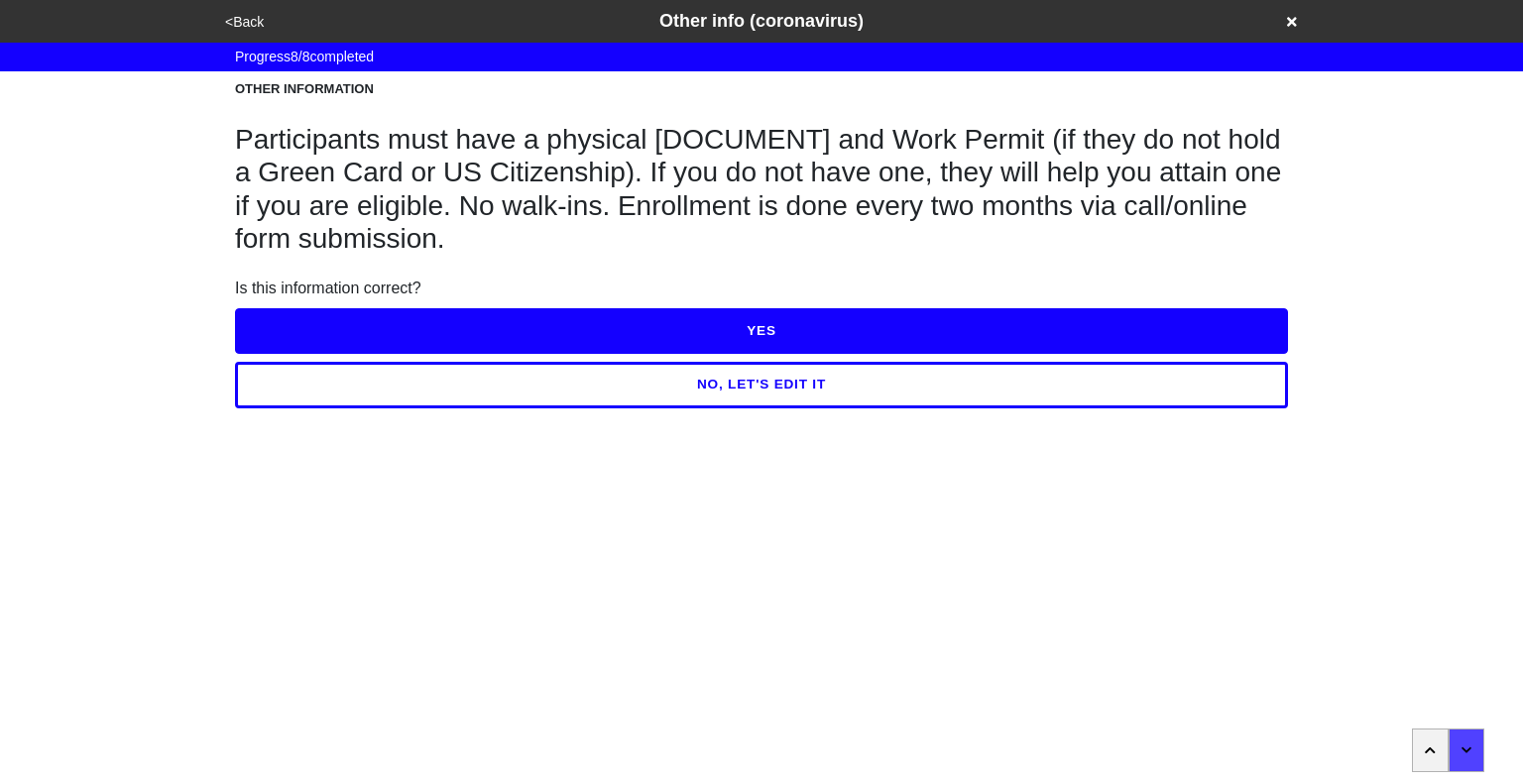 click at bounding box center (1430, 750) 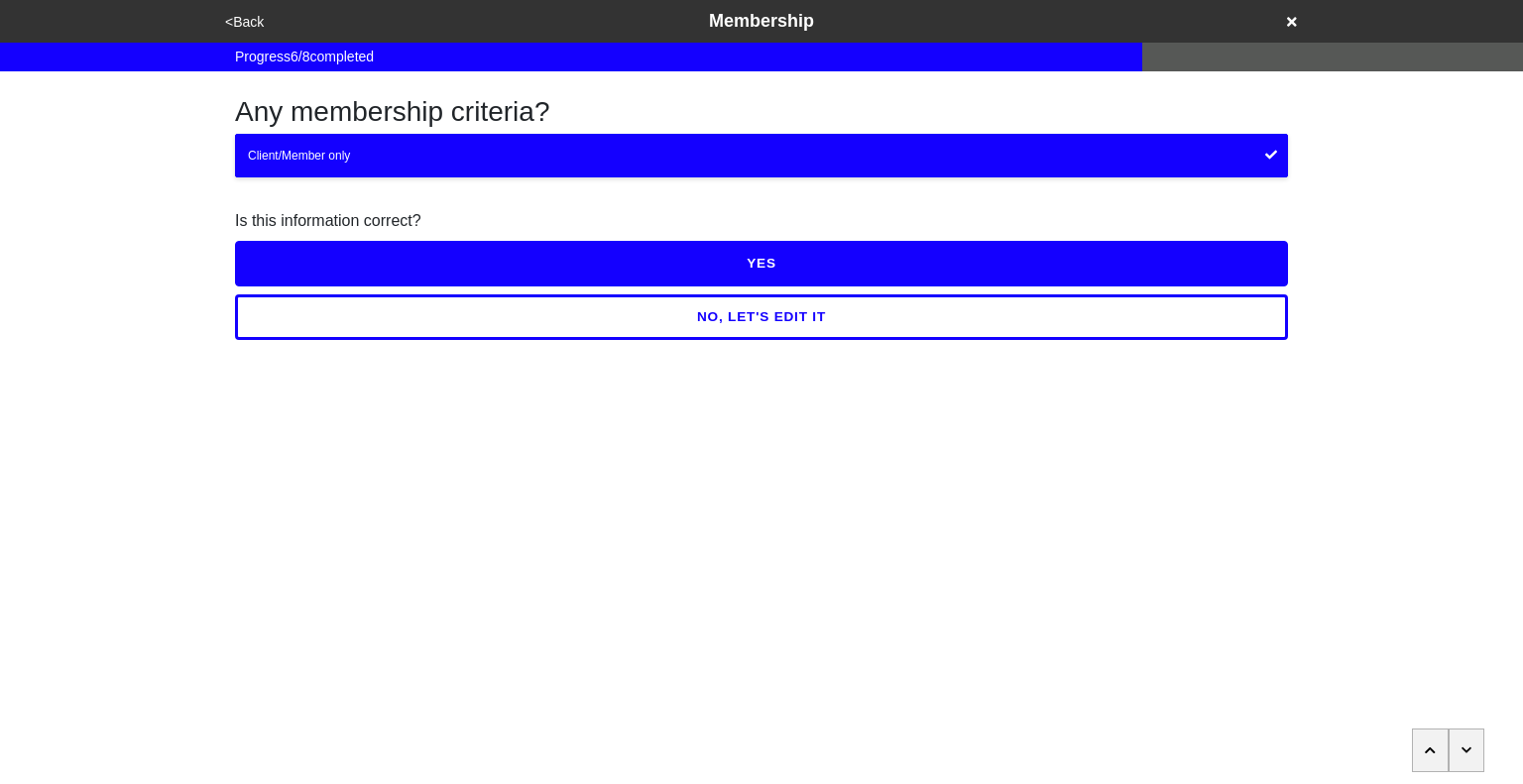 click at bounding box center (1430, 750) 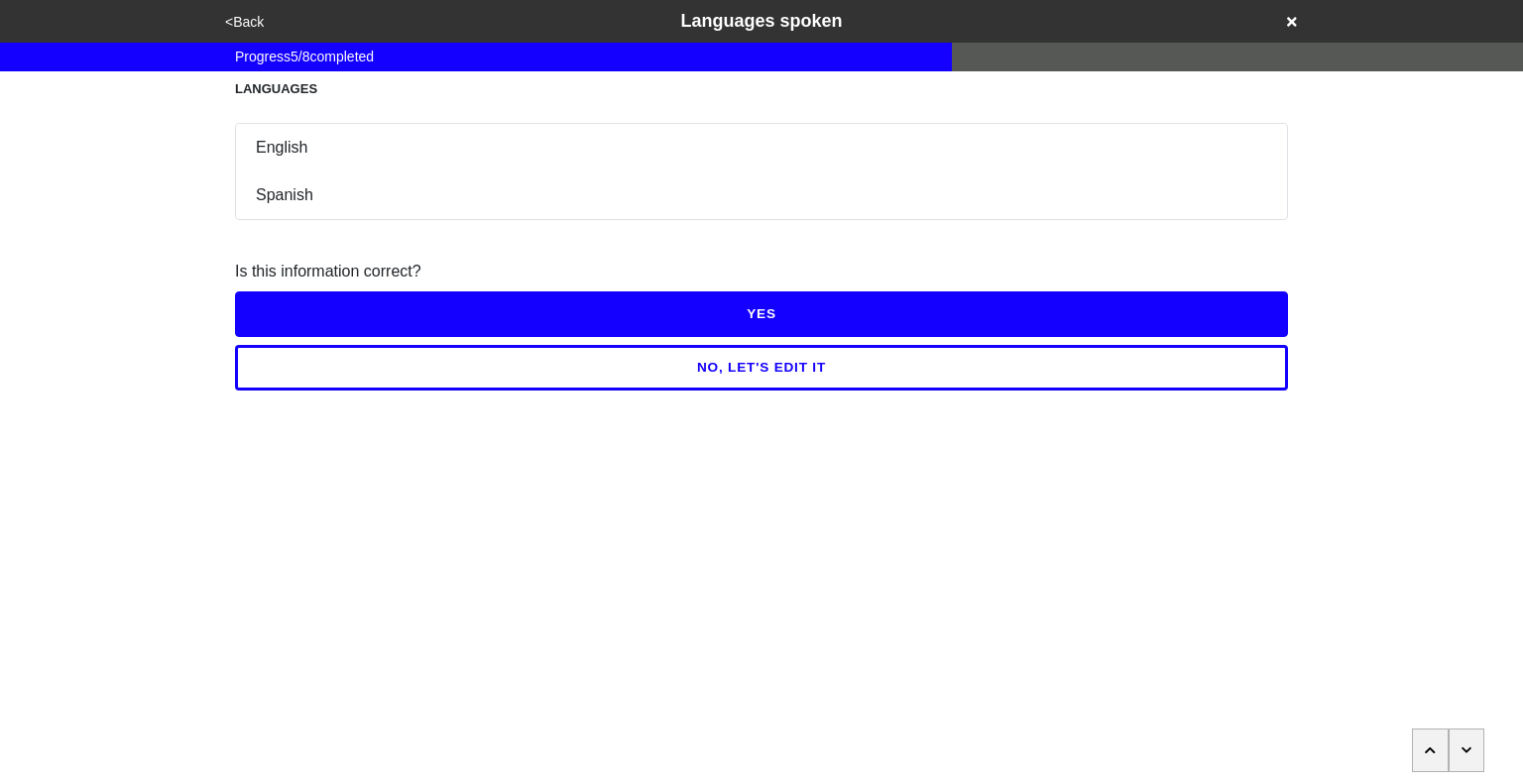 click at bounding box center (1430, 750) 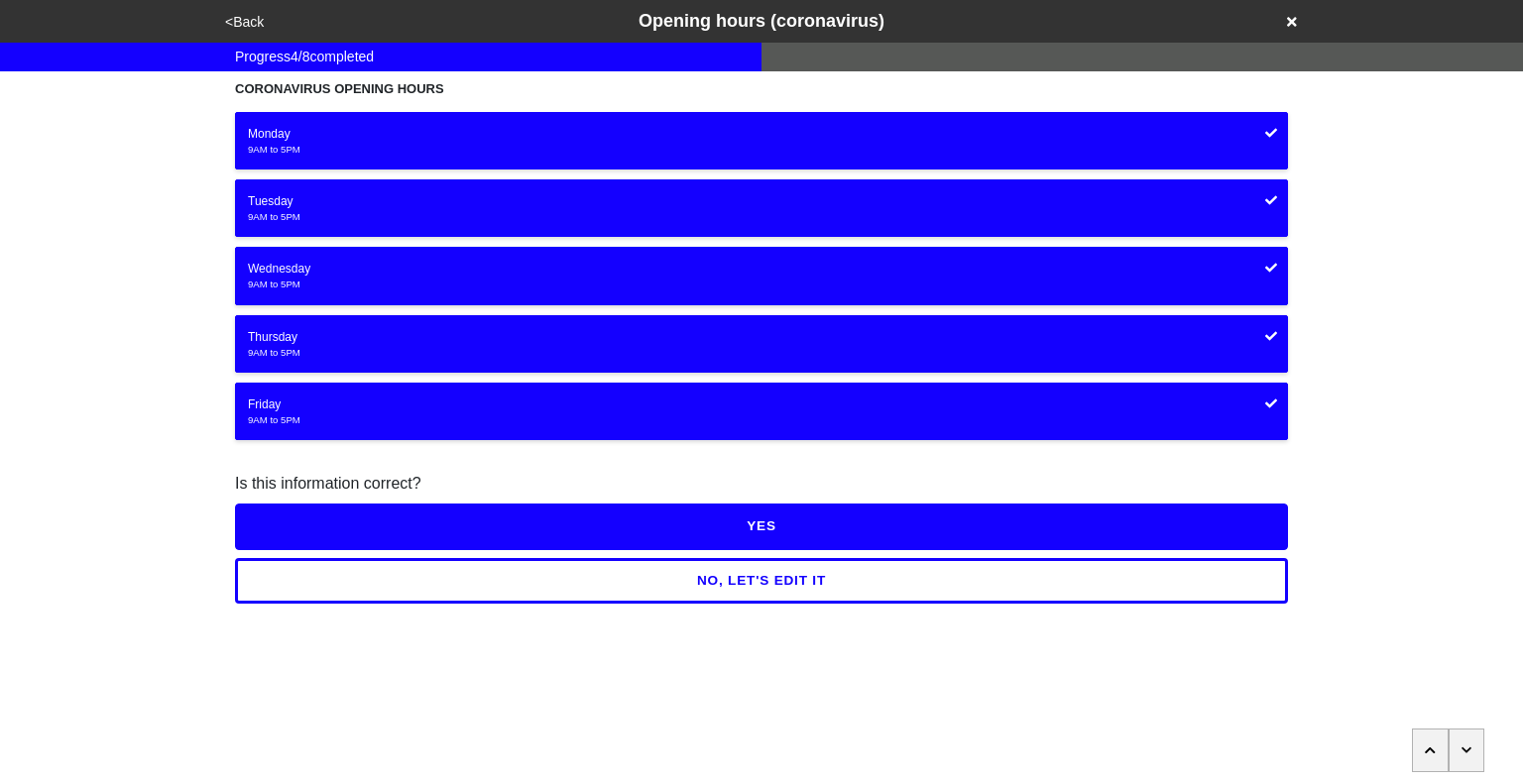 click at bounding box center (1430, 750) 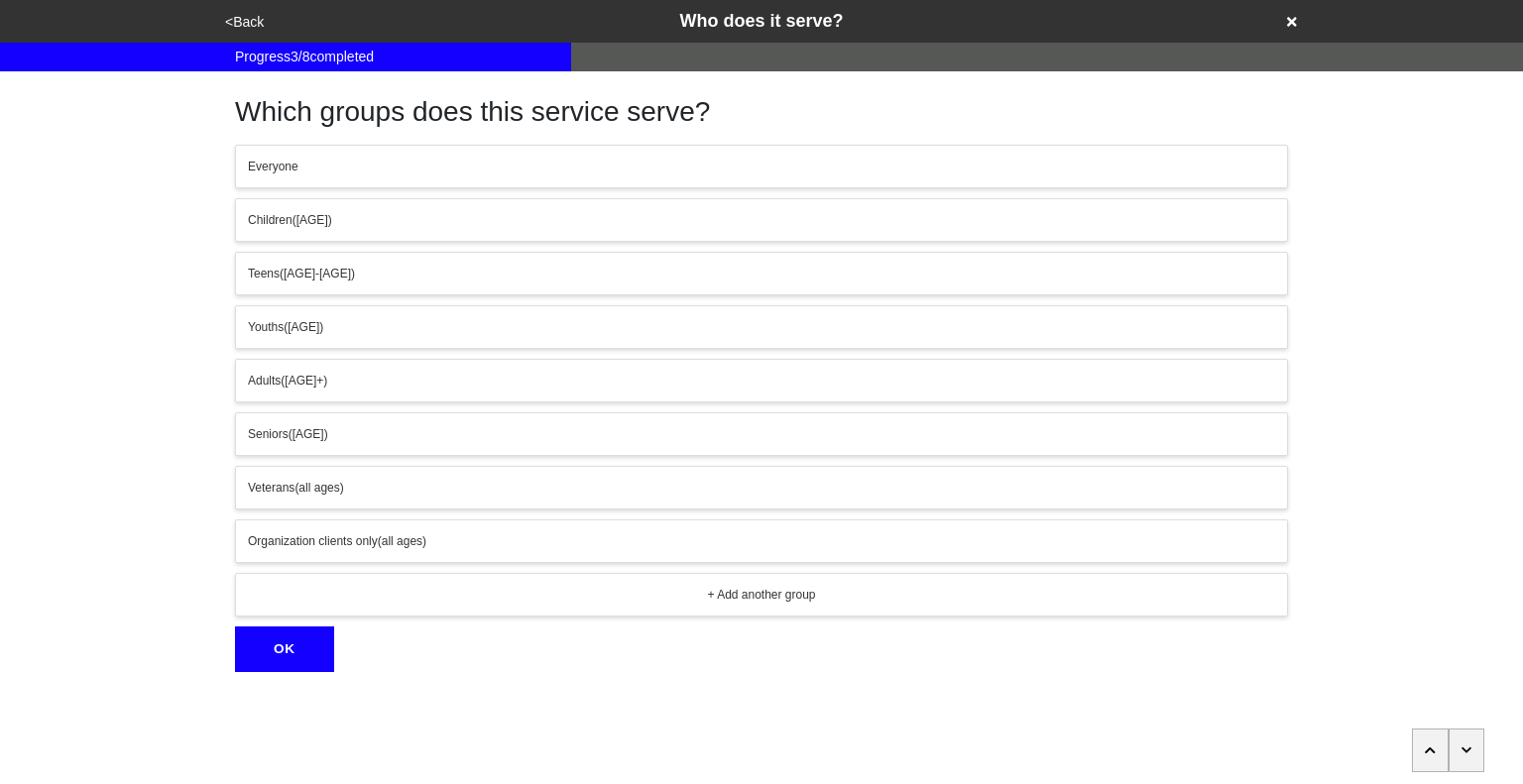 click at bounding box center (1430, 750) 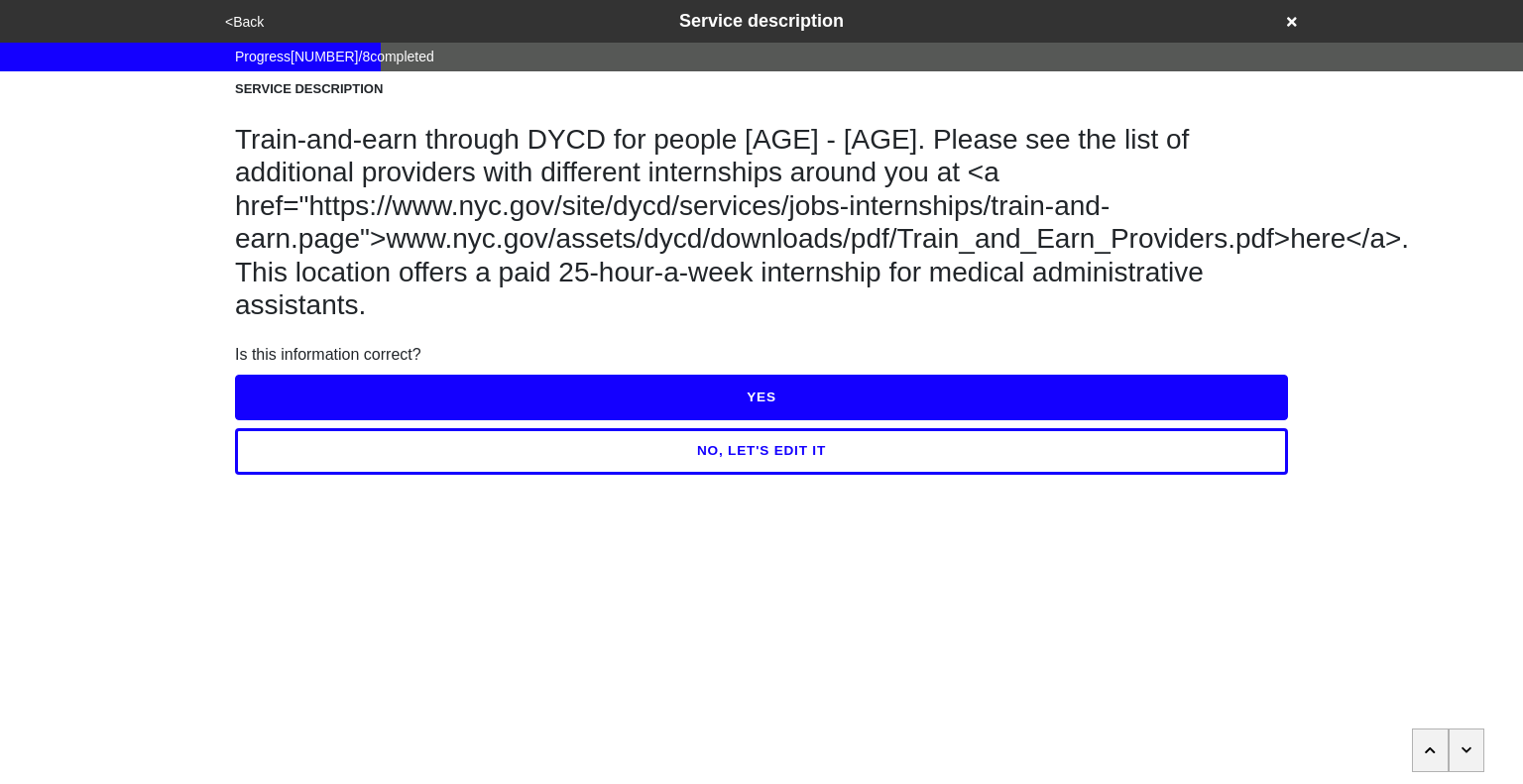 click on "Train-and-earn through DYCD for people 18-24. Please see the list of additional providers with different internships around you at <a href="https://www.nyc.gov/site/dycd/services/jobs-internships/train-and-earn.page">www.nyc.gov/assets/dycd/downloads/pdf/Train_and_Earn_Providers.pdf>here</a>. This location offers a paid 25-hour-a-week internship for medical administrative assistants." at bounding box center [762, 223] 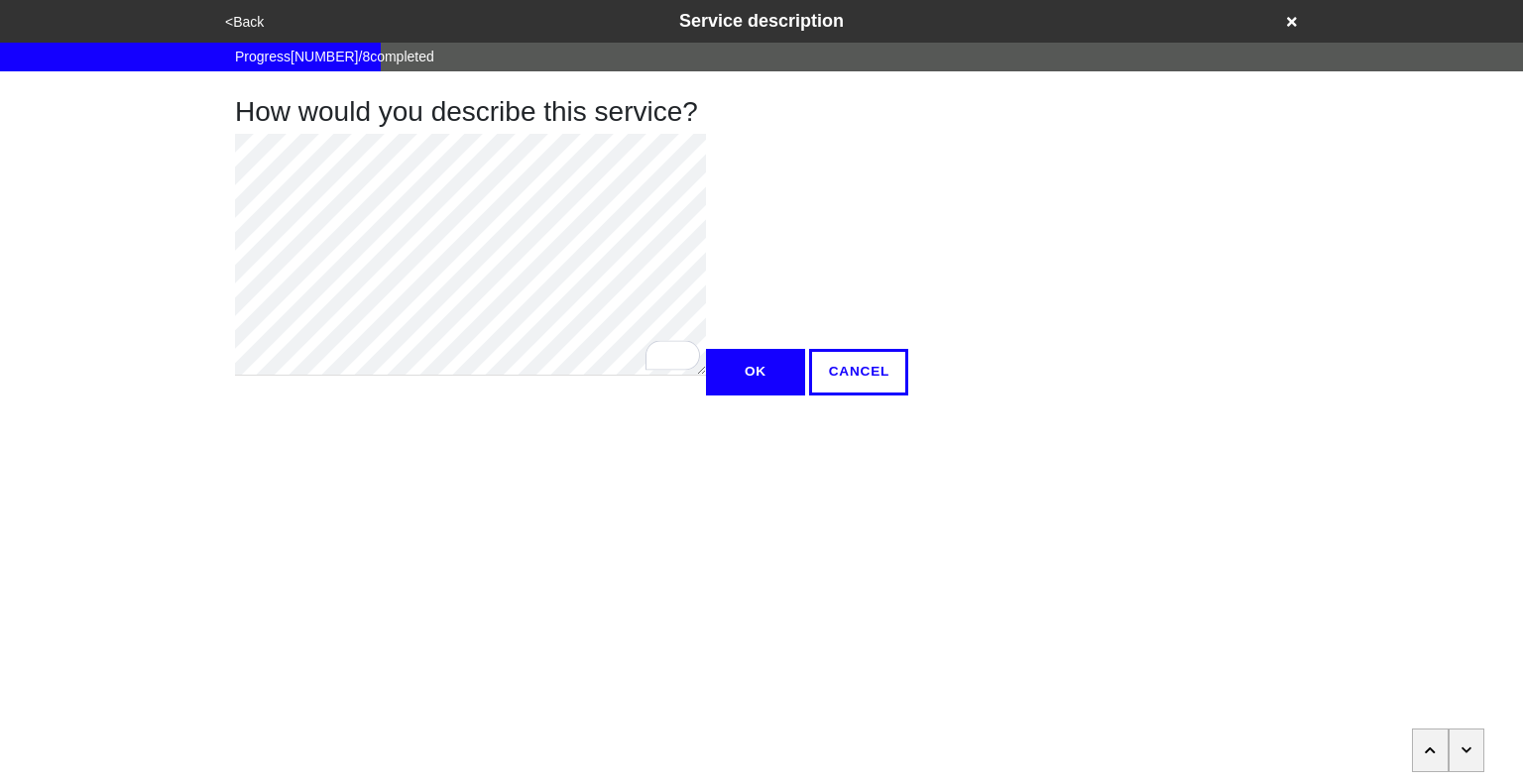 click on "OK" at bounding box center (756, 372) 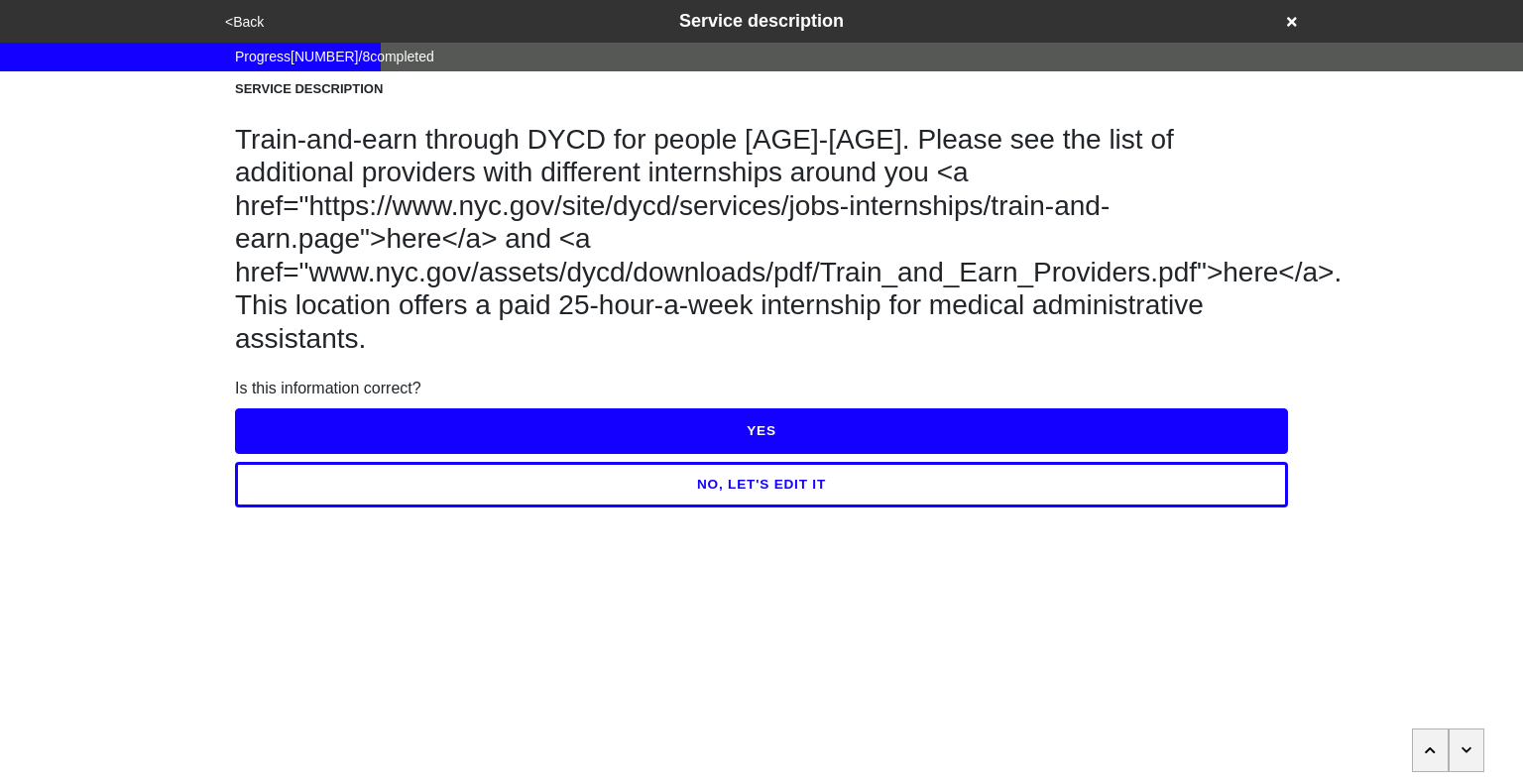 click on "YES" at bounding box center (762, 431) 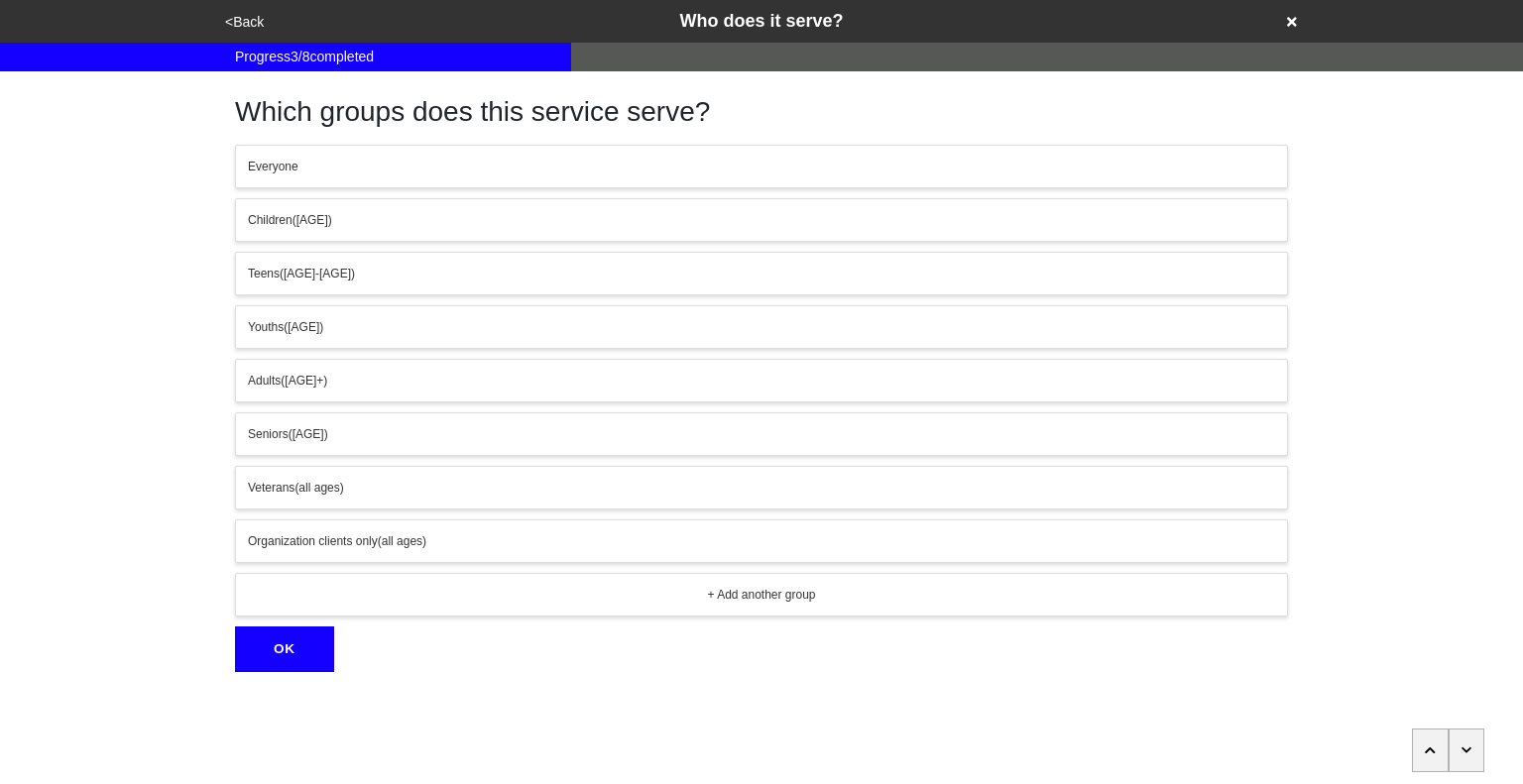 click on "<Back" at bounding box center [244, 22] 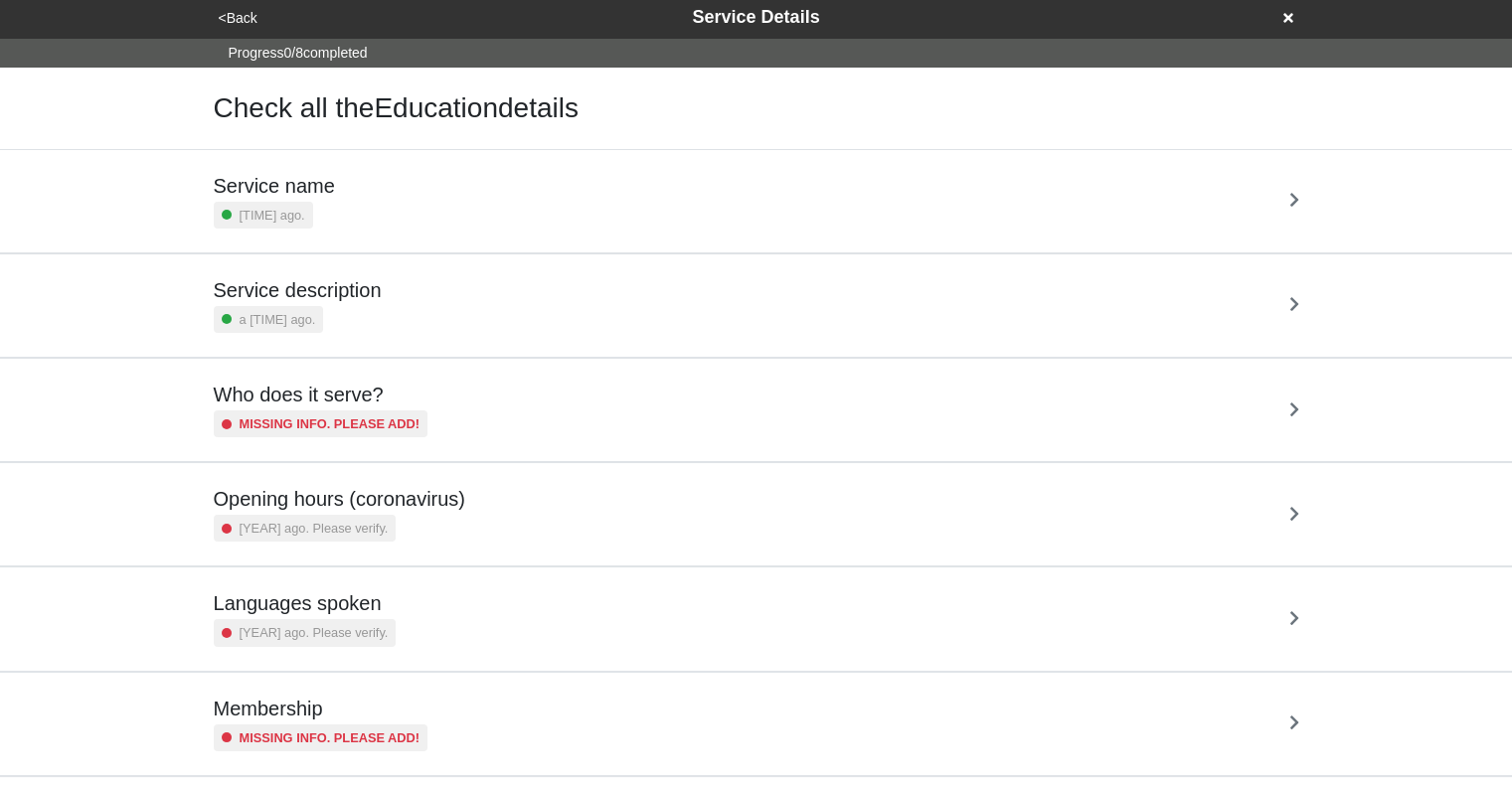 scroll, scrollTop: 4, scrollLeft: 0, axis: vertical 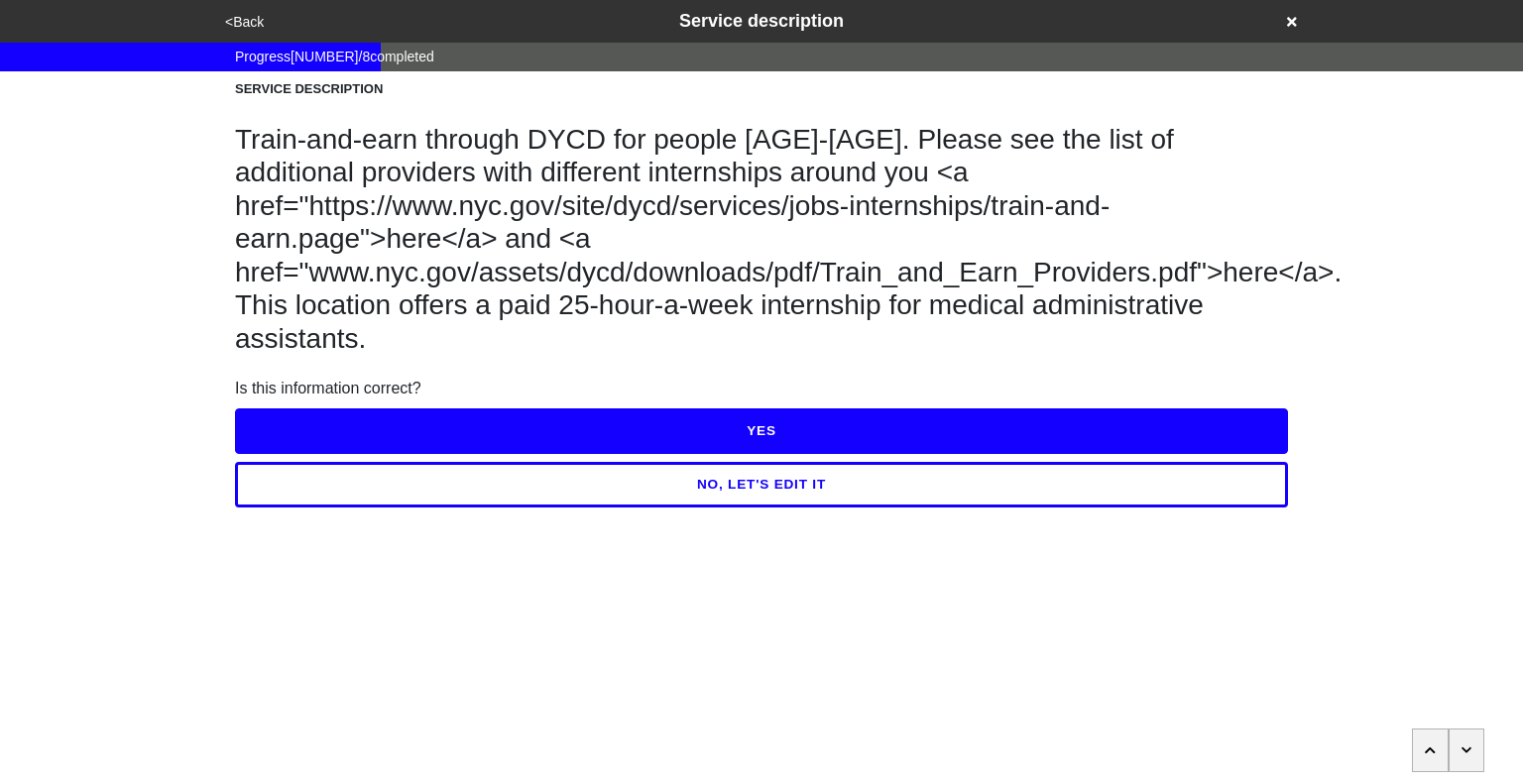 click on "NO, LET'S EDIT IT" at bounding box center [762, 485] 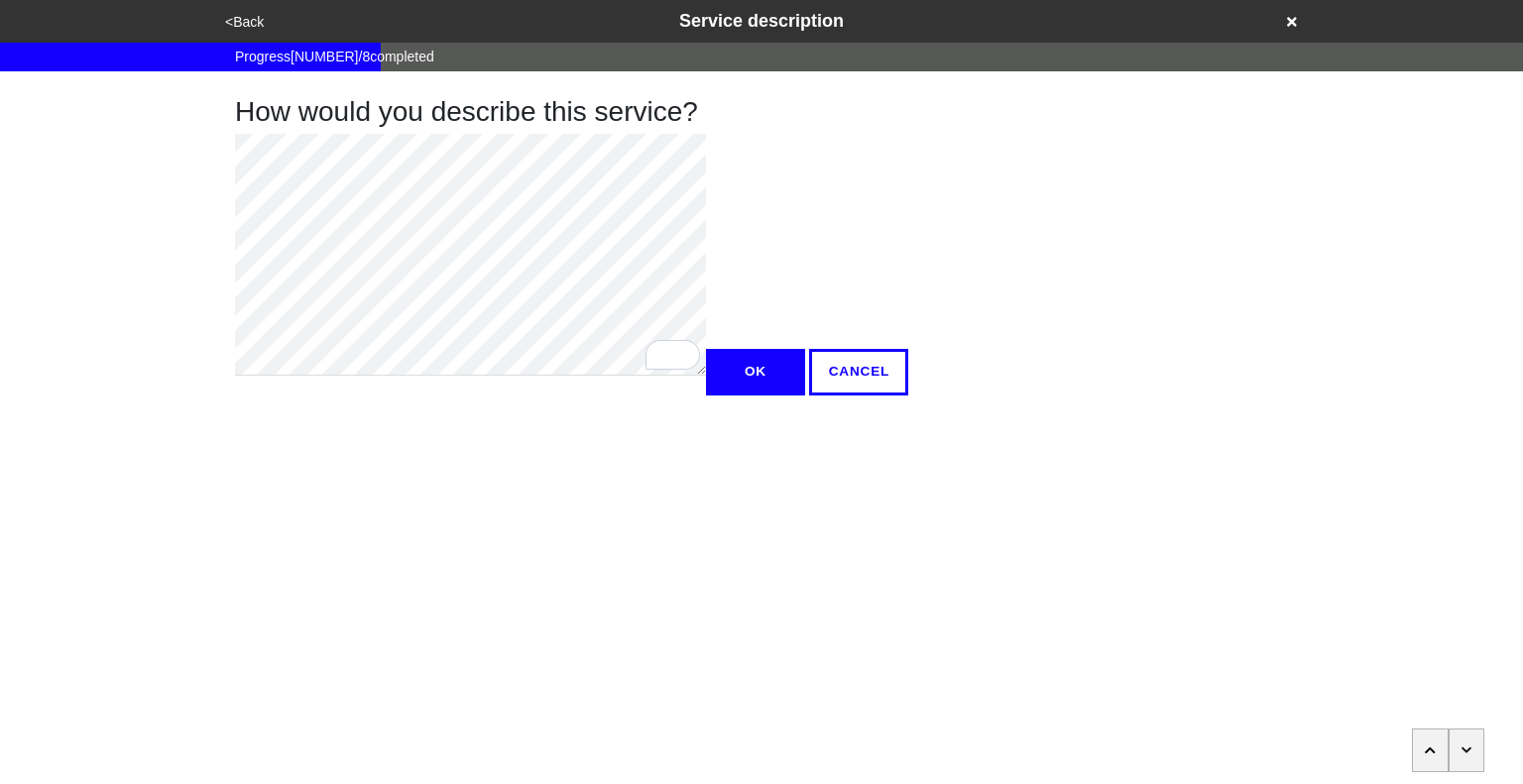 click on "OK" at bounding box center [756, 372] 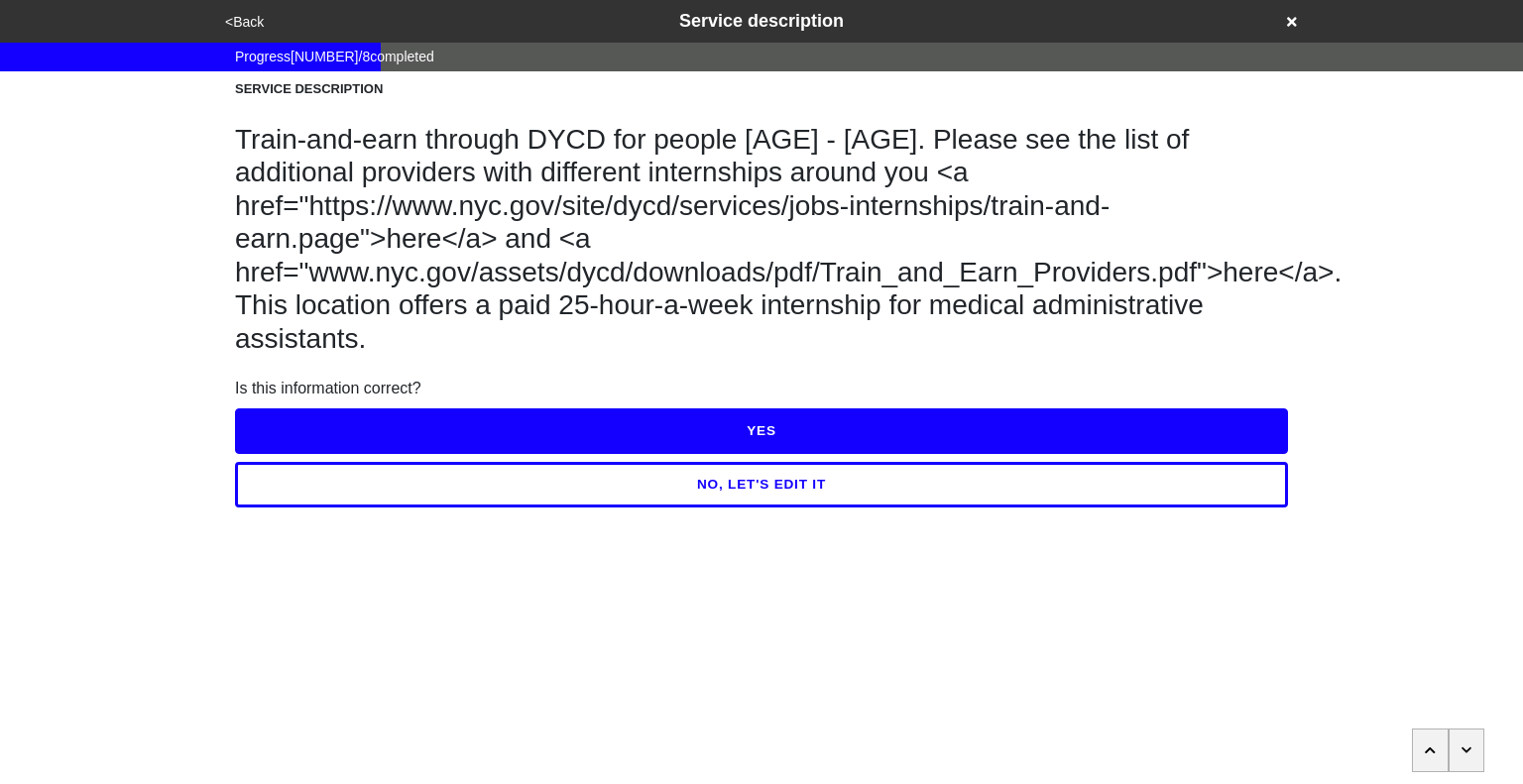 click on "YES" at bounding box center (762, 431) 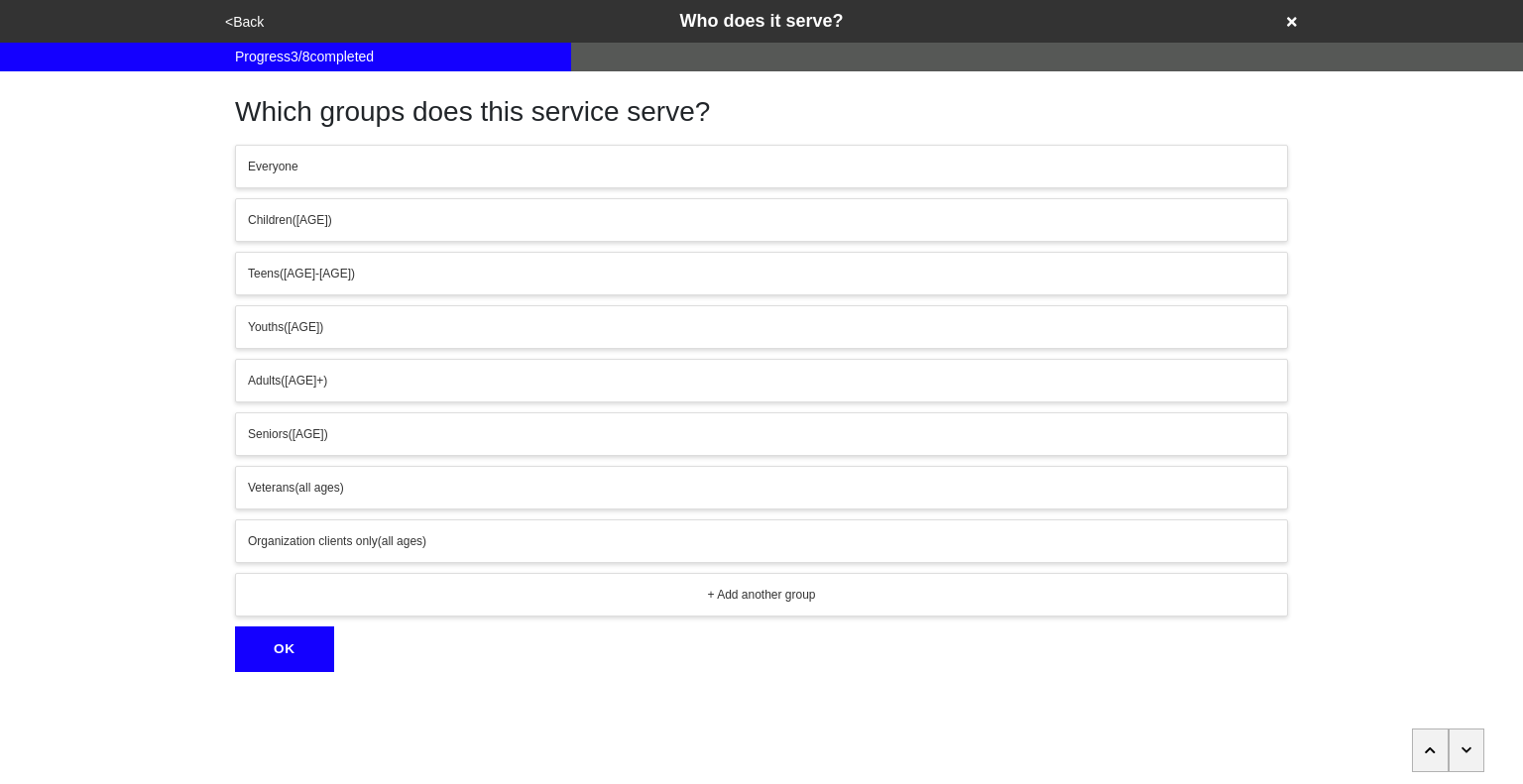 click at bounding box center [1466, 750] 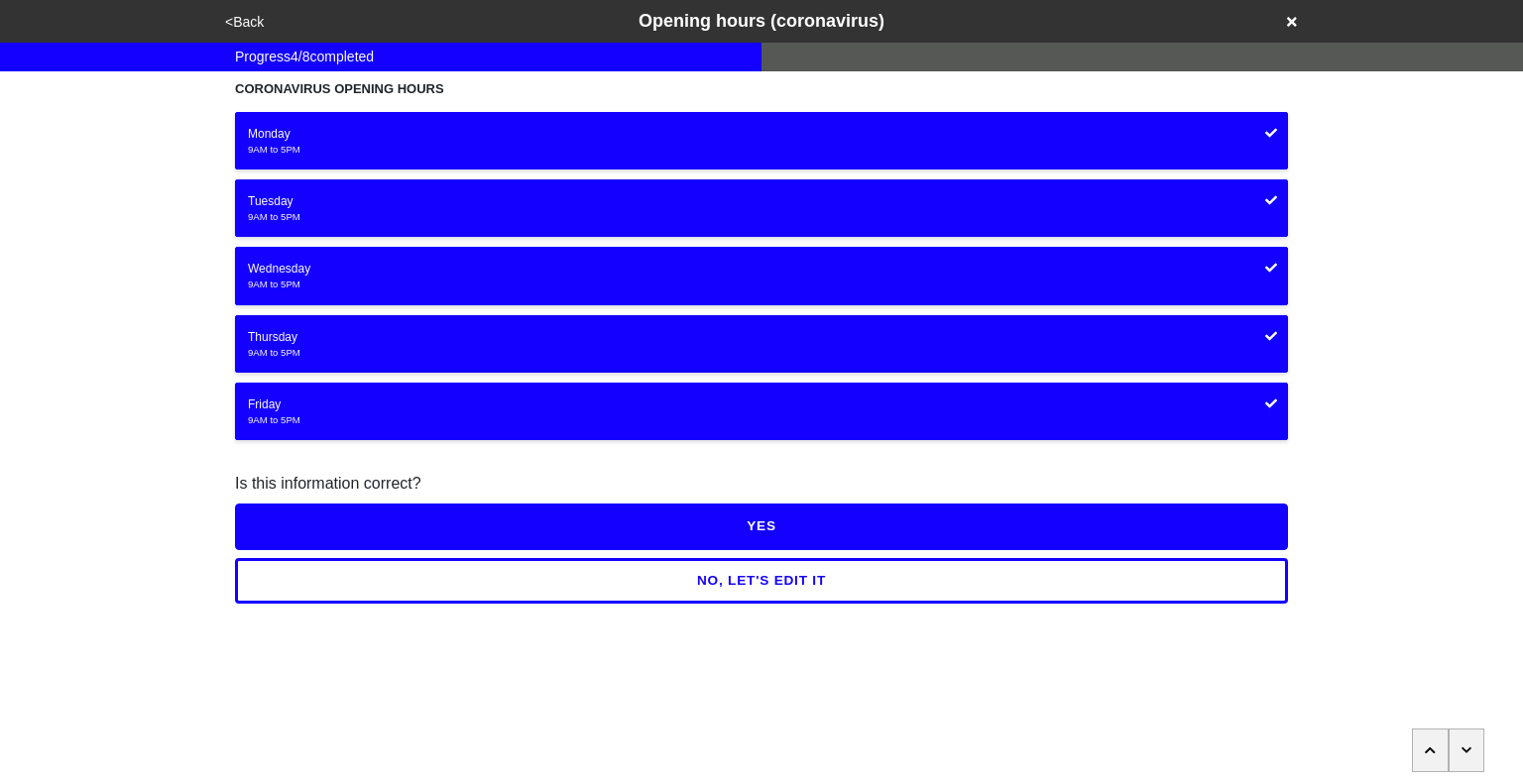 click at bounding box center [1466, 750] 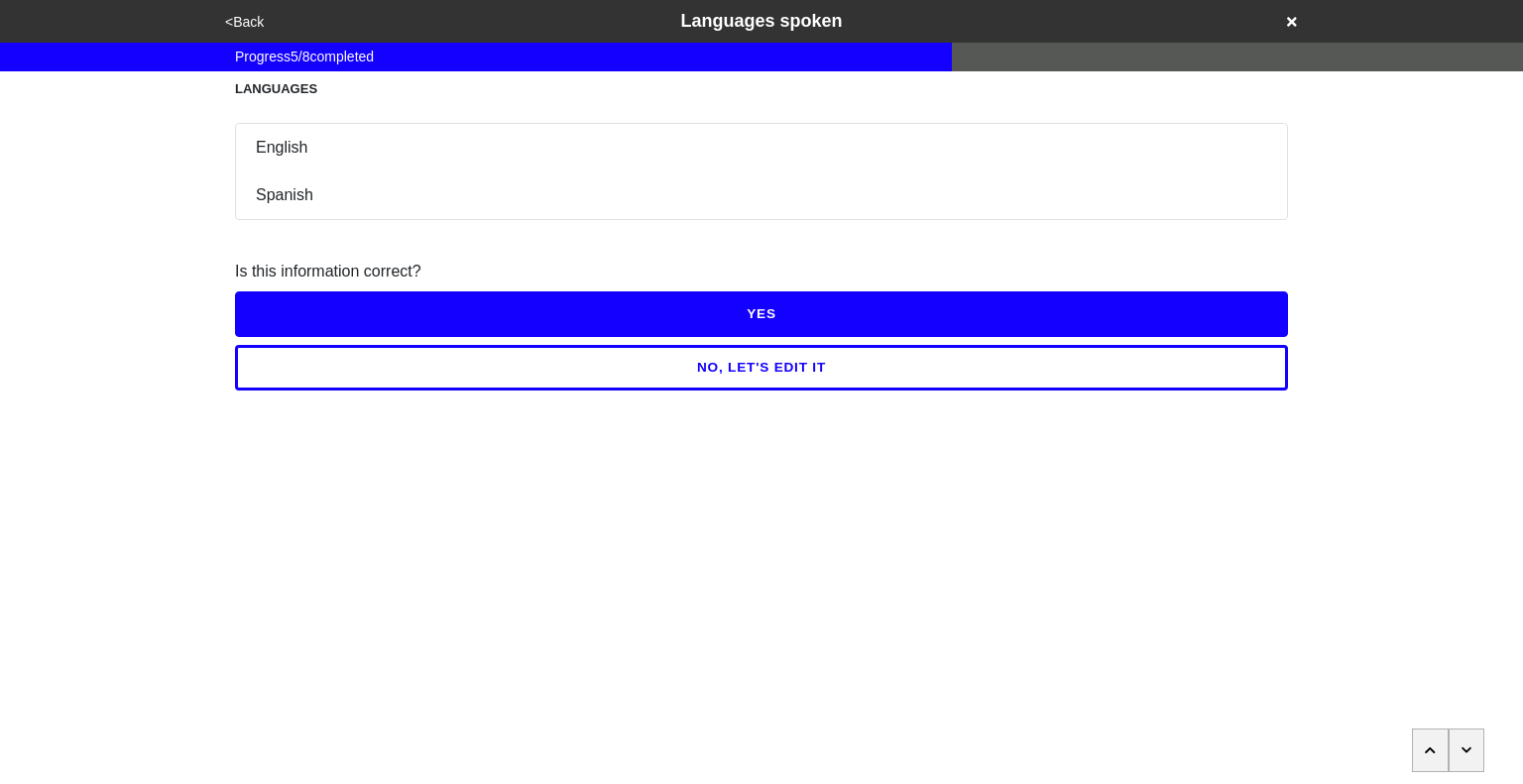 click at bounding box center [1430, 750] 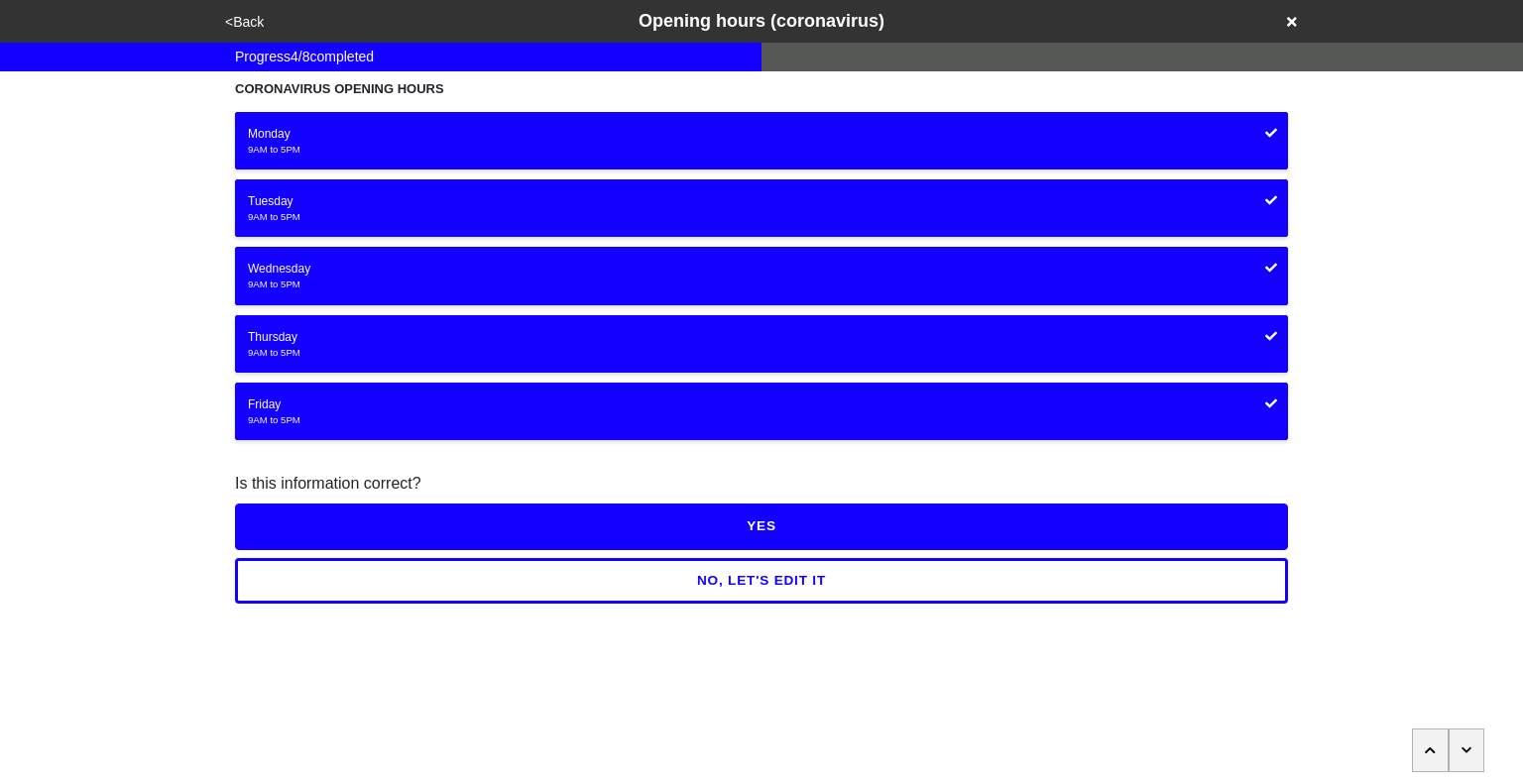 click on "YES" at bounding box center (762, 526) 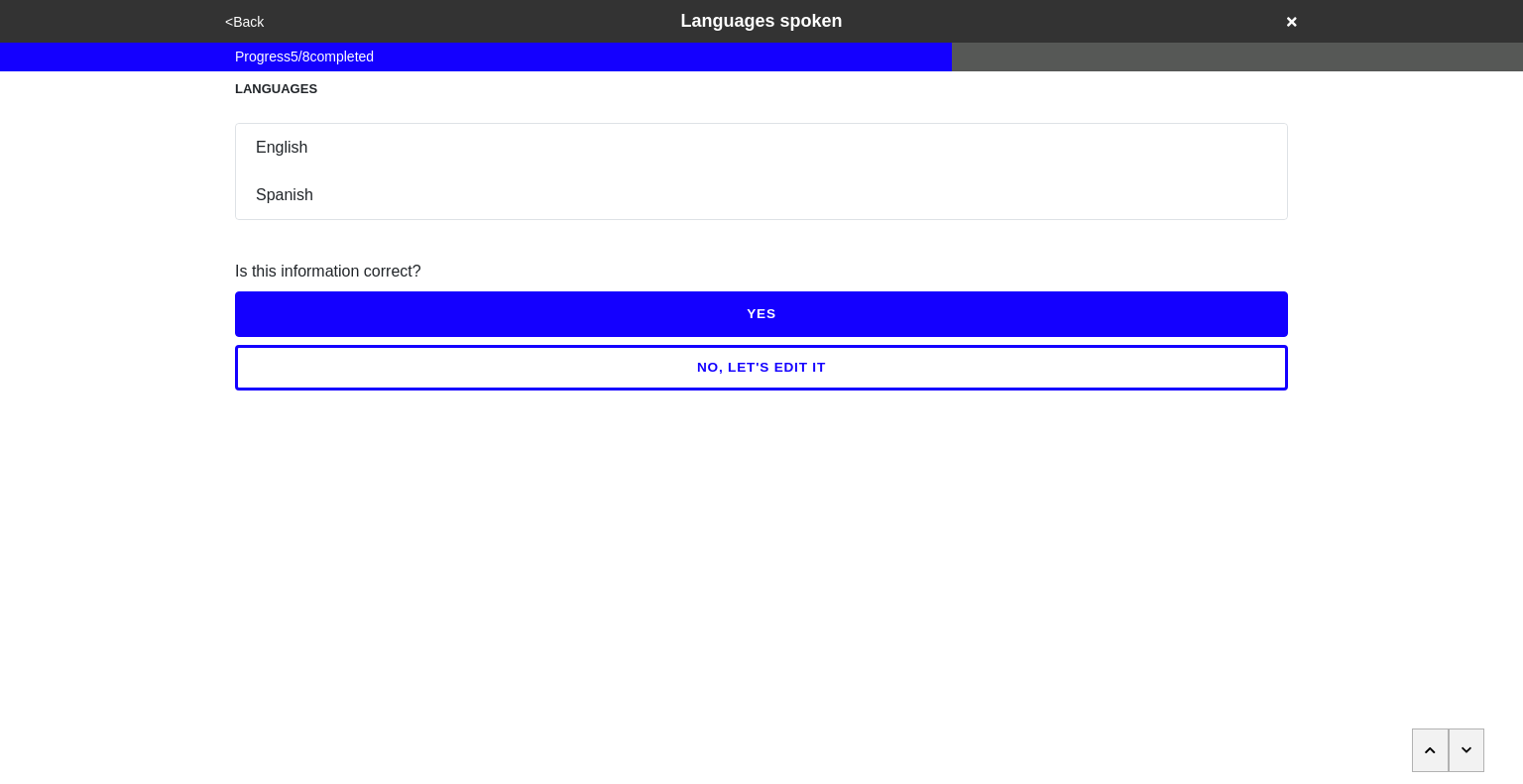 click on "YES" at bounding box center (762, 314) 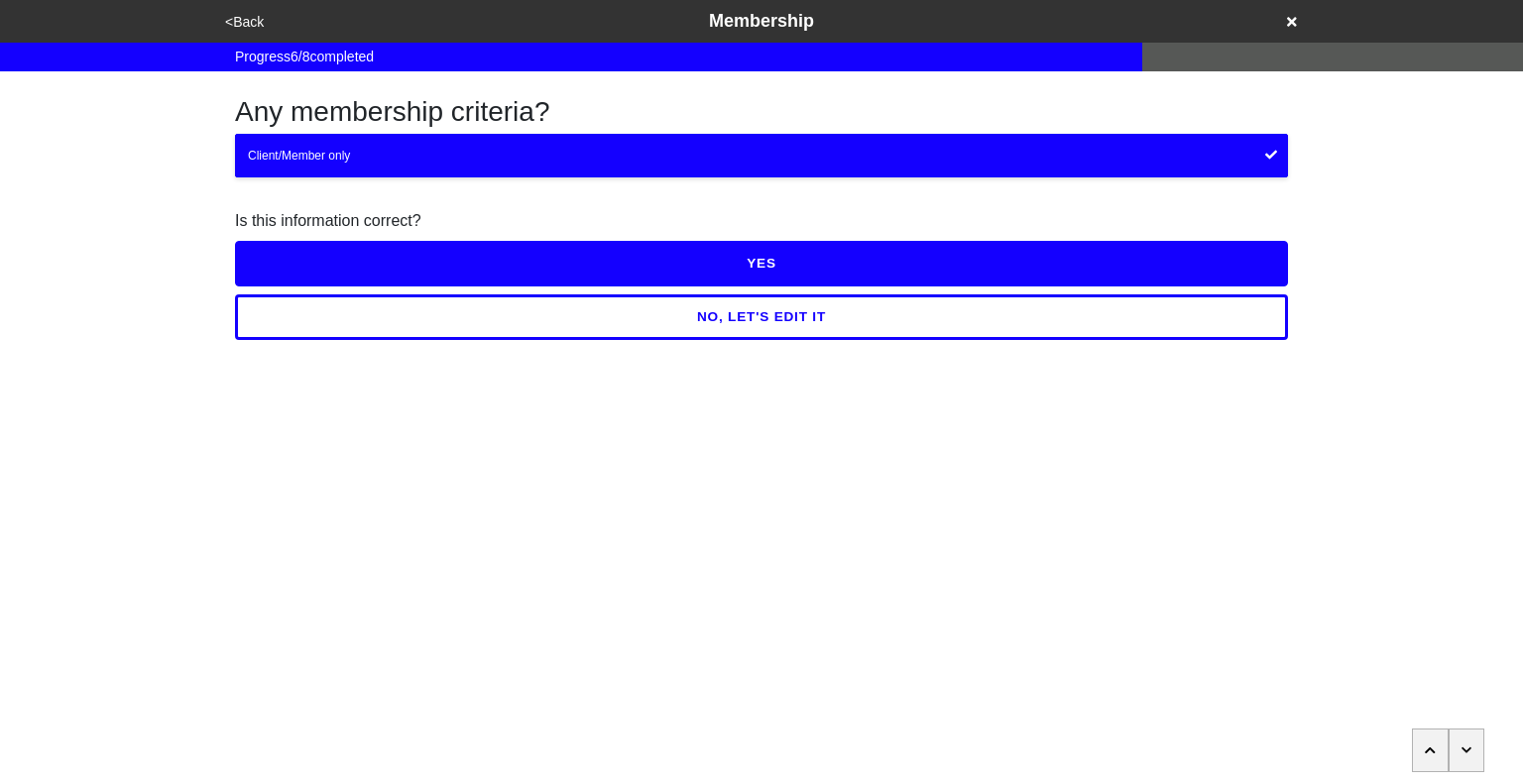 click on "YES" at bounding box center [762, 264] 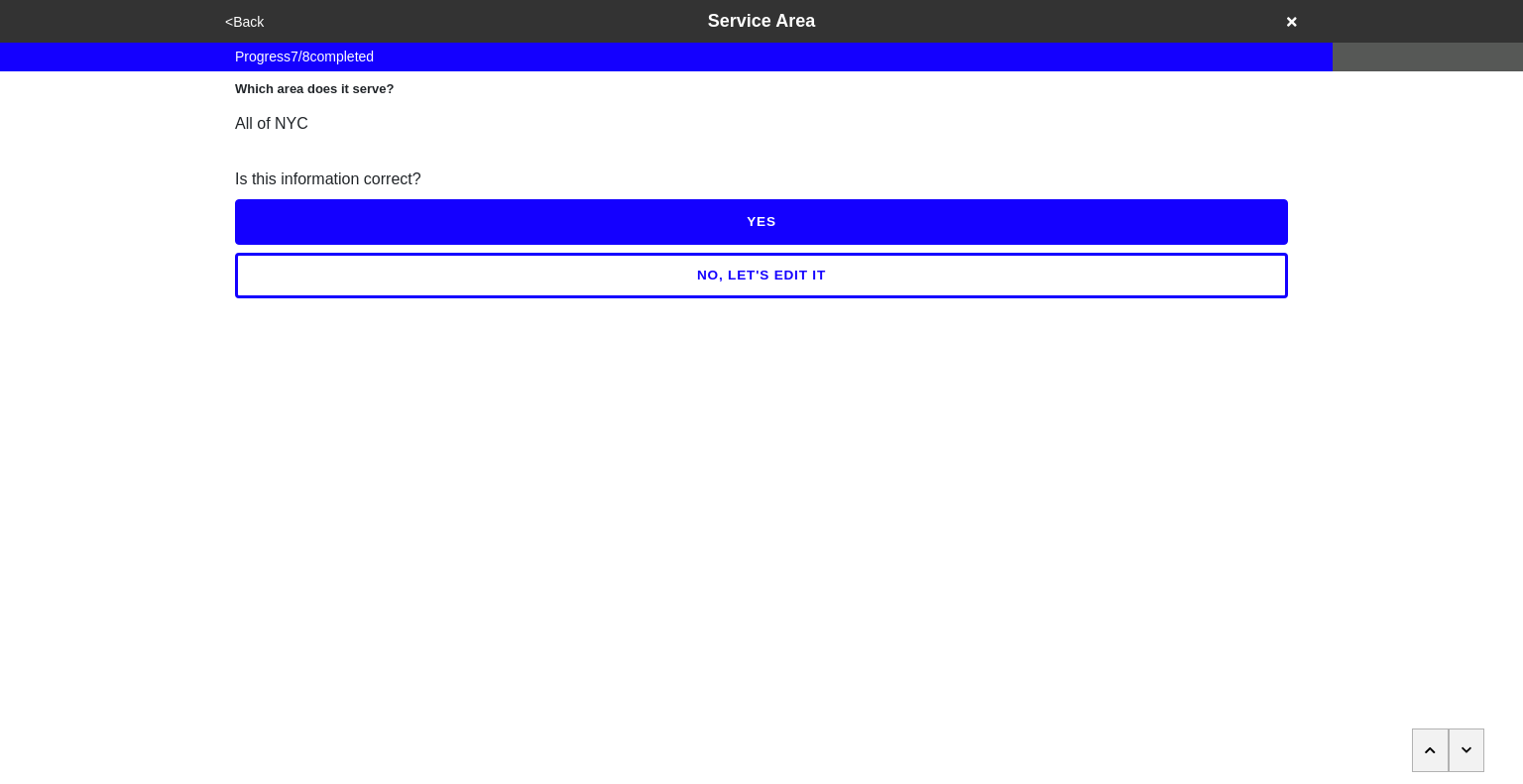 click on "YES" at bounding box center [762, 222] 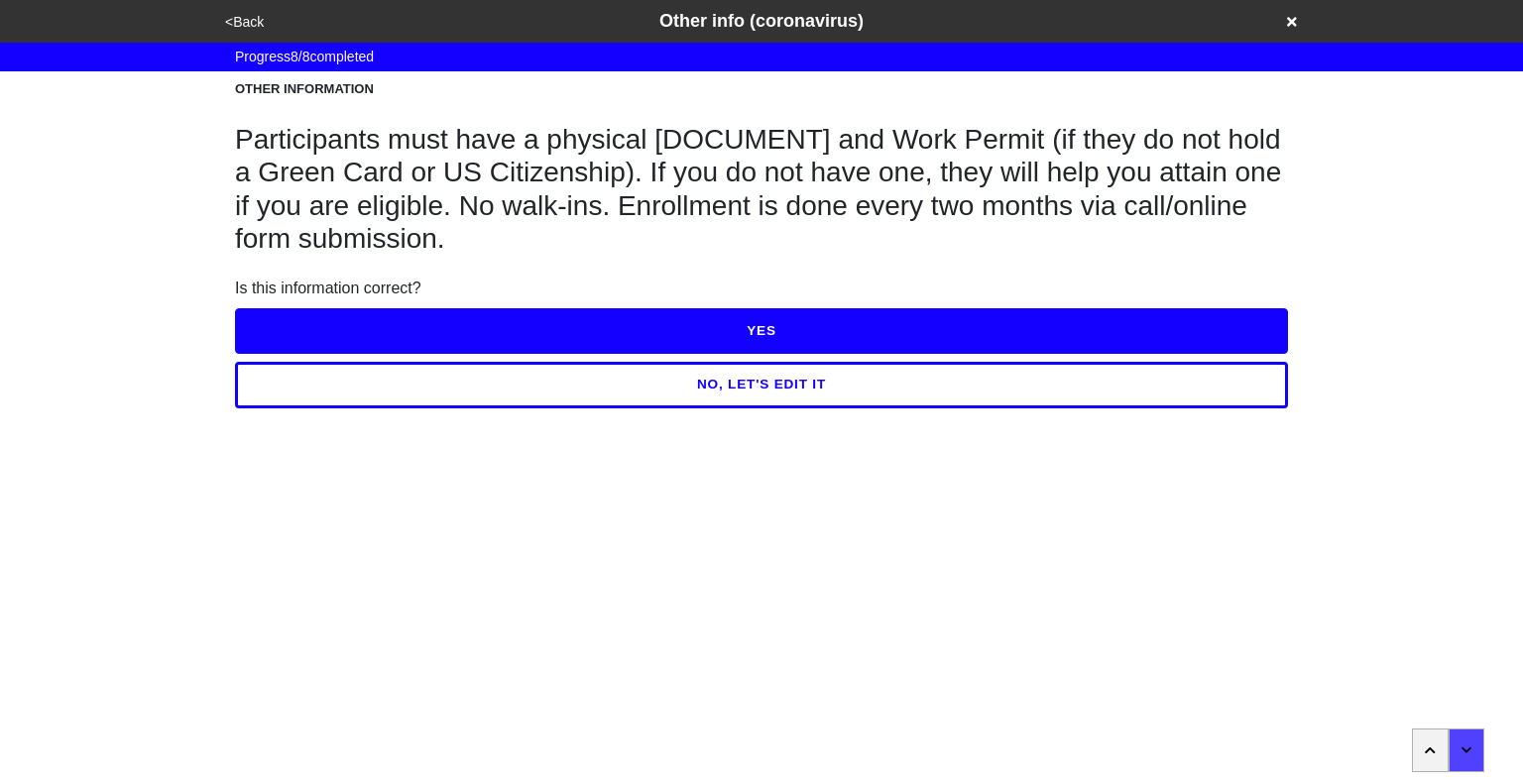 click on "YES" at bounding box center [762, 331] 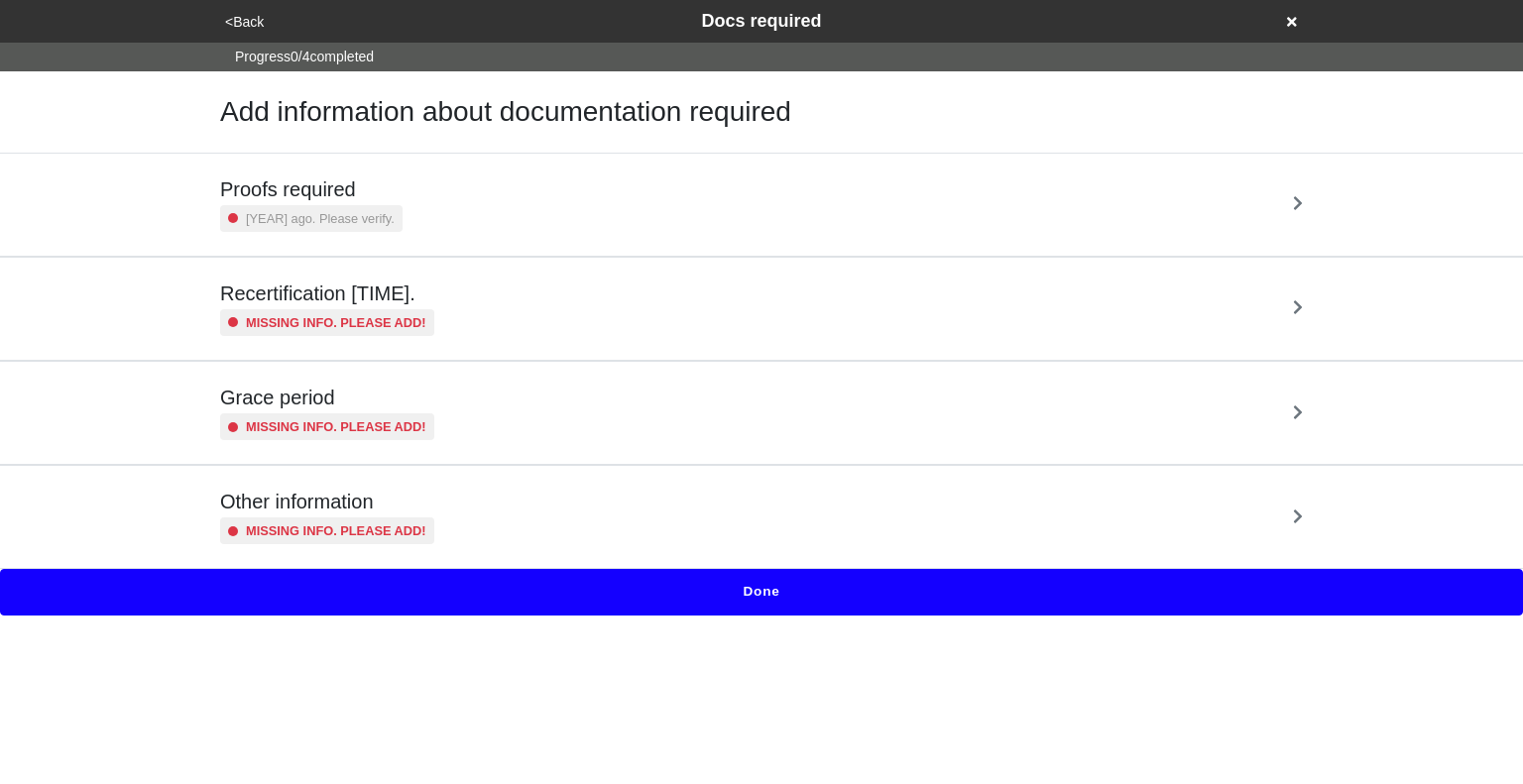 click on "Proofs required [DATE]. Please verify." at bounding box center [762, 204] 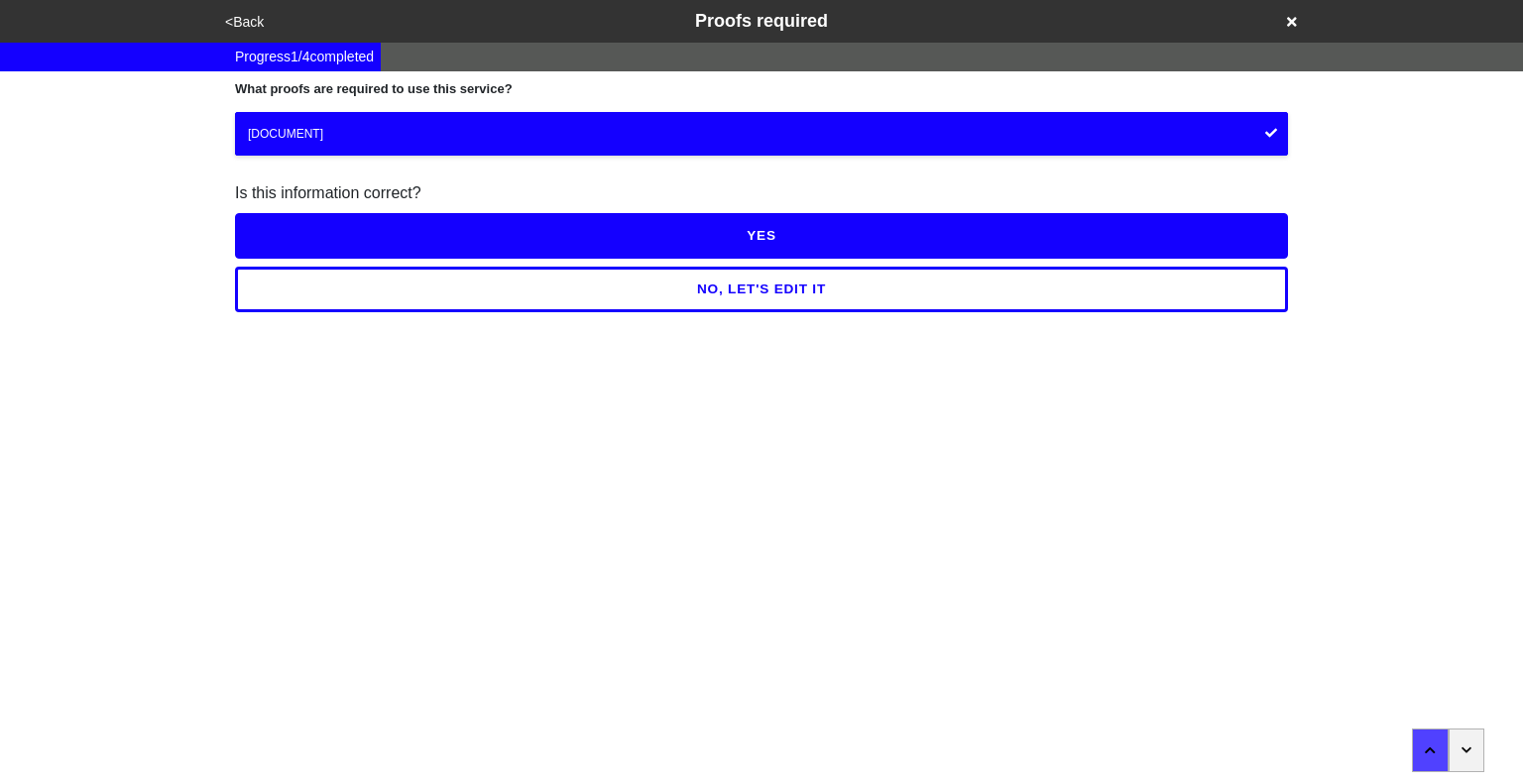 click on "YES" at bounding box center (762, 236) 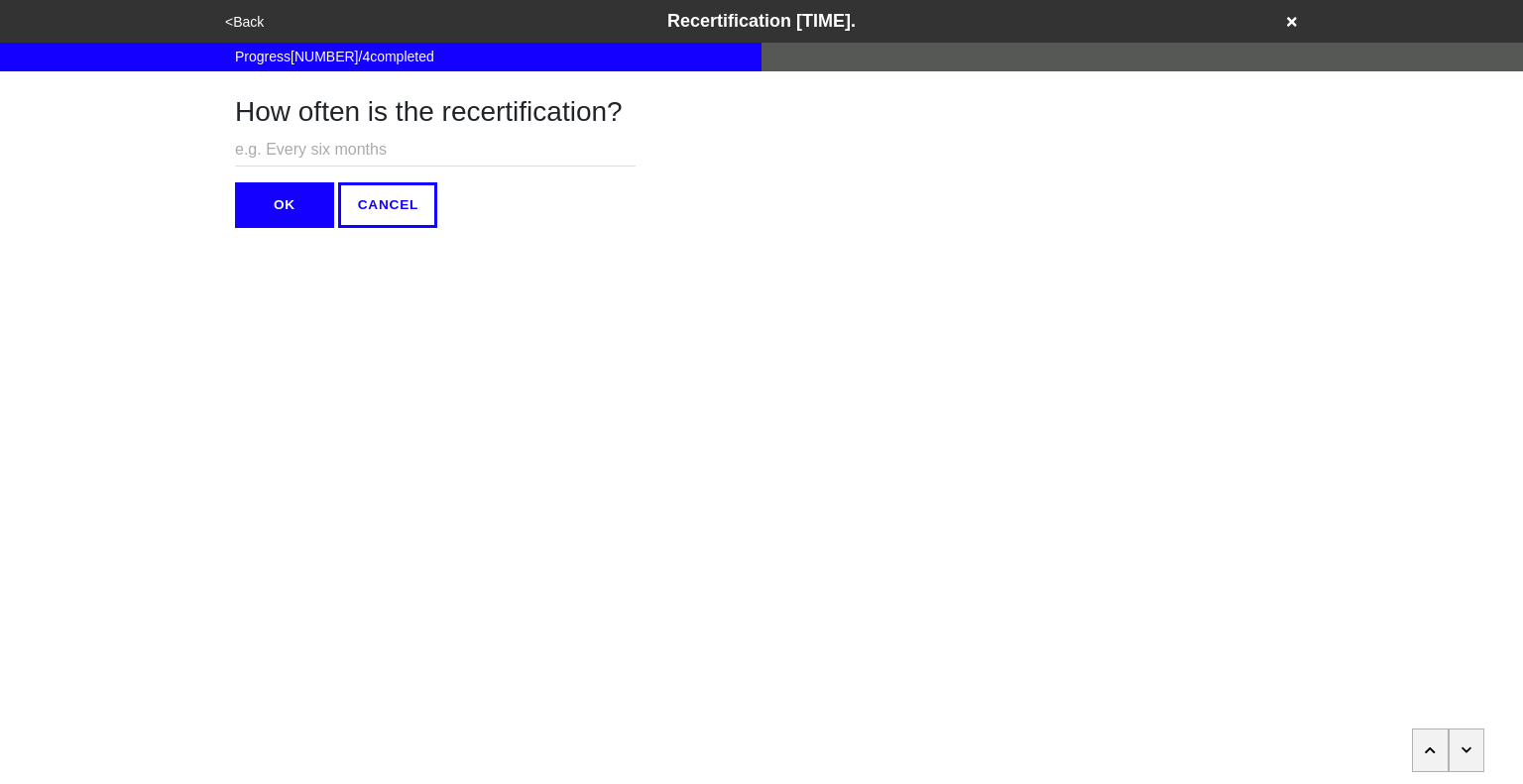 click at bounding box center (1466, 750) 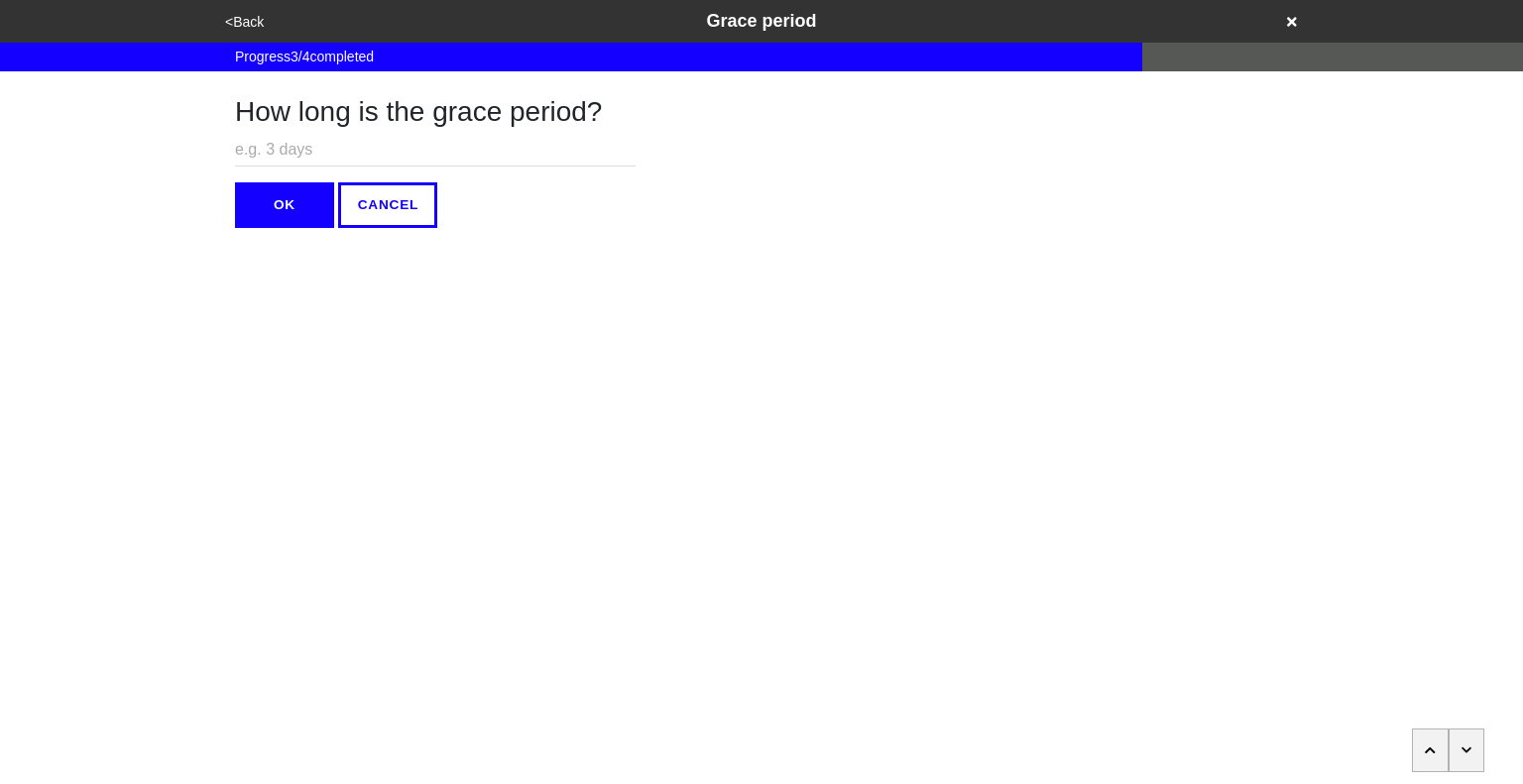 click at bounding box center [1466, 750] 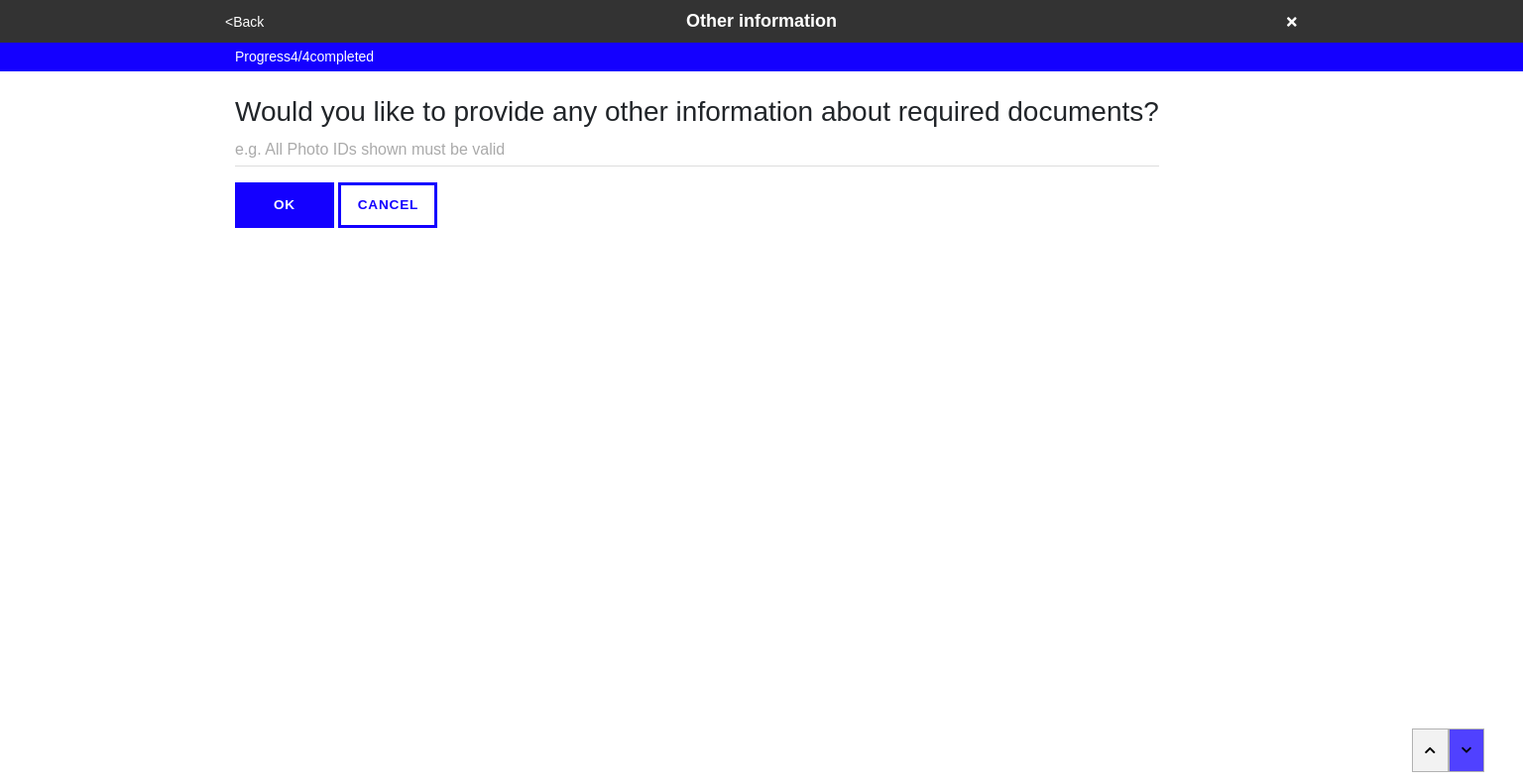 click on "OK" at bounding box center [285, 205] 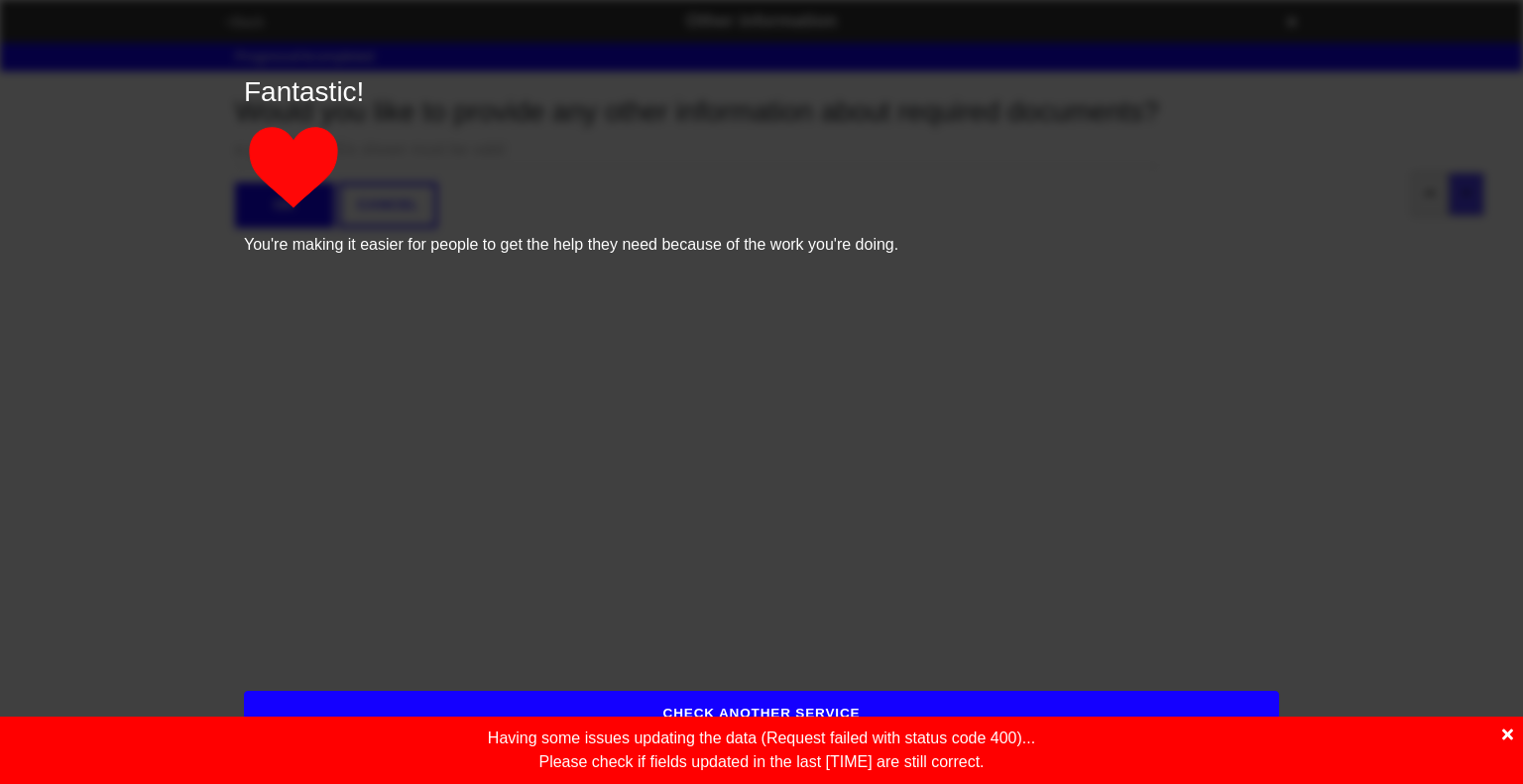 click at bounding box center (1507, 734) 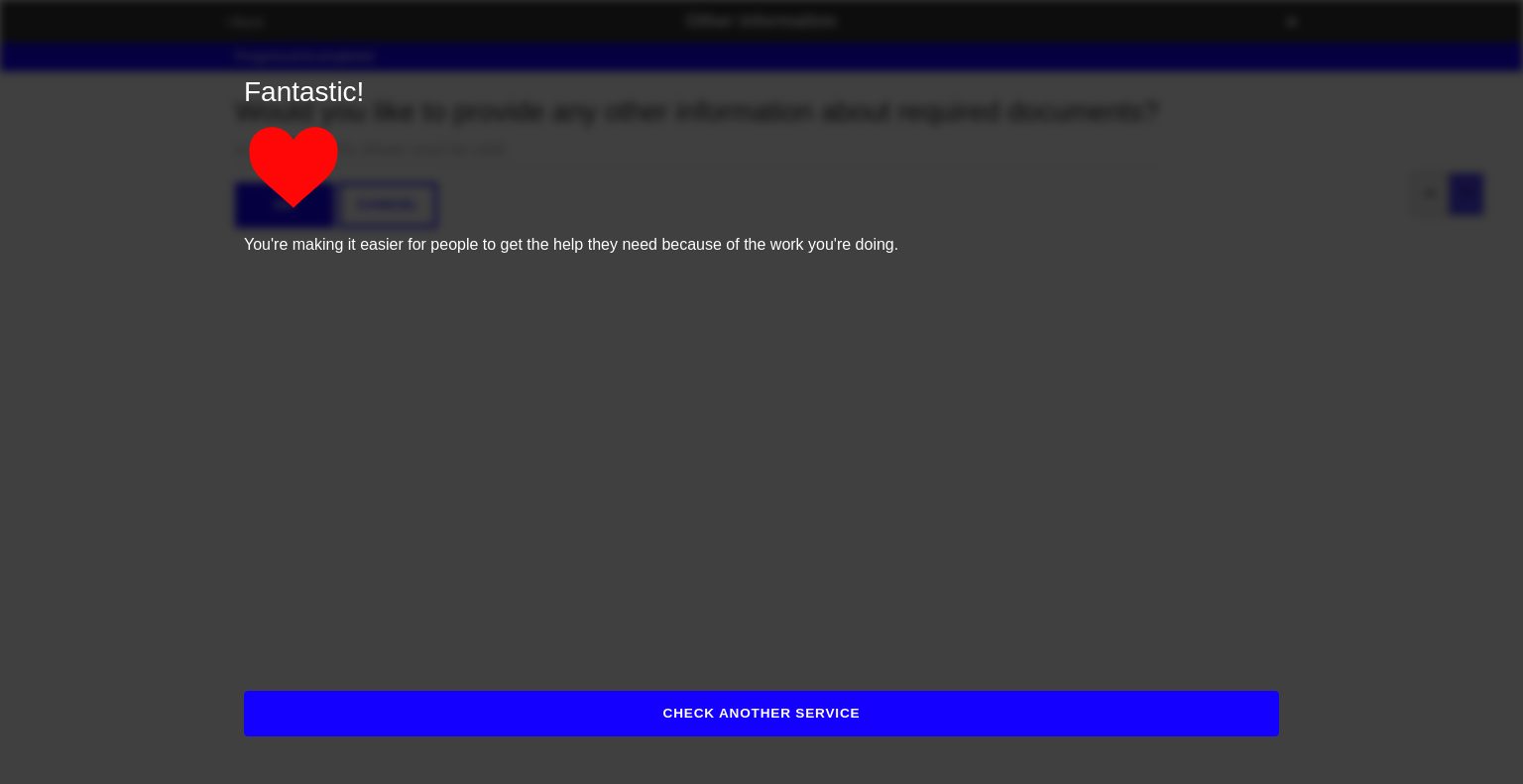 click on "CHECK ANOTHER SERVICE" at bounding box center [762, 714] 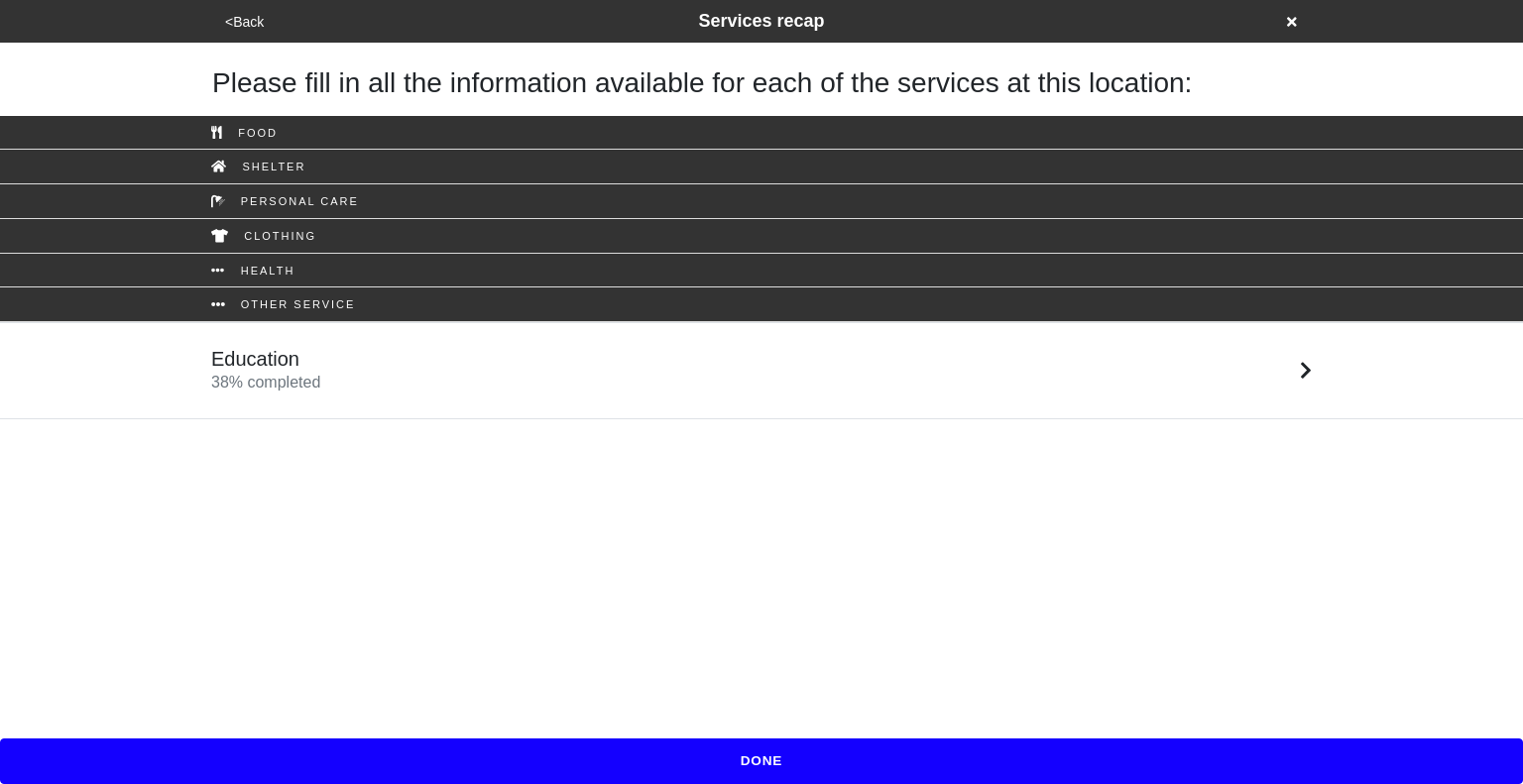 click on "<Back" at bounding box center [244, 22] 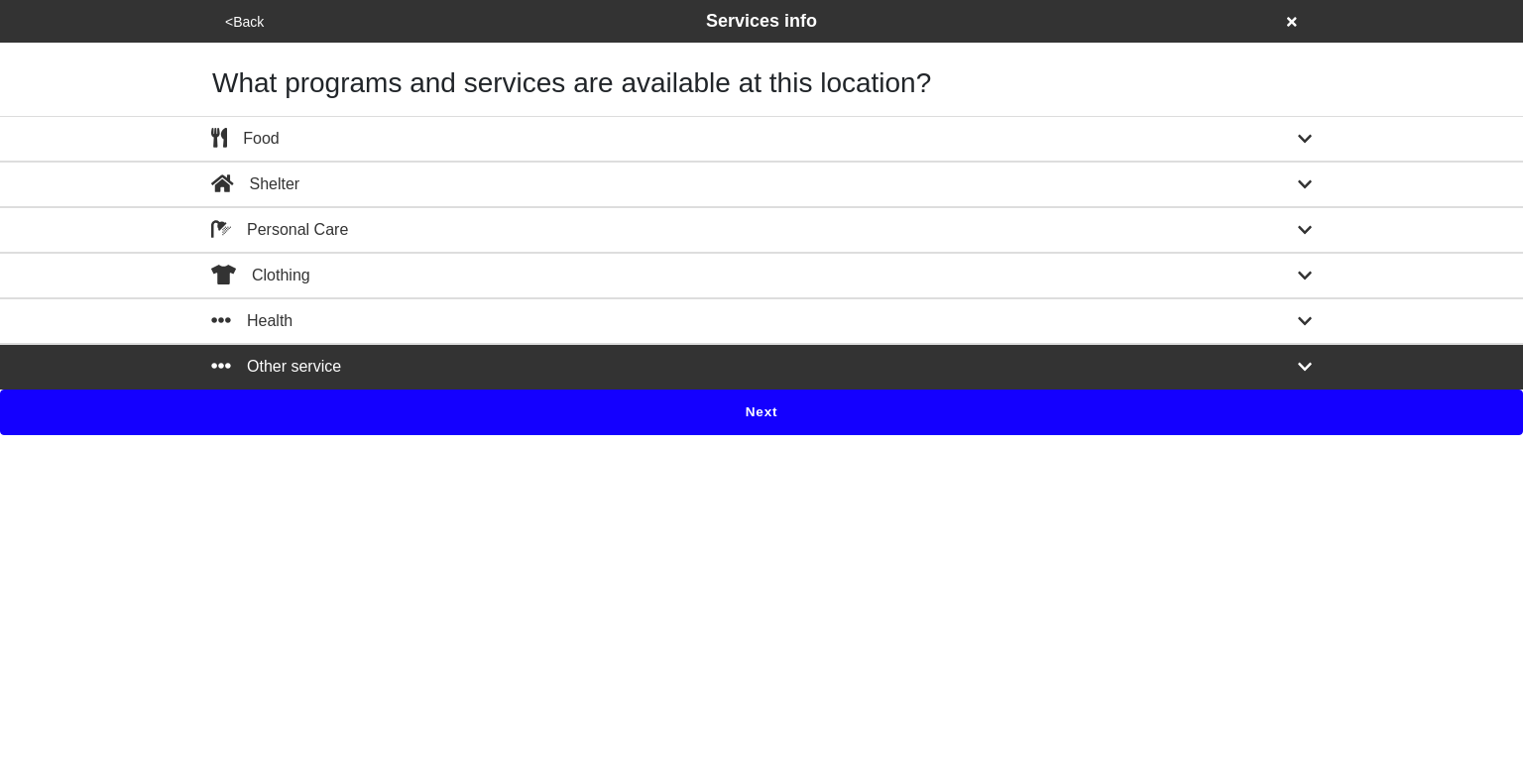 click on "<Back" at bounding box center [244, 22] 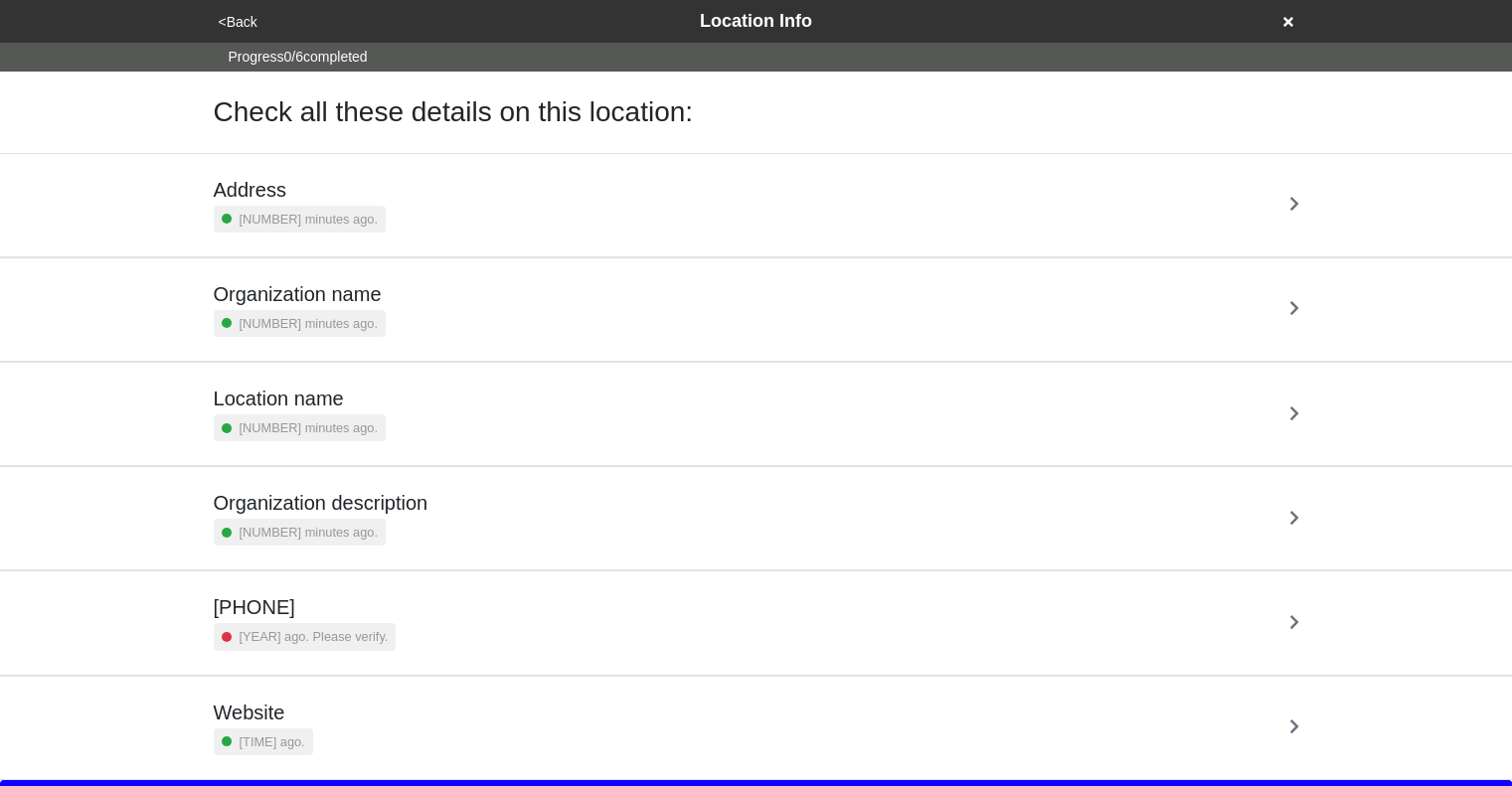 click on "Address 19 minutes ago." at bounding box center (756, 205) 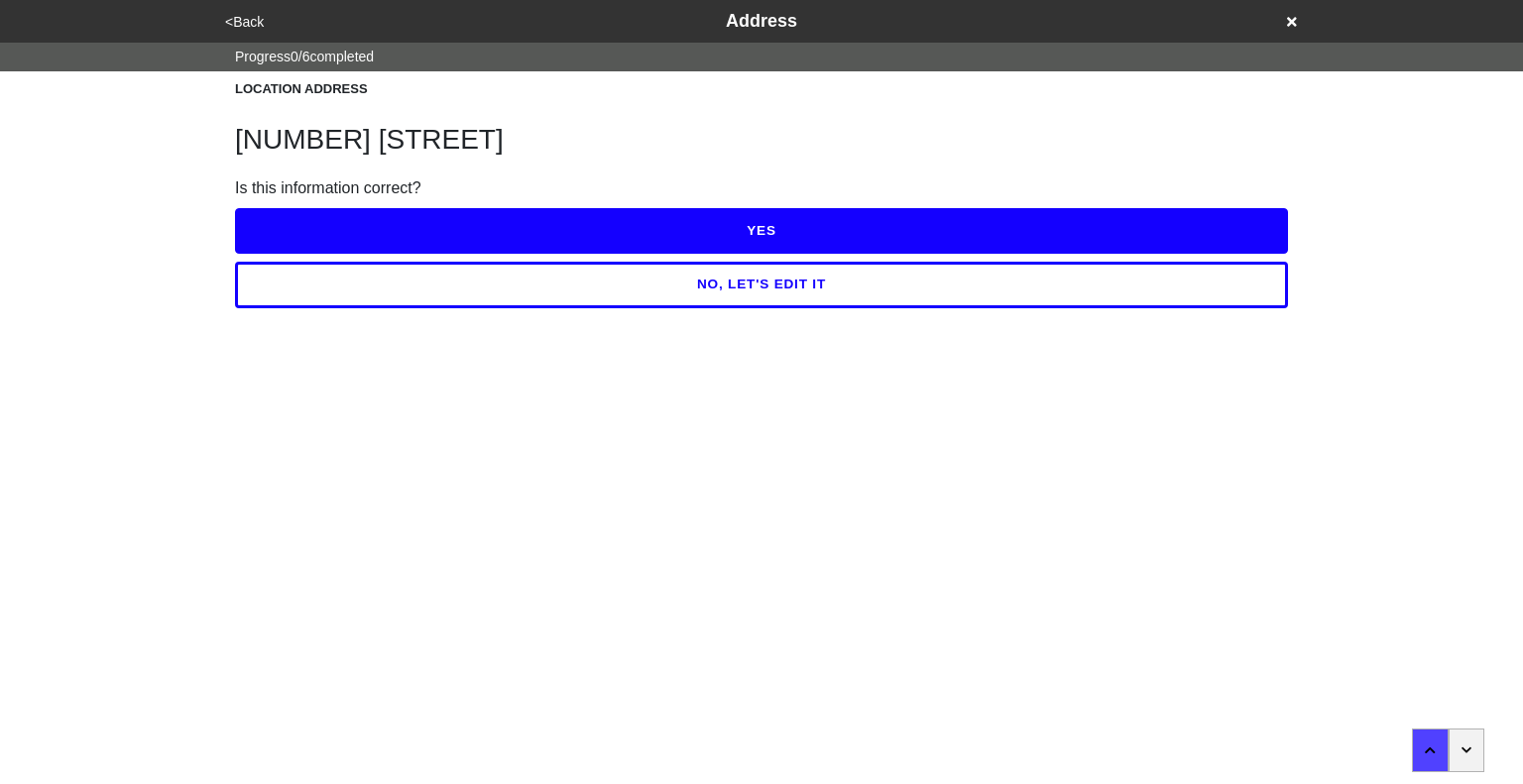 click at bounding box center [1466, 750] 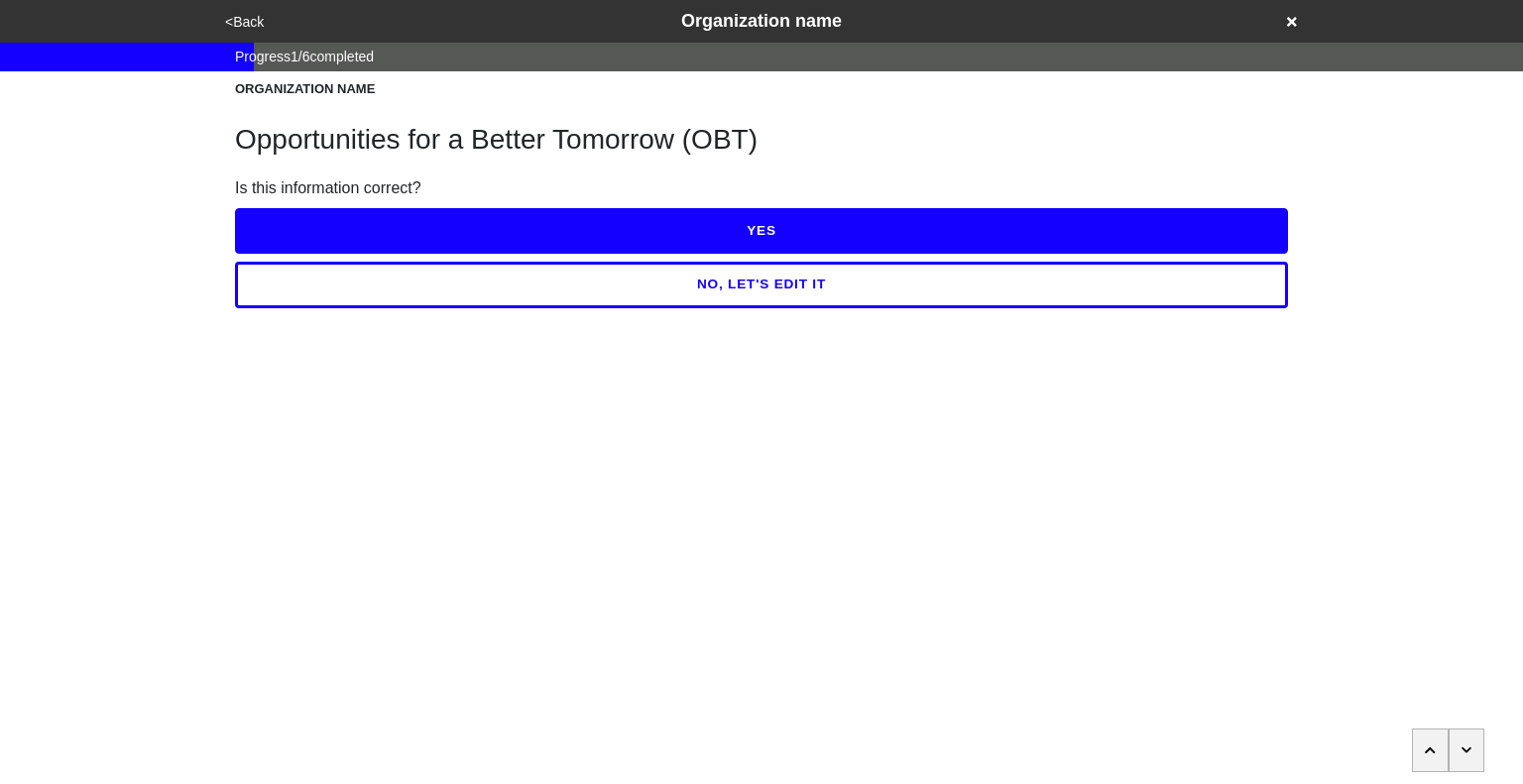 click at bounding box center (1466, 750) 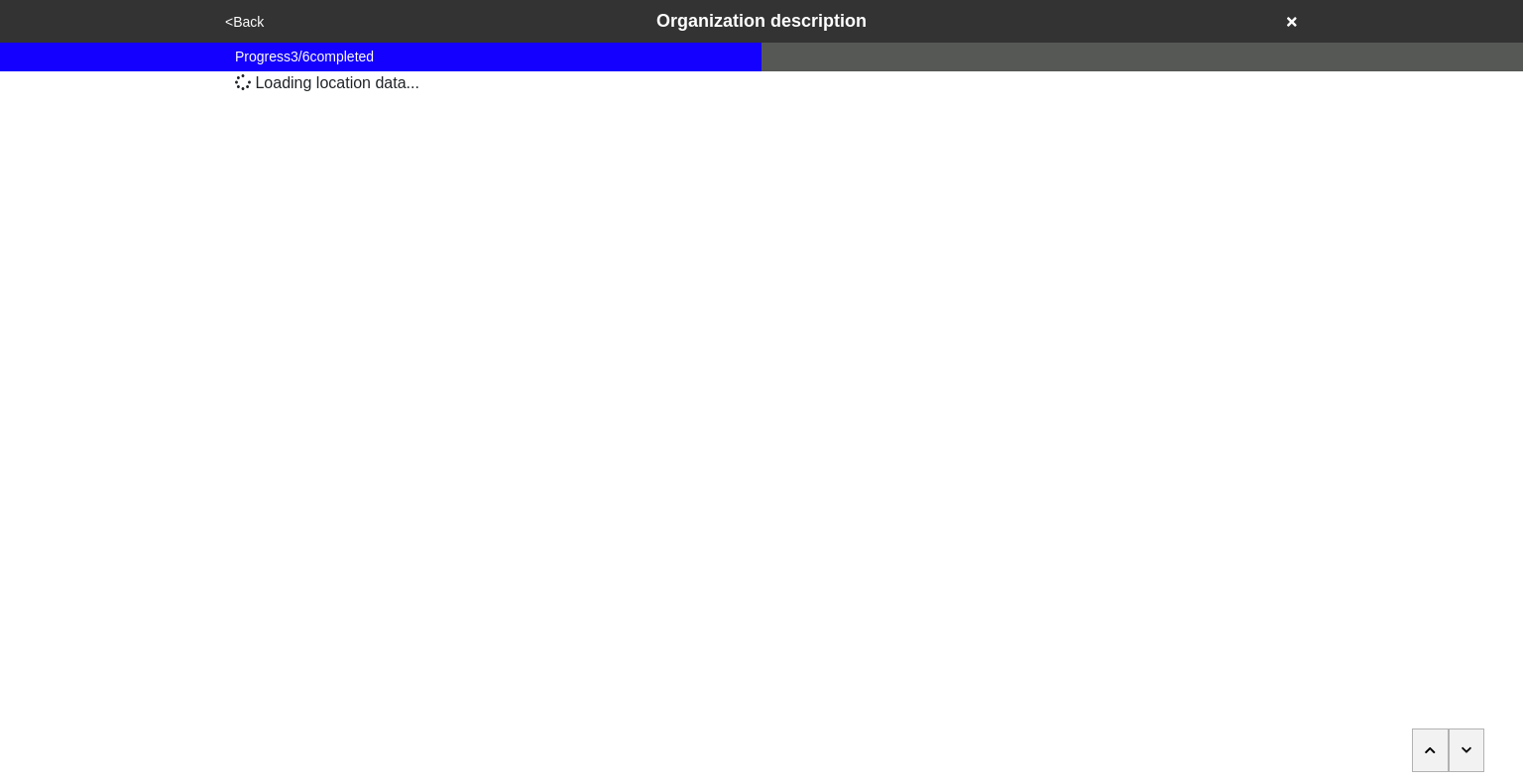 scroll, scrollTop: 0, scrollLeft: 0, axis: both 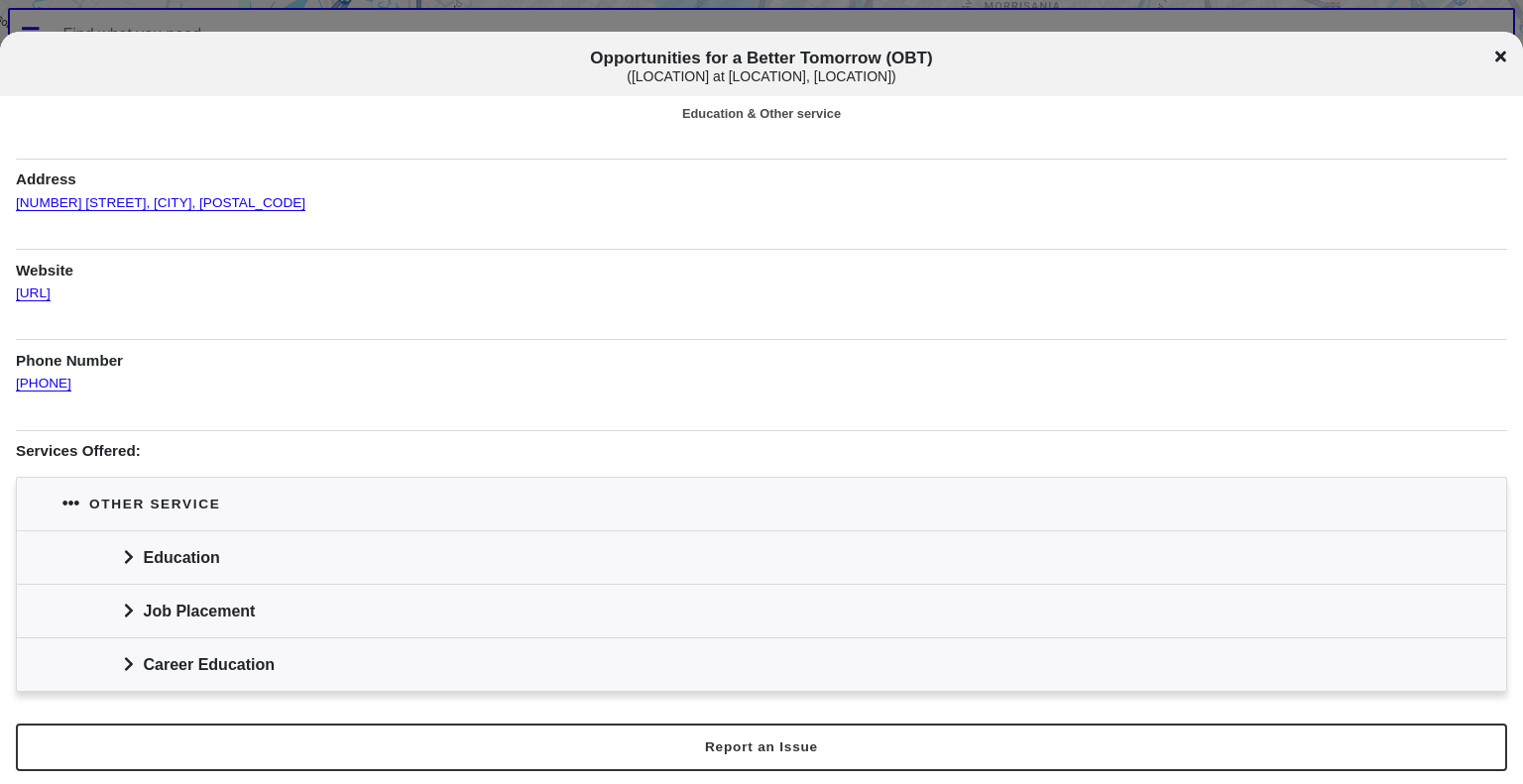 click at bounding box center [128, 557] 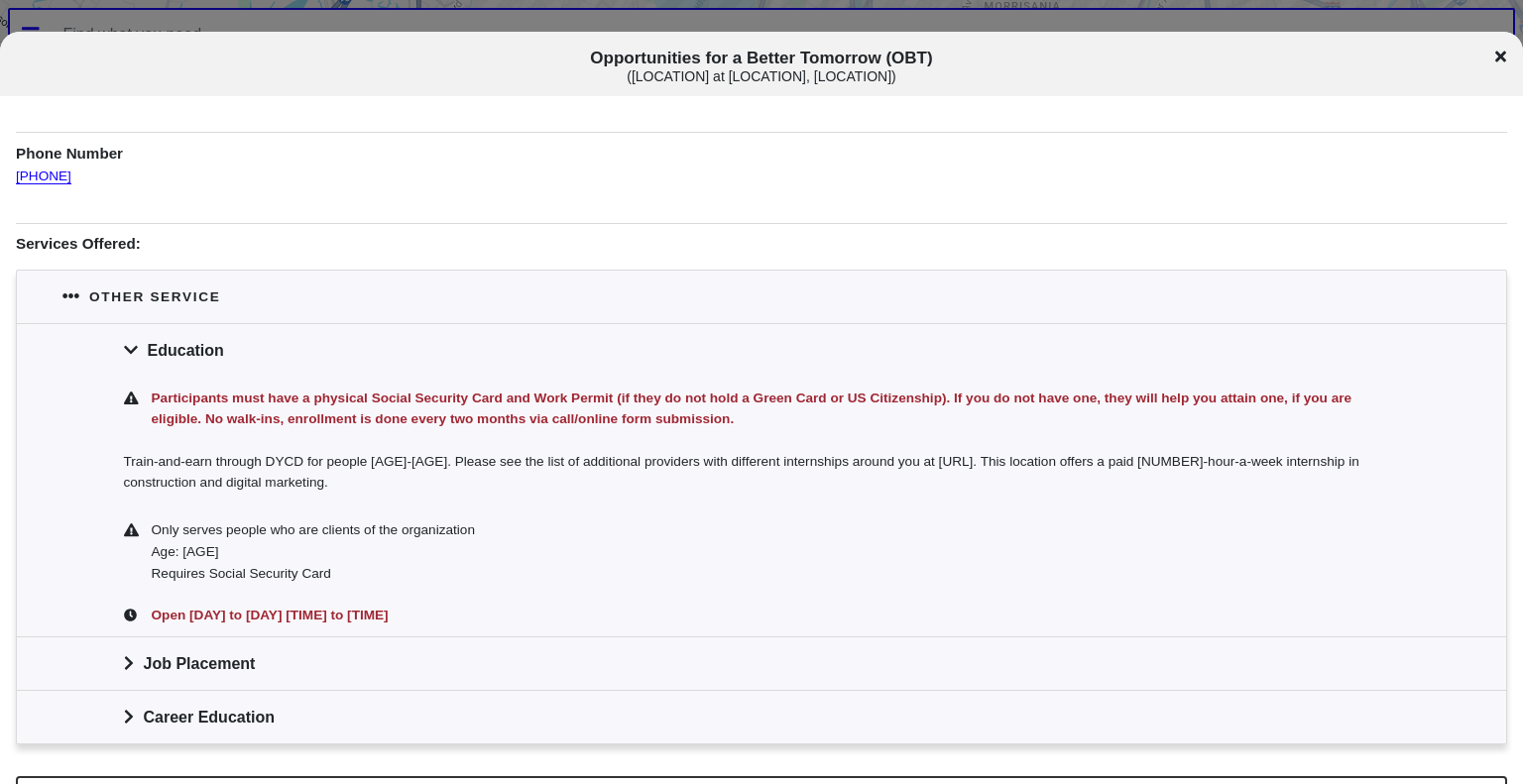 scroll, scrollTop: 252, scrollLeft: 0, axis: vertical 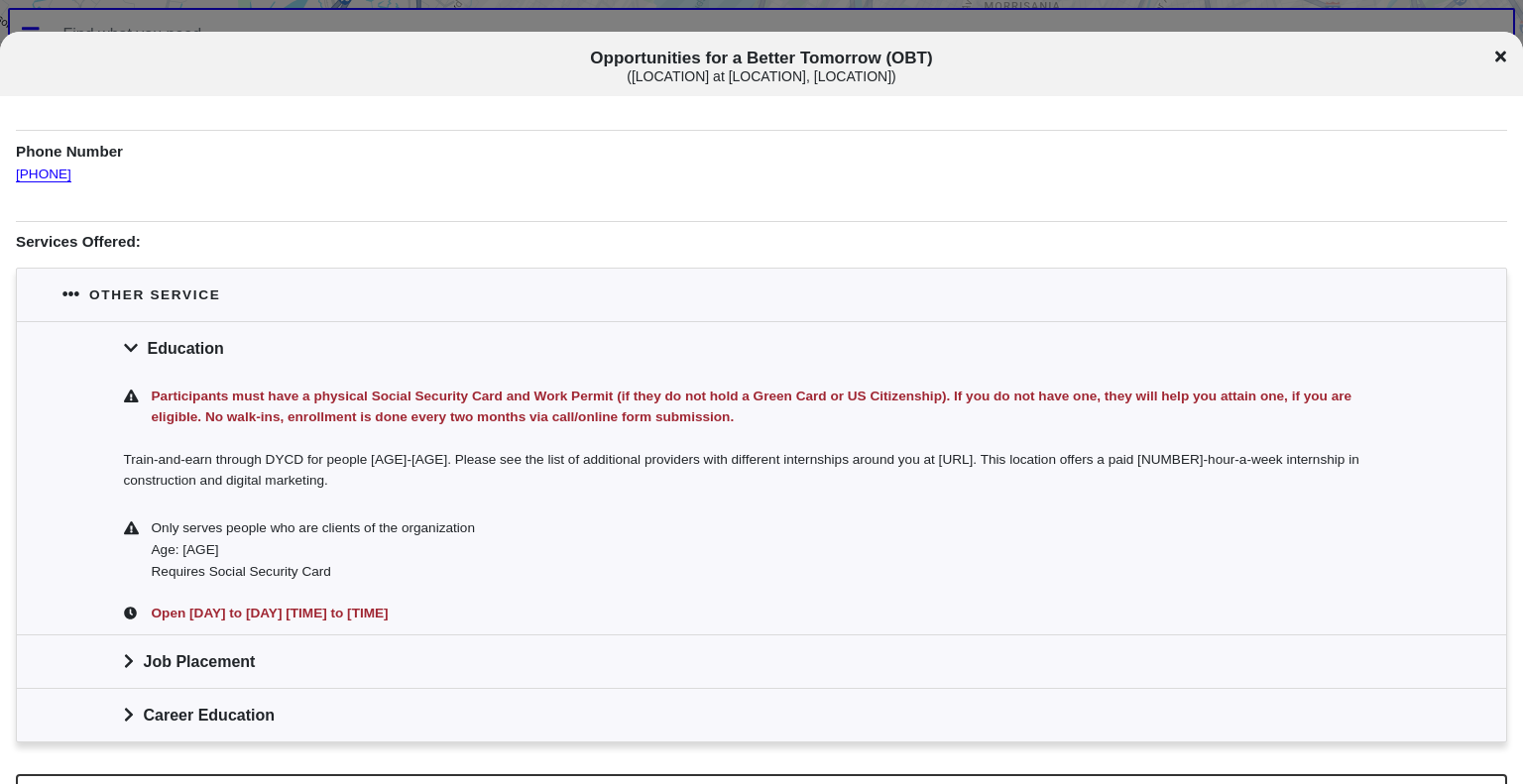 click at bounding box center (131, 348) 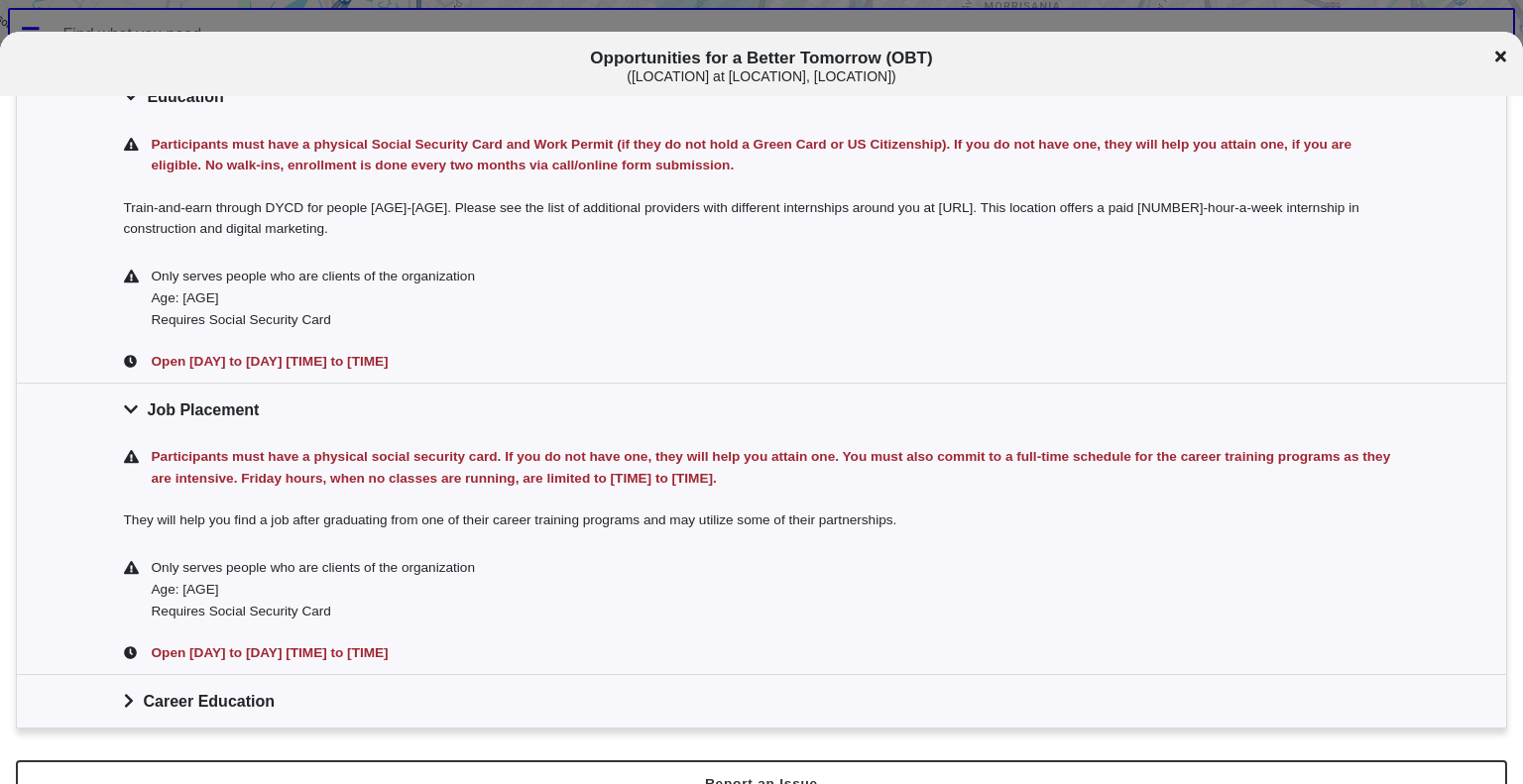scroll, scrollTop: 521, scrollLeft: 0, axis: vertical 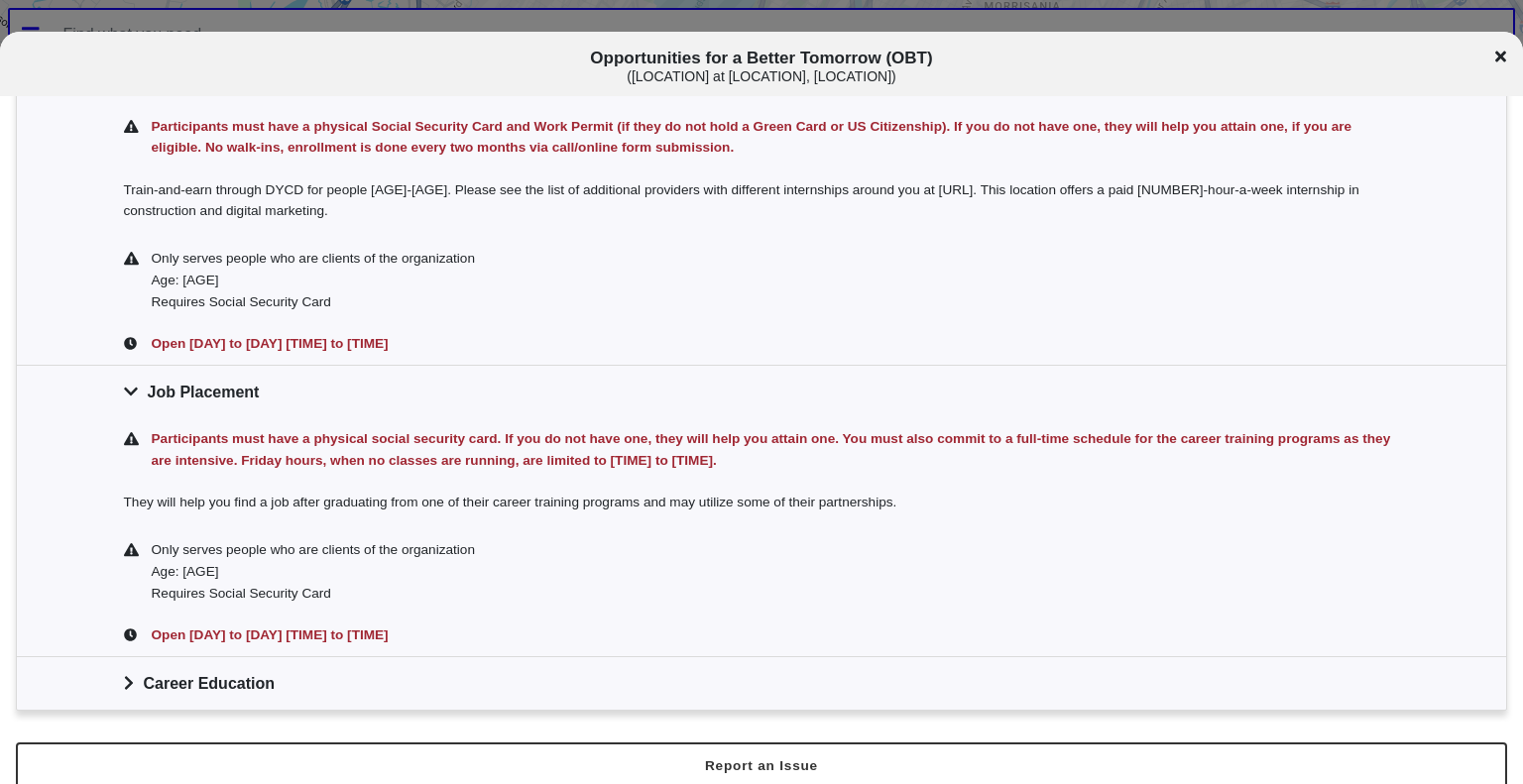 click at bounding box center [129, 683] 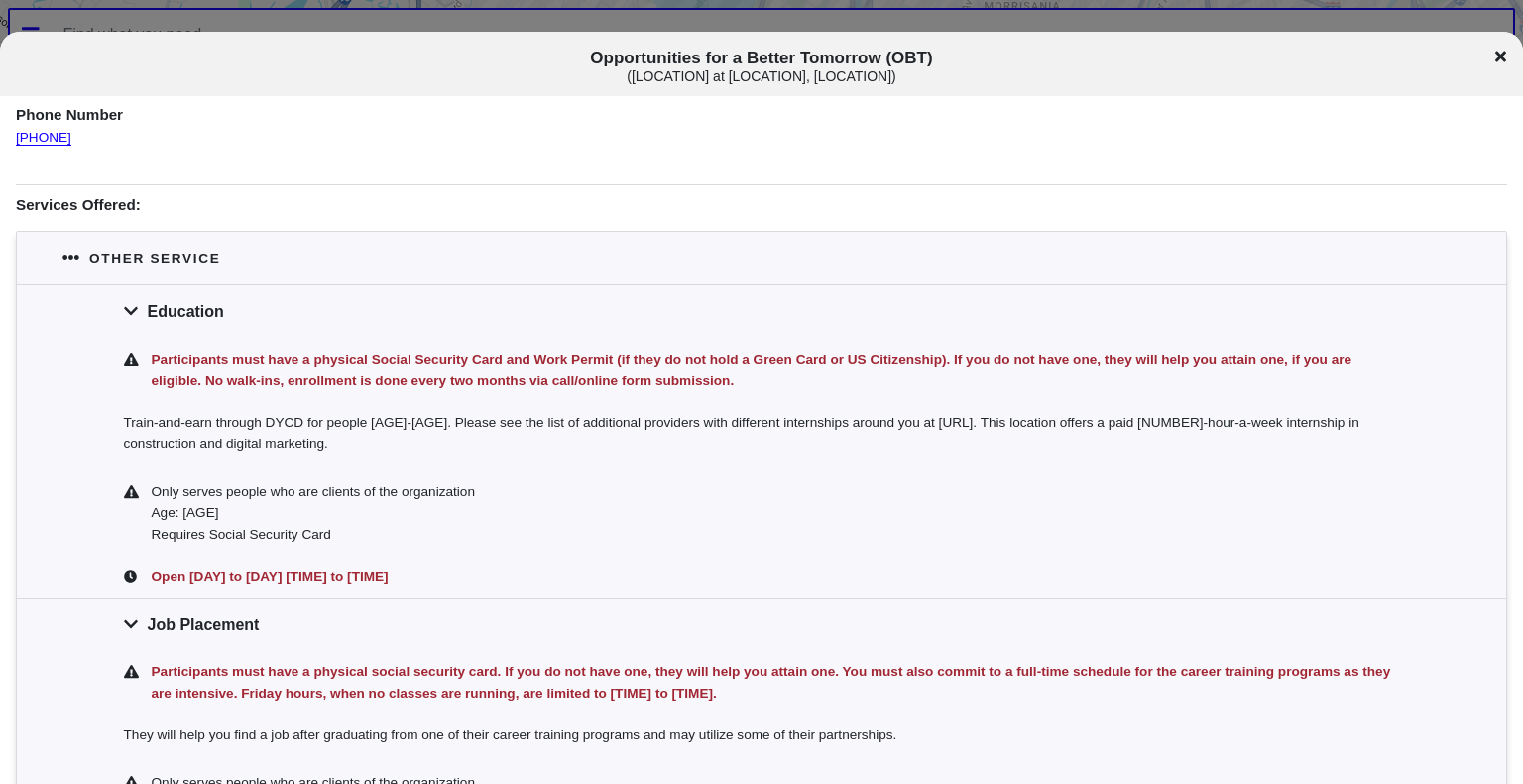scroll, scrollTop: 285, scrollLeft: 0, axis: vertical 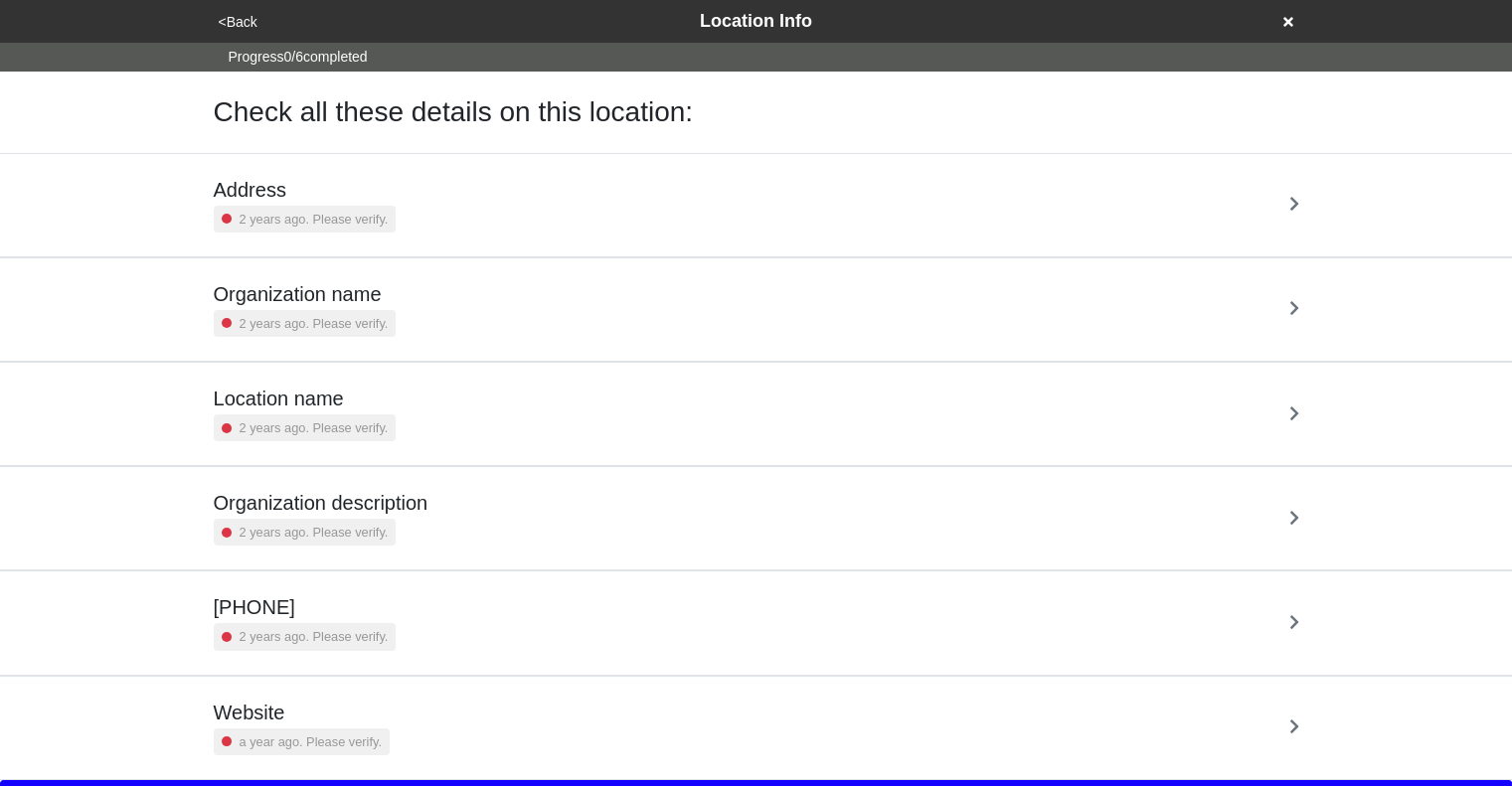 click on "Address [TIME]. Please verify." at bounding box center (756, 205) 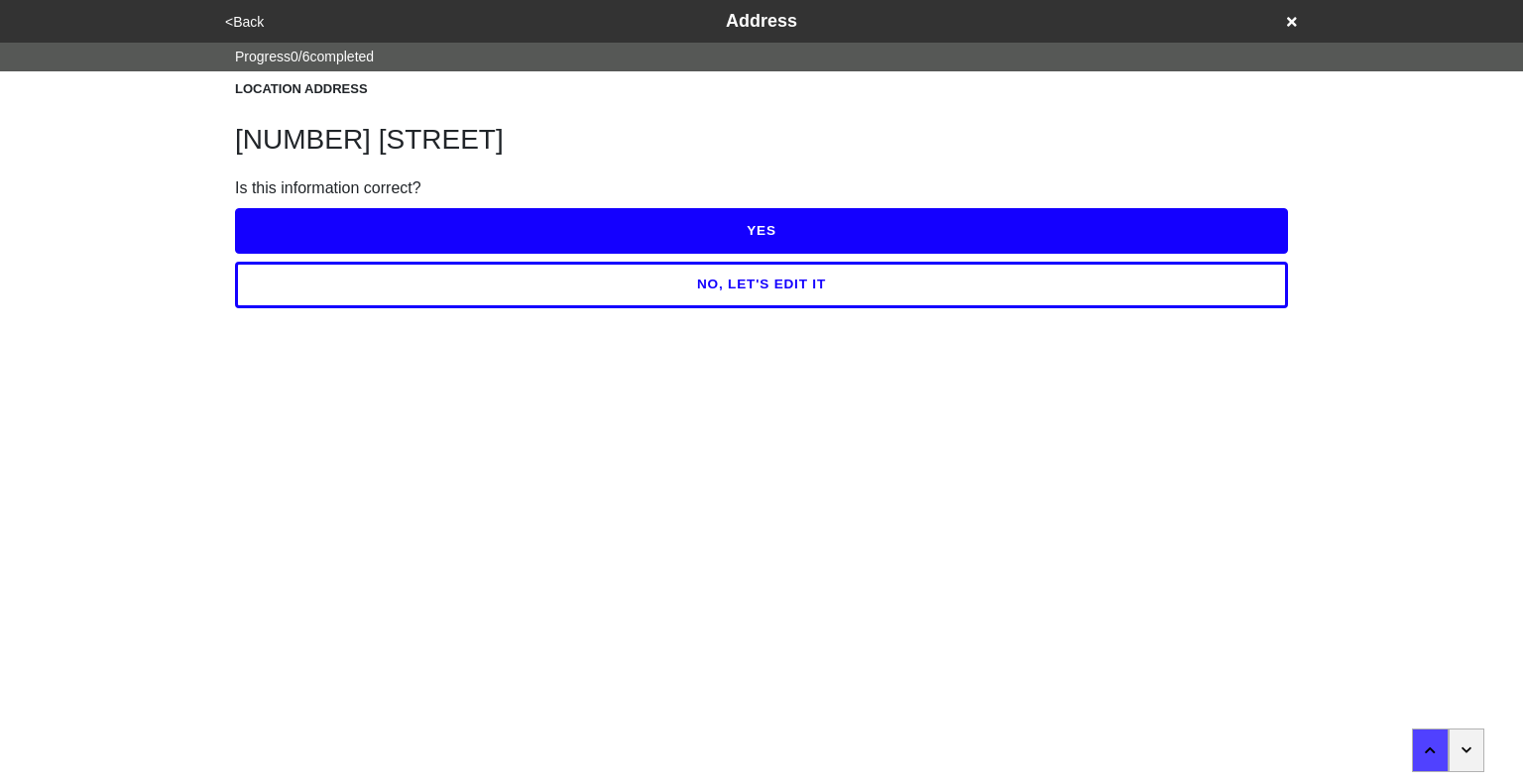 click on "YES" at bounding box center [762, 231] 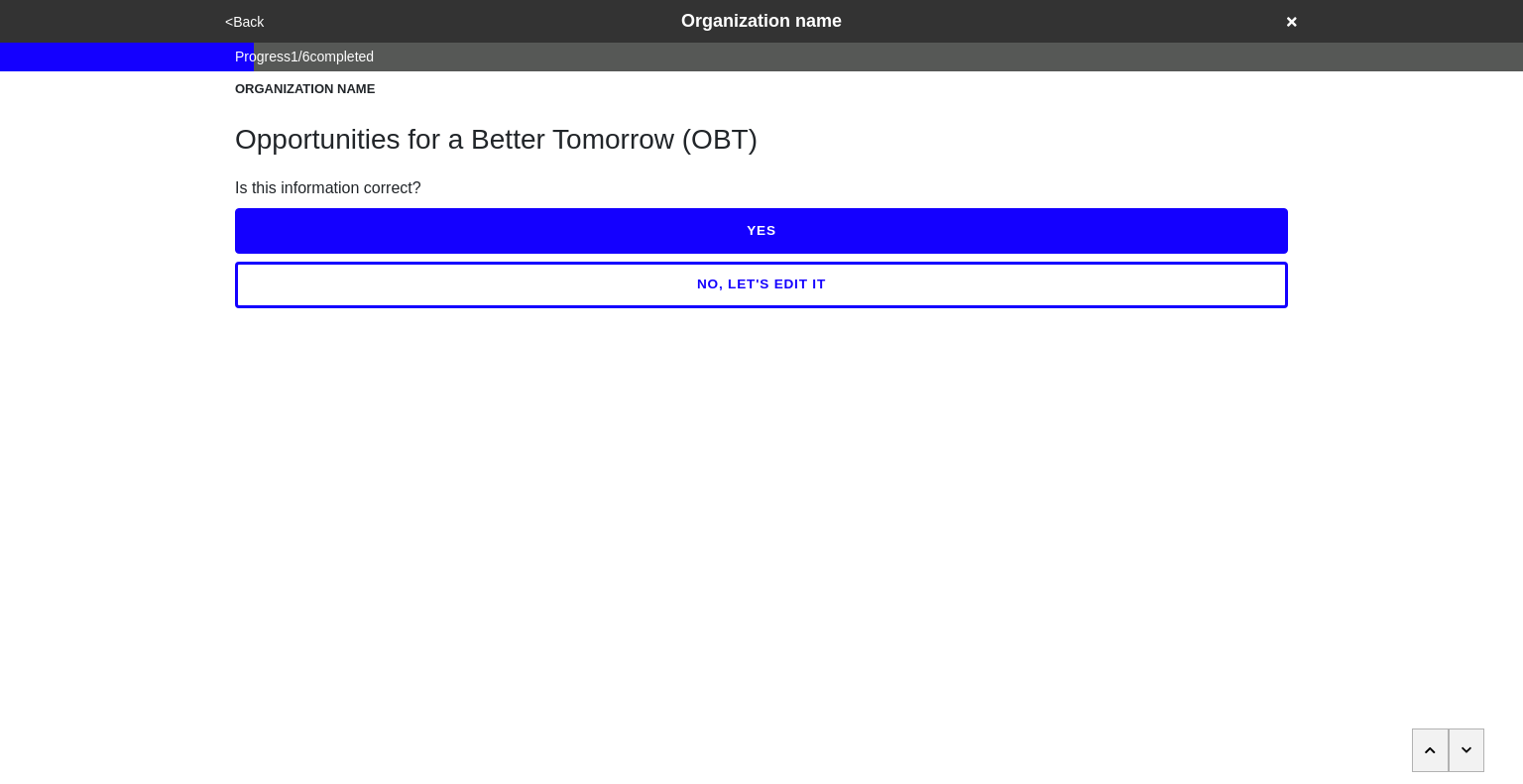 click on "YES" at bounding box center [762, 231] 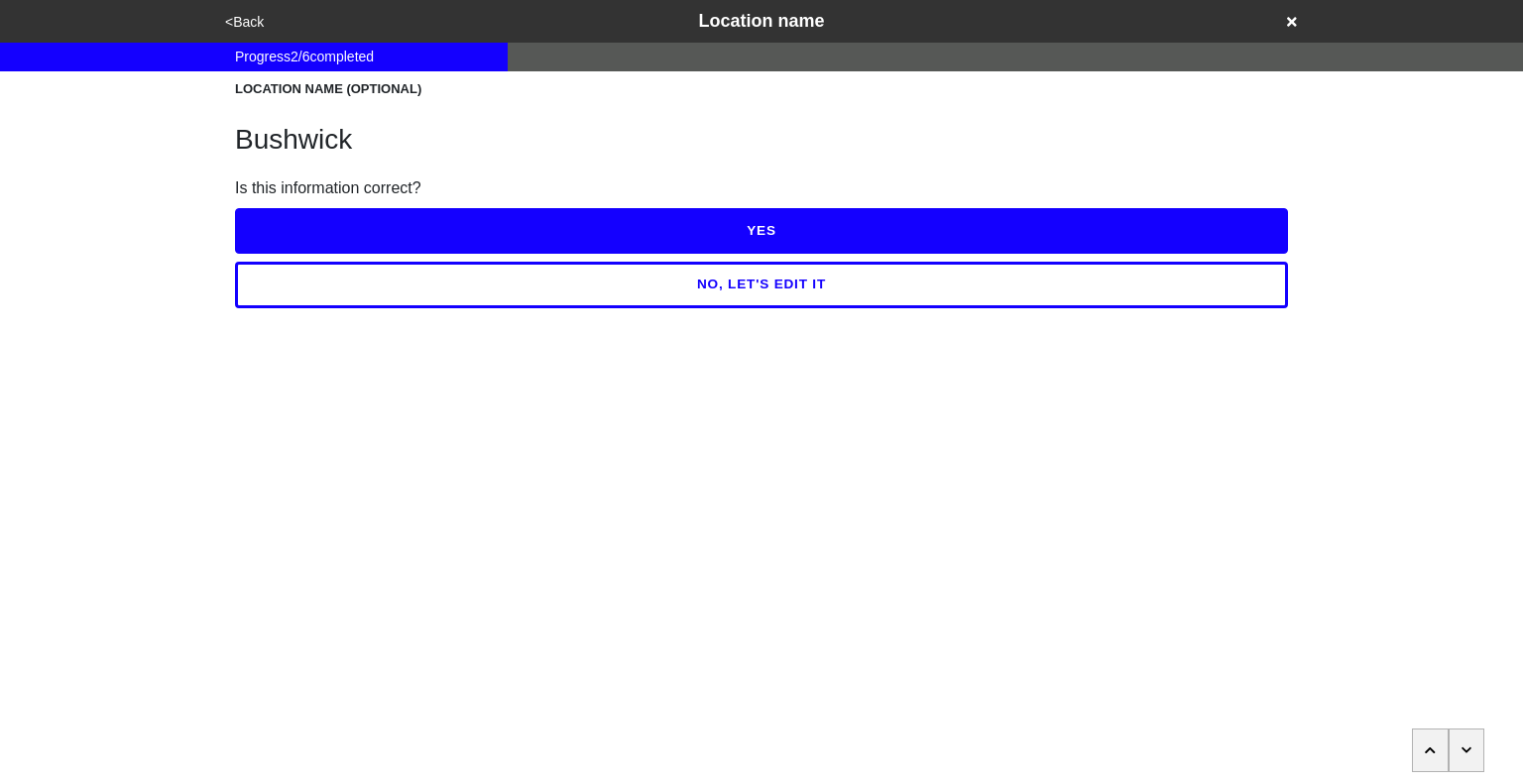 click on "YES" at bounding box center (762, 231) 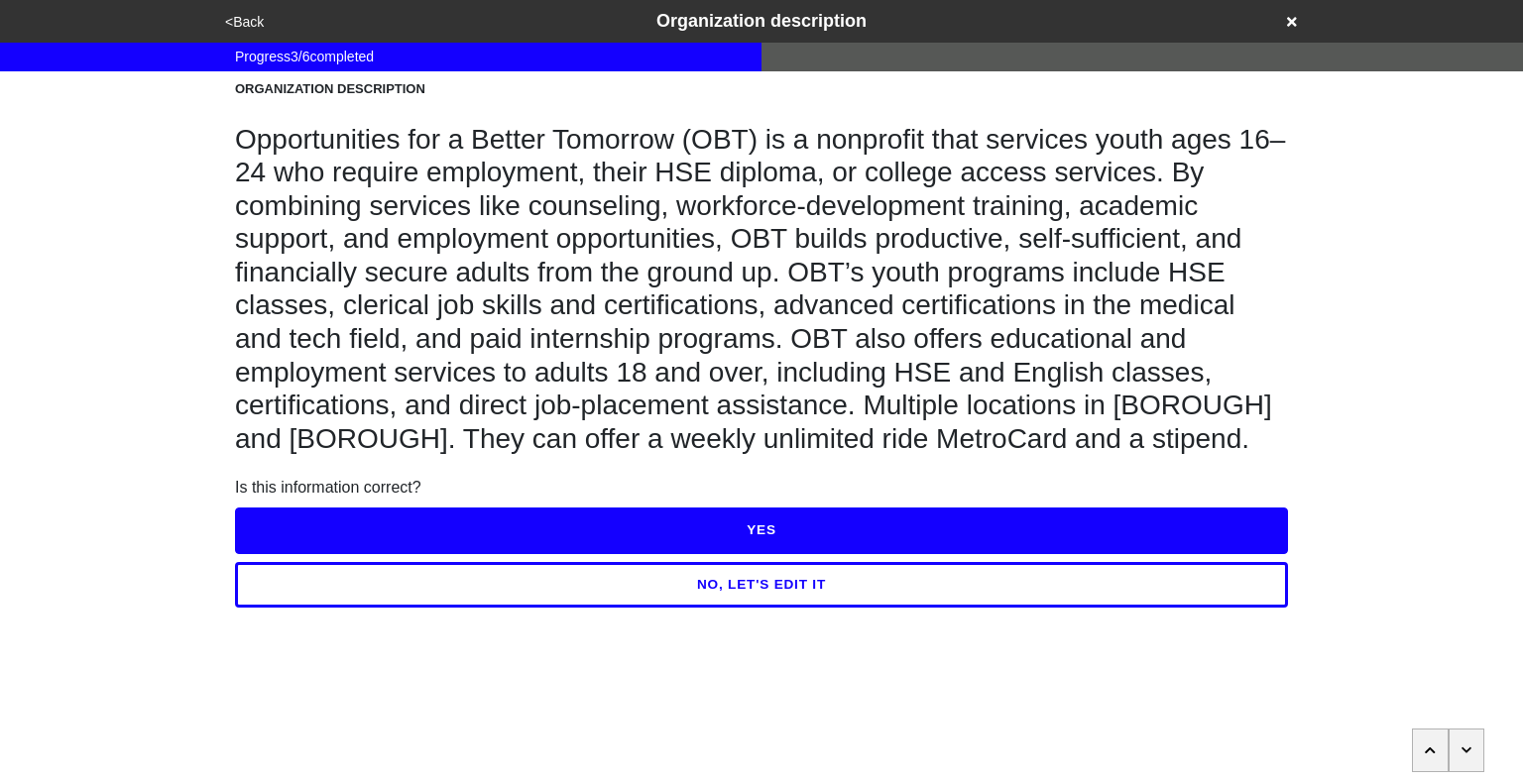 click on "NO, LET'S EDIT IT" at bounding box center (762, 585) 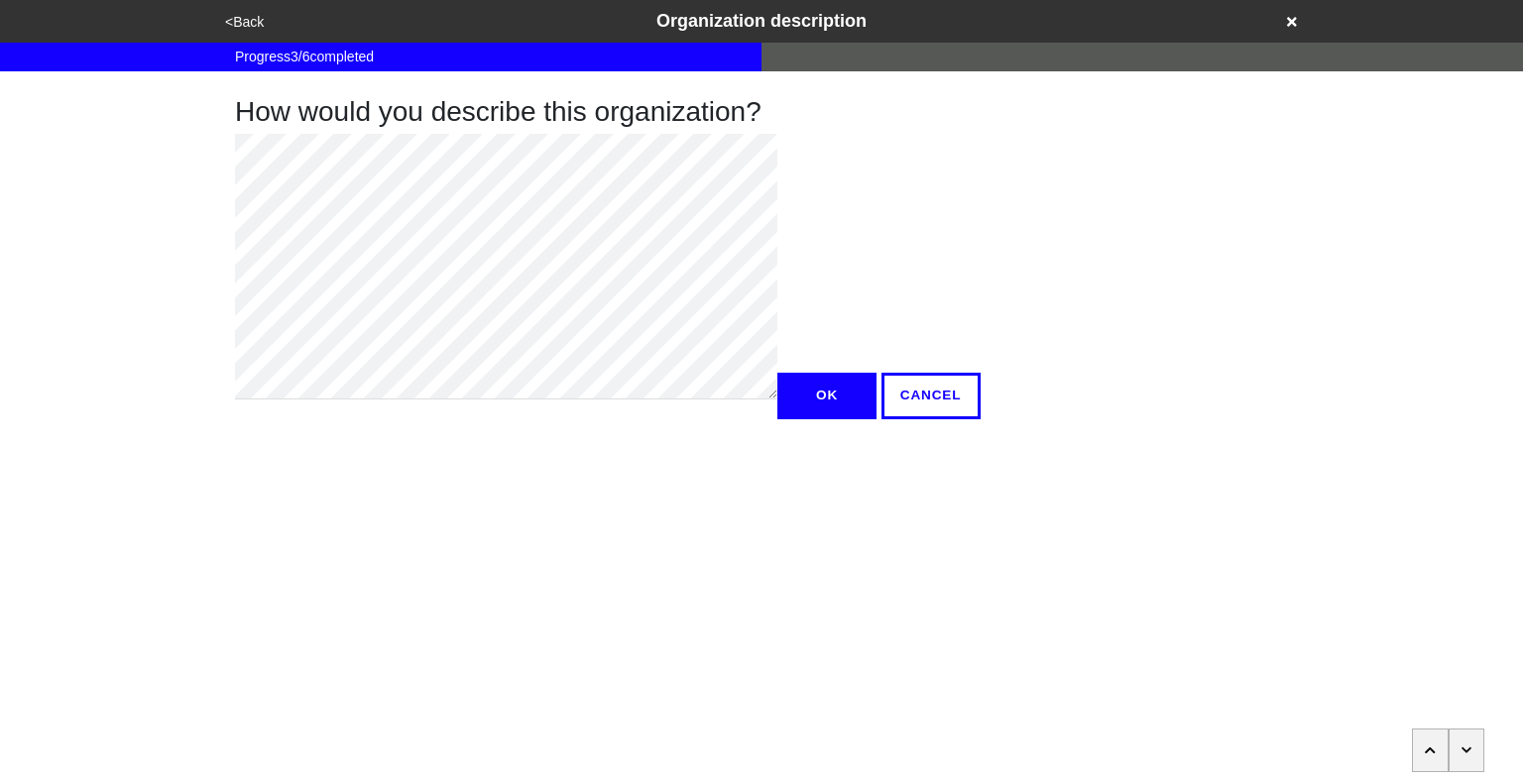 scroll, scrollTop: 24, scrollLeft: 0, axis: vertical 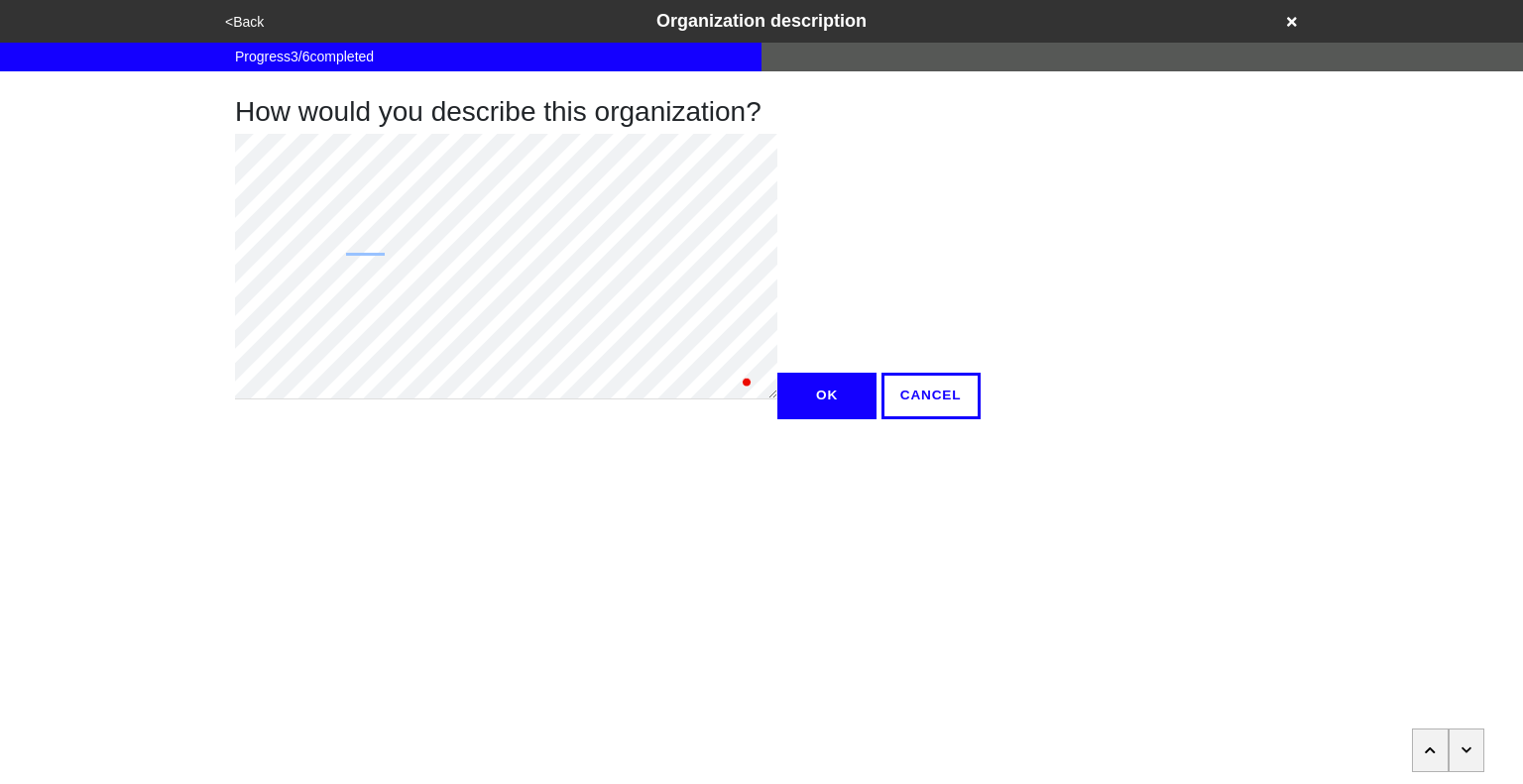 click on "<Back" at bounding box center (244, 22) 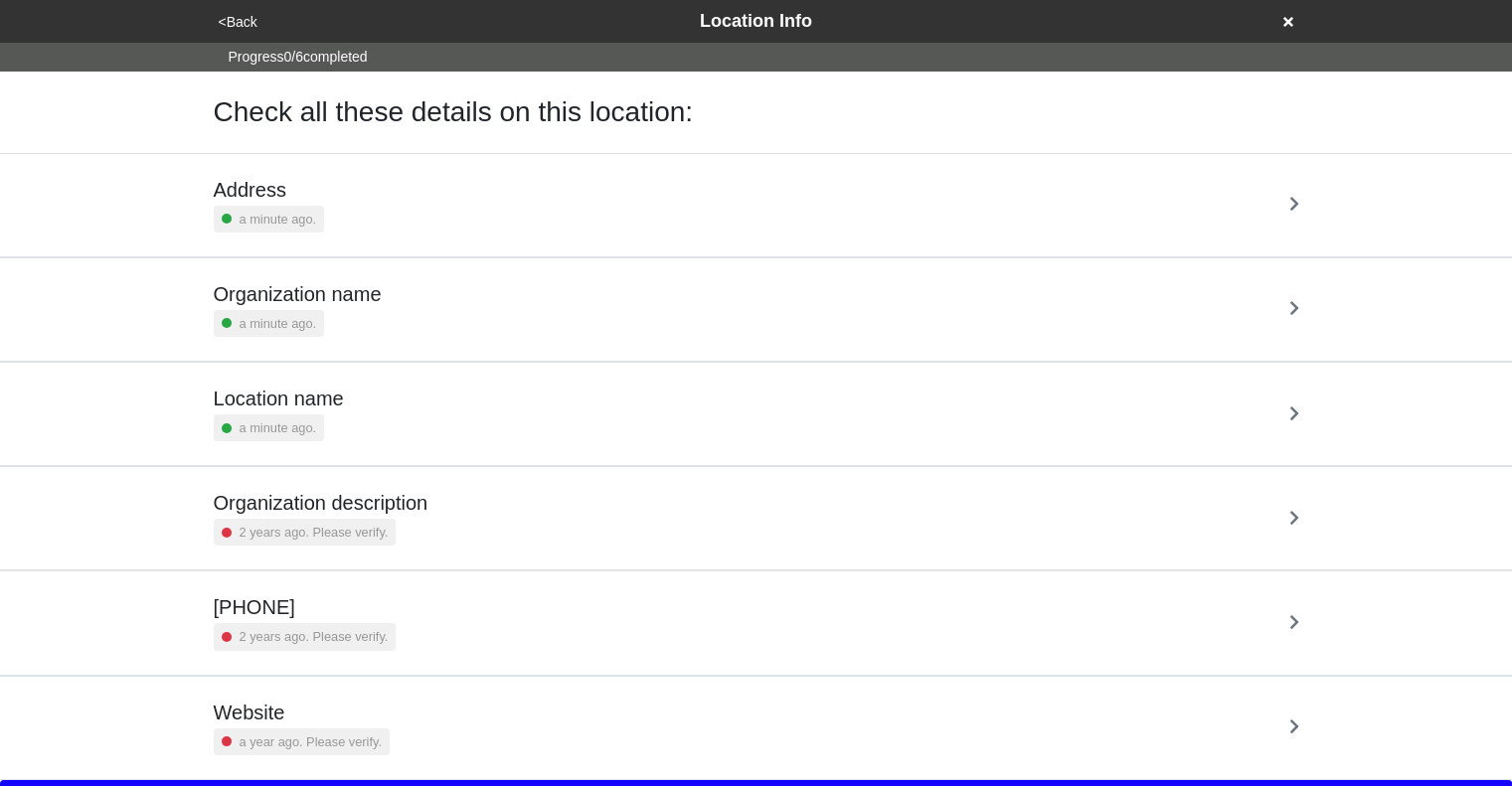 click on "Organization description 2 years ago. Please verify." at bounding box center (756, 518) 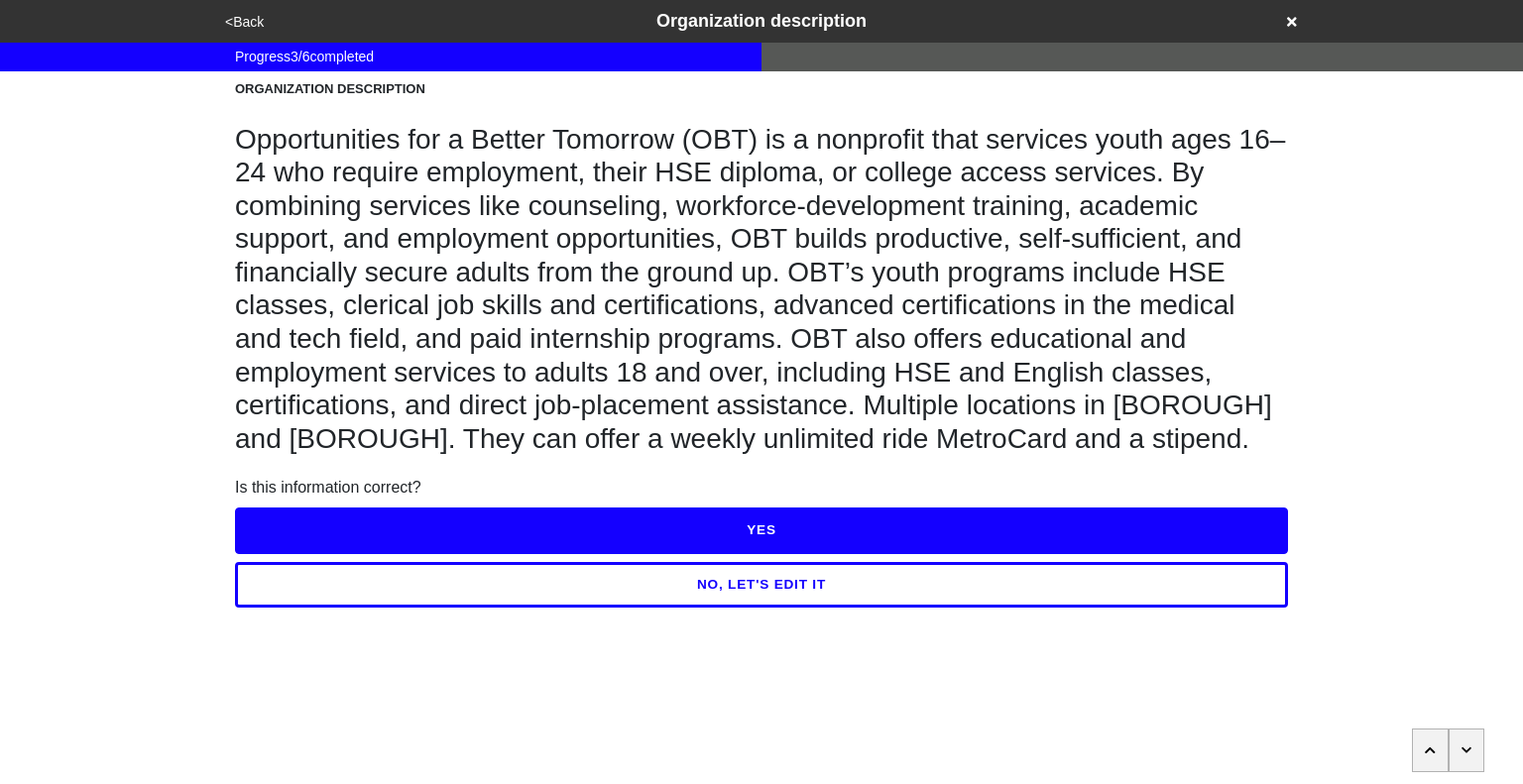 click on "YES" at bounding box center [762, 530] 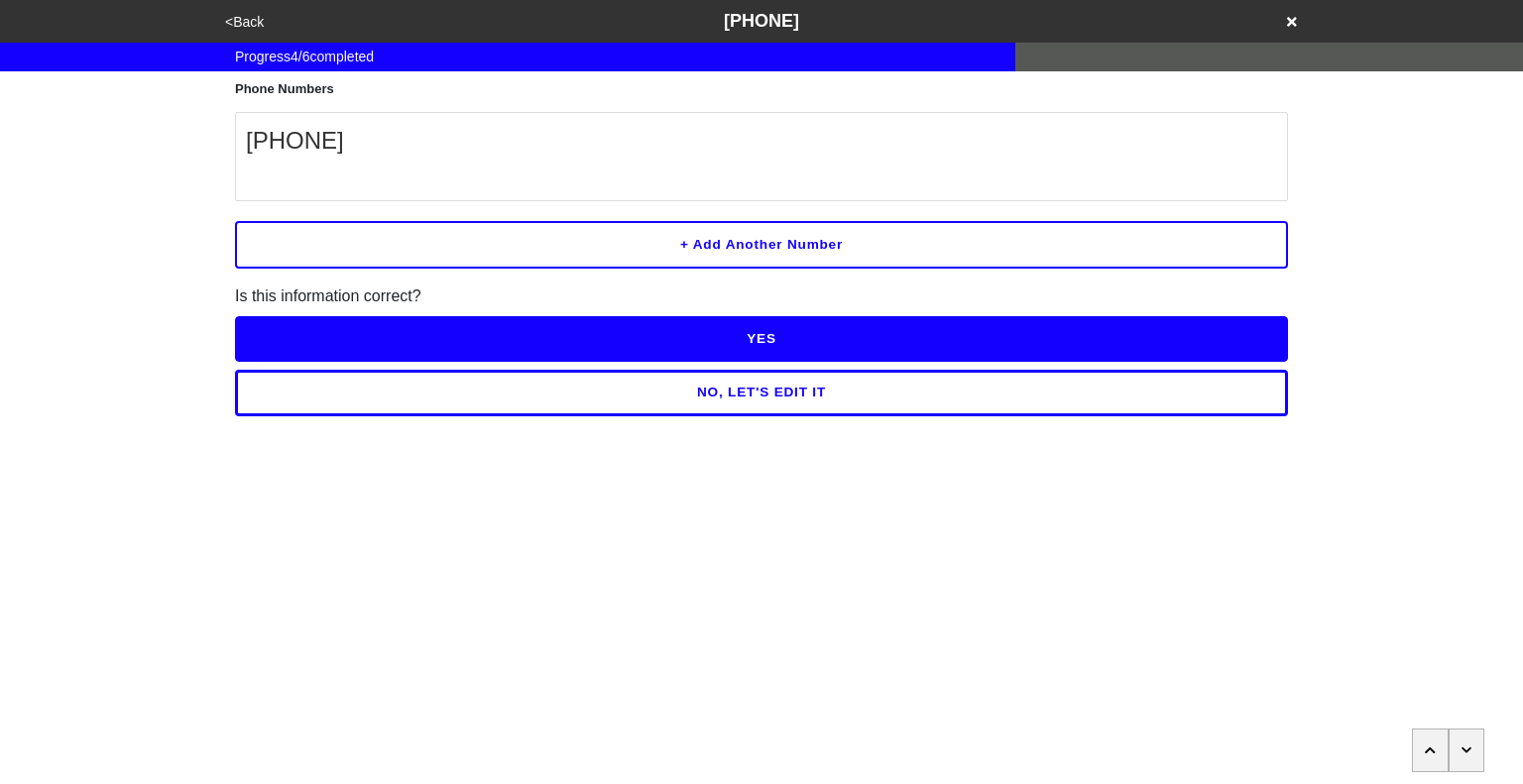 click on "YES" at bounding box center [762, 339] 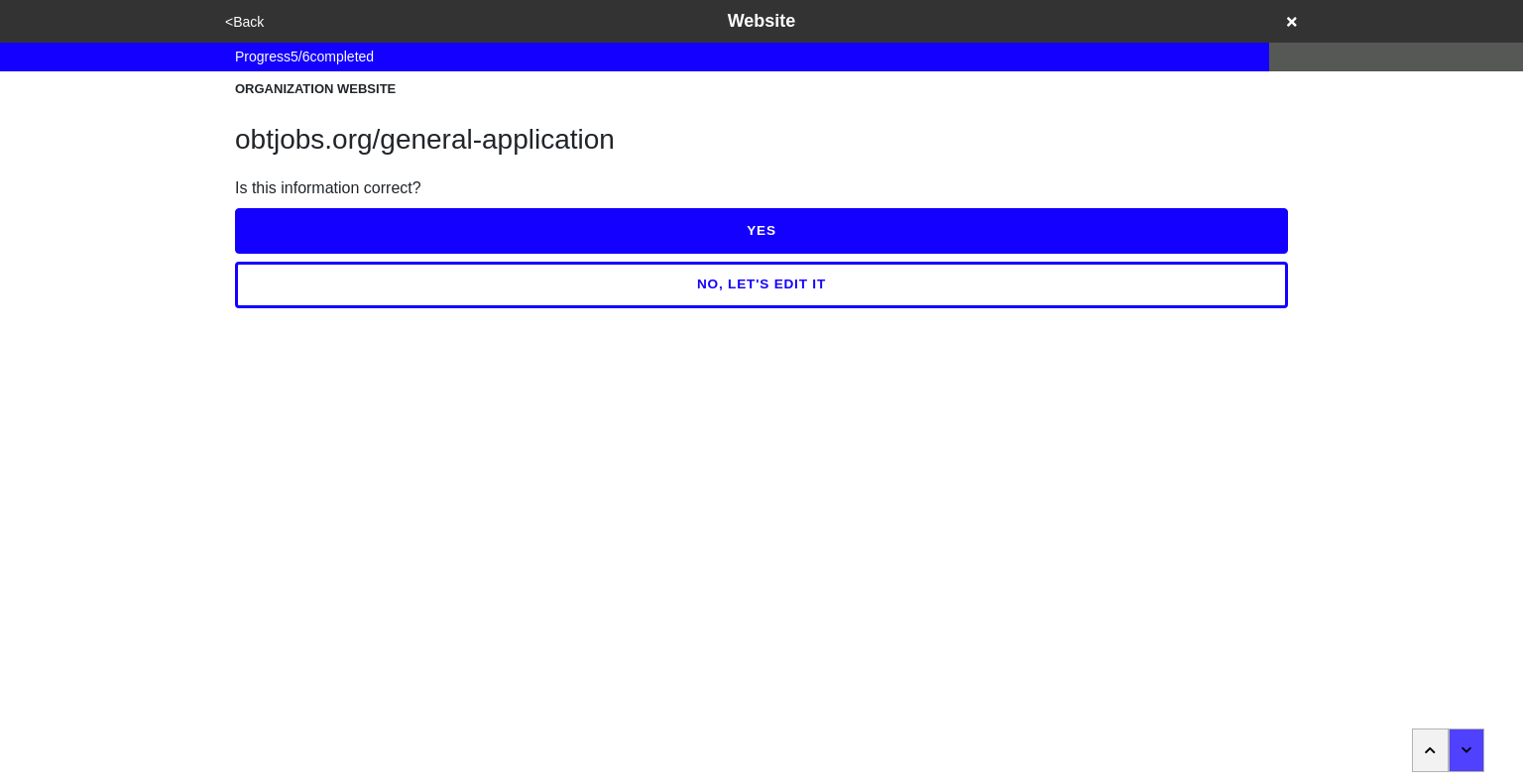 click on "YES" at bounding box center (762, 231) 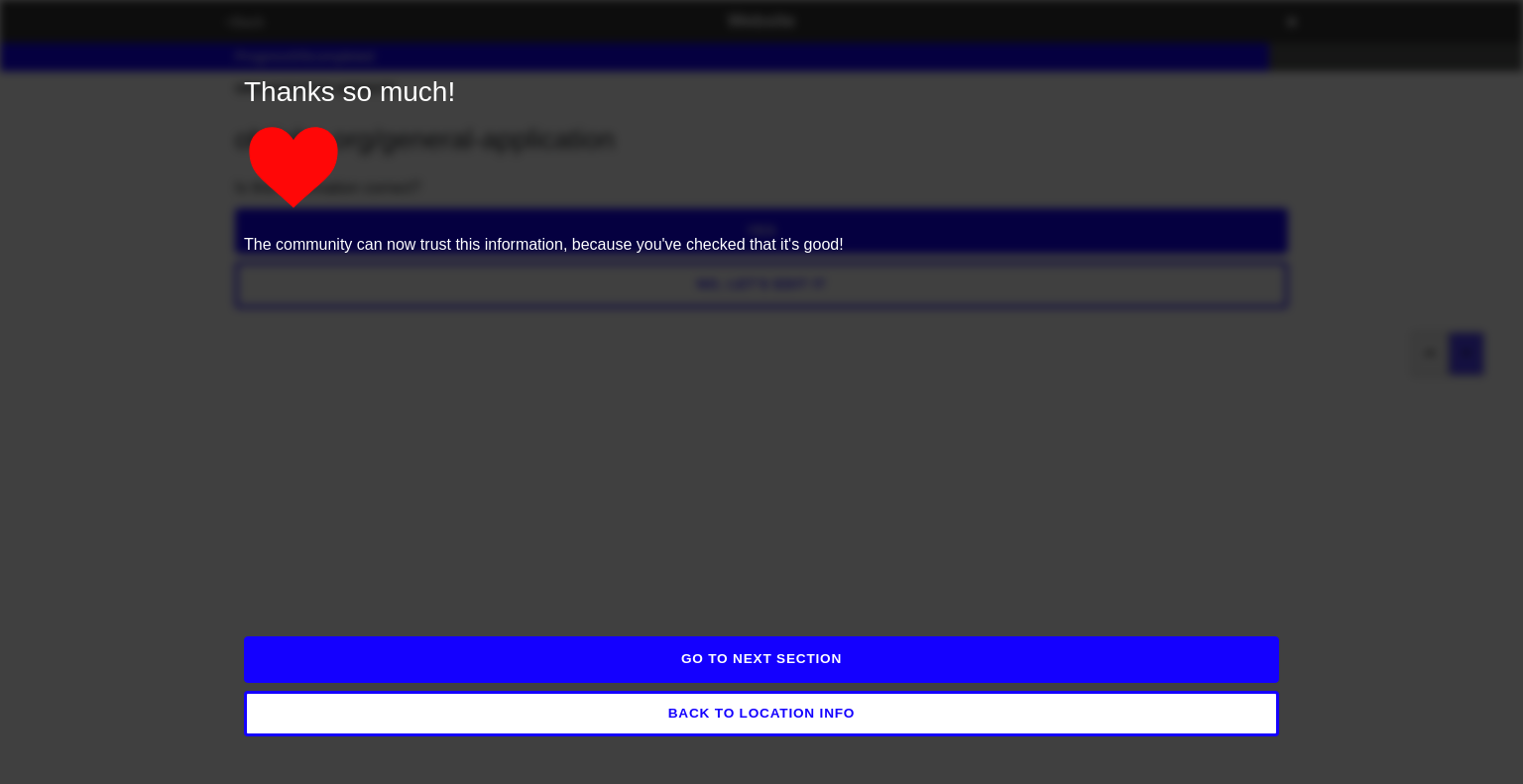 click on "GO TO NEXT SECTION" at bounding box center (762, 659) 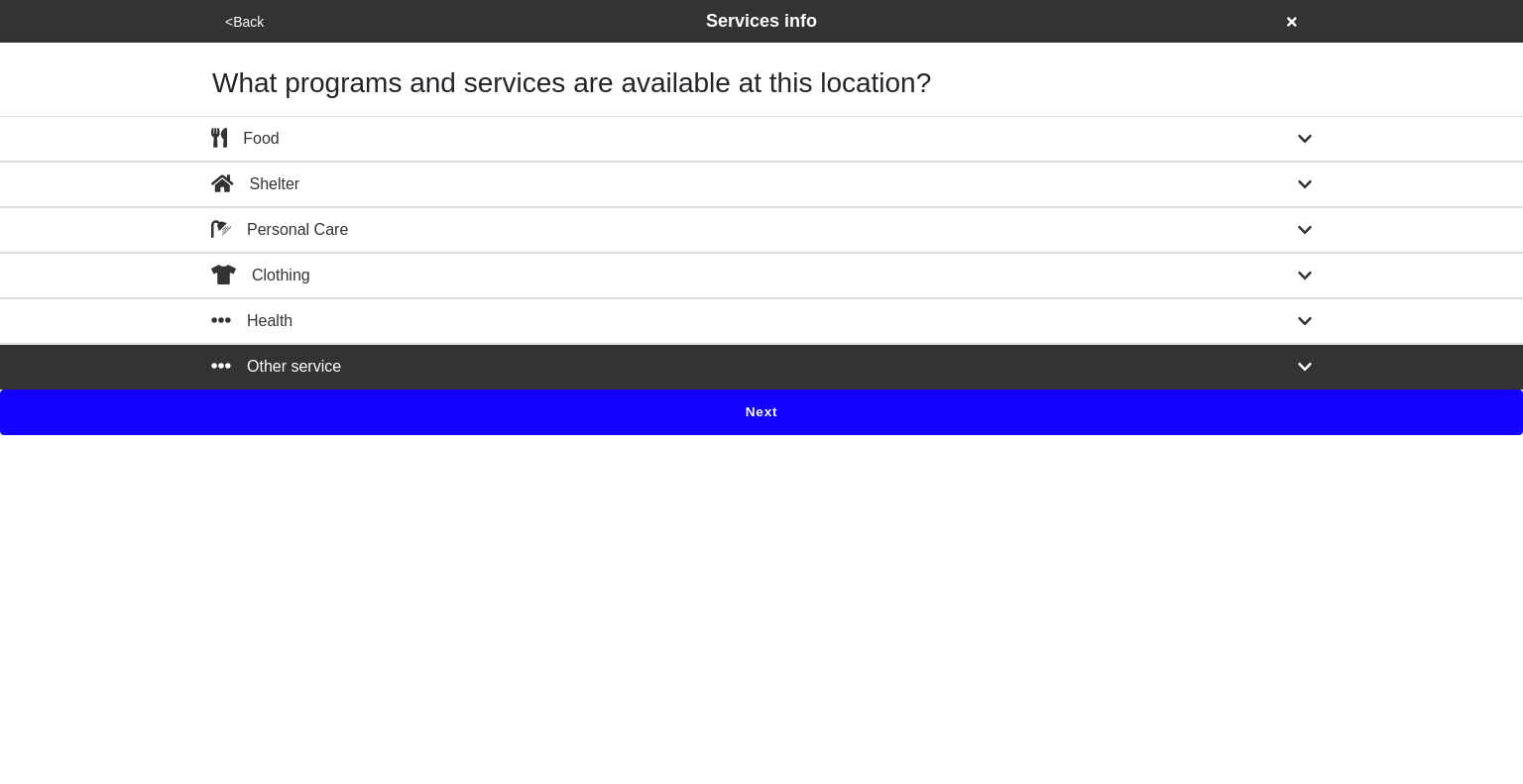 click on "Next" at bounding box center [762, 412] 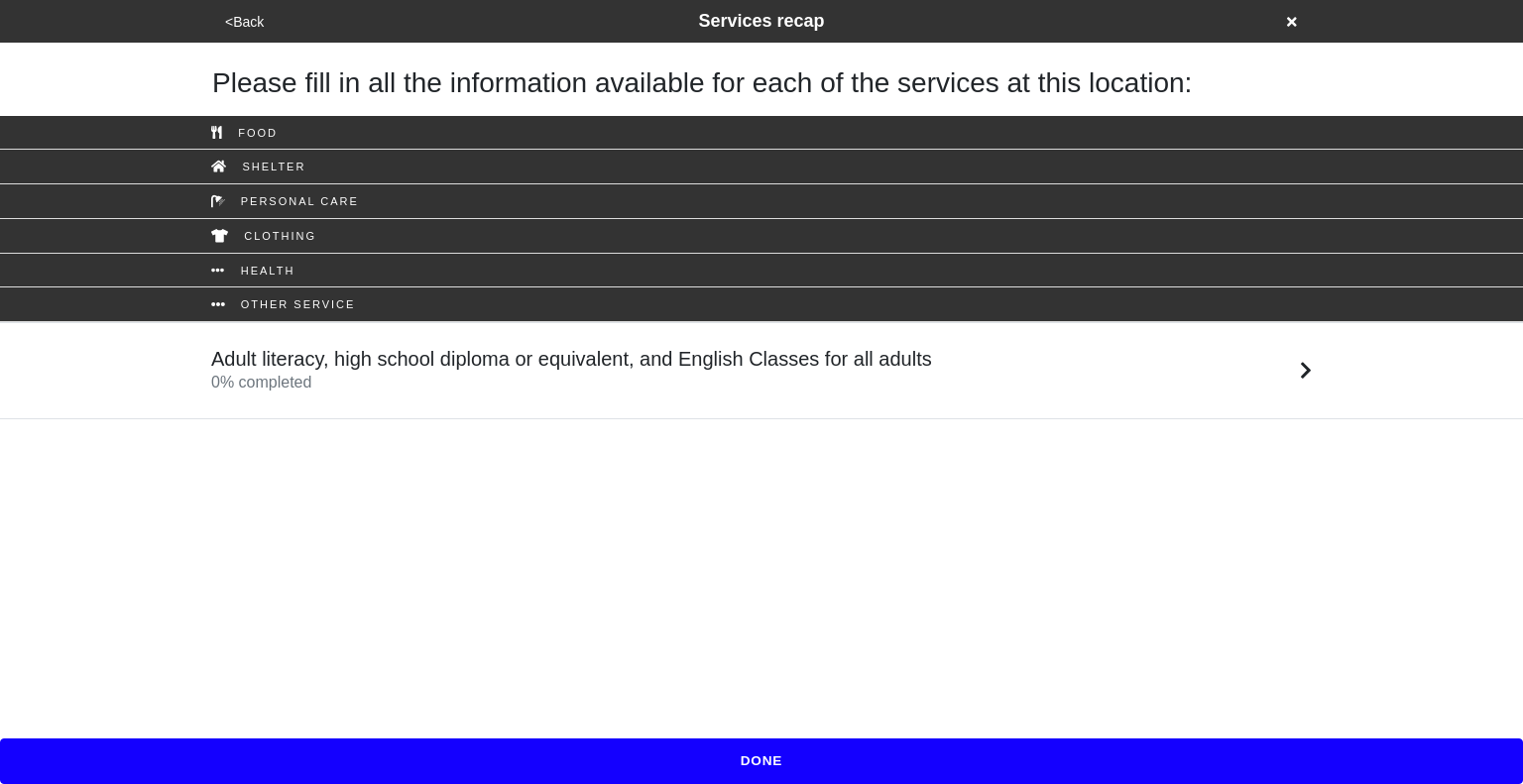 click on "Adult Literacy, High School Equivalency, and ESOL 0 % completed" at bounding box center [762, 371] 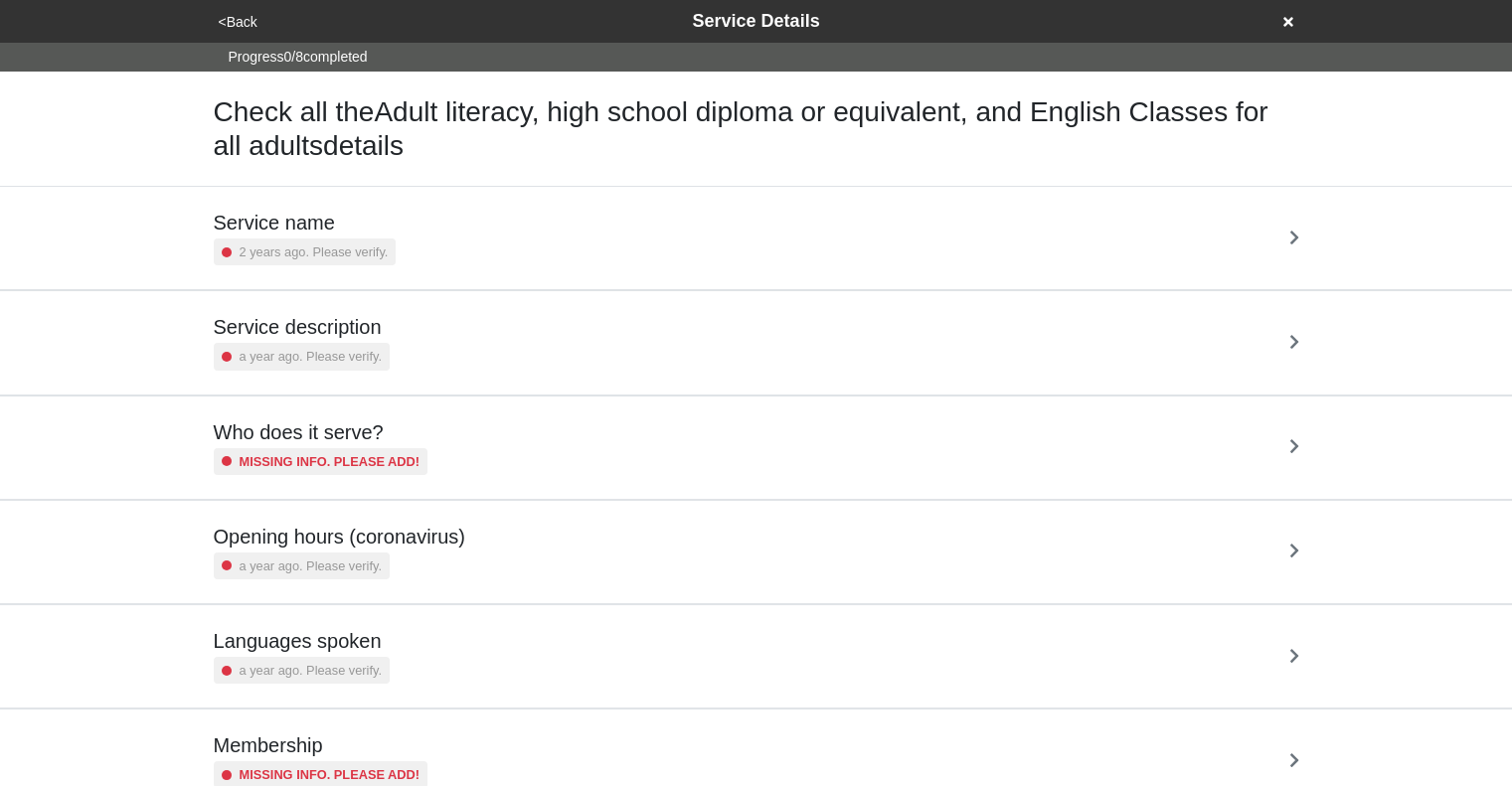 click on "Service name 2 years ago. Please verify." at bounding box center [756, 237] 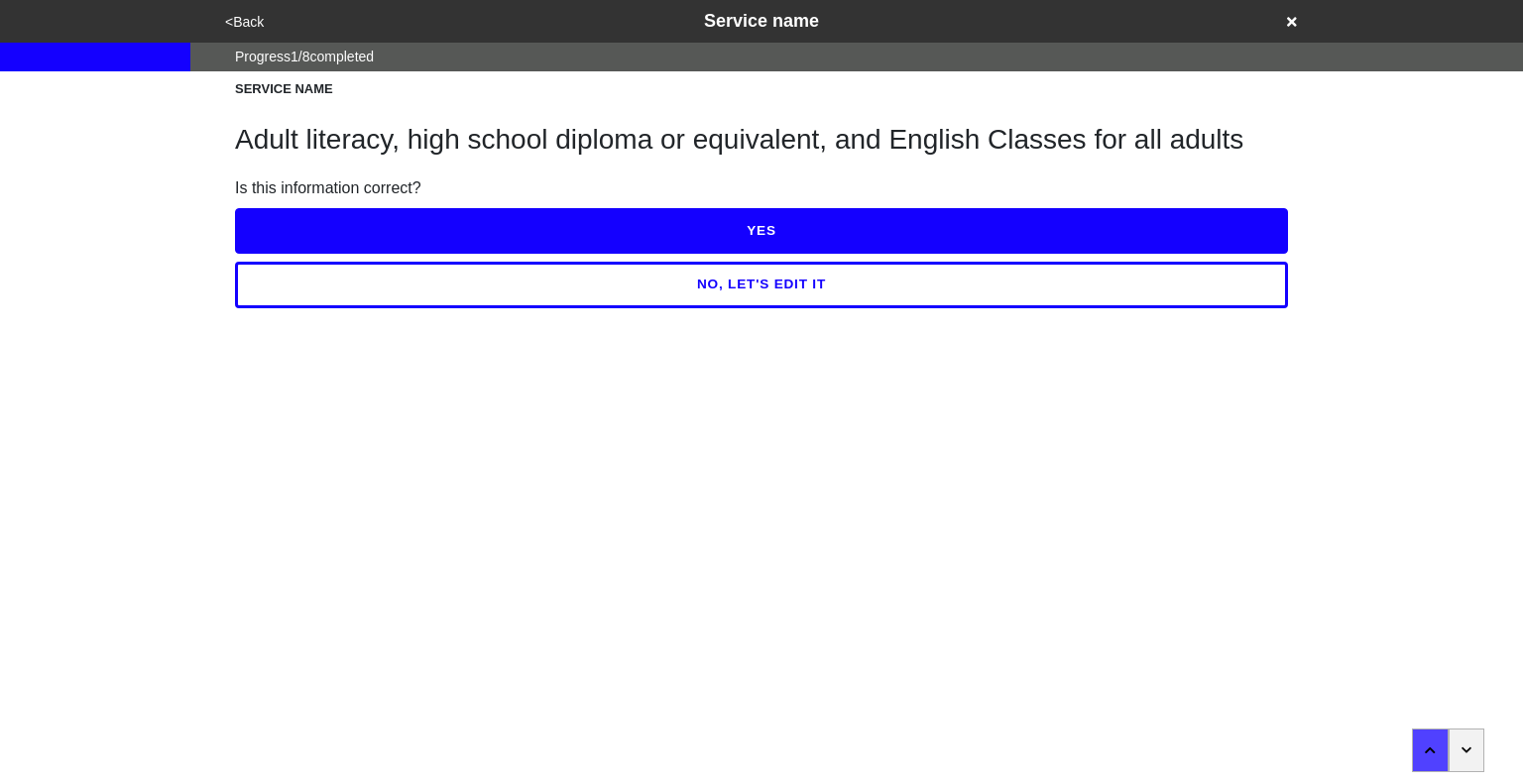 click on "YES" at bounding box center (762, 231) 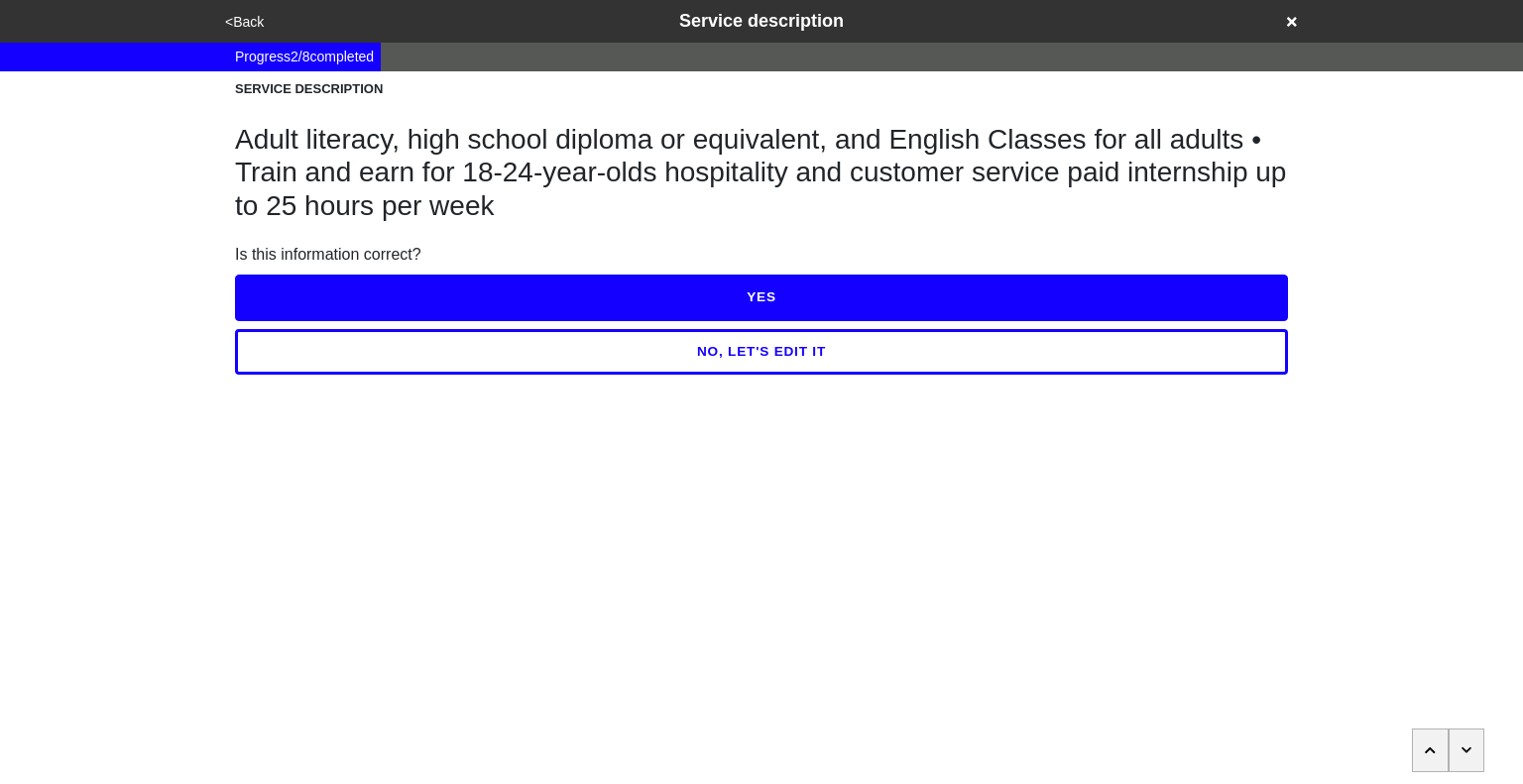click on "YES" at bounding box center [762, 297] 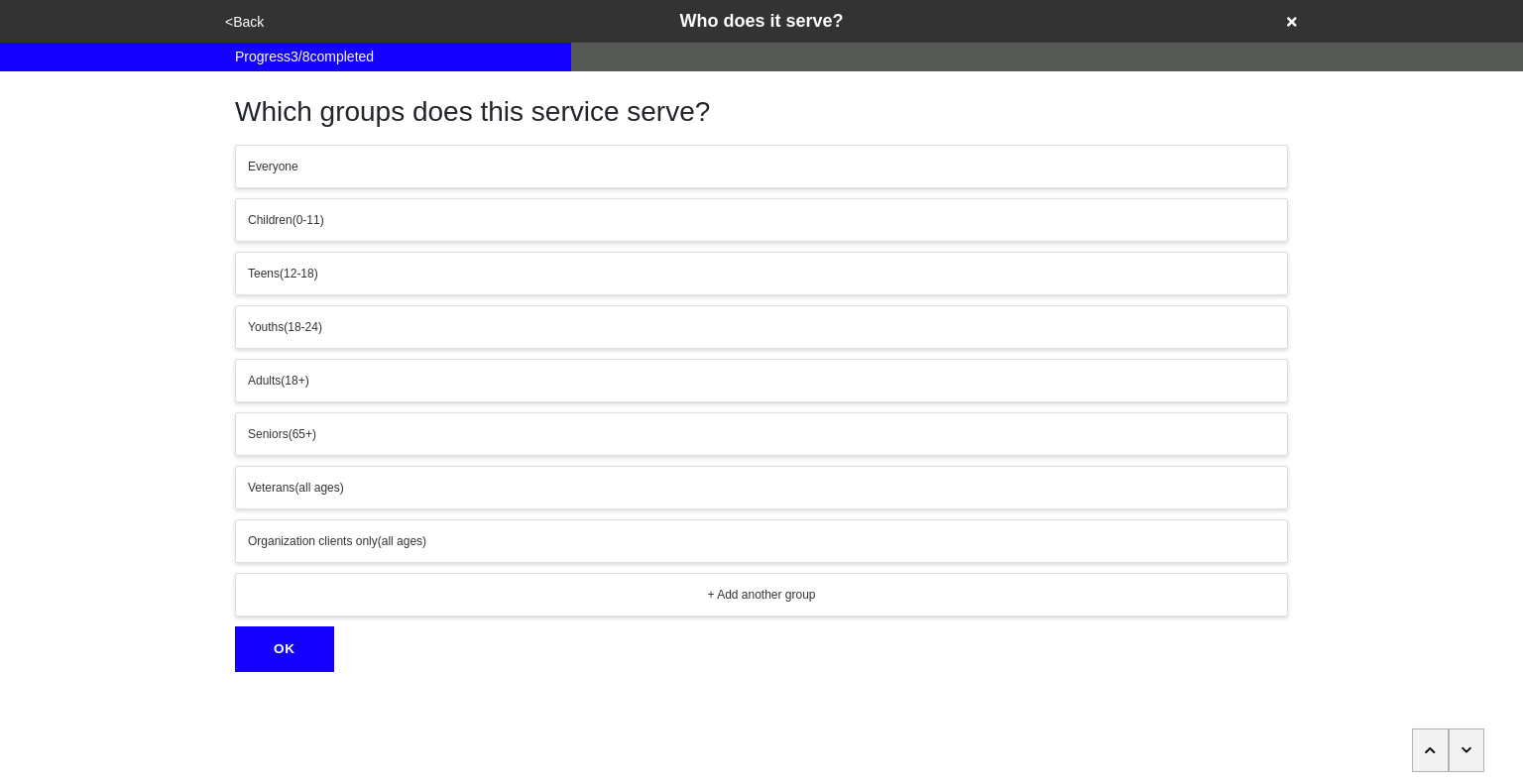 click at bounding box center [1466, 750] 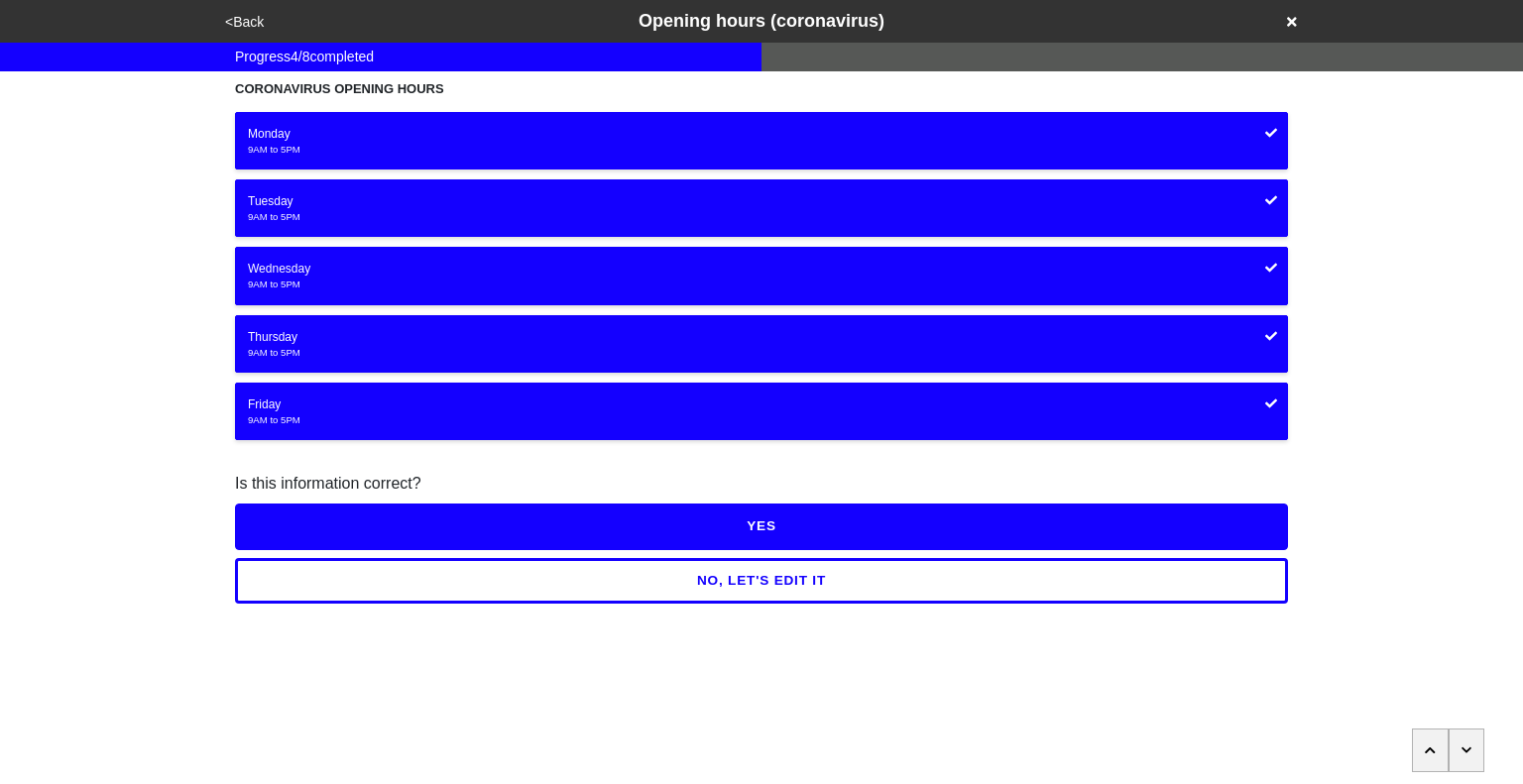 click on "YES" at bounding box center (762, 526) 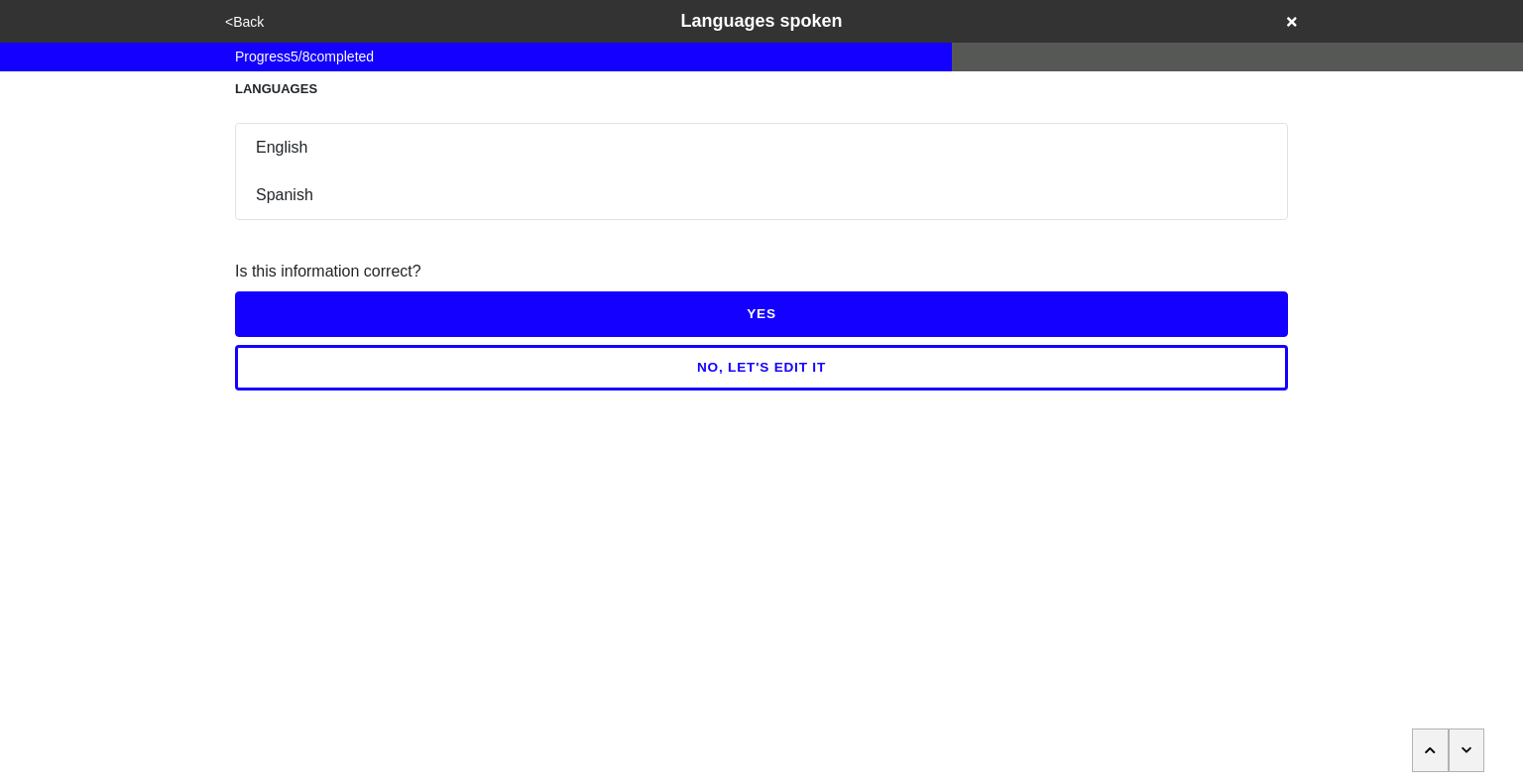 click on "YES" at bounding box center [762, 314] 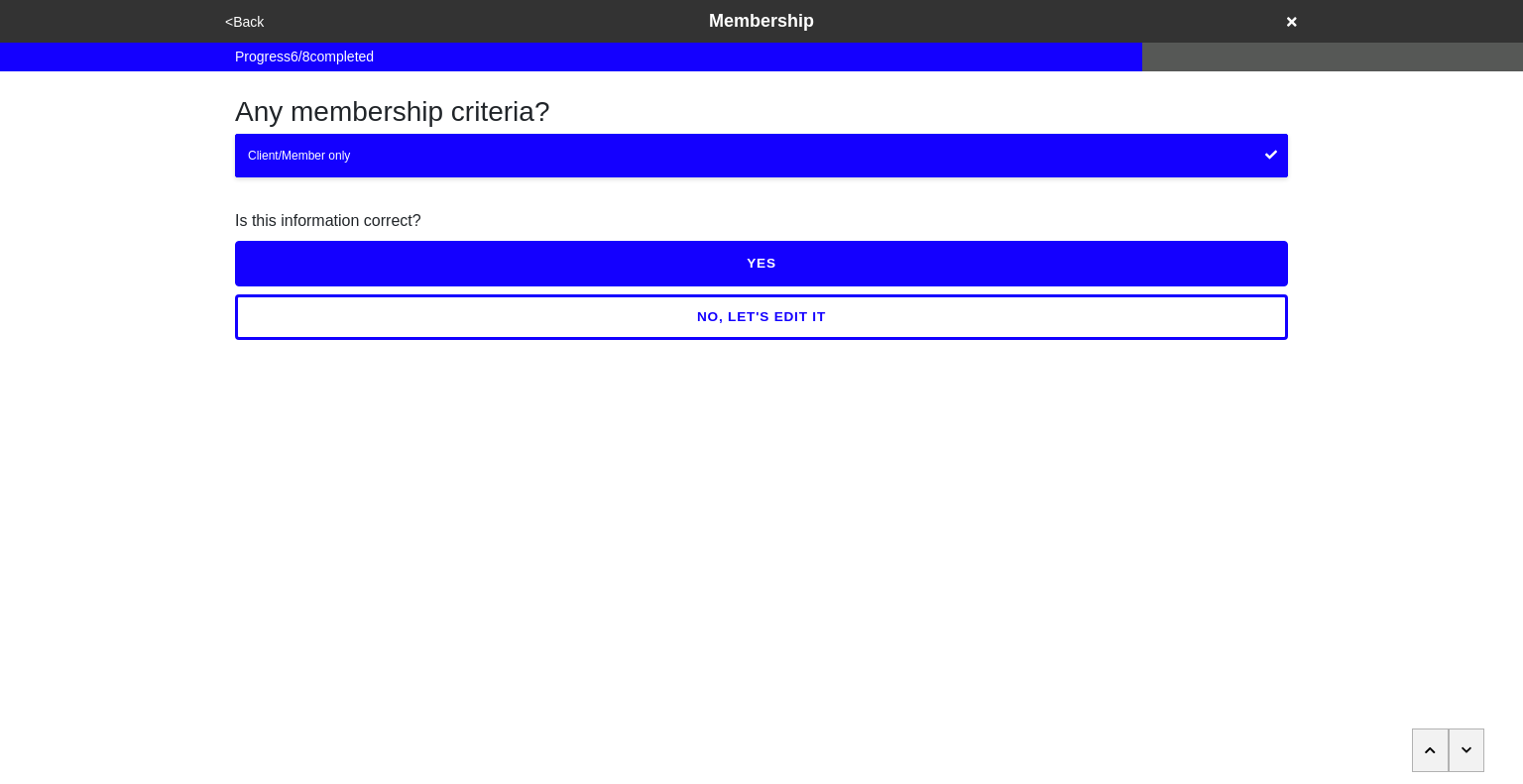 click on "YES" at bounding box center (762, 264) 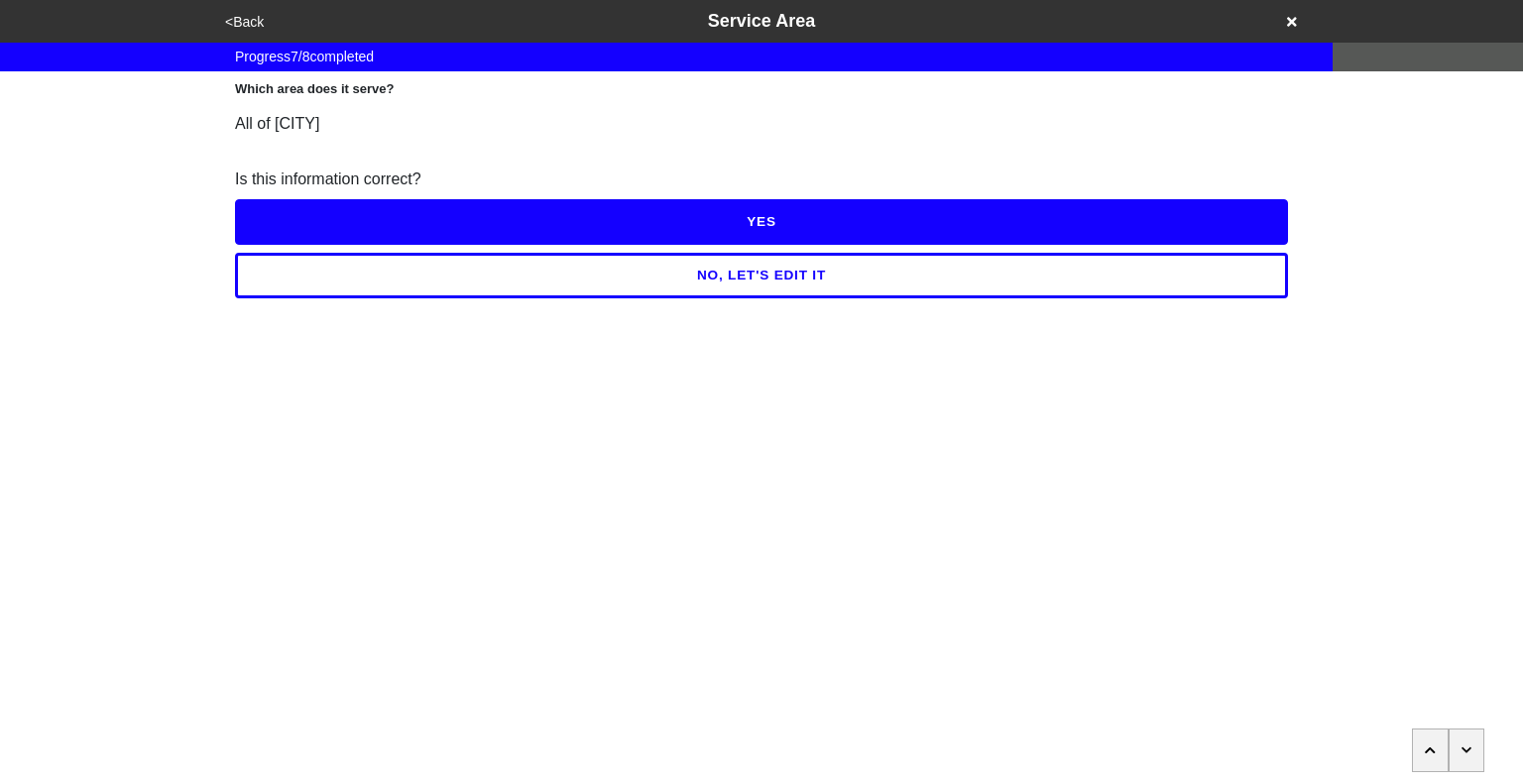 click on "YES" at bounding box center [762, 222] 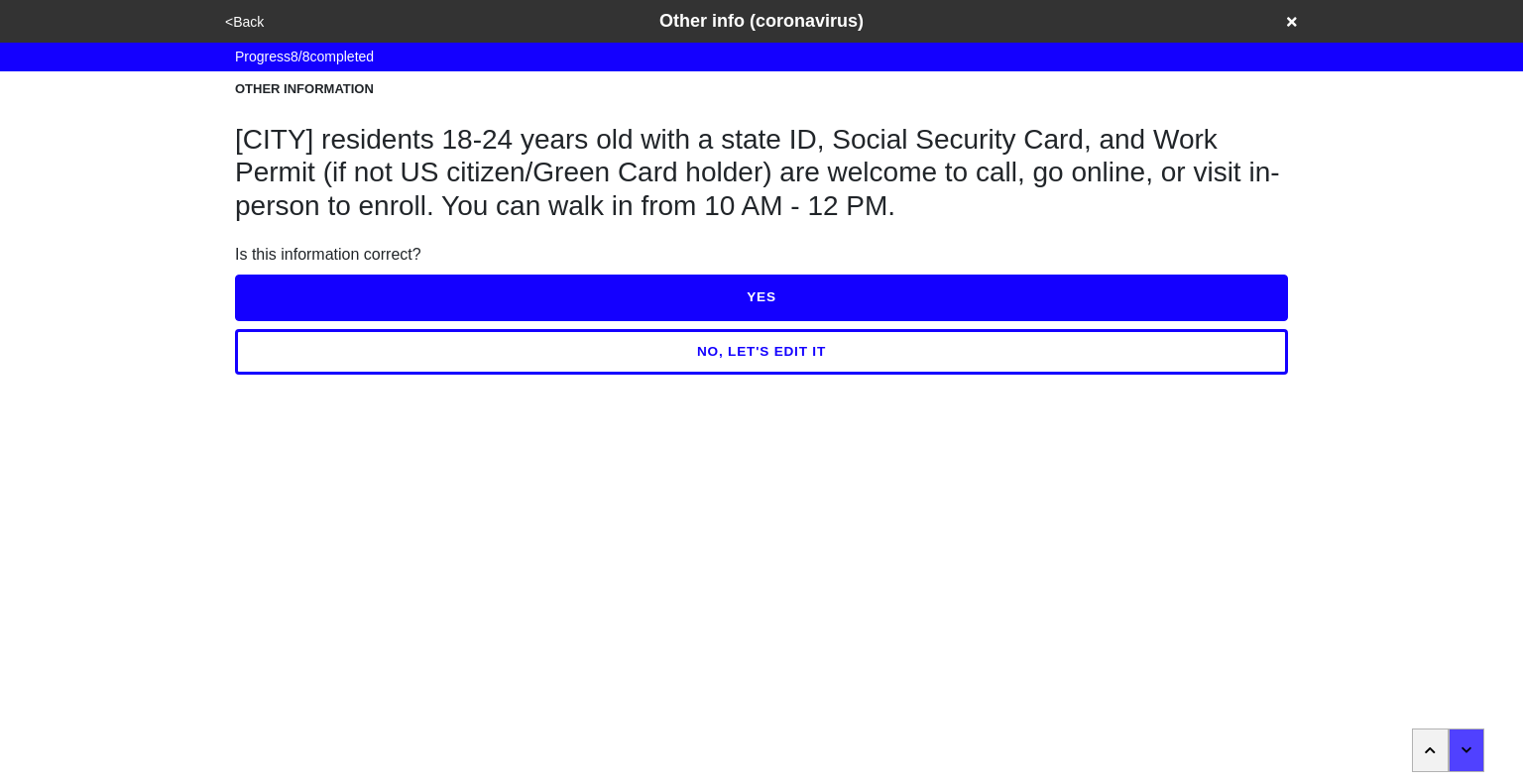 click on "NO, LET'S EDIT IT" at bounding box center (762, 352) 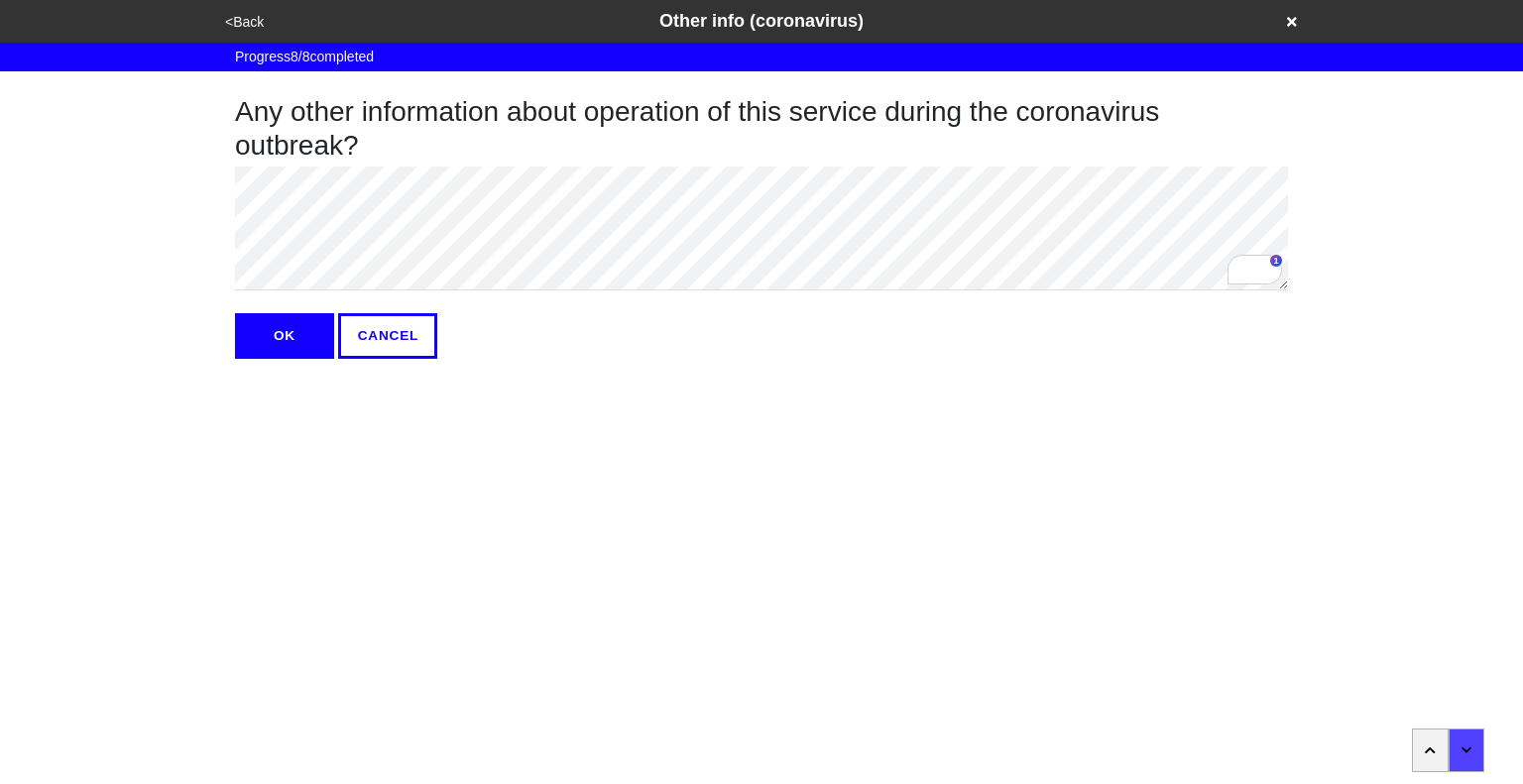 click on "OK" at bounding box center [285, 336] 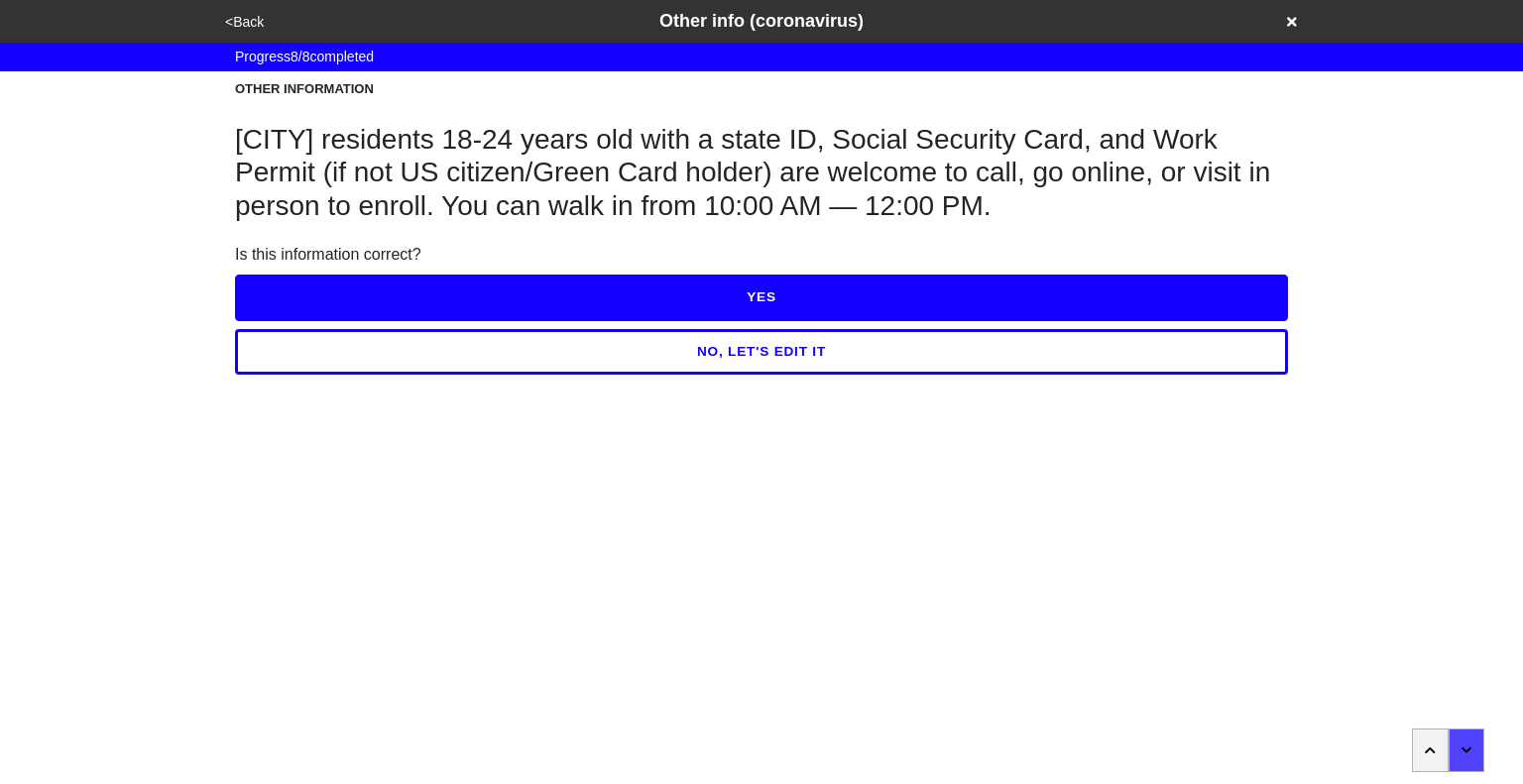 click on "YES" at bounding box center (762, 297) 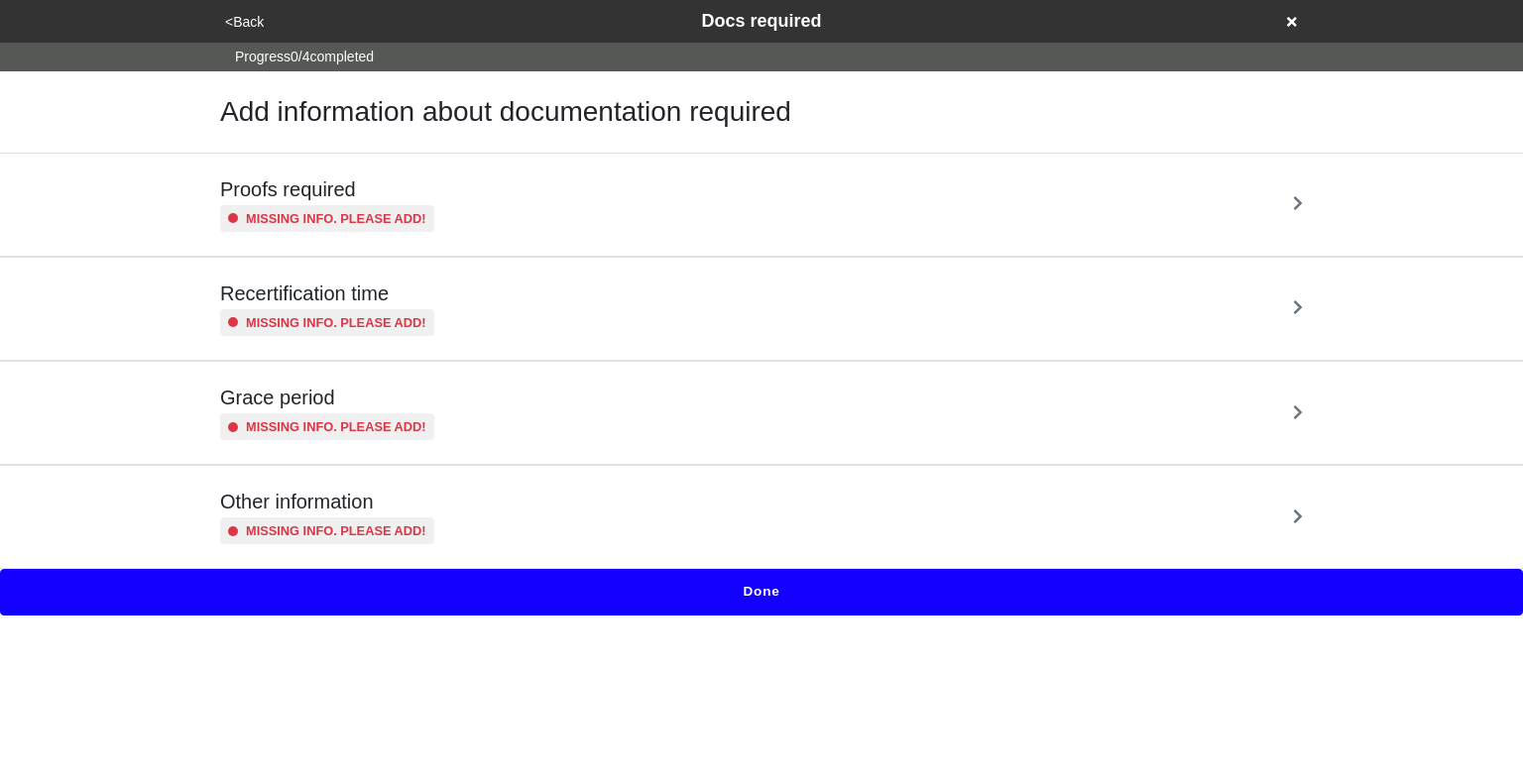 click on "<Back" at bounding box center (244, 22) 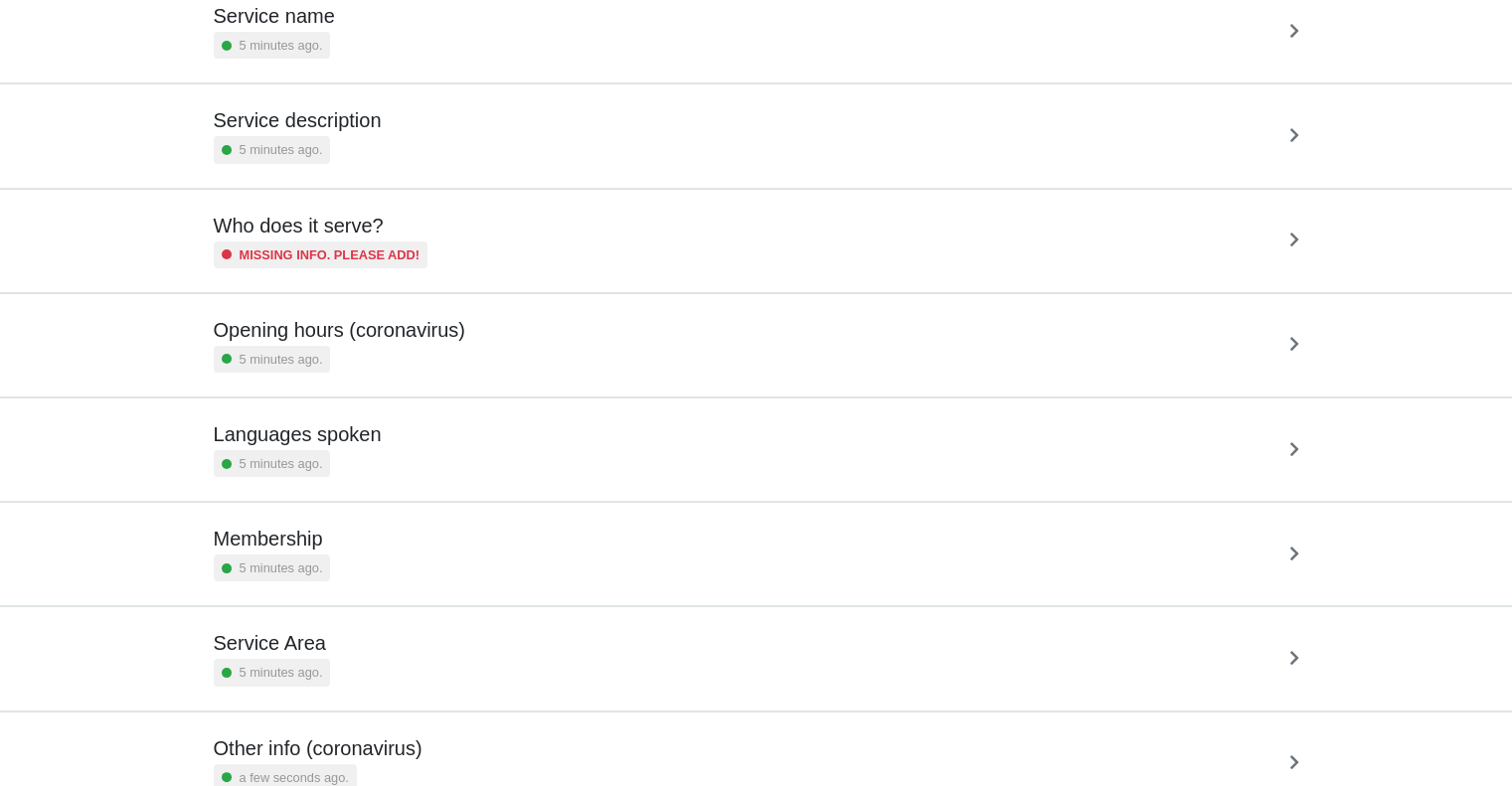 scroll, scrollTop: 245, scrollLeft: 0, axis: vertical 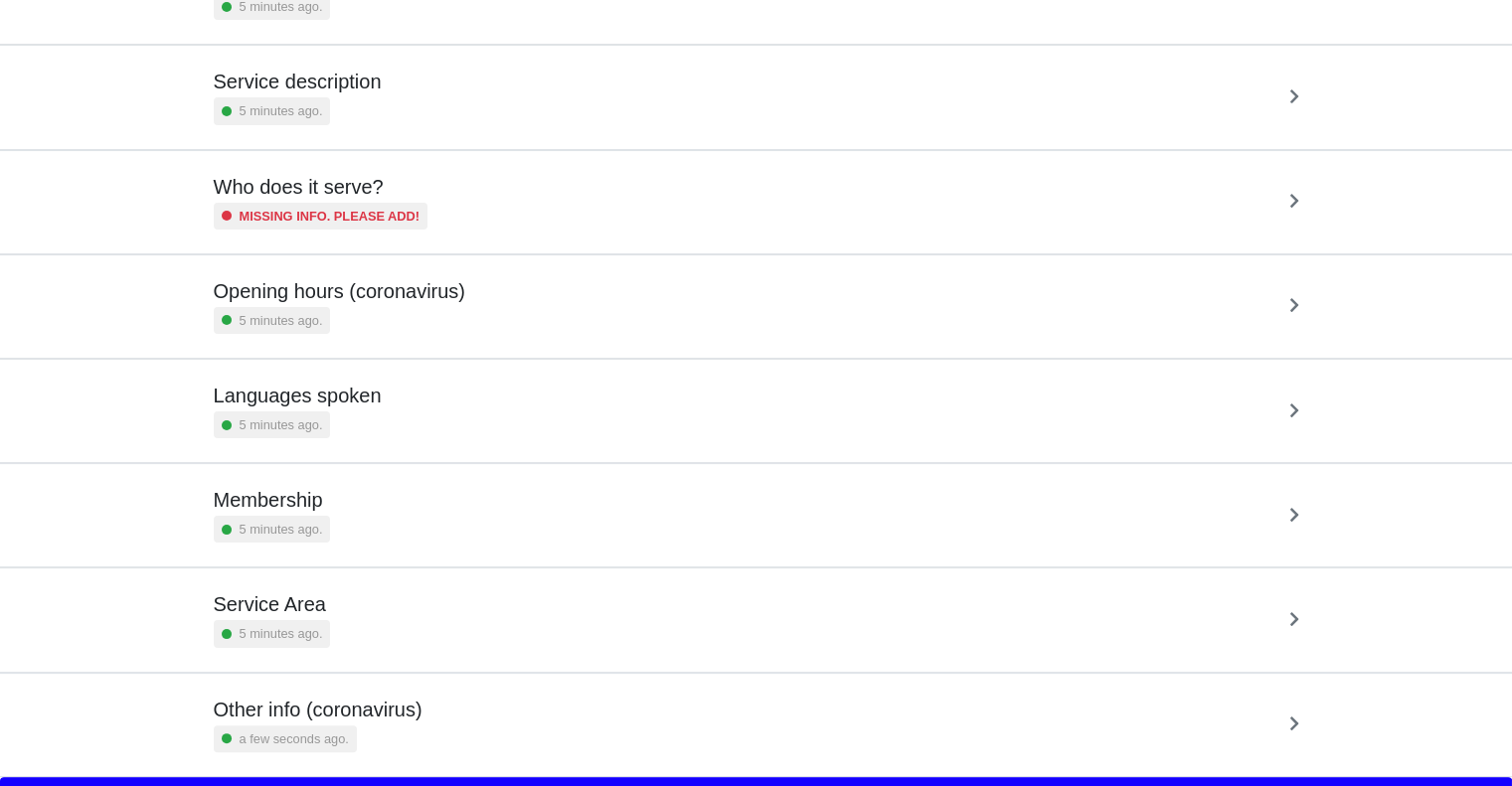 click on "Other info (coronavirus) a few seconds ago." at bounding box center [756, 724] 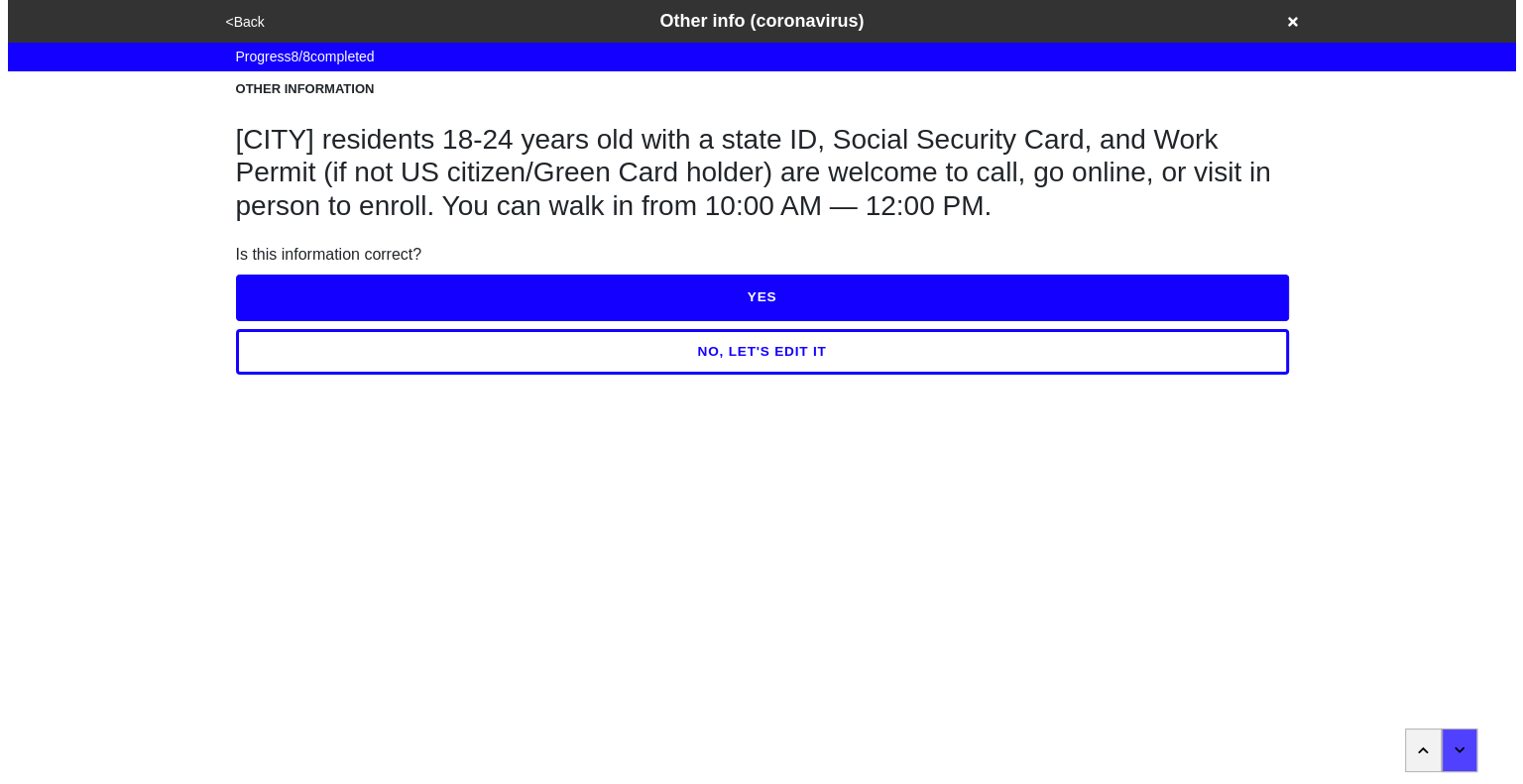 scroll, scrollTop: 0, scrollLeft: 0, axis: both 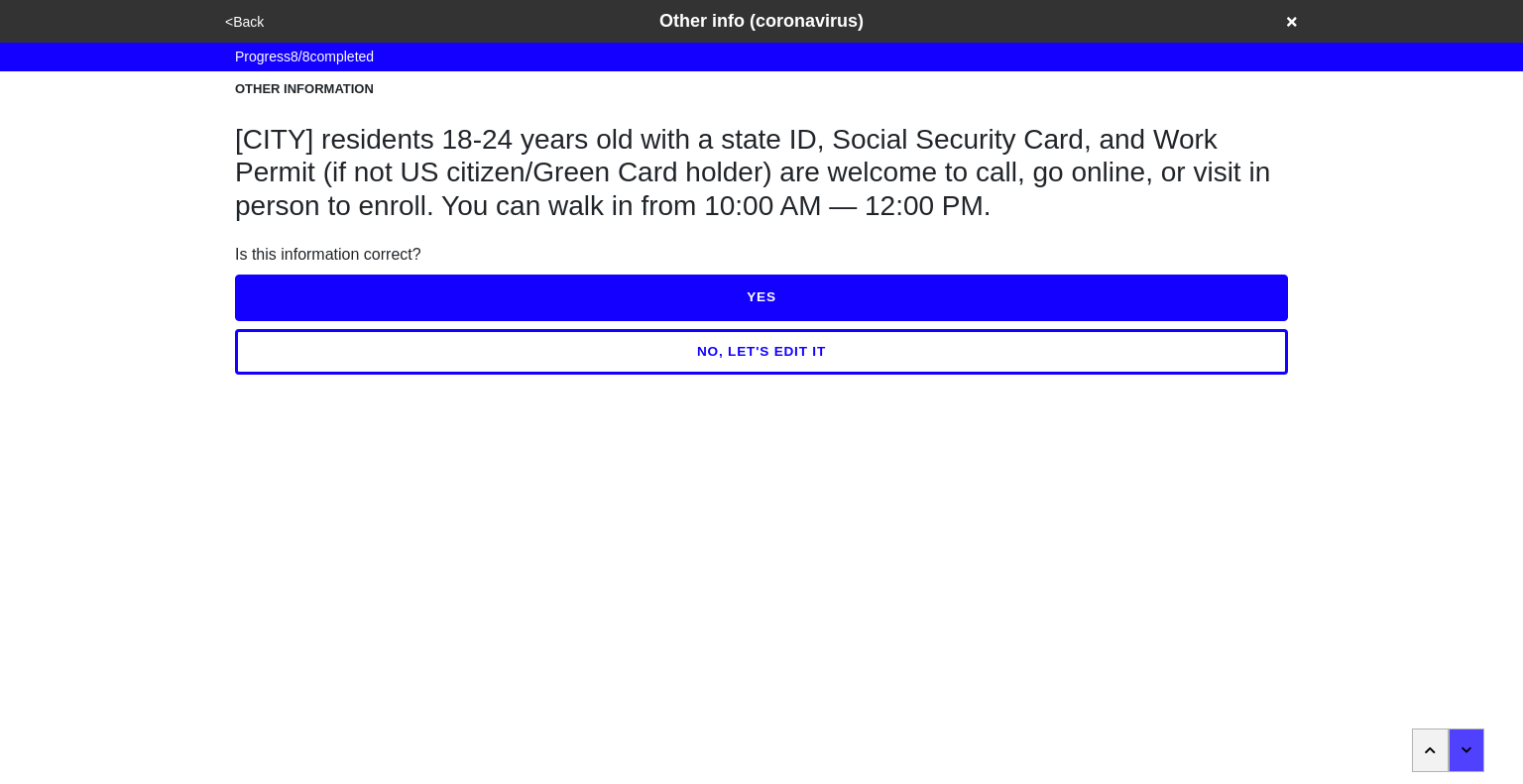 click on "NO, LET'S EDIT IT" at bounding box center (762, 352) 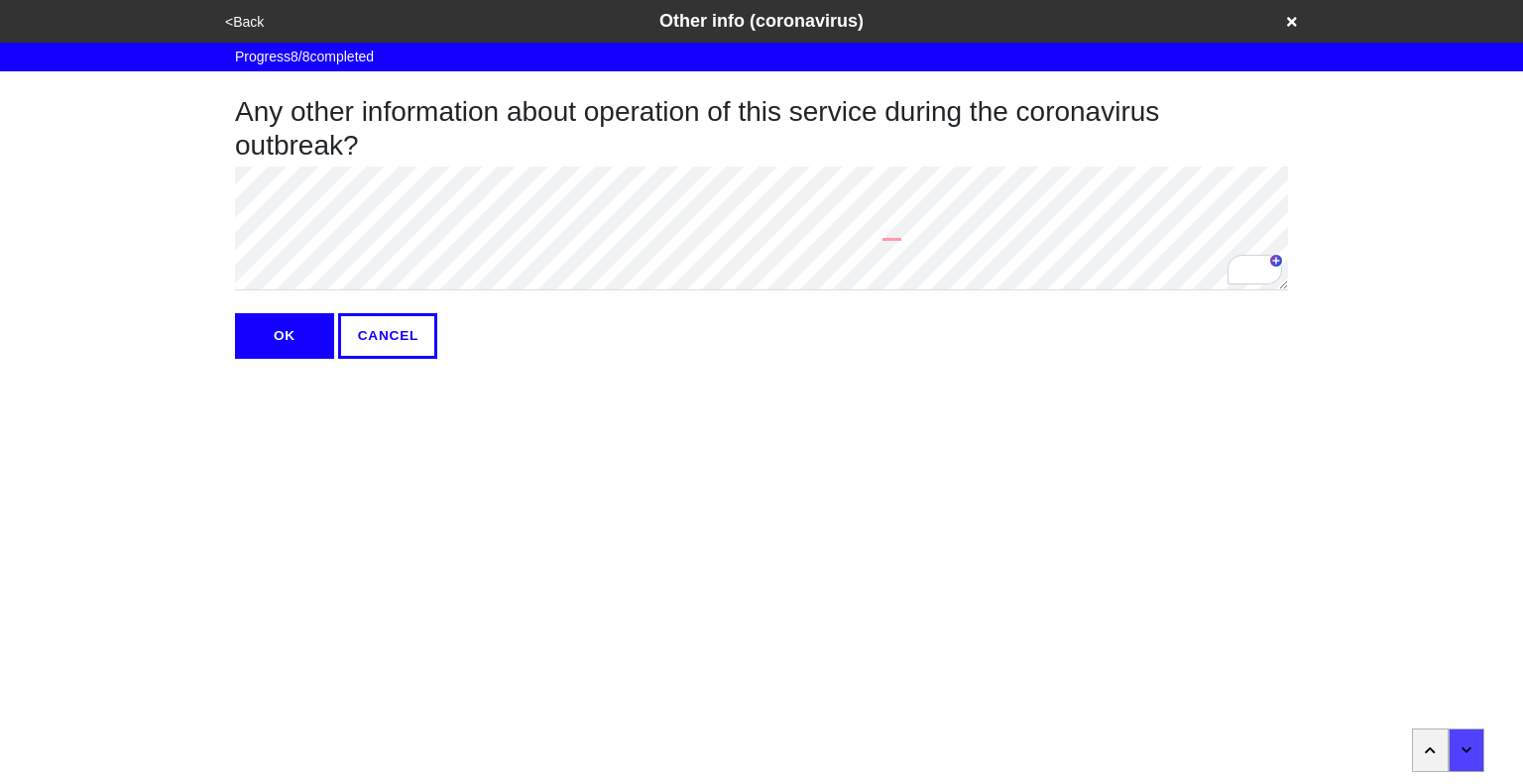 click on "OK" at bounding box center [285, 336] 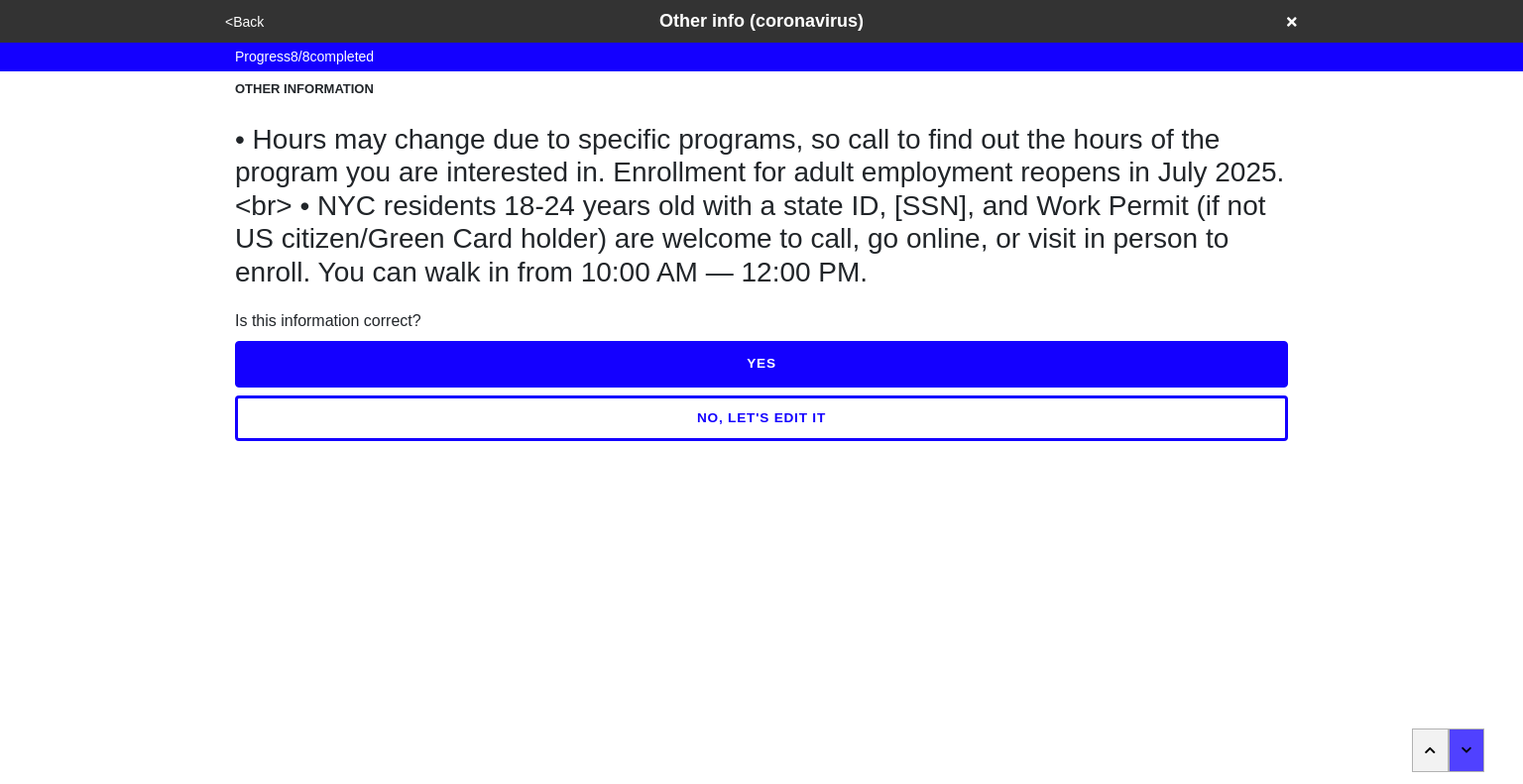 click on "YES" at bounding box center (762, 364) 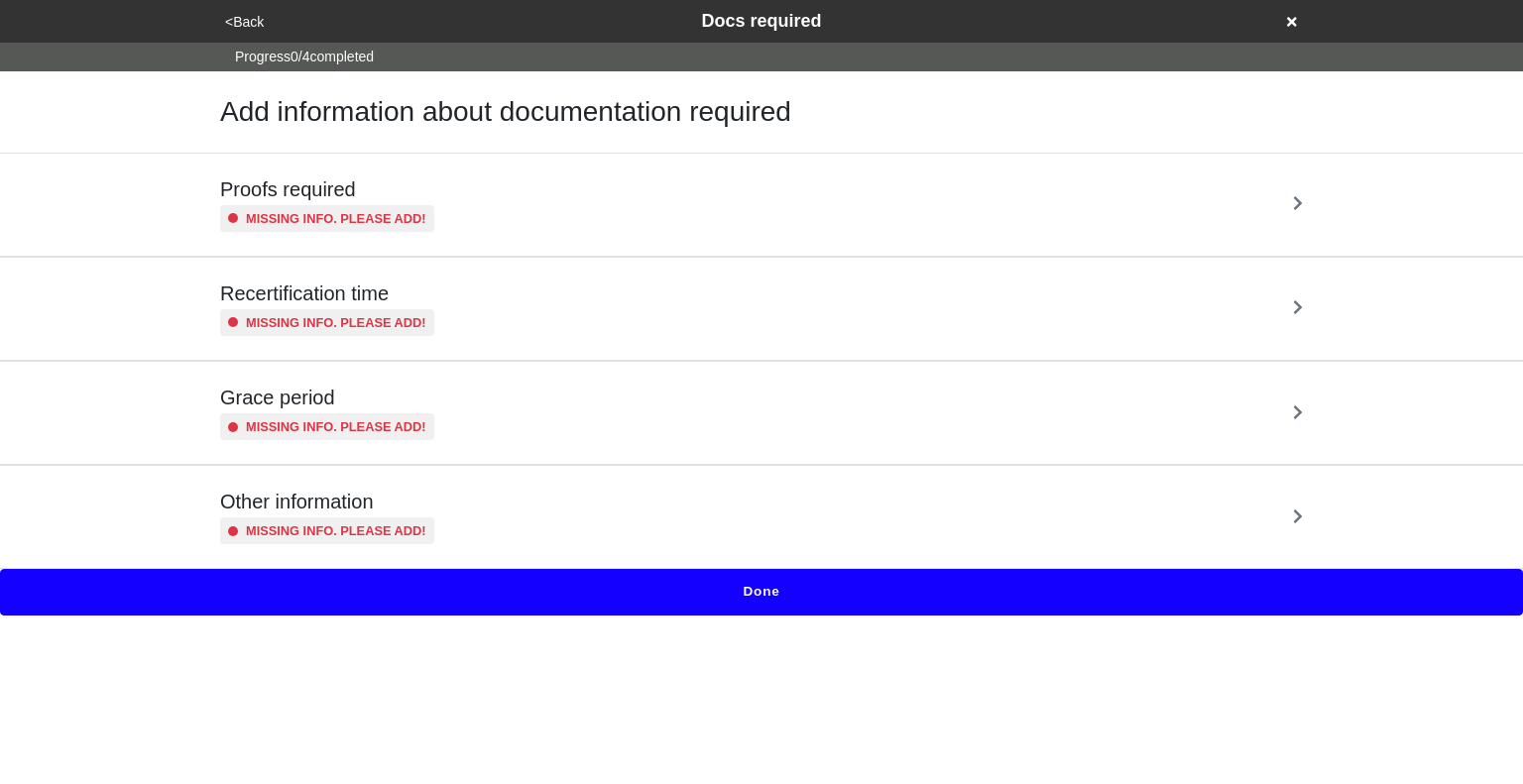 click on "Proofs required Missing info. Please add!" at bounding box center [762, 204] 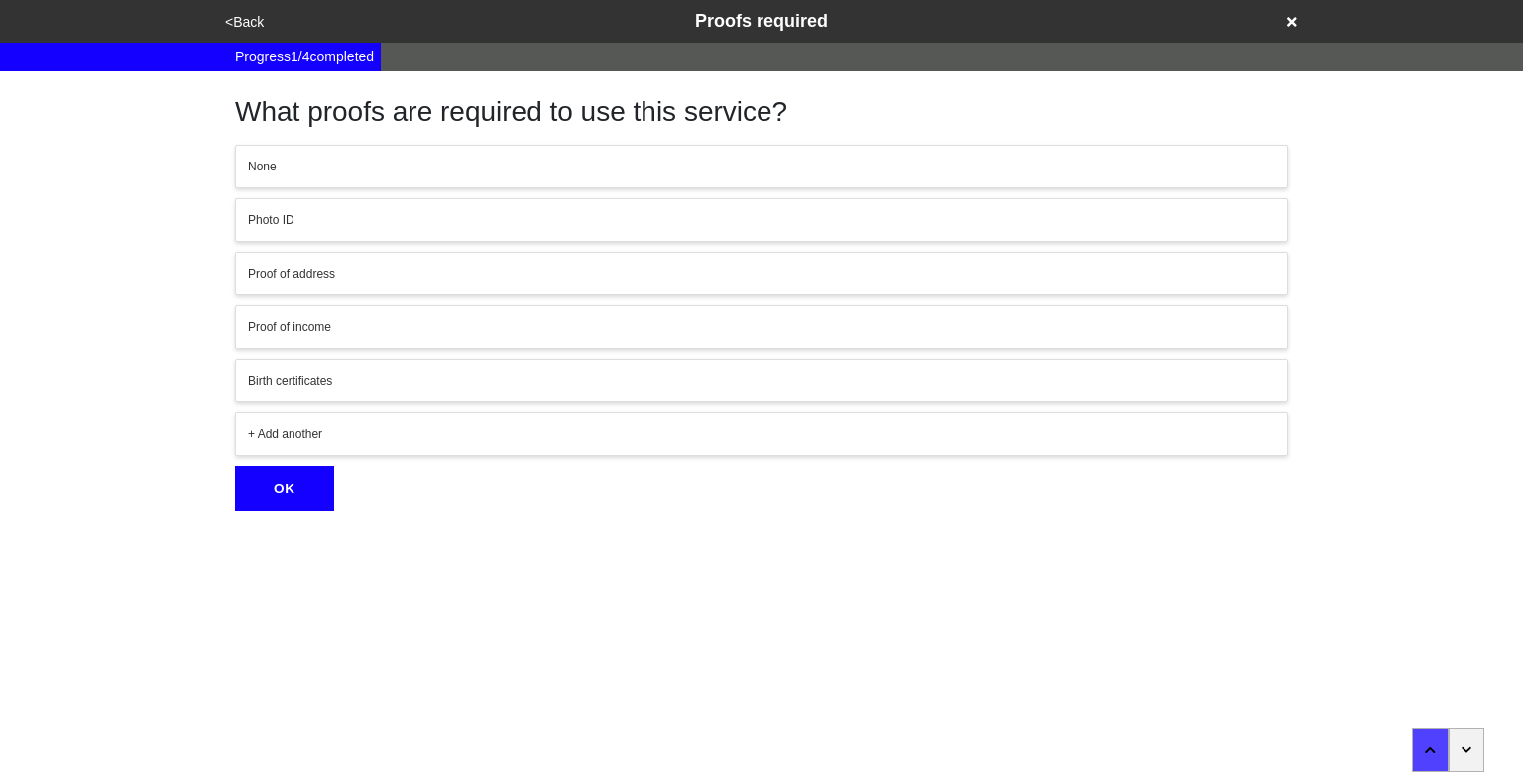 click at bounding box center [1466, 750] 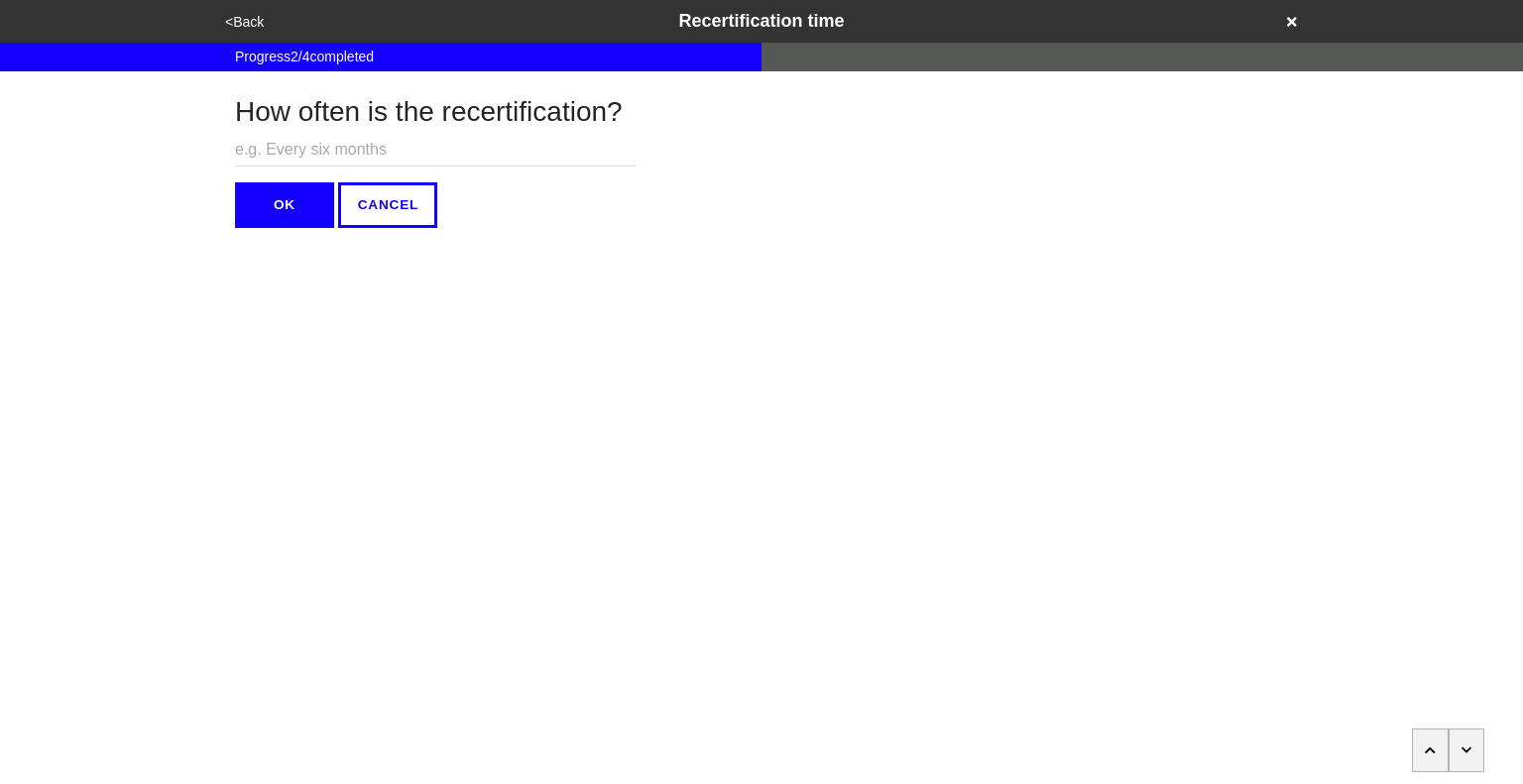 click at bounding box center [1466, 750] 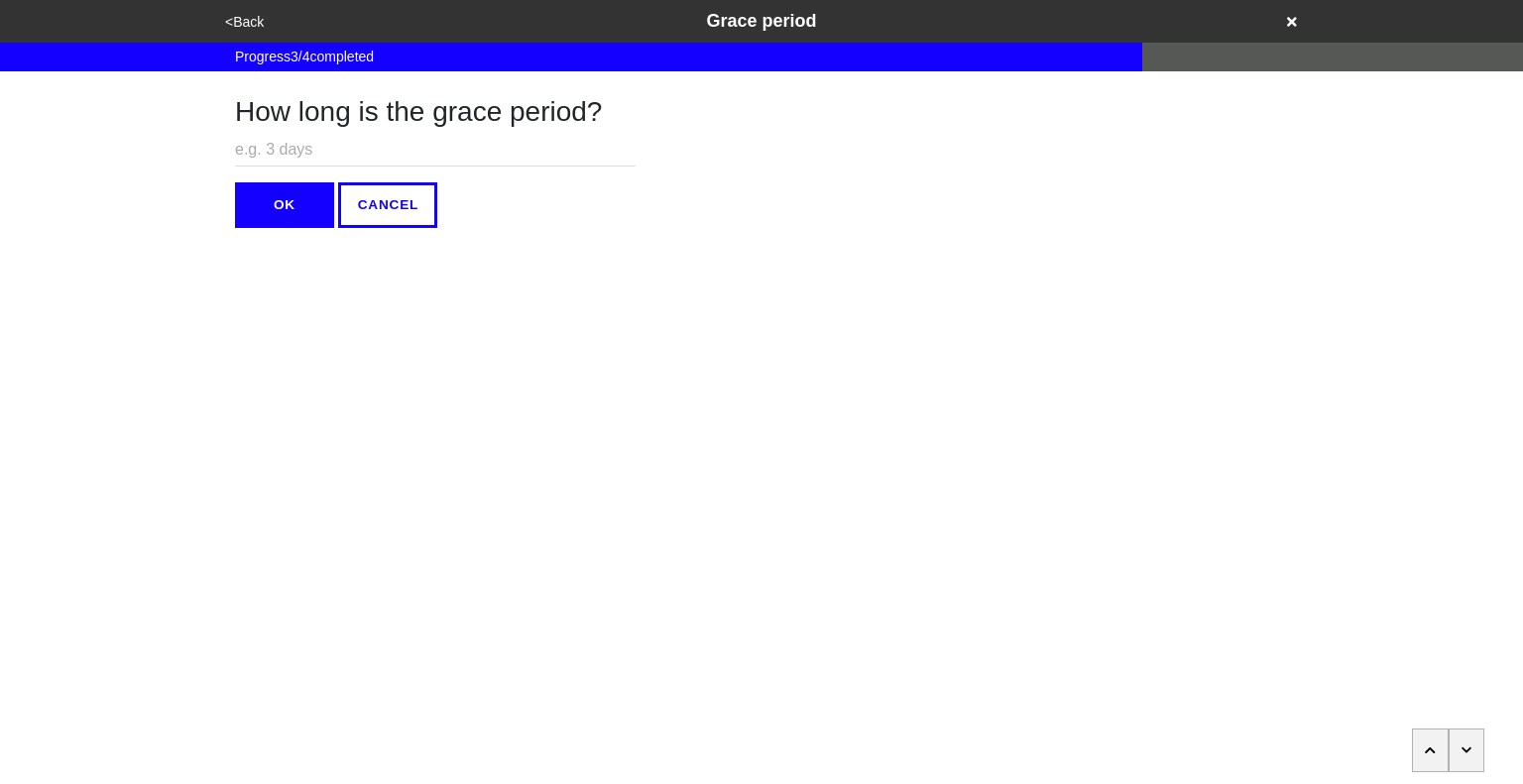 click at bounding box center (1466, 750) 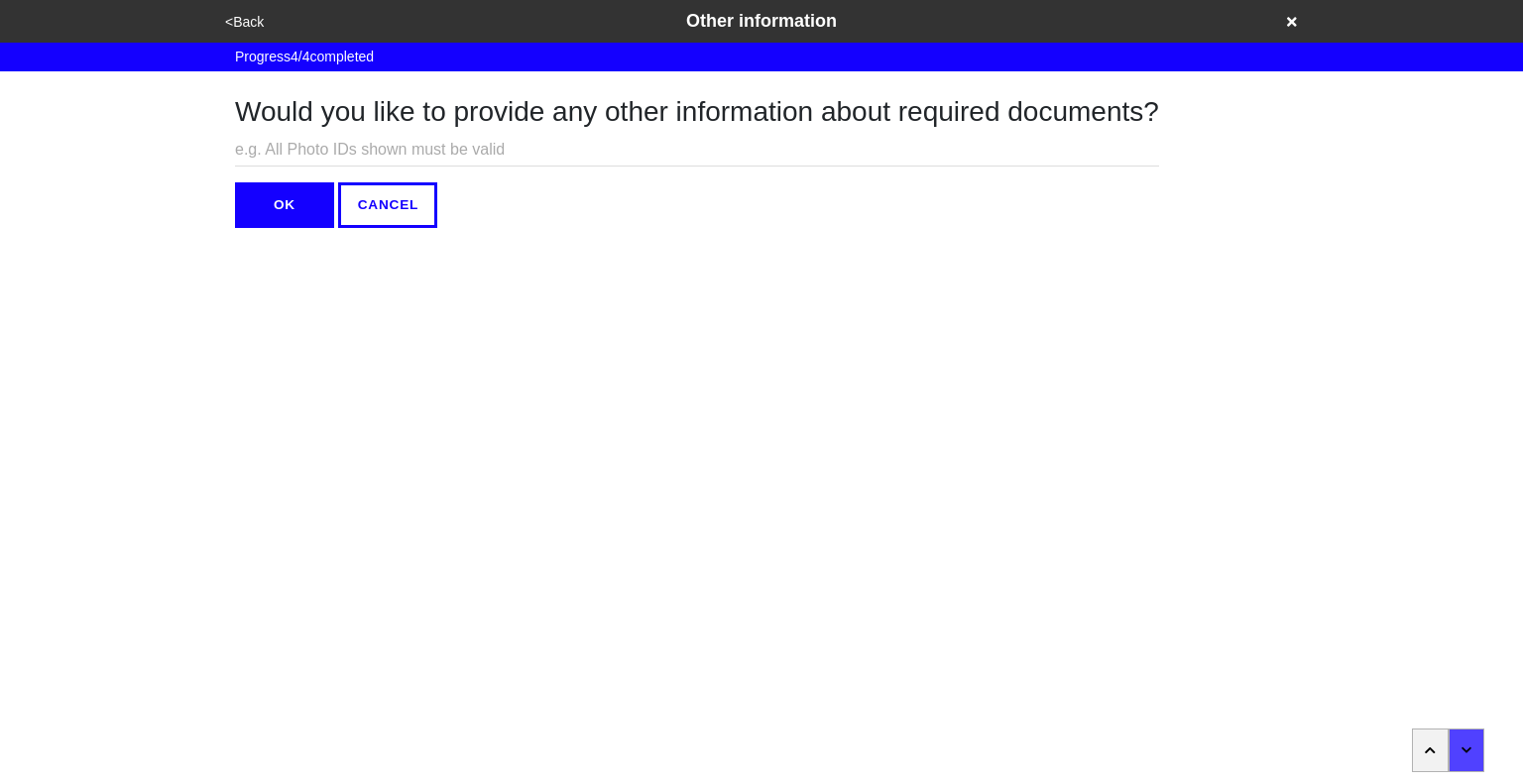 click on "OK" at bounding box center (285, 205) 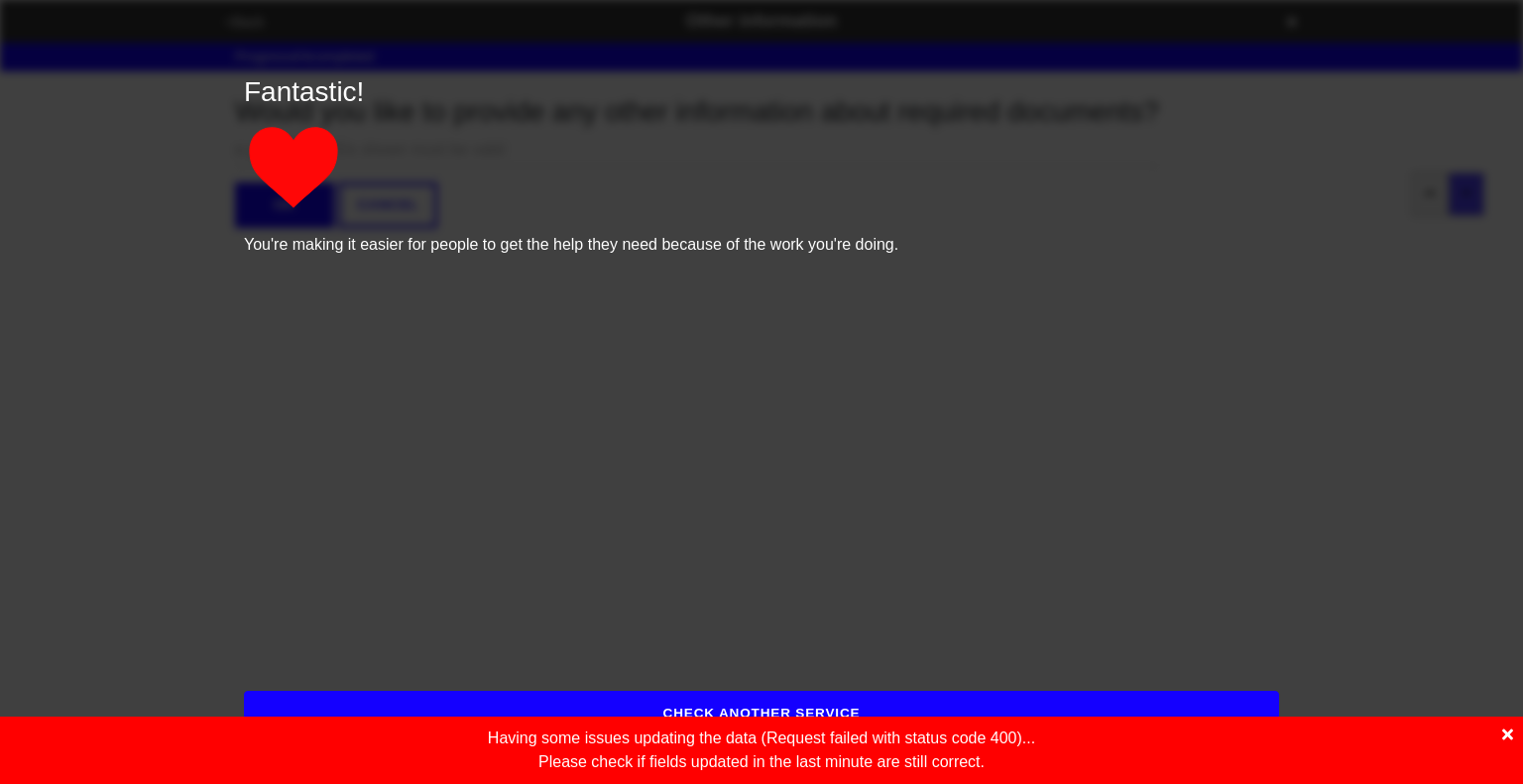 click at bounding box center (1507, 734) 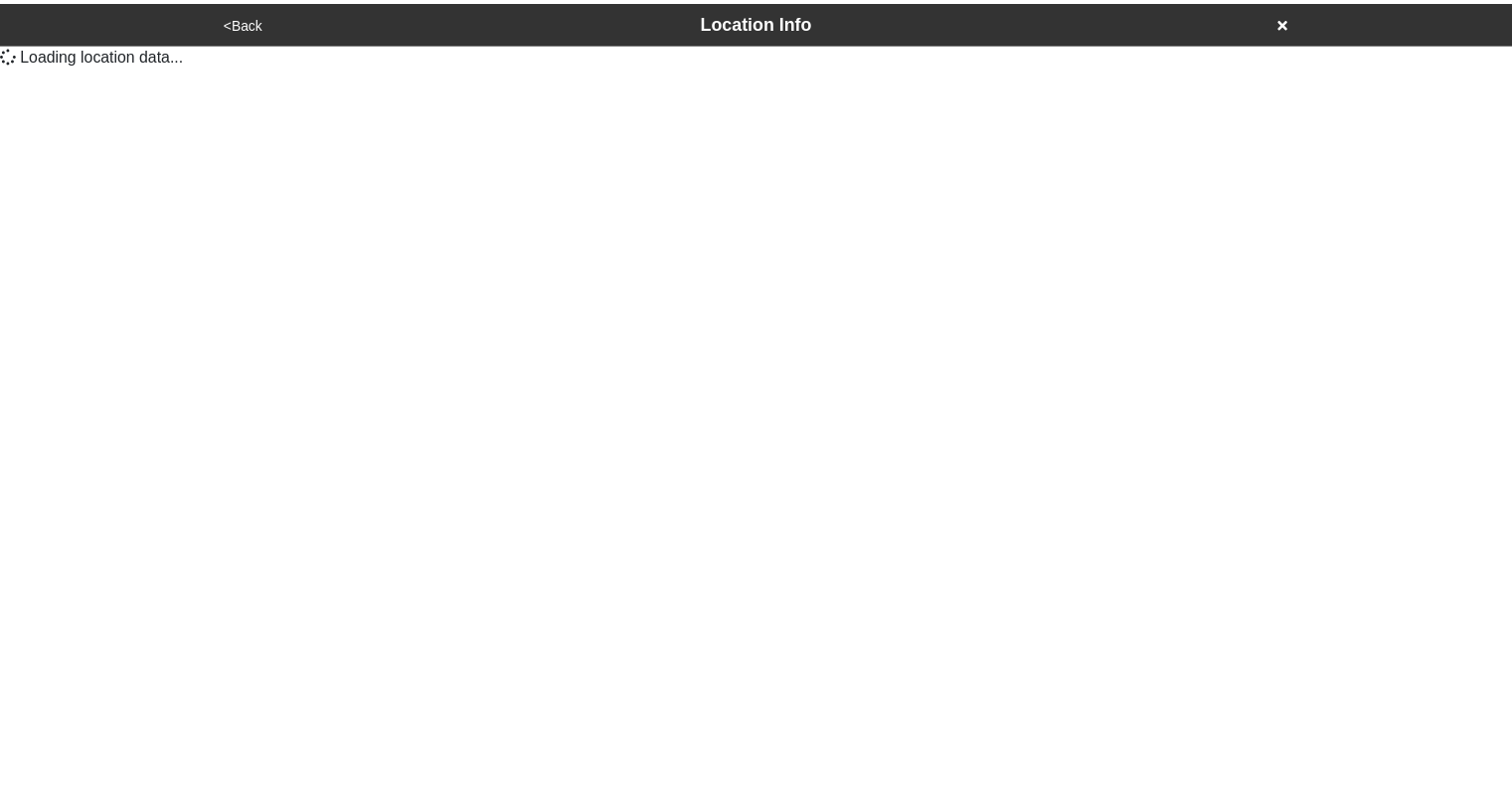 scroll, scrollTop: 0, scrollLeft: 0, axis: both 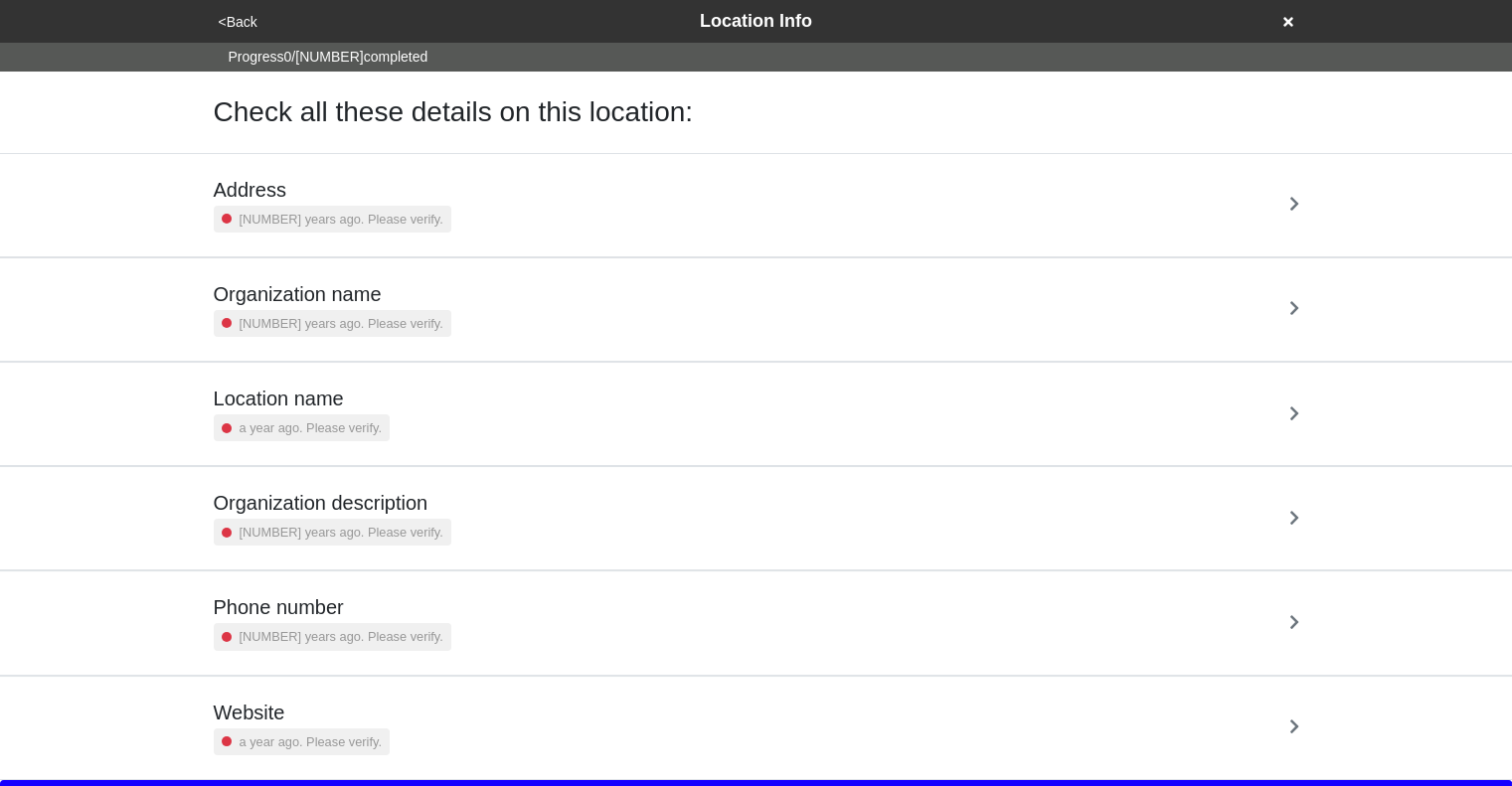 click on "Address [DATE]. Please verify." at bounding box center (756, 205) 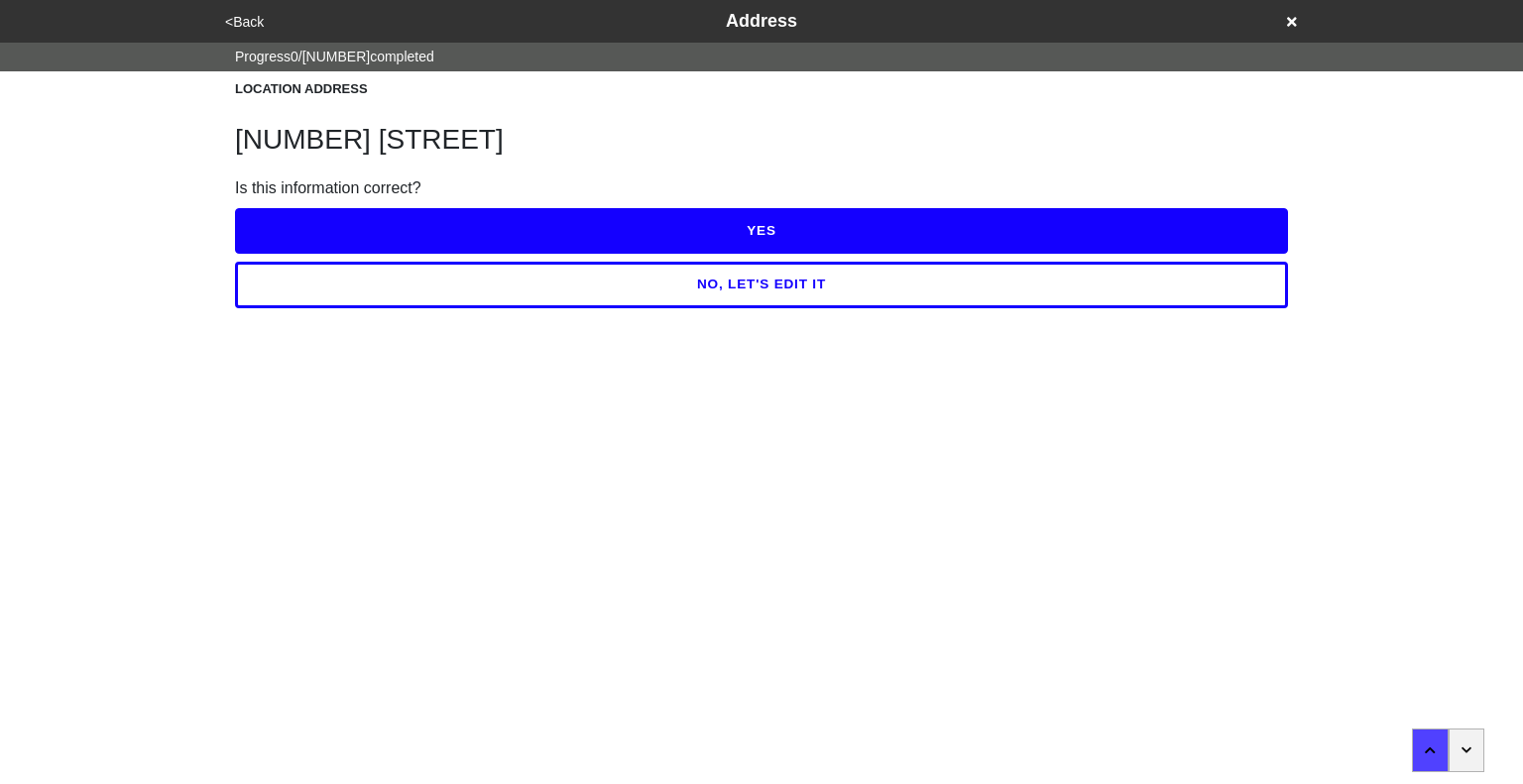 click on "YES" at bounding box center (762, 231) 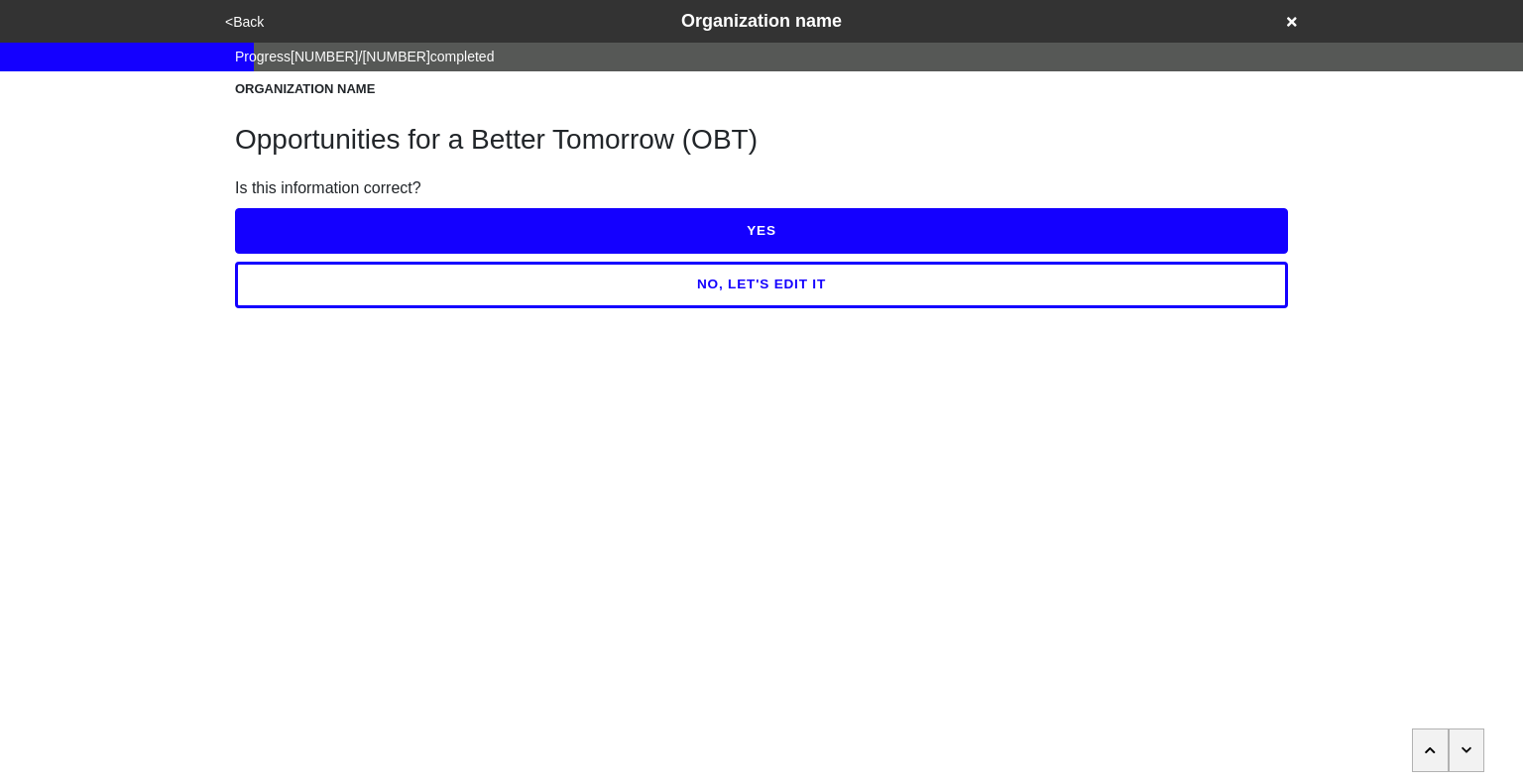 click on "YES" at bounding box center (762, 231) 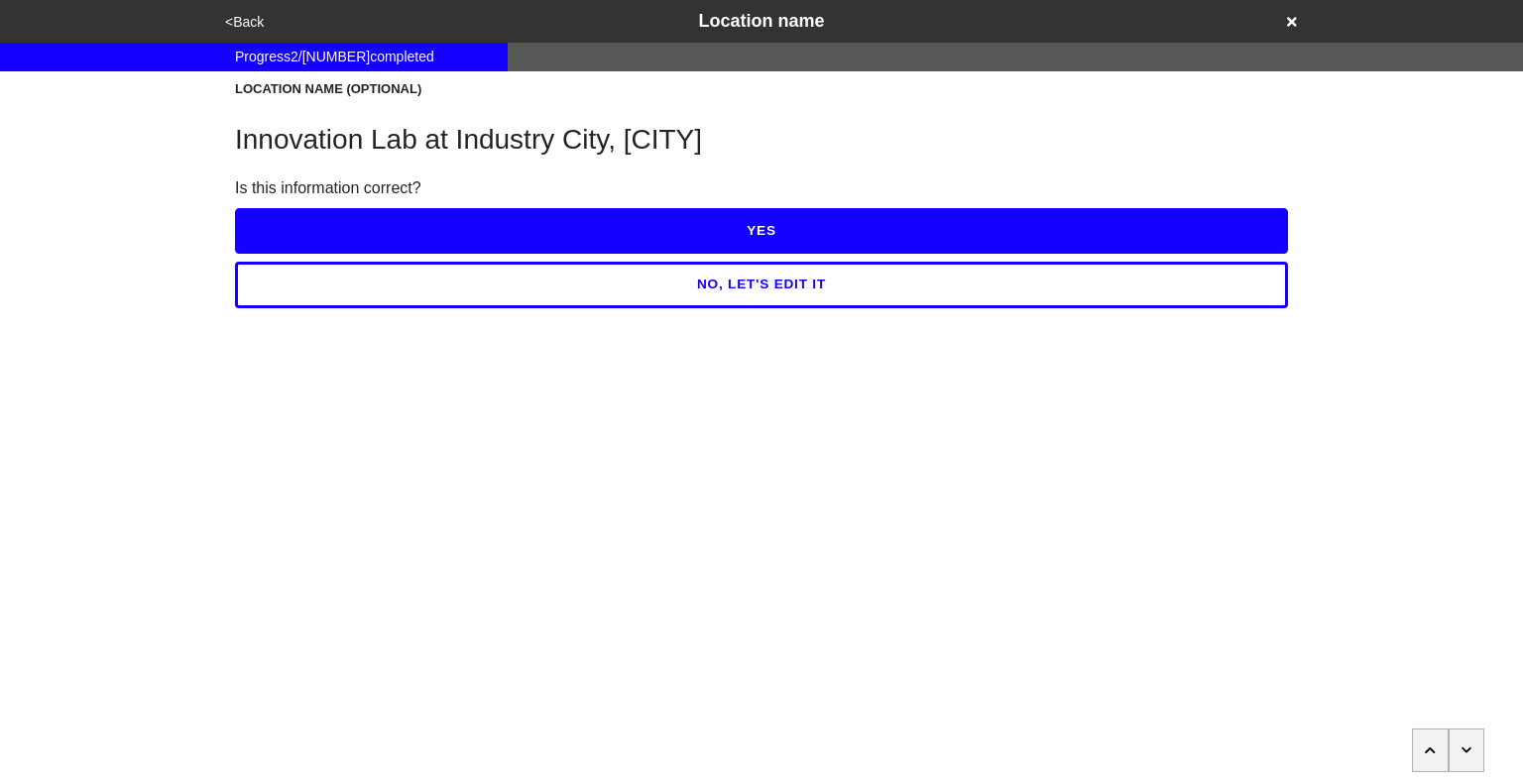 click on "YES" at bounding box center (762, 231) 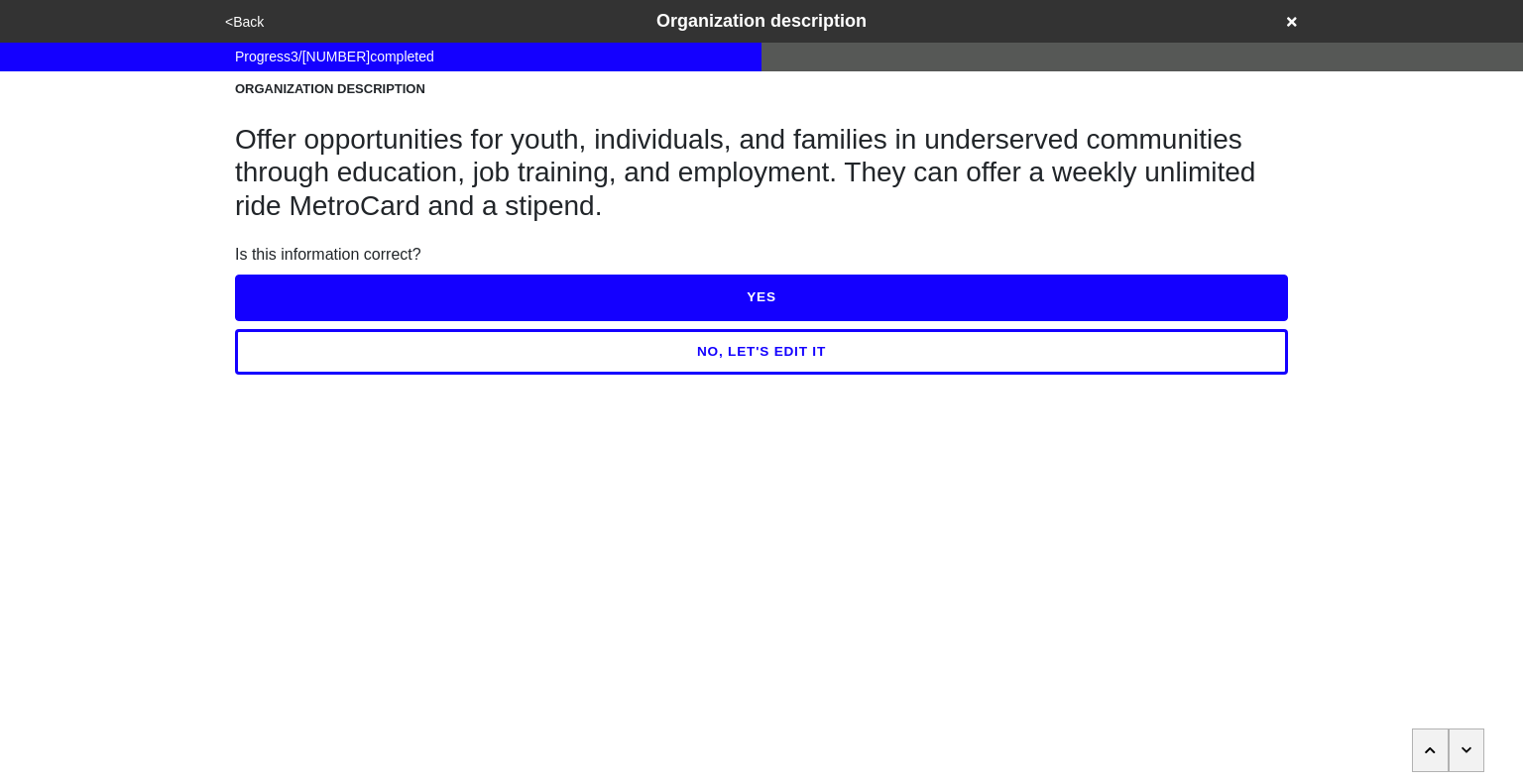 click on "YES" at bounding box center [762, 297] 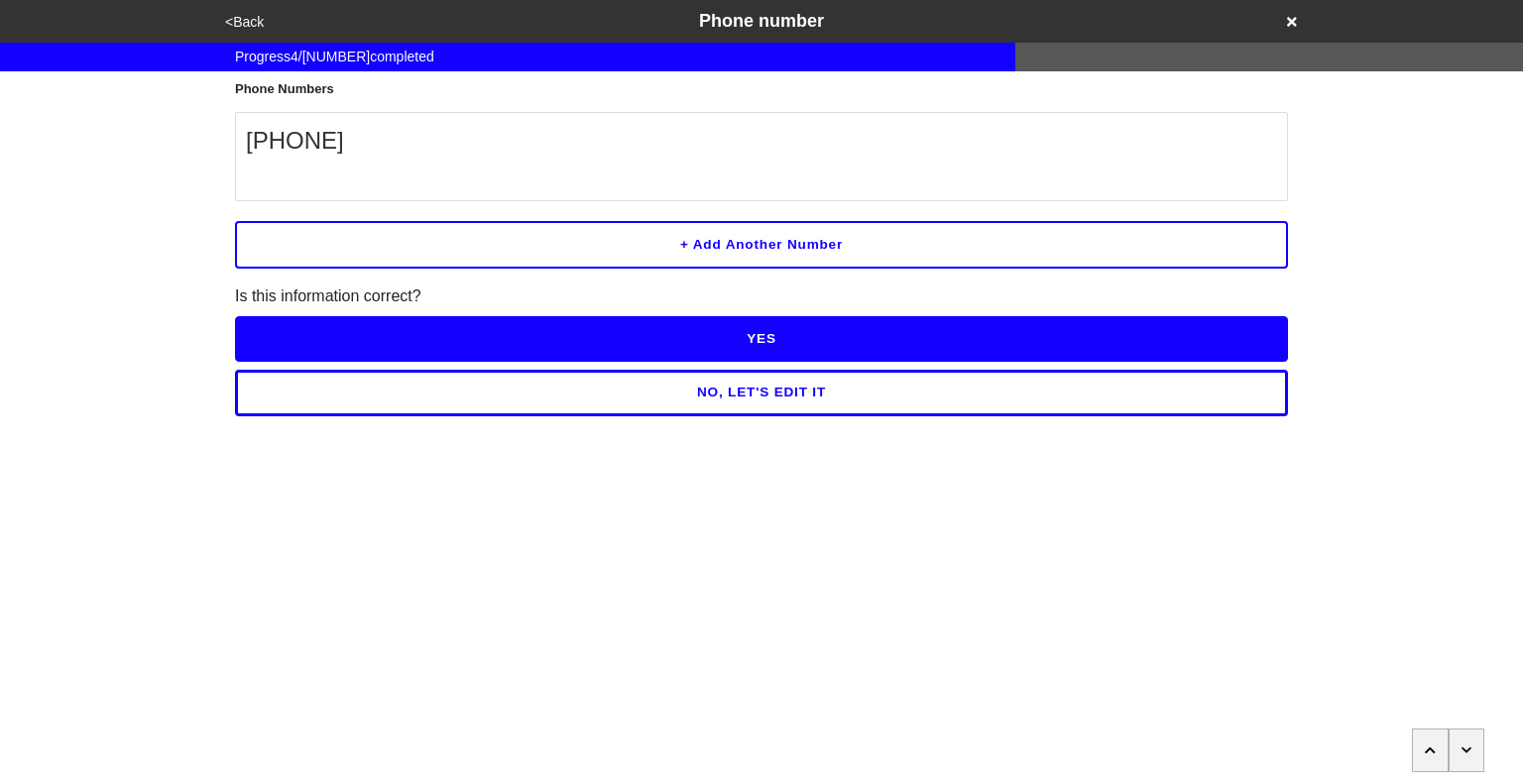 click on "YES" at bounding box center (762, 339) 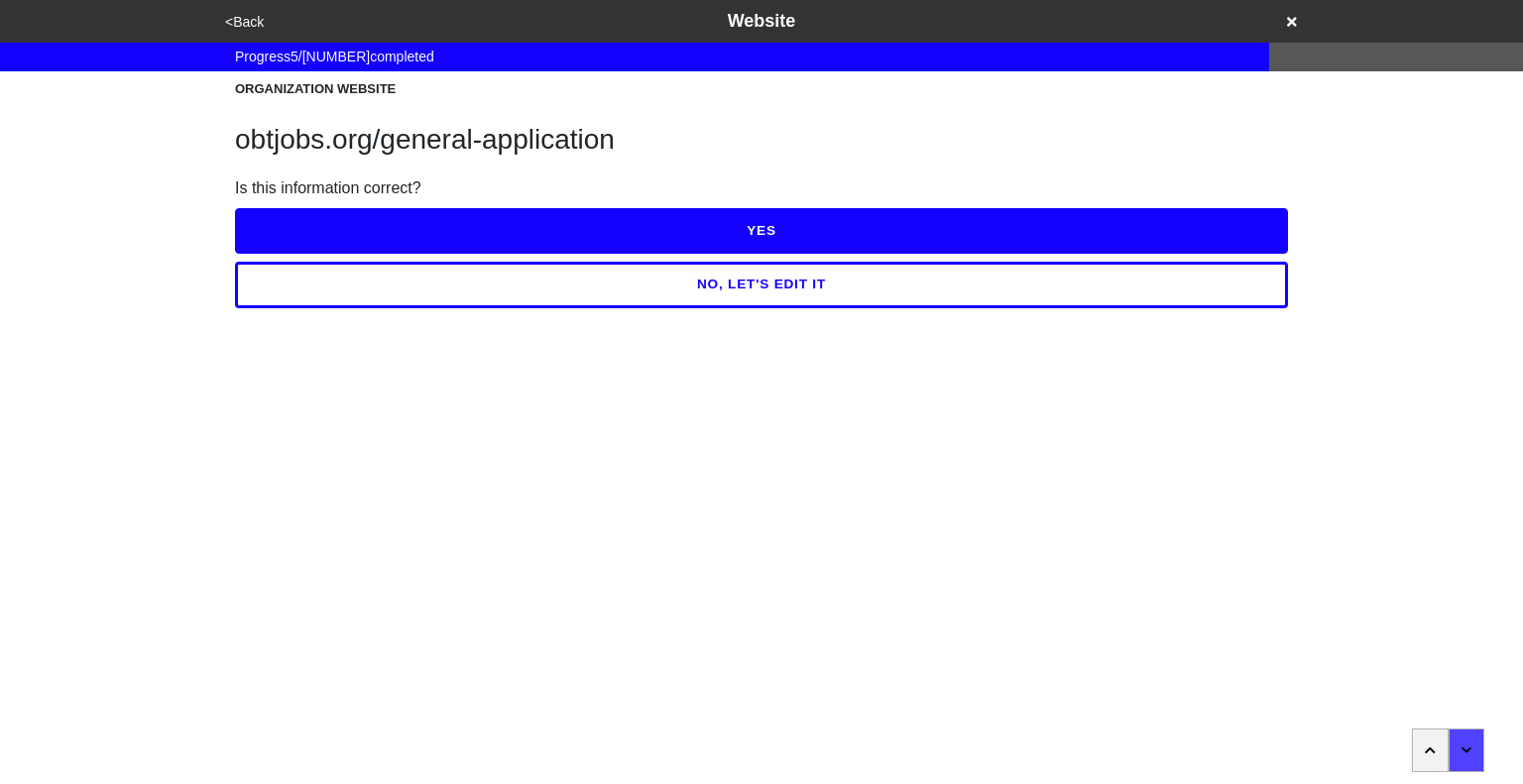 click on "YES" at bounding box center (762, 231) 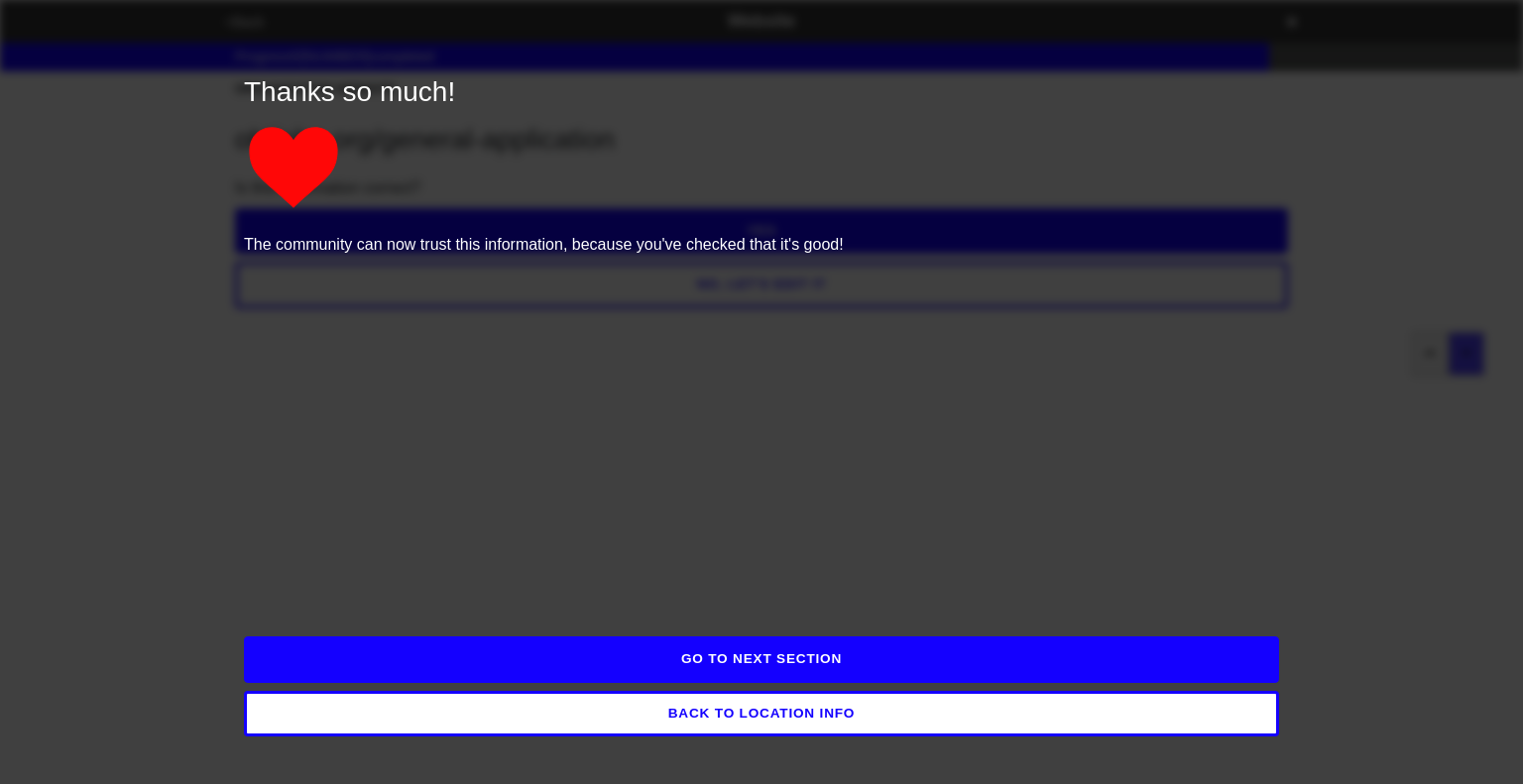 click on "GO TO NEXT SECTION" at bounding box center [762, 659] 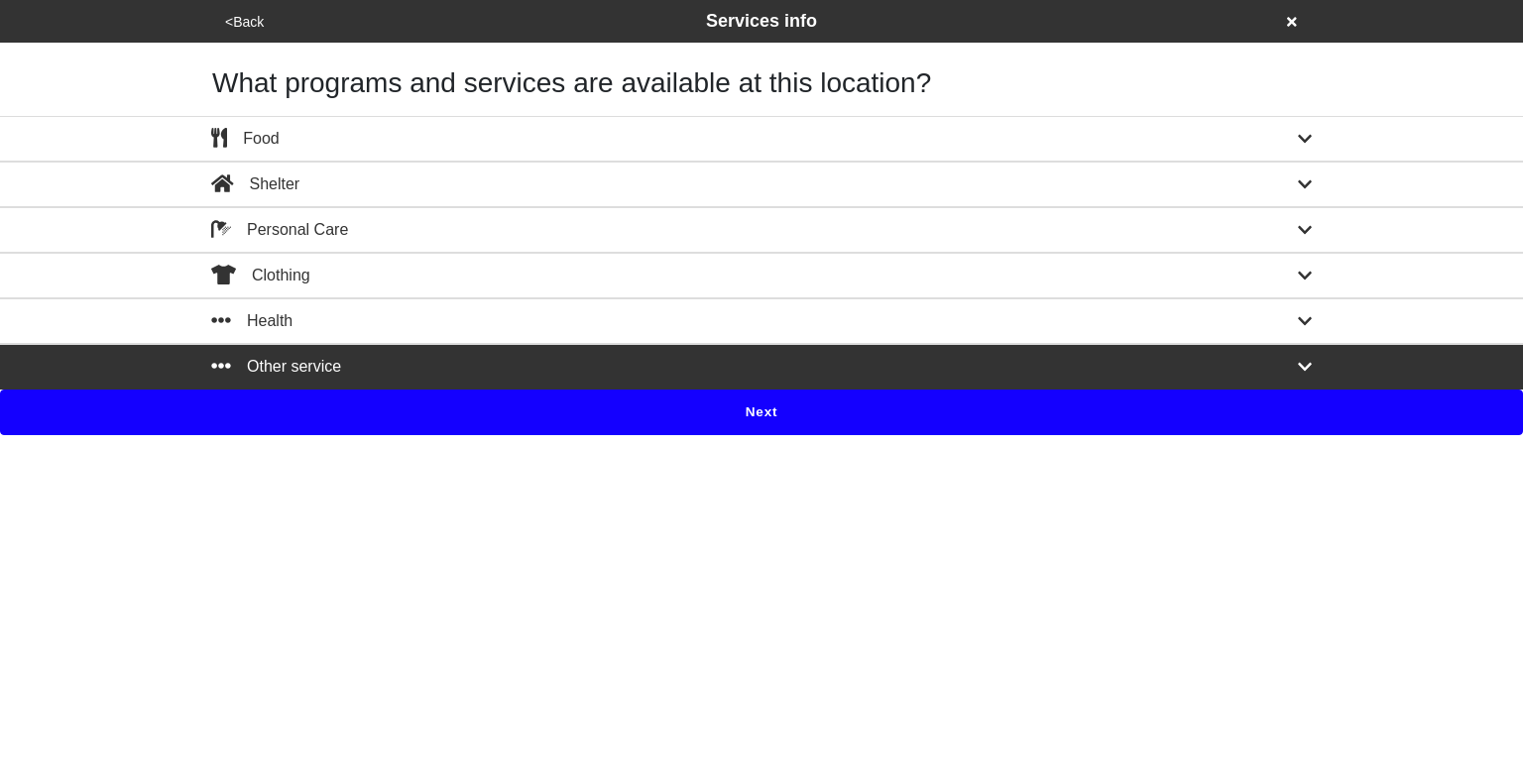 click on "Other service" at bounding box center (762, 367) 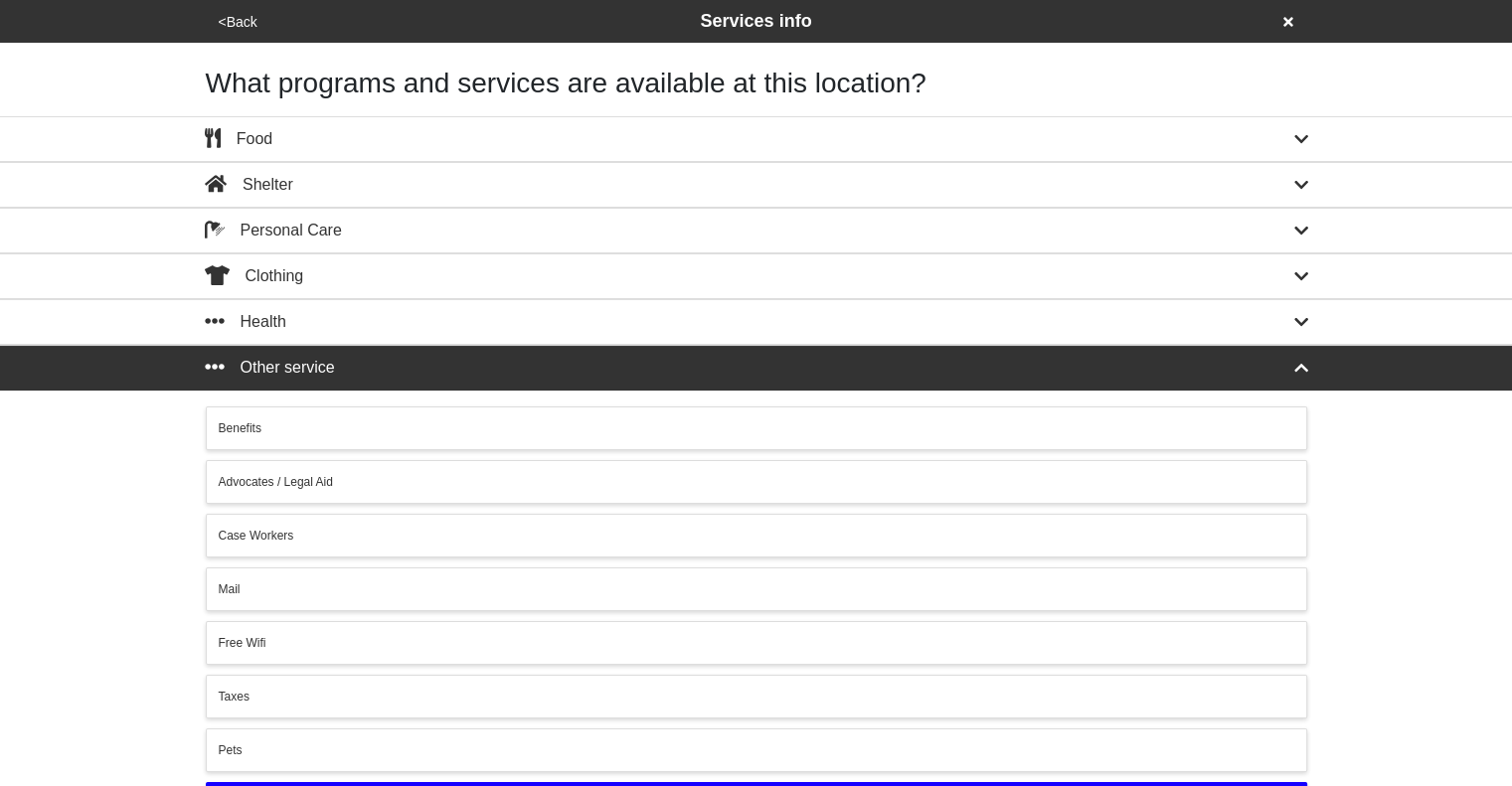 scroll, scrollTop: 264, scrollLeft: 0, axis: vertical 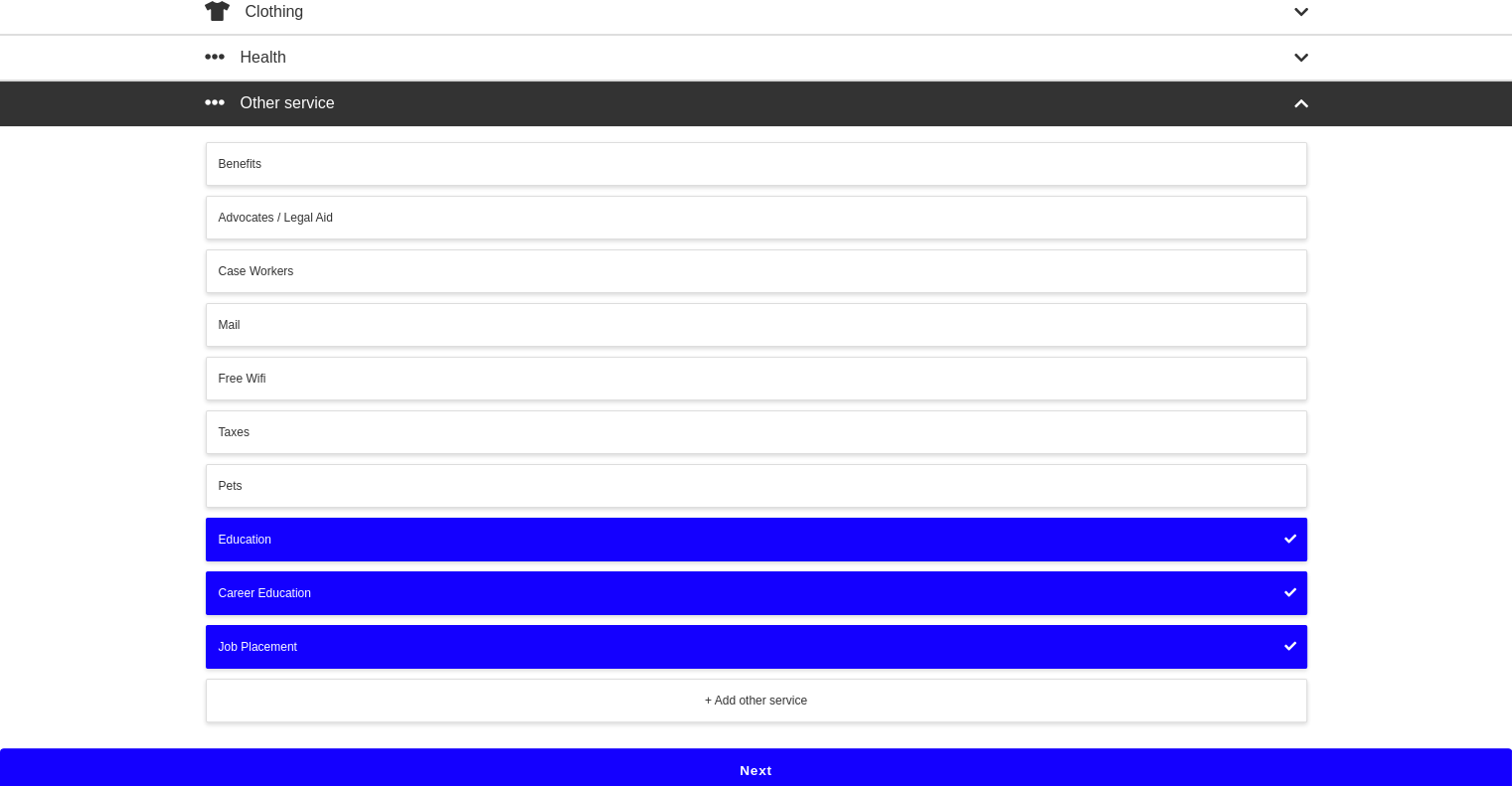 click on "Next" at bounding box center [756, 771] 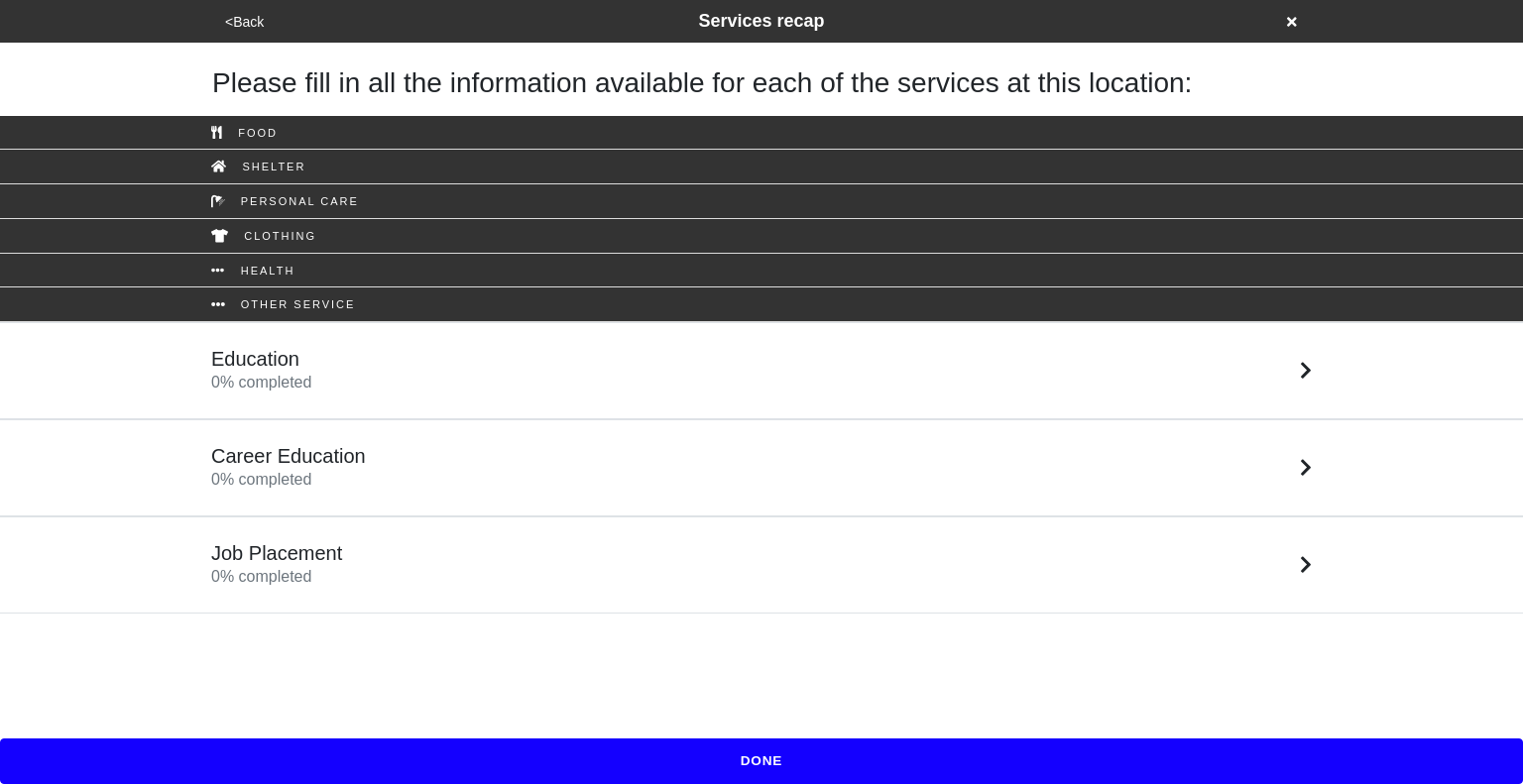 click on "Education 0 % completed" at bounding box center [762, 371] 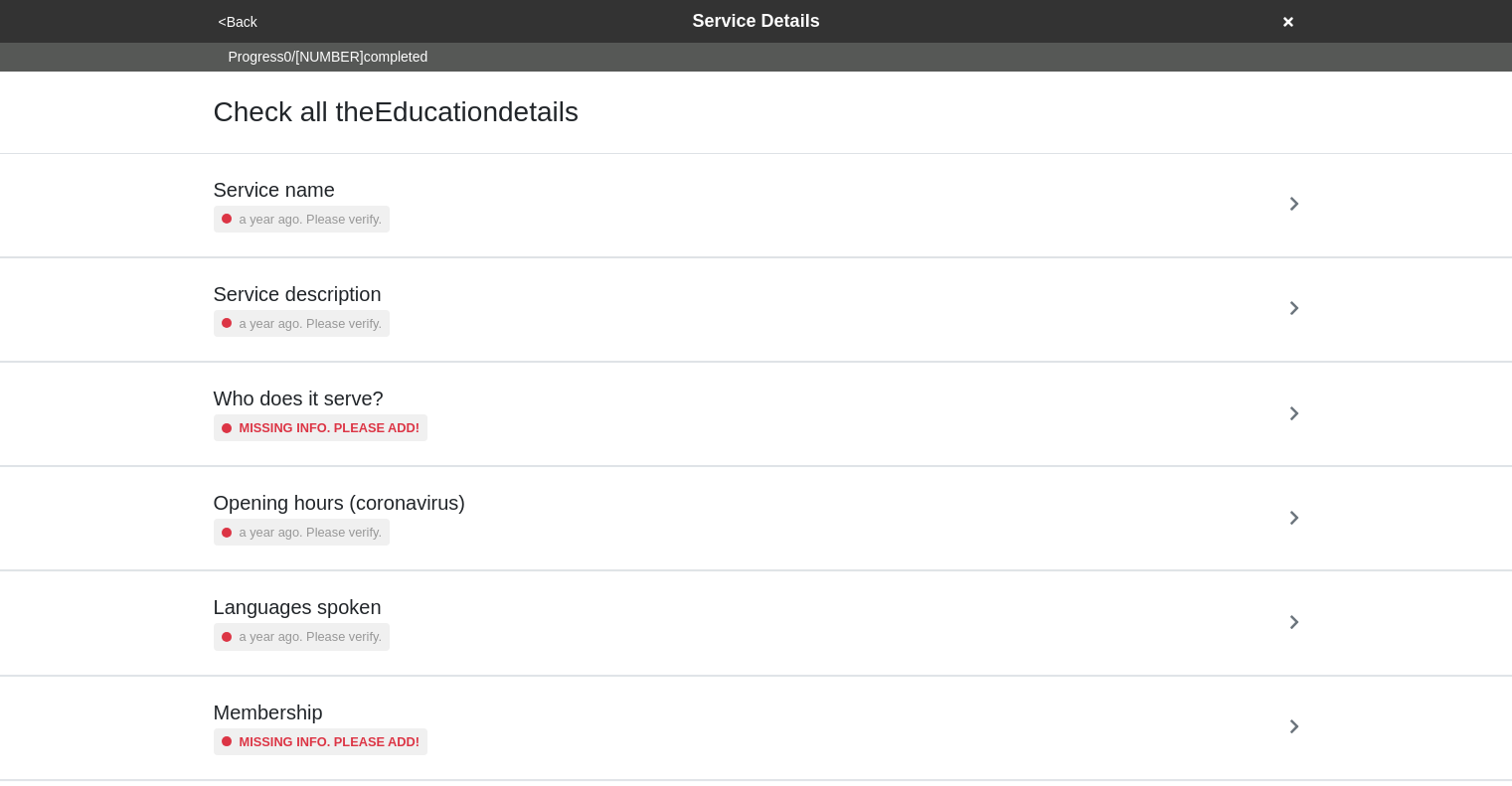 click on "Service name a year ago. Please verify." at bounding box center (756, 205) 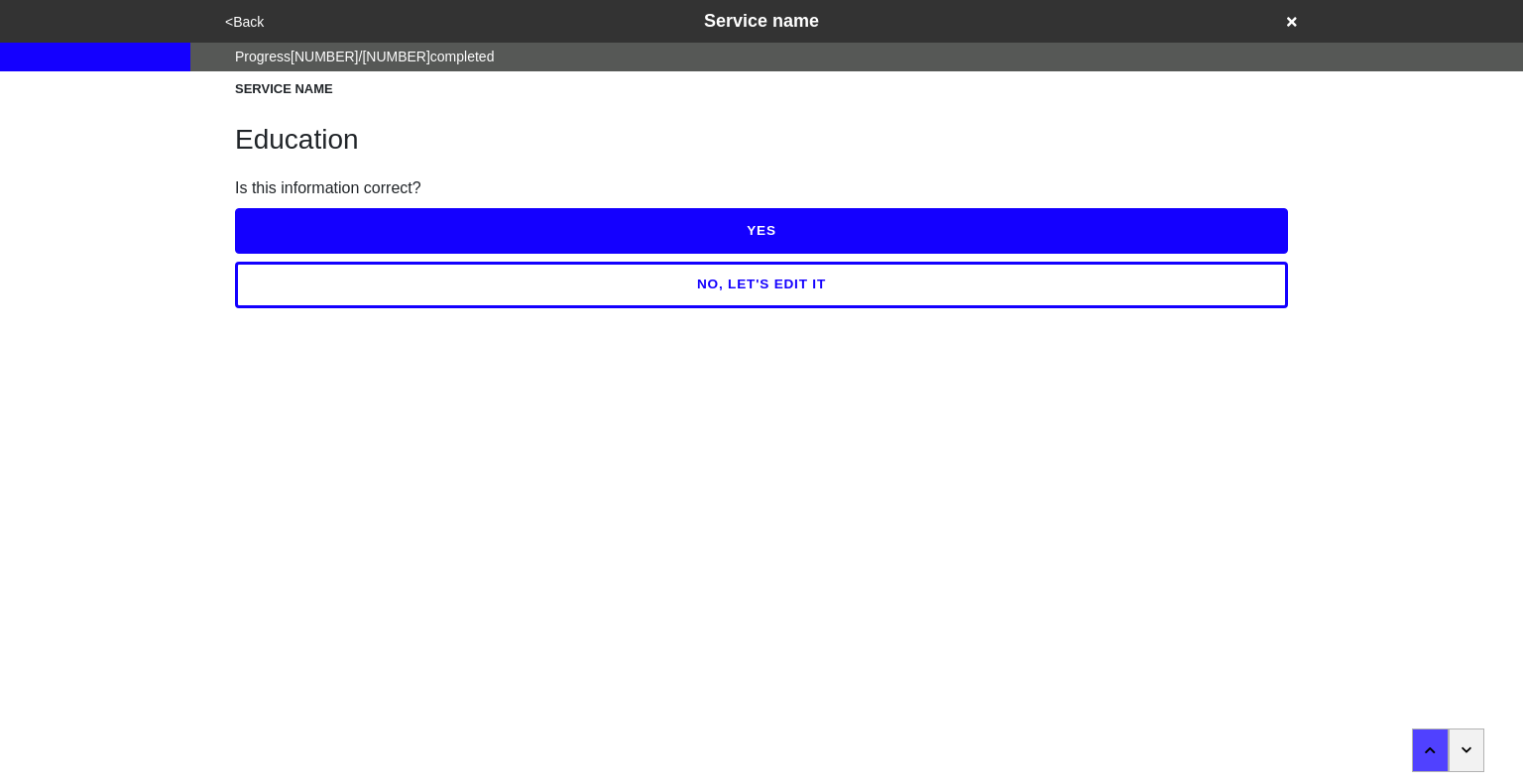 click on "YES" at bounding box center (762, 231) 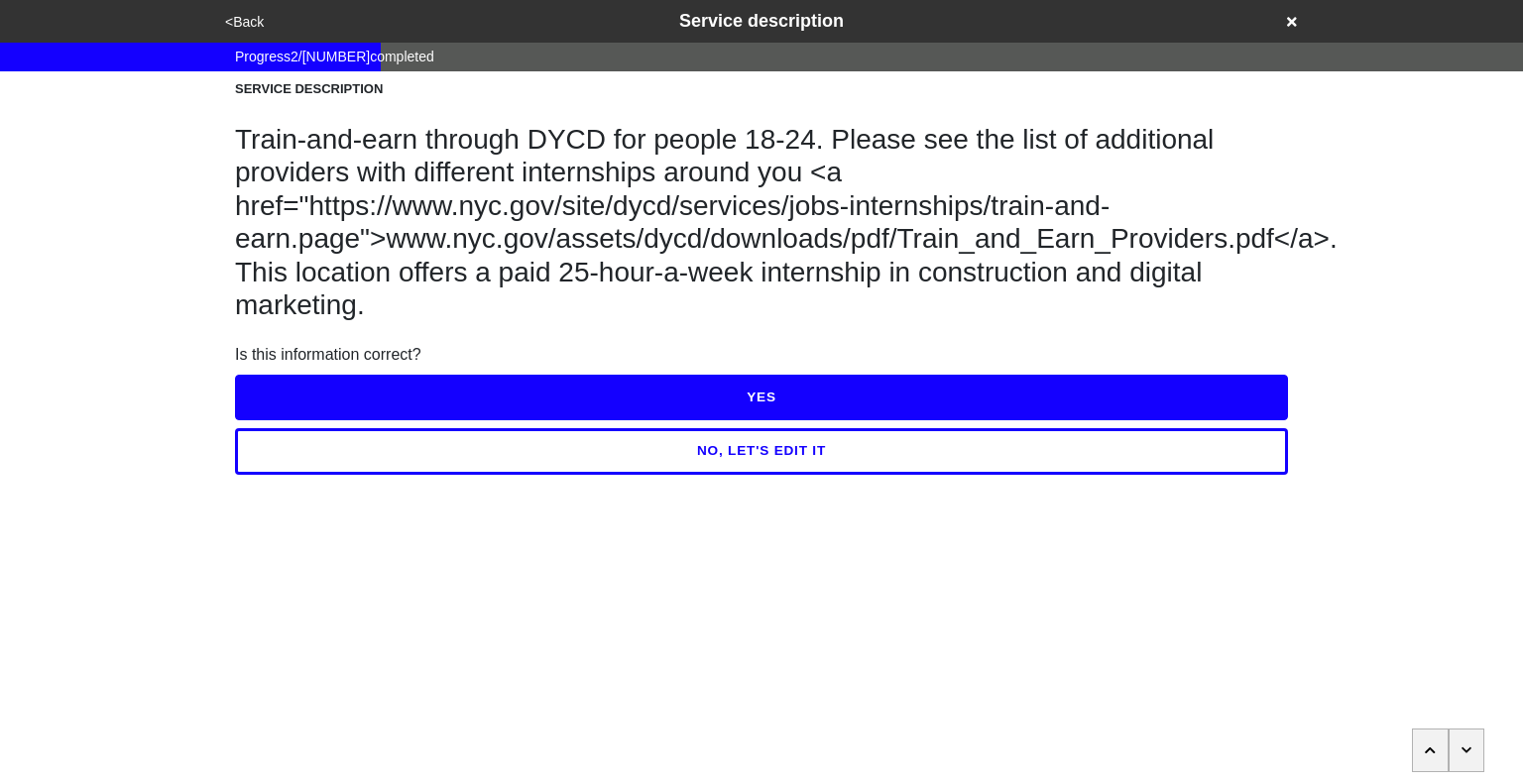 click on "NO, LET'S EDIT IT" at bounding box center [762, 451] 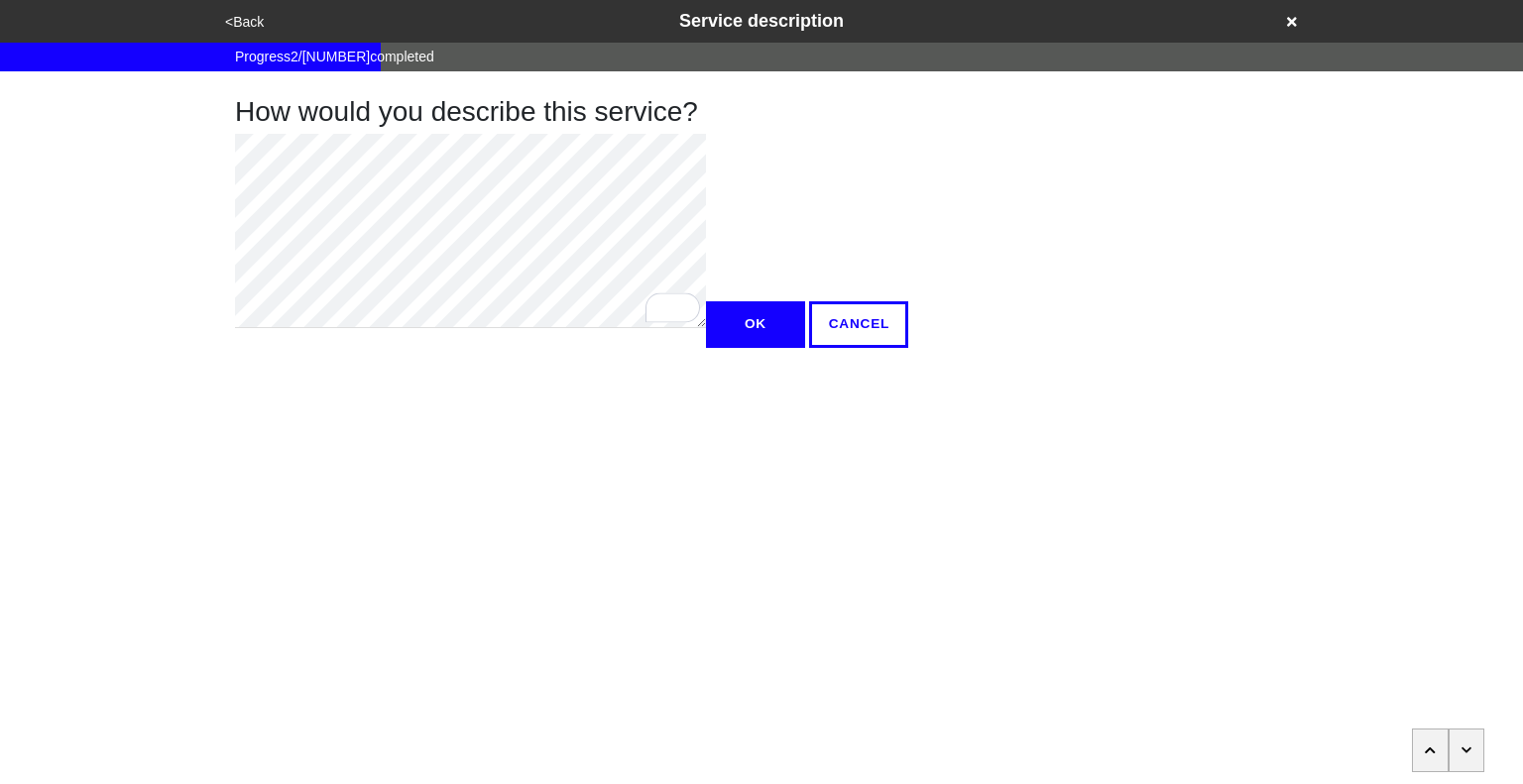 click on "OK" at bounding box center [756, 324] 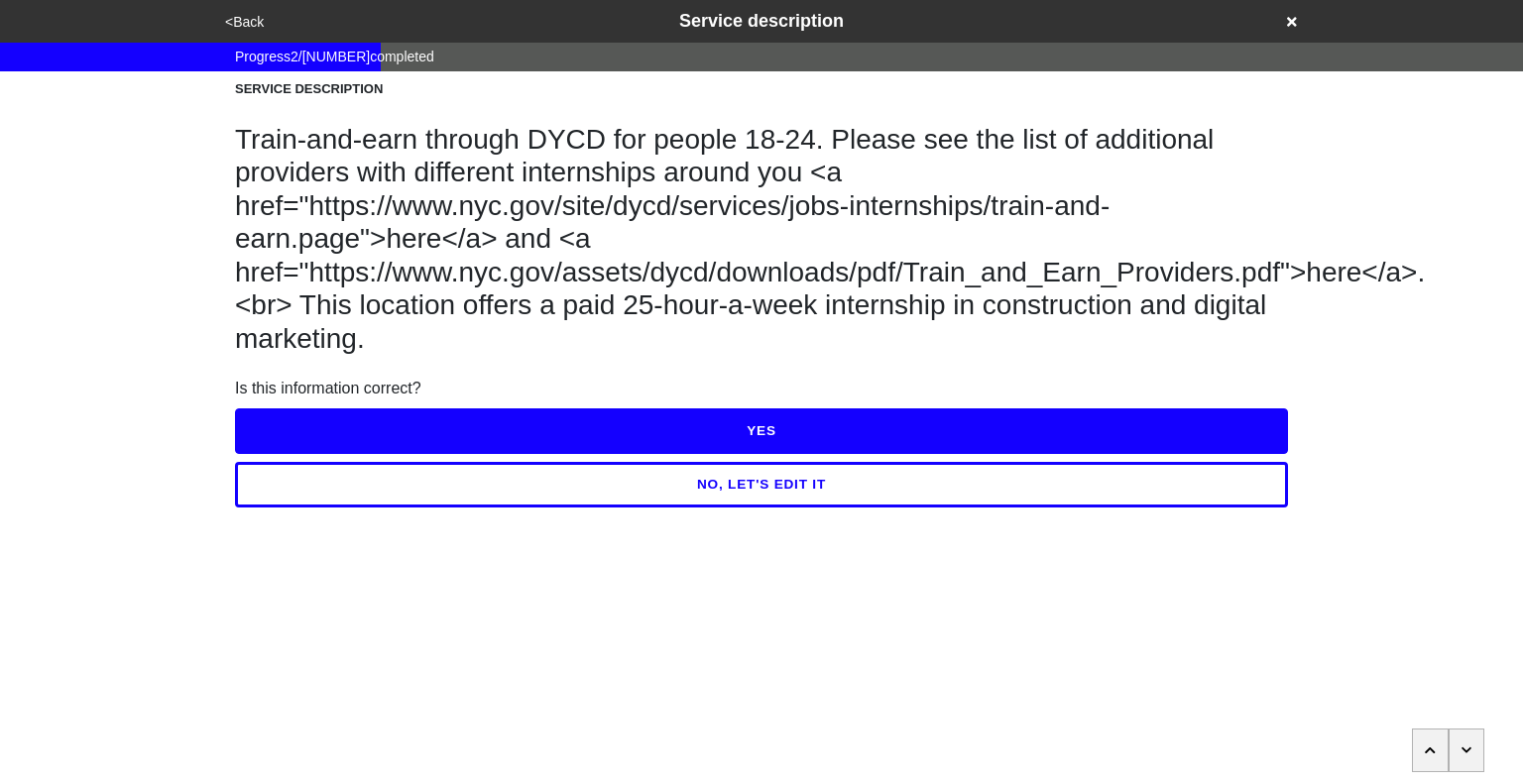 click on "YES" at bounding box center [762, 431] 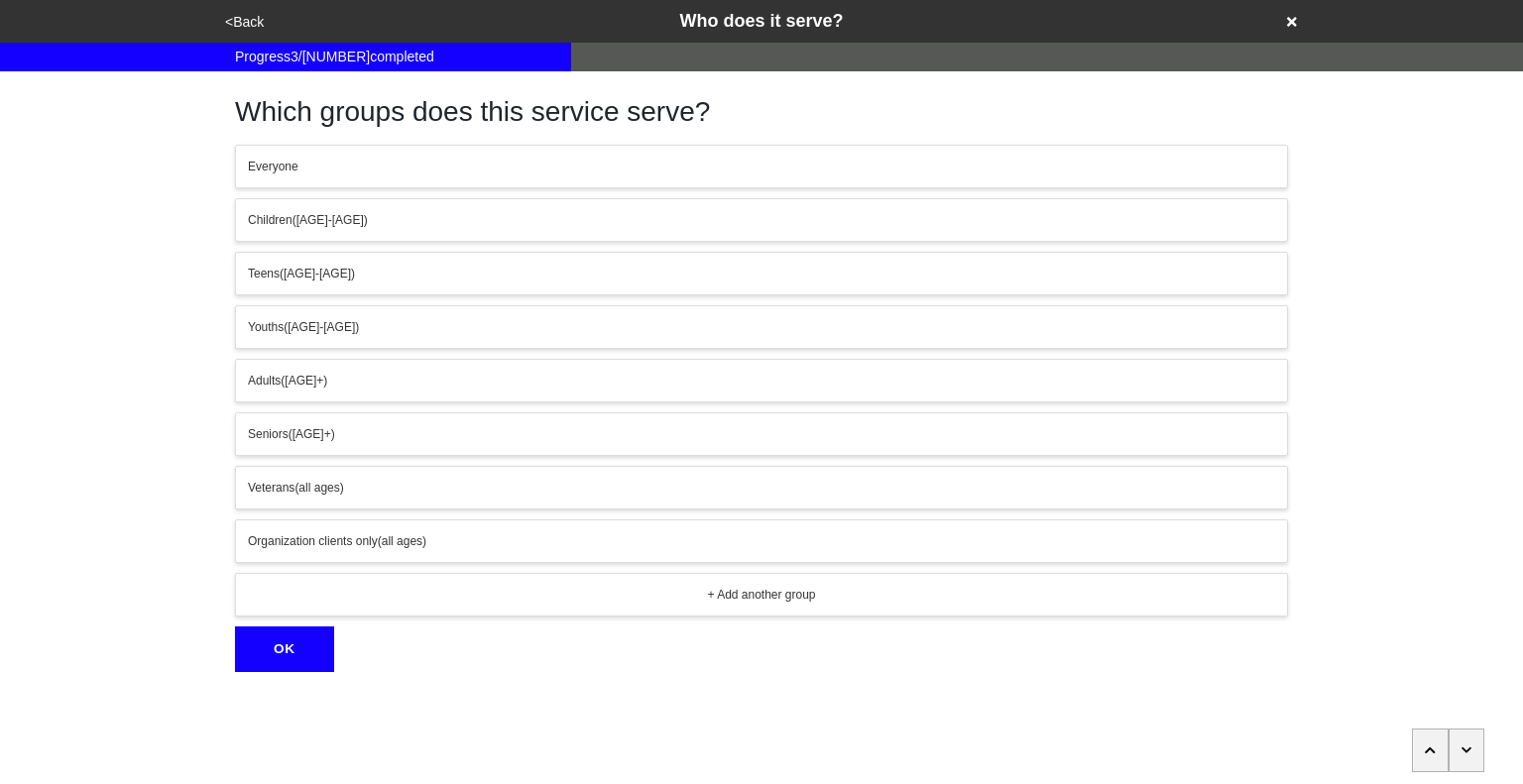 click on "<Back" at bounding box center (244, 22) 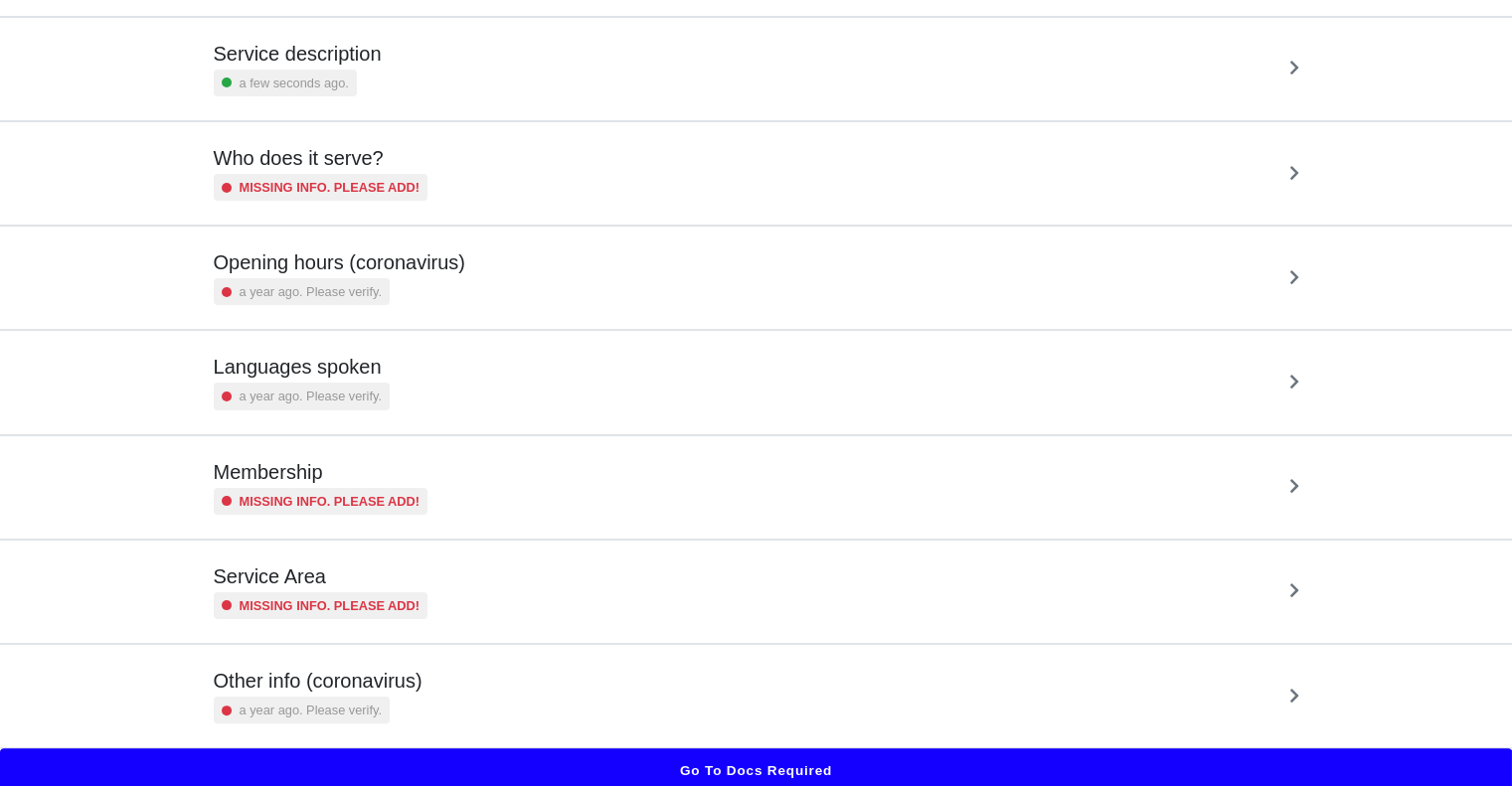 scroll, scrollTop: 239, scrollLeft: 0, axis: vertical 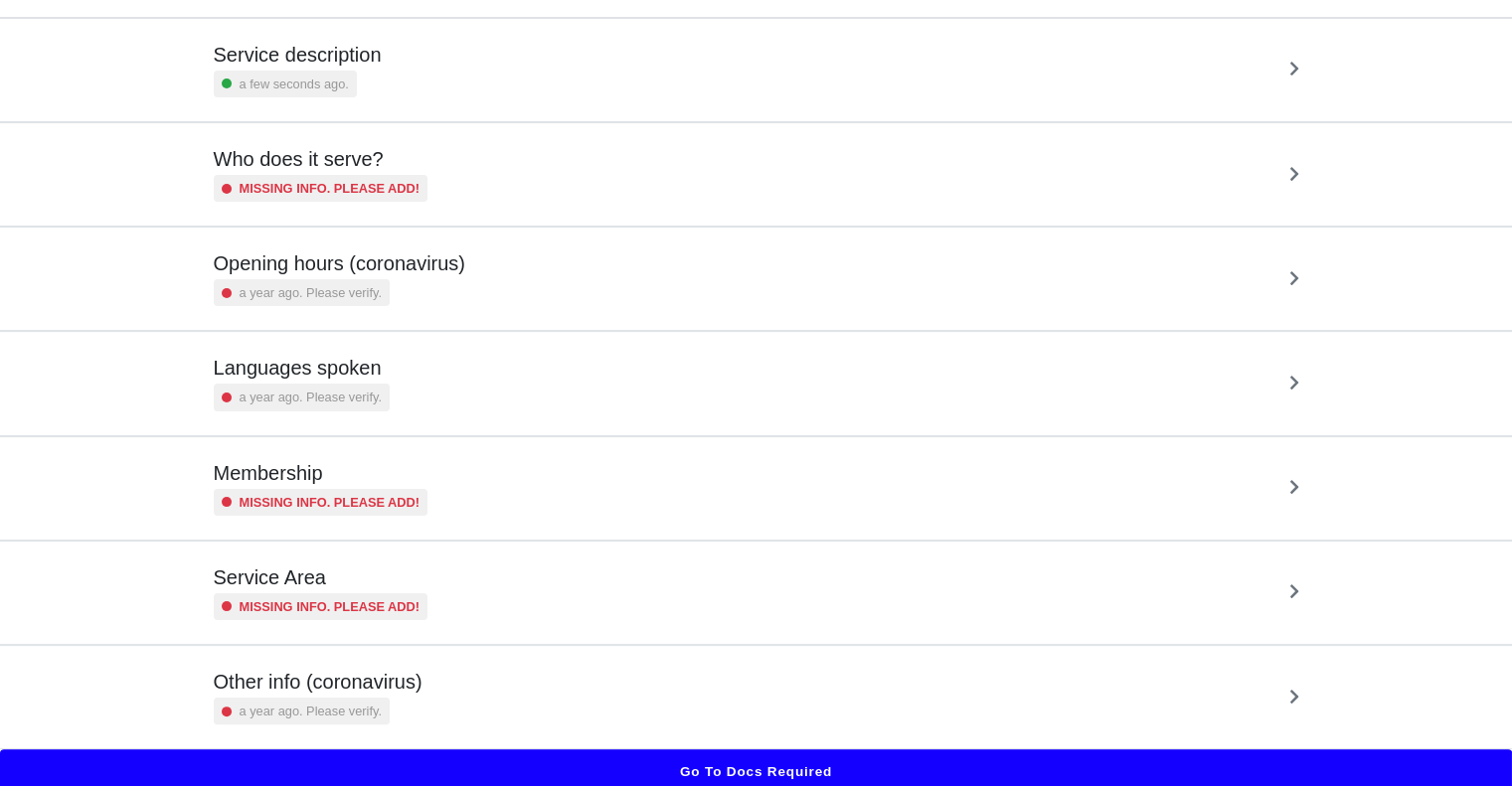 click on "Service description a few seconds ago." at bounding box center [756, 70] 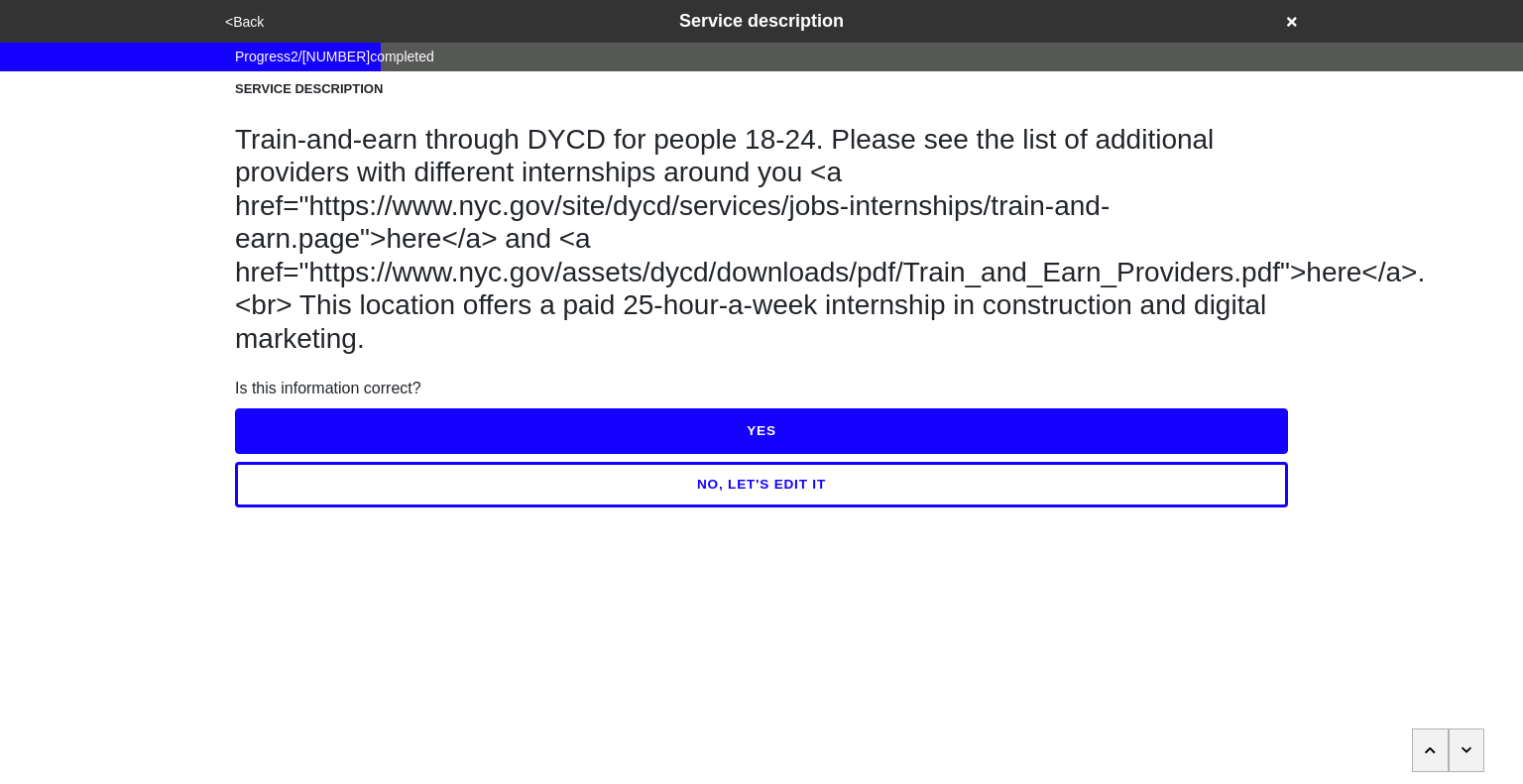 click on "NO, LET'S EDIT IT" at bounding box center [762, 485] 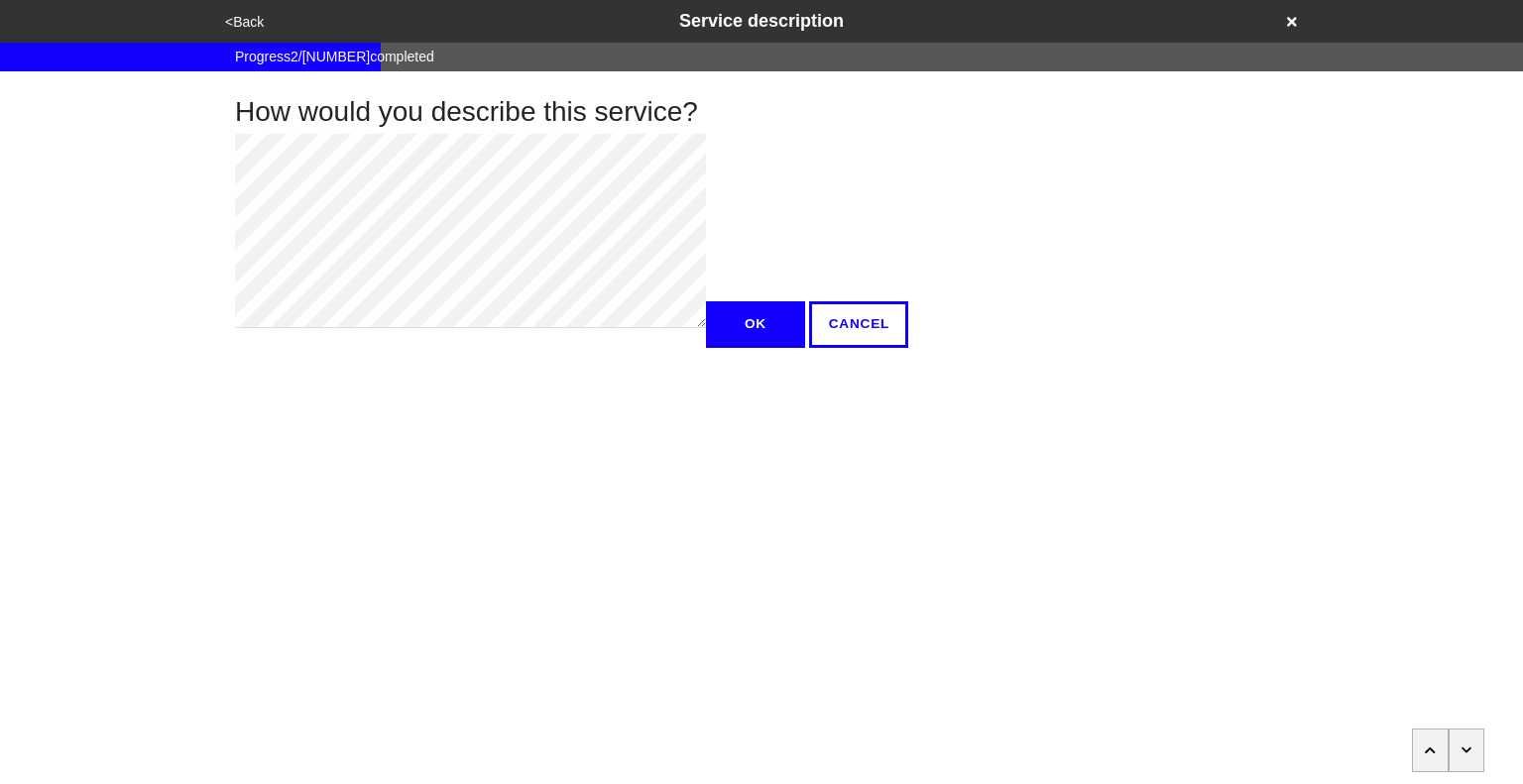 click on "How would you describe this service? OK   CANCEL" at bounding box center [762, 56] 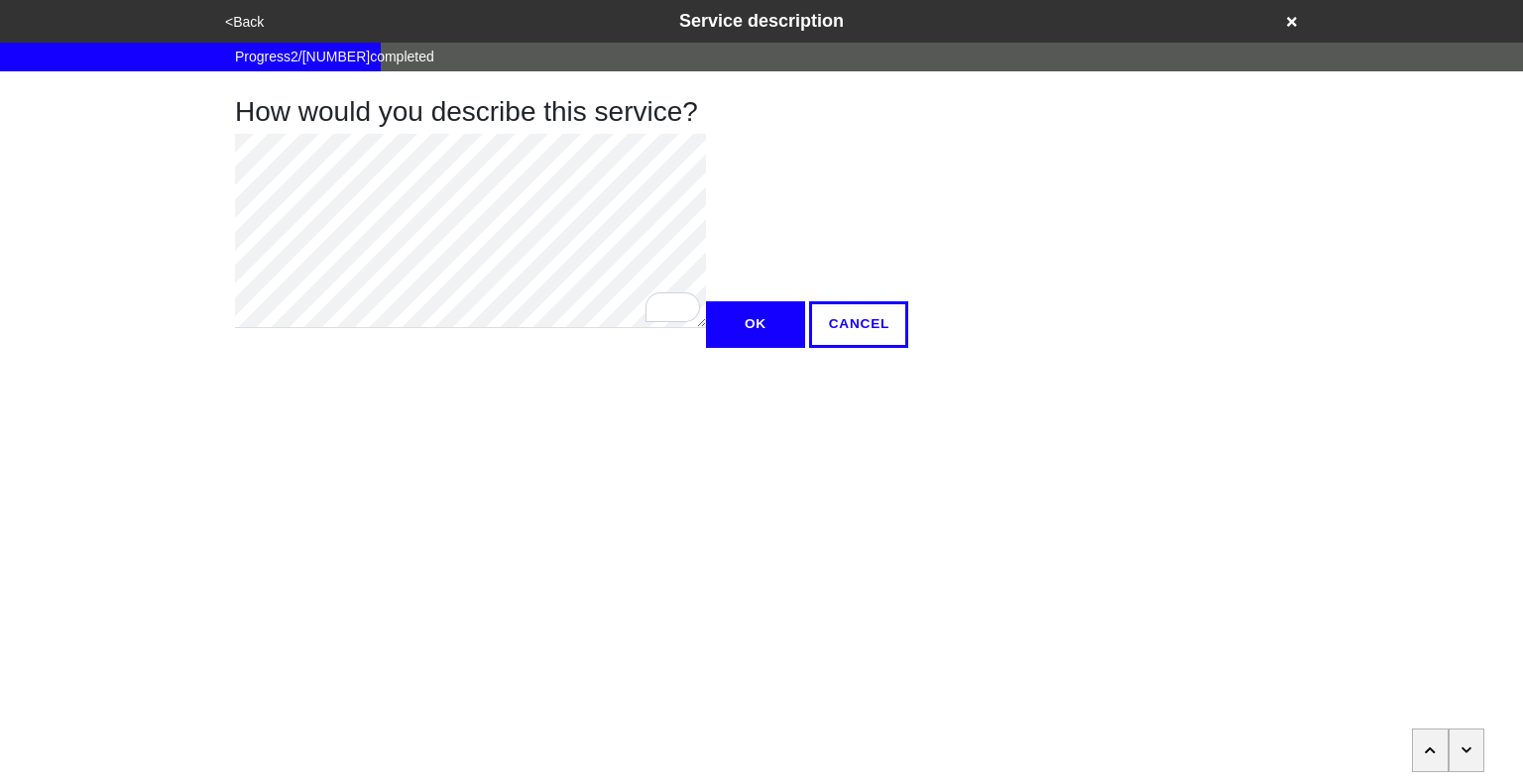 click on "OK" at bounding box center [756, 324] 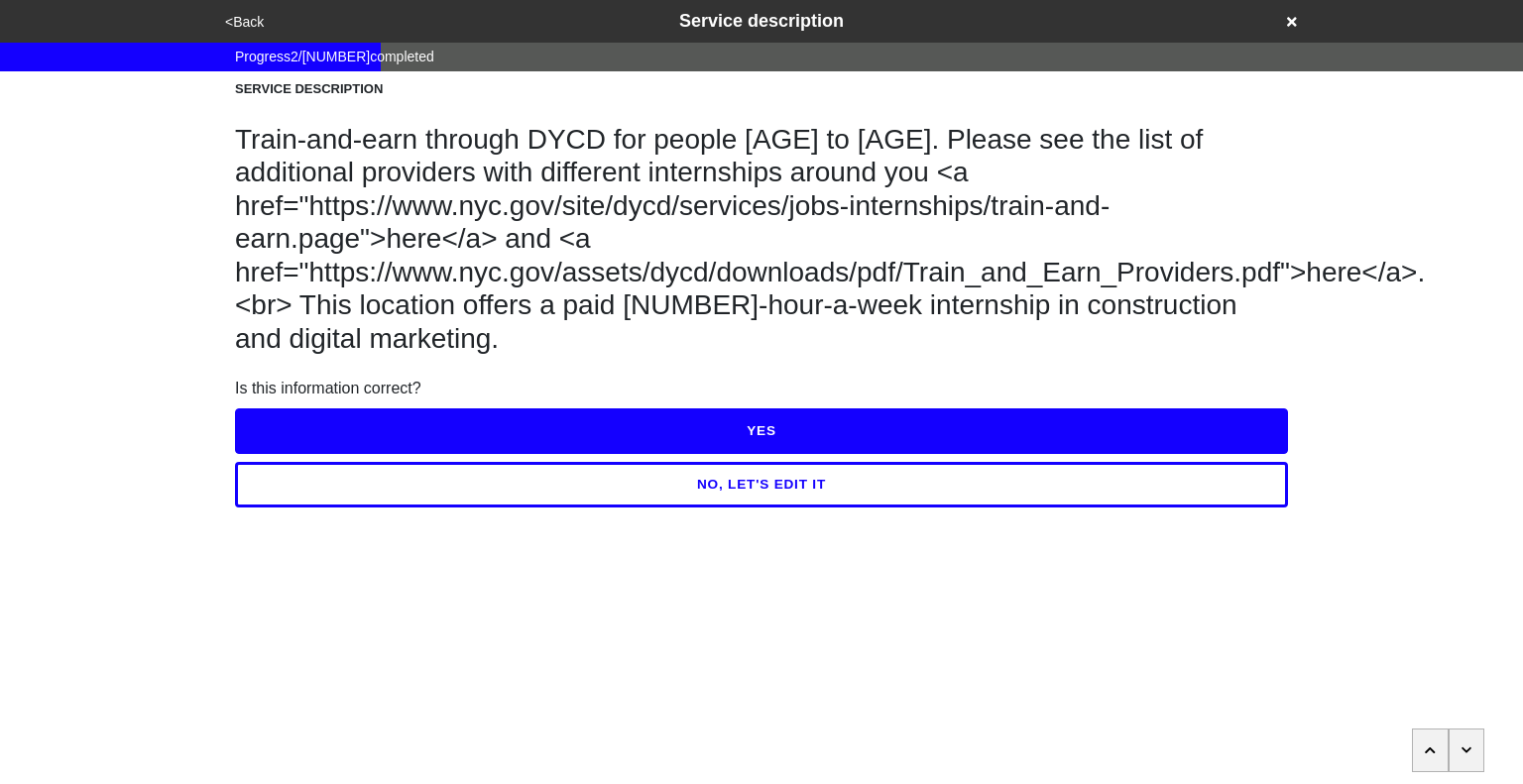 click on "YES" at bounding box center [762, 431] 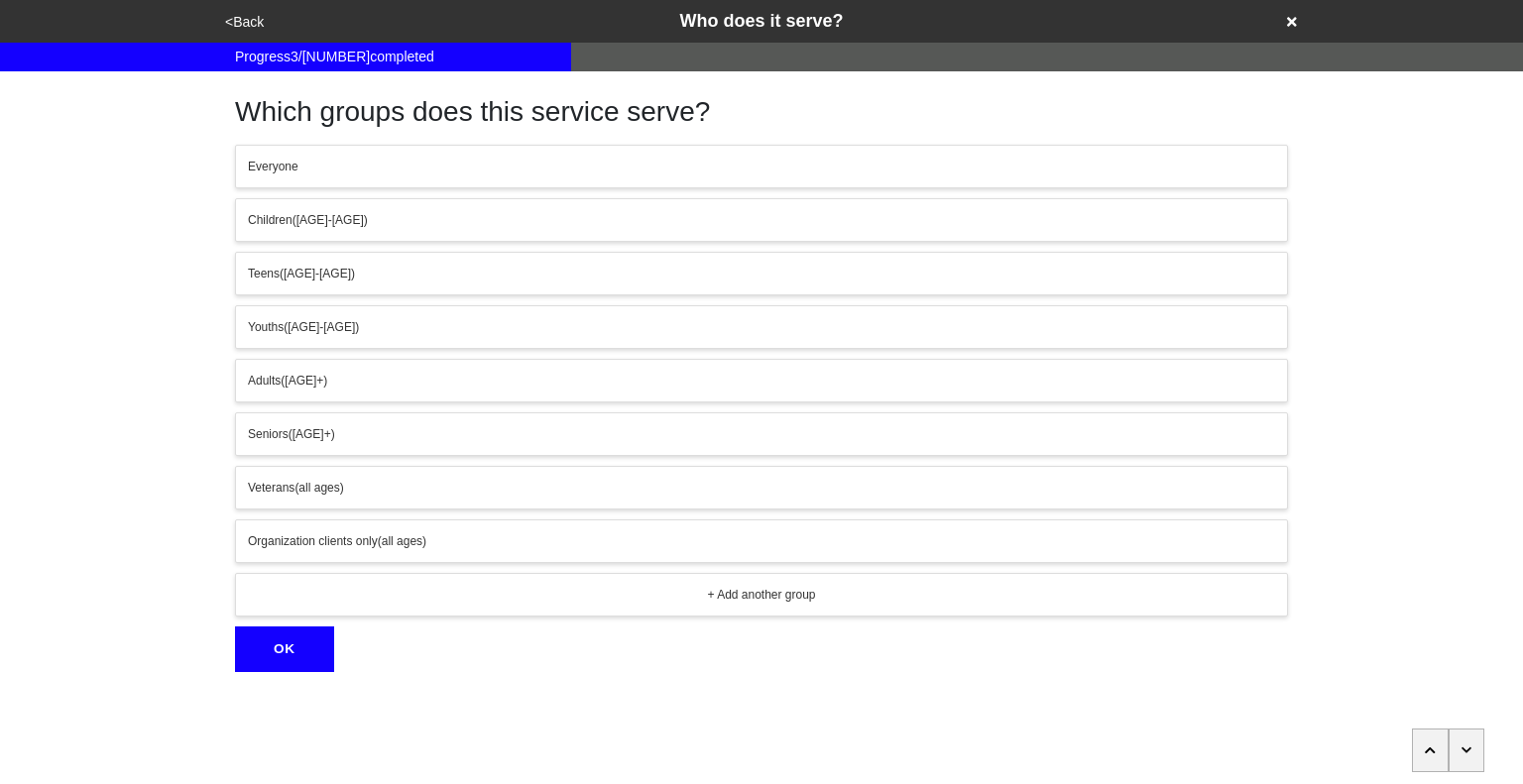 click at bounding box center (1466, 750) 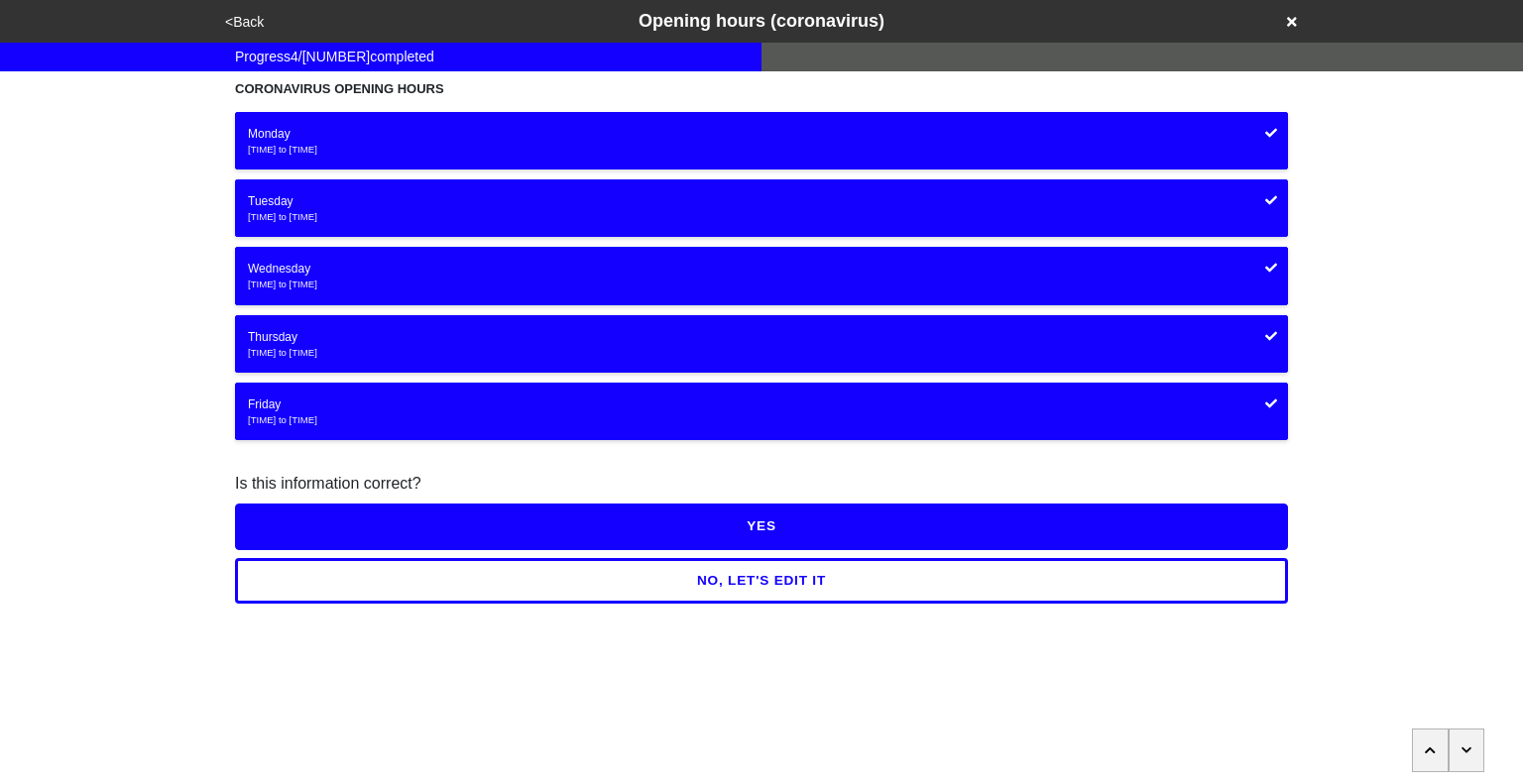 click on "YES" at bounding box center (762, 526) 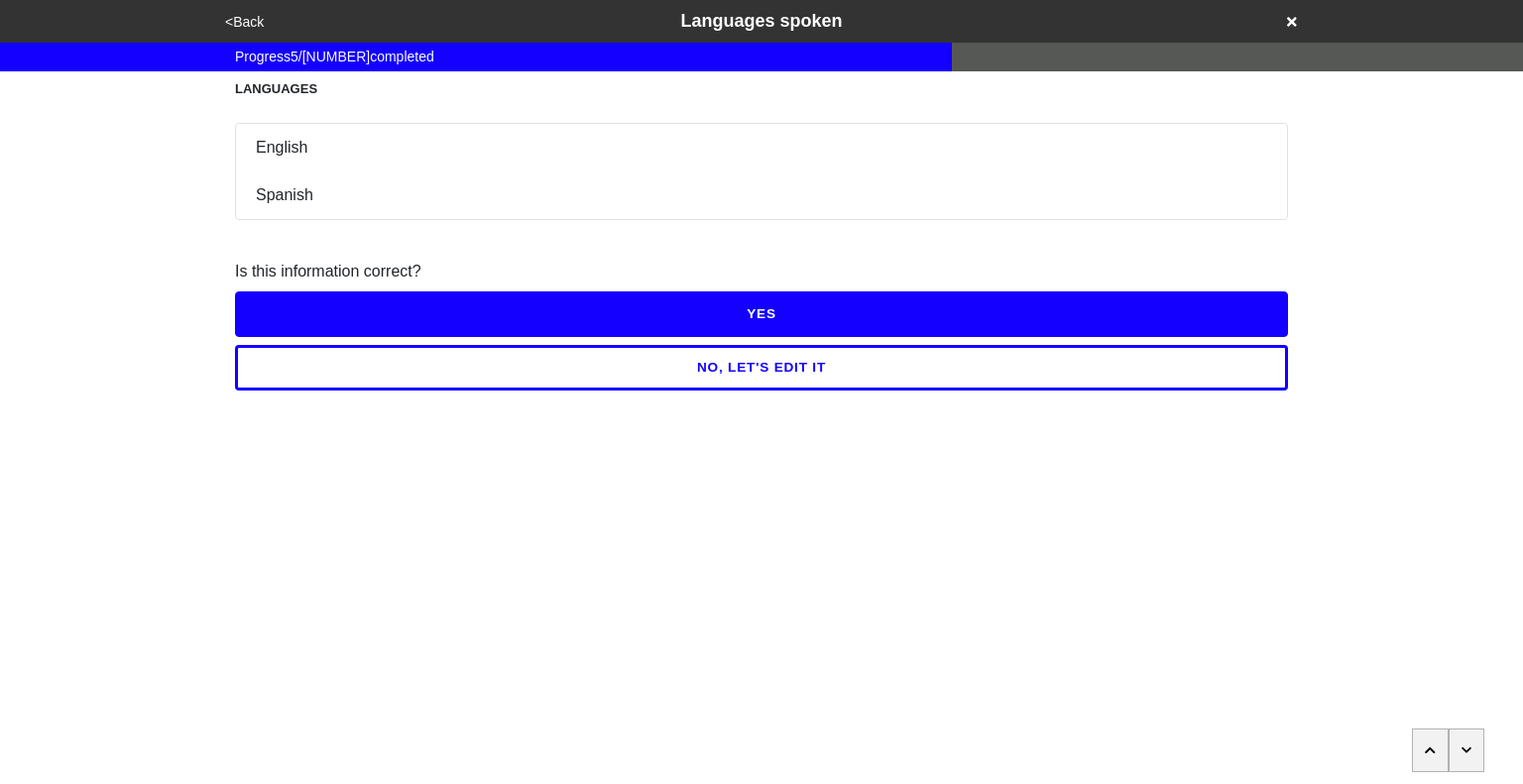 click on "YES" at bounding box center (762, 314) 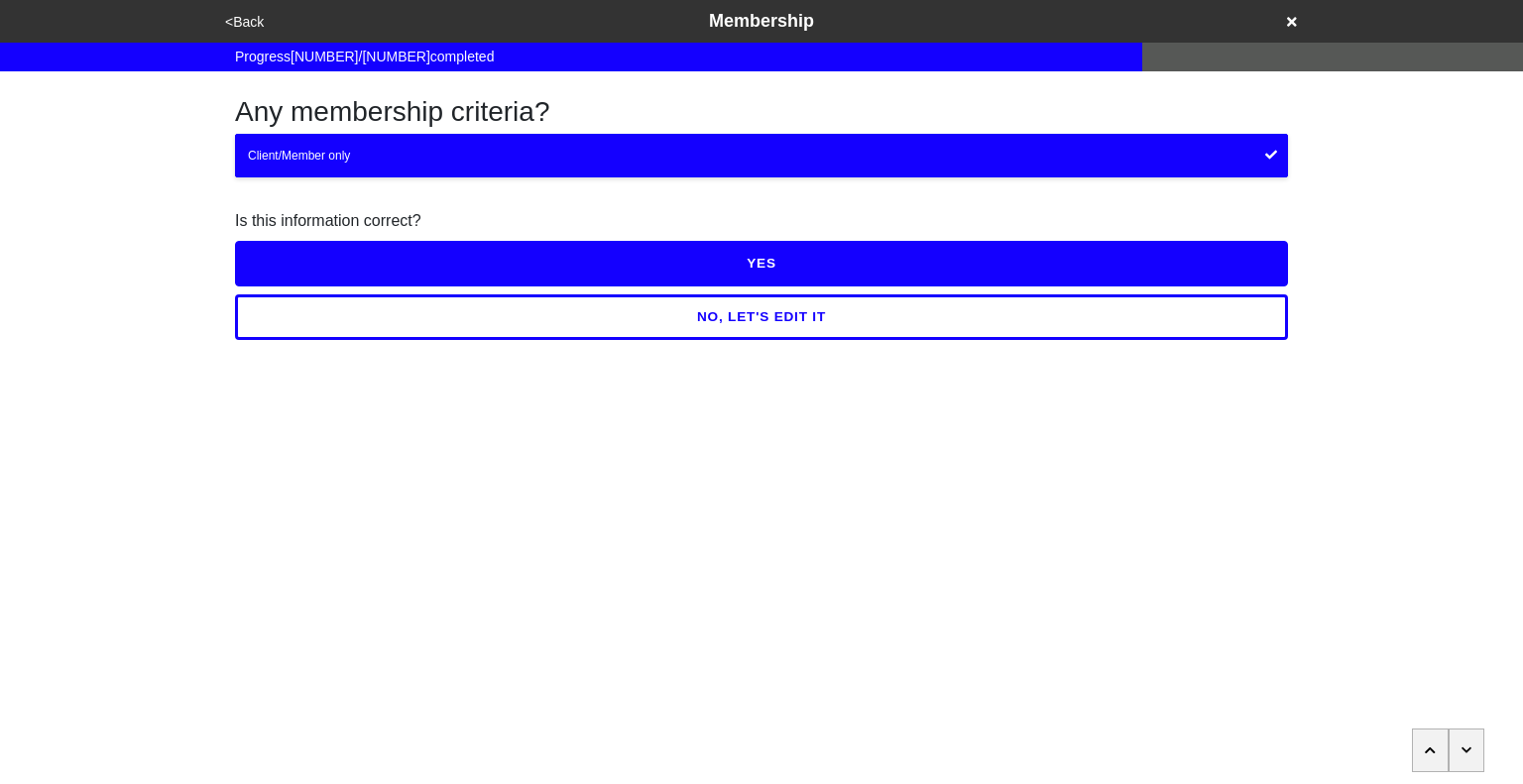 click on "YES" at bounding box center [762, 264] 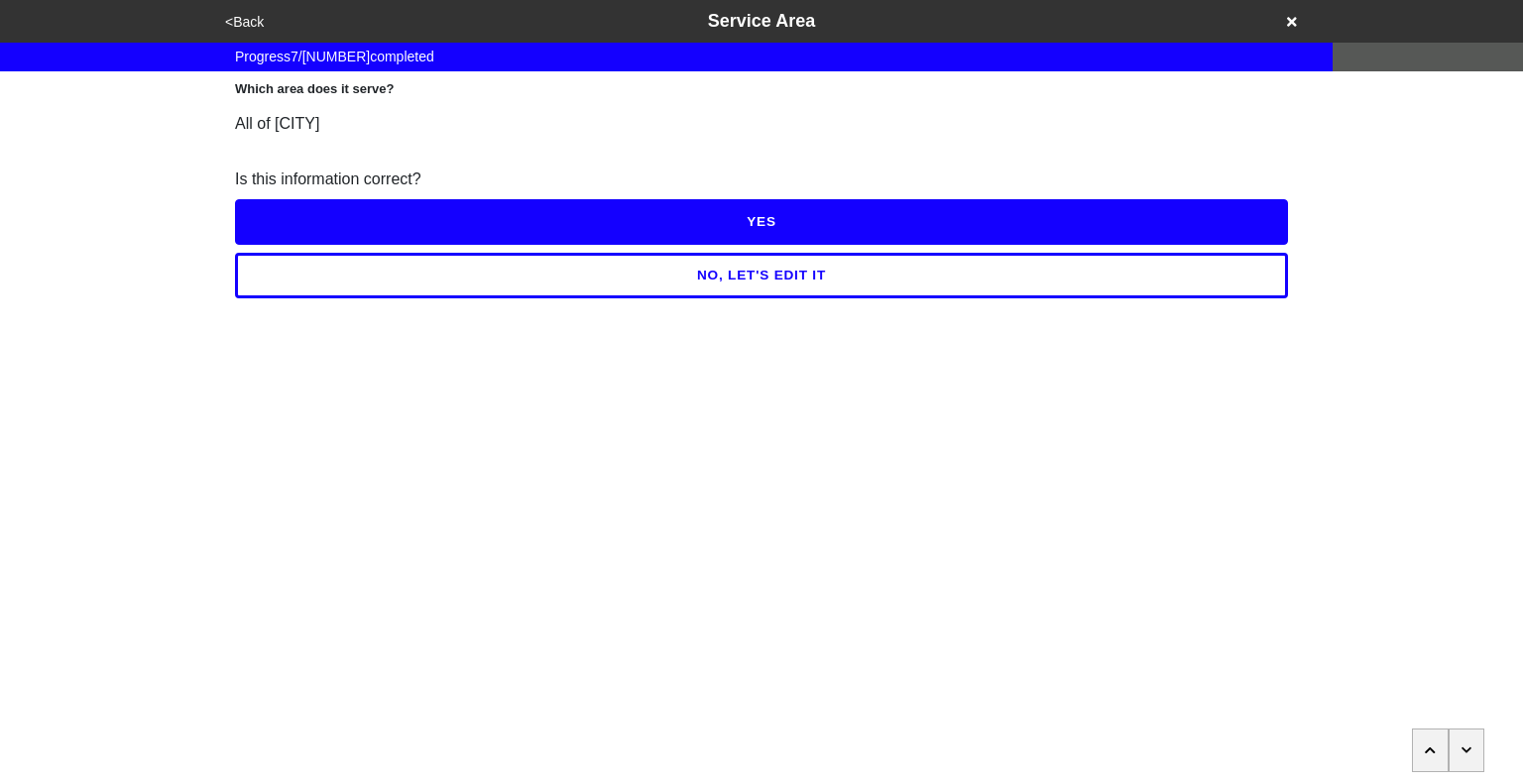 click on "YES" at bounding box center [762, 222] 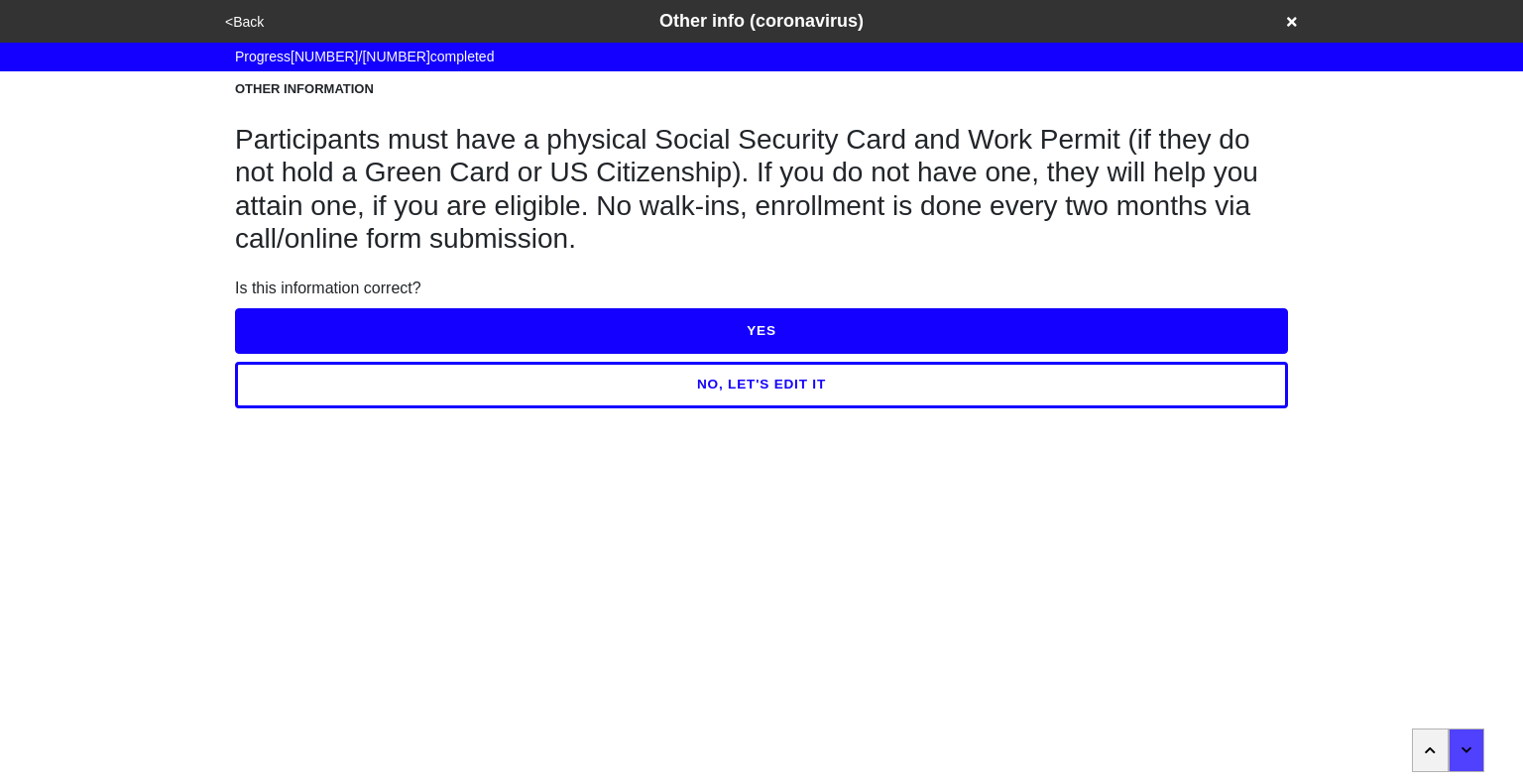 click on "YES" at bounding box center [762, 331] 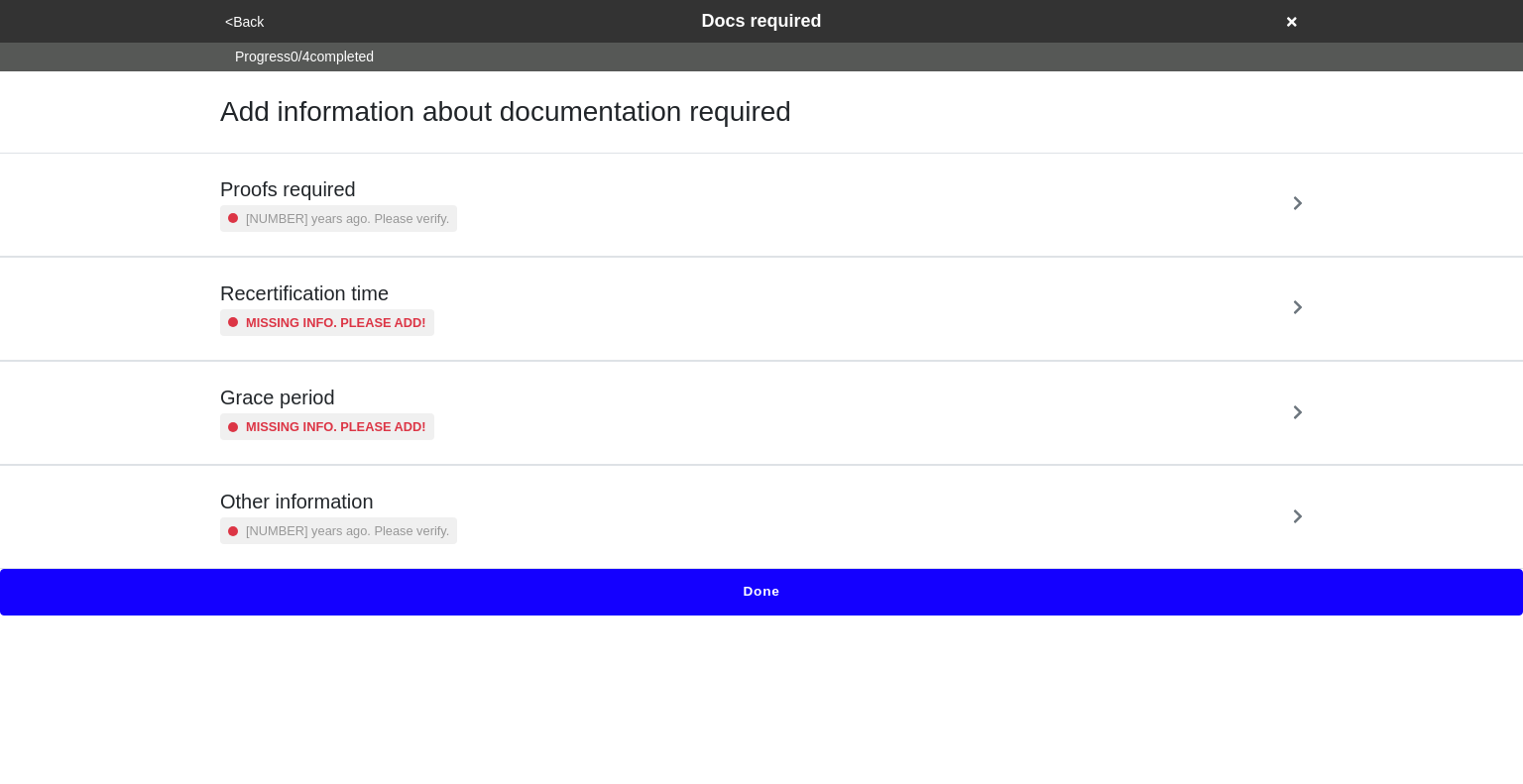 click on "Proofs required [DATE]. Please verify." at bounding box center (762, 204) 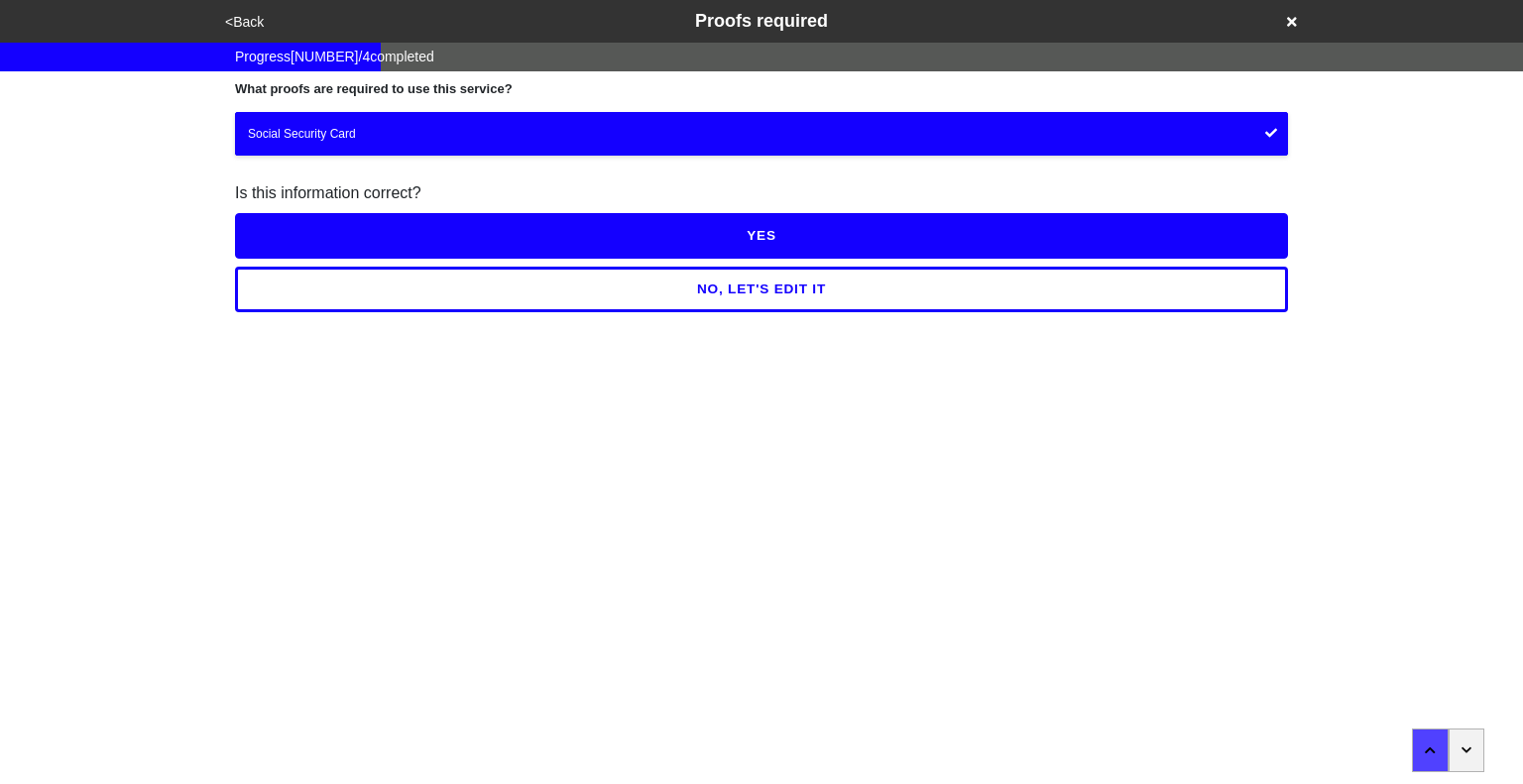 click on "YES" at bounding box center (762, 236) 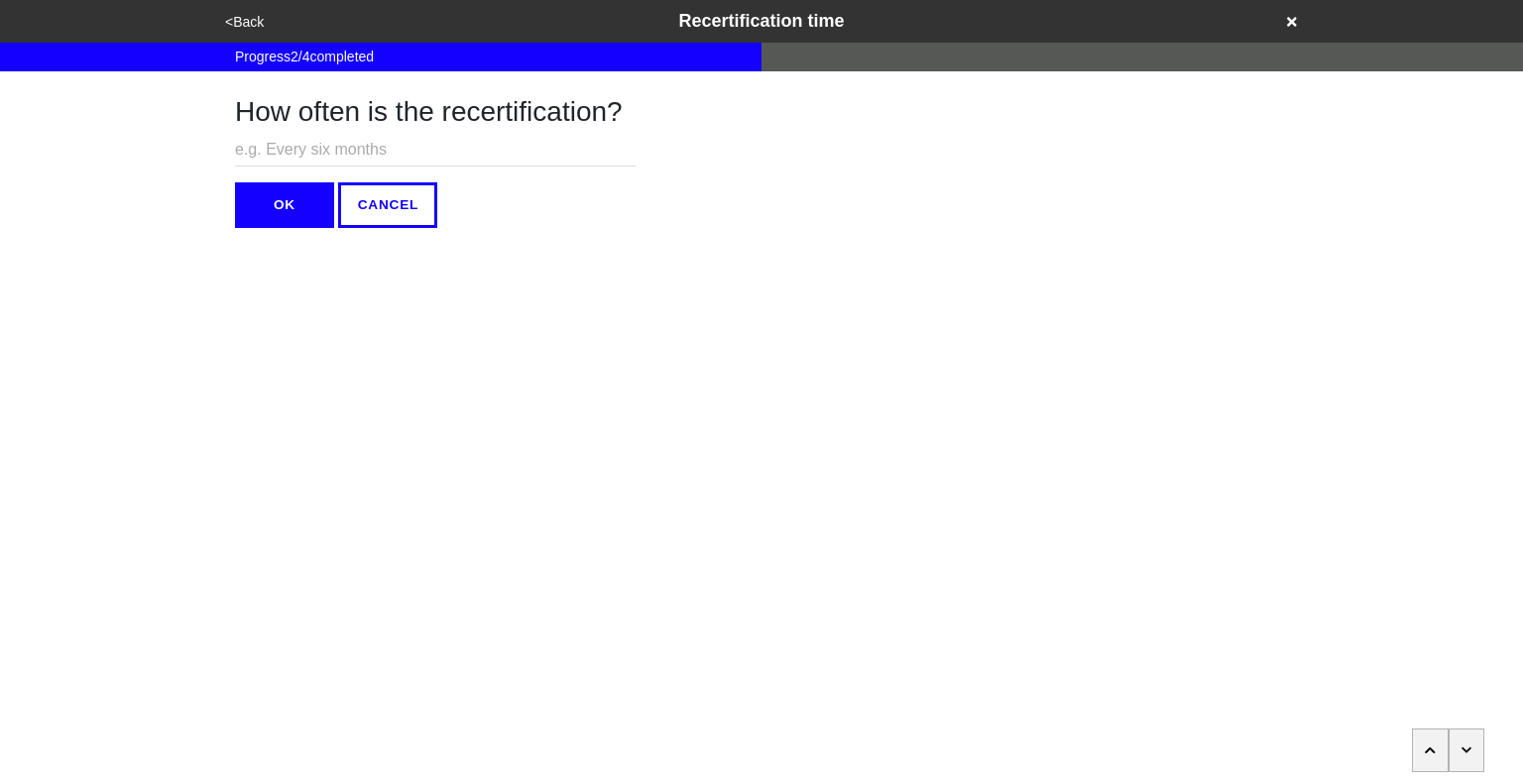 click at bounding box center [1466, 749] 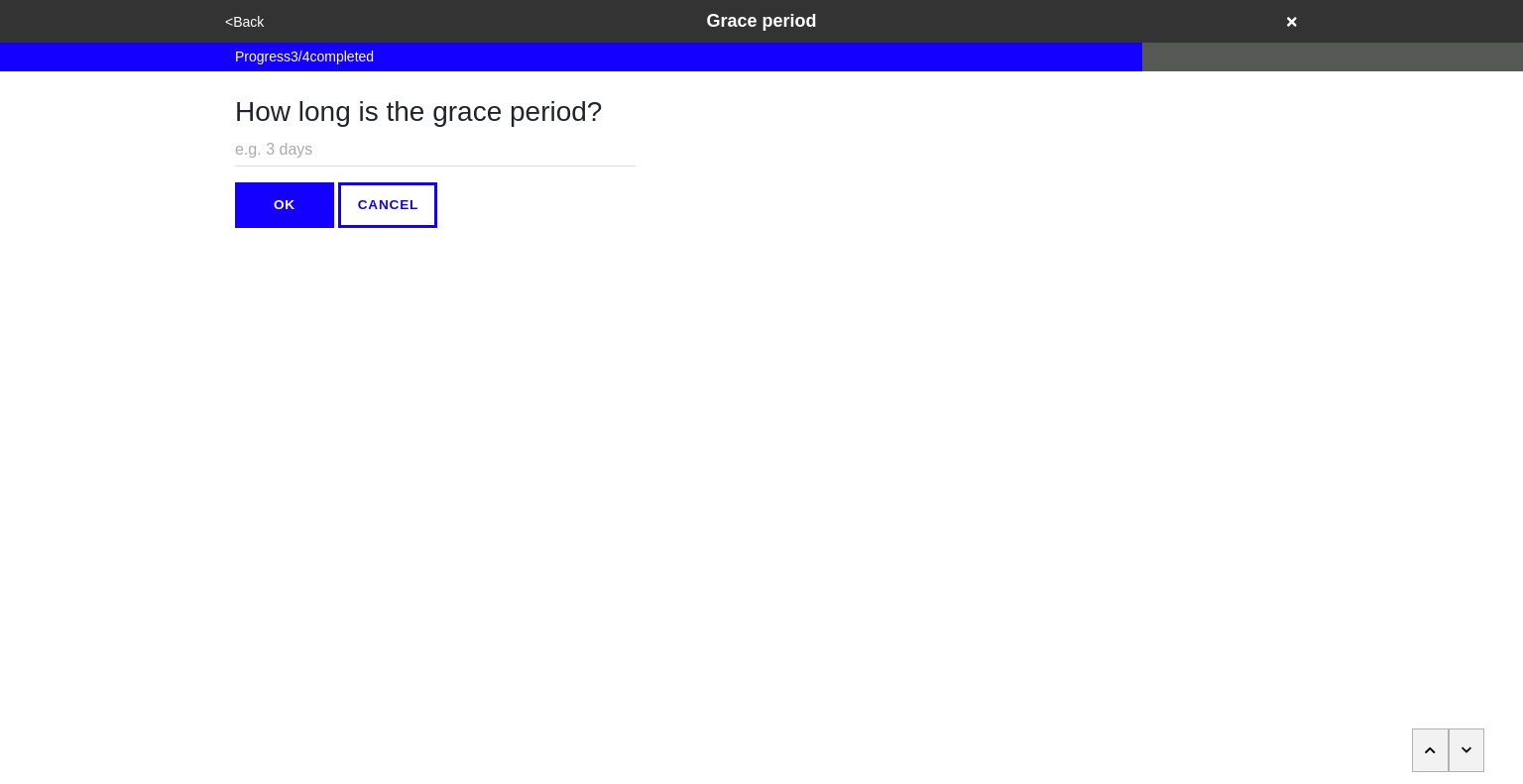 click at bounding box center [1466, 749] 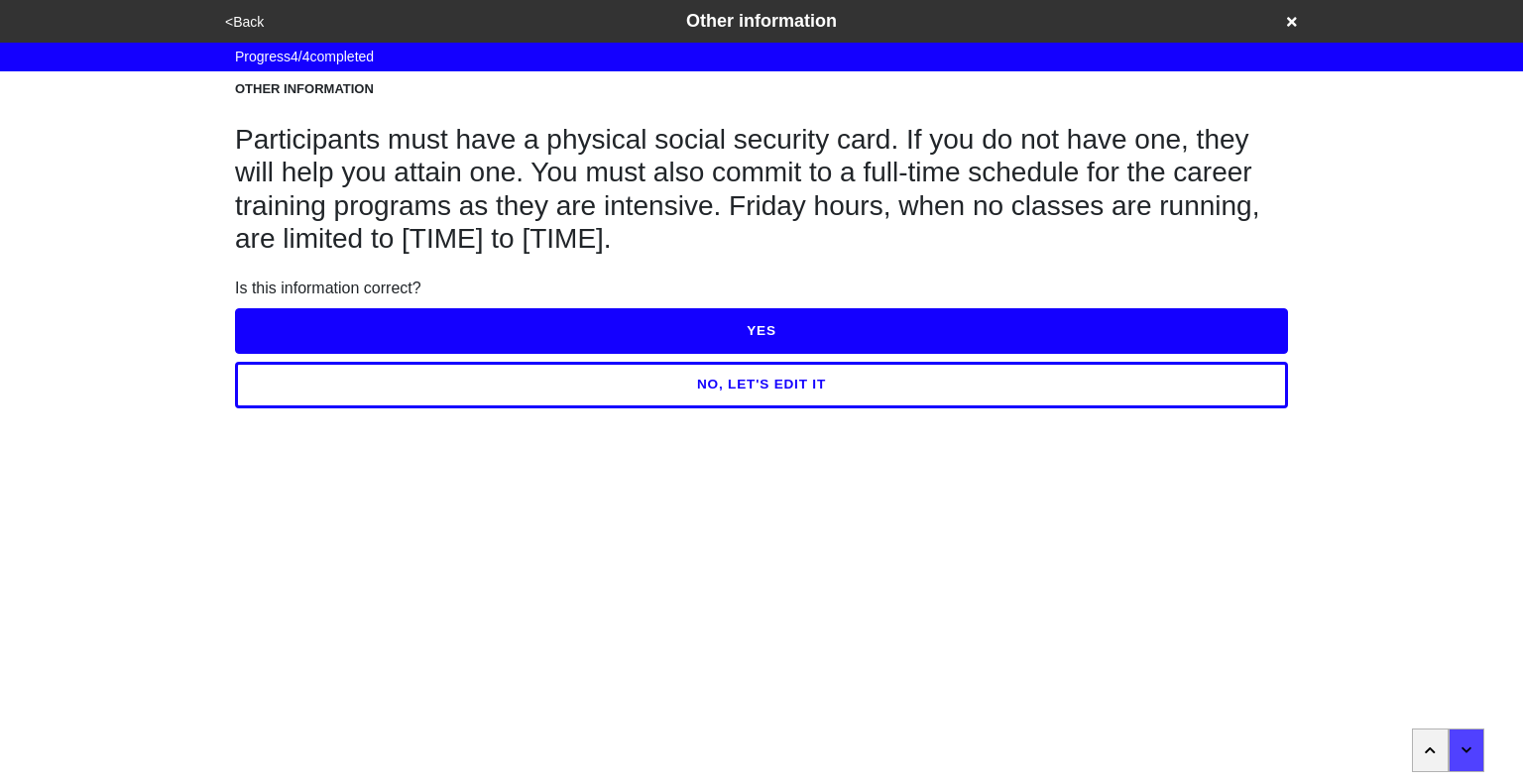 click on "YES" at bounding box center [762, 331] 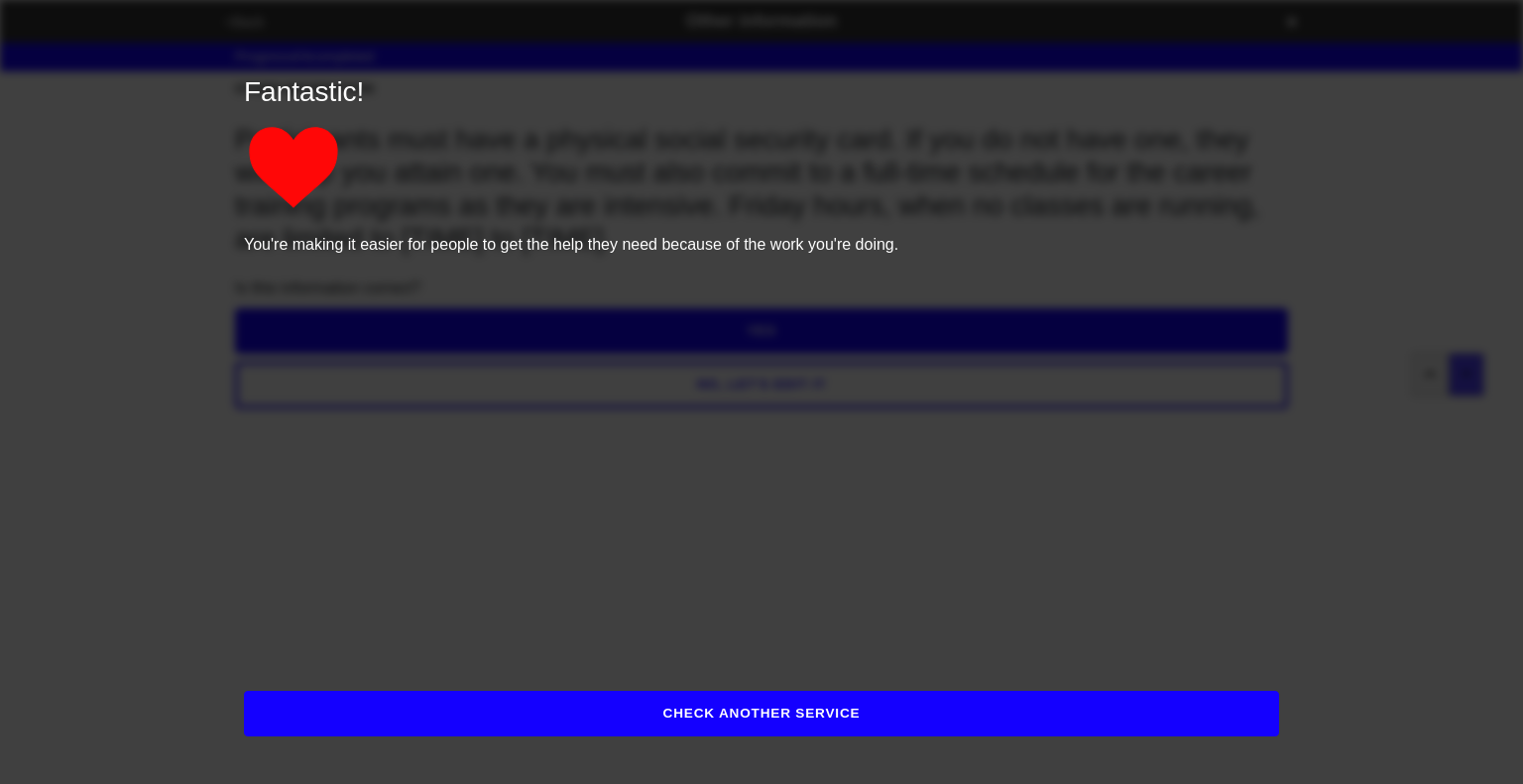 click on "CHECK ANOTHER SERVICE" at bounding box center (762, 714) 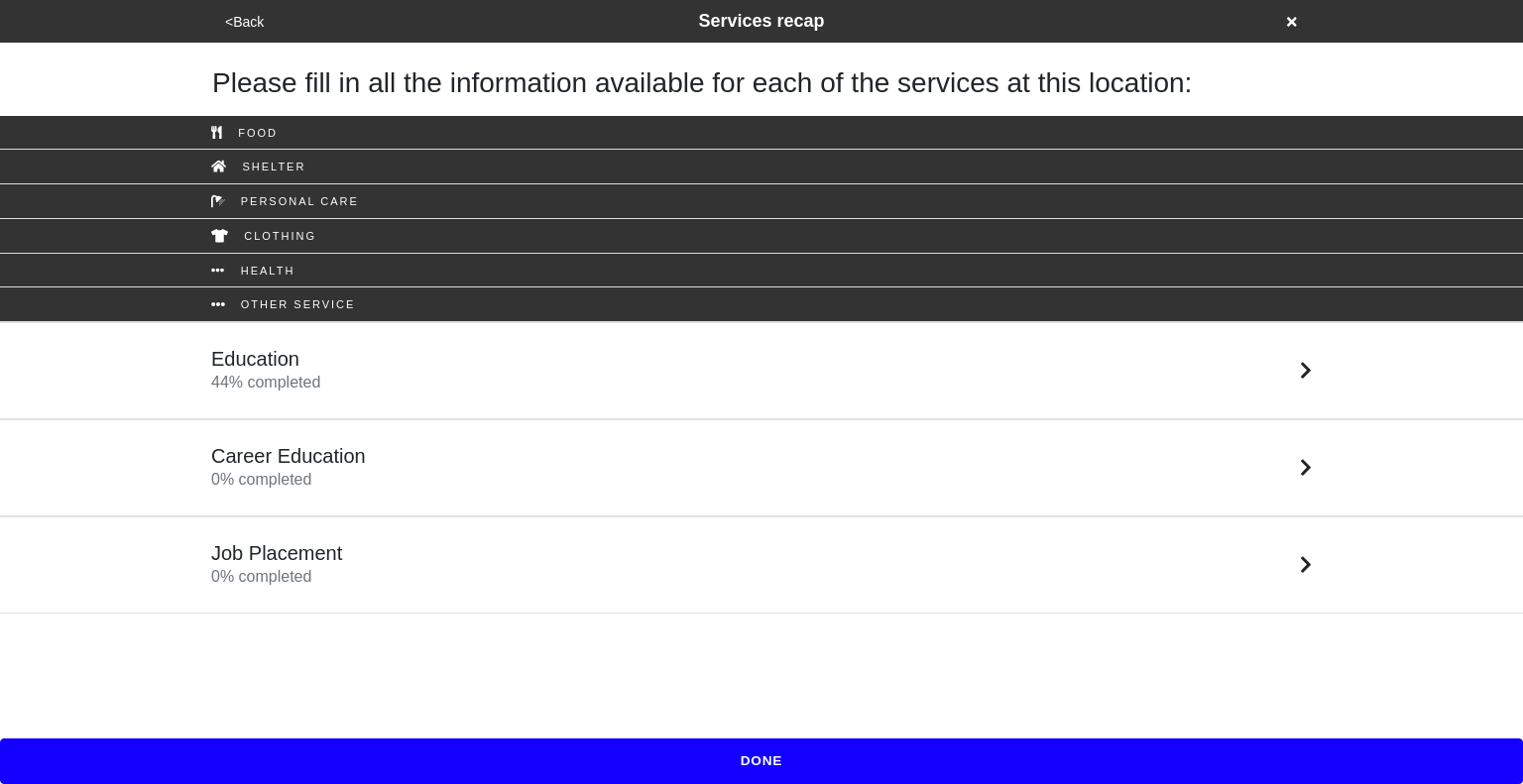 click on "Career Education 0 % completed" at bounding box center (762, 468) 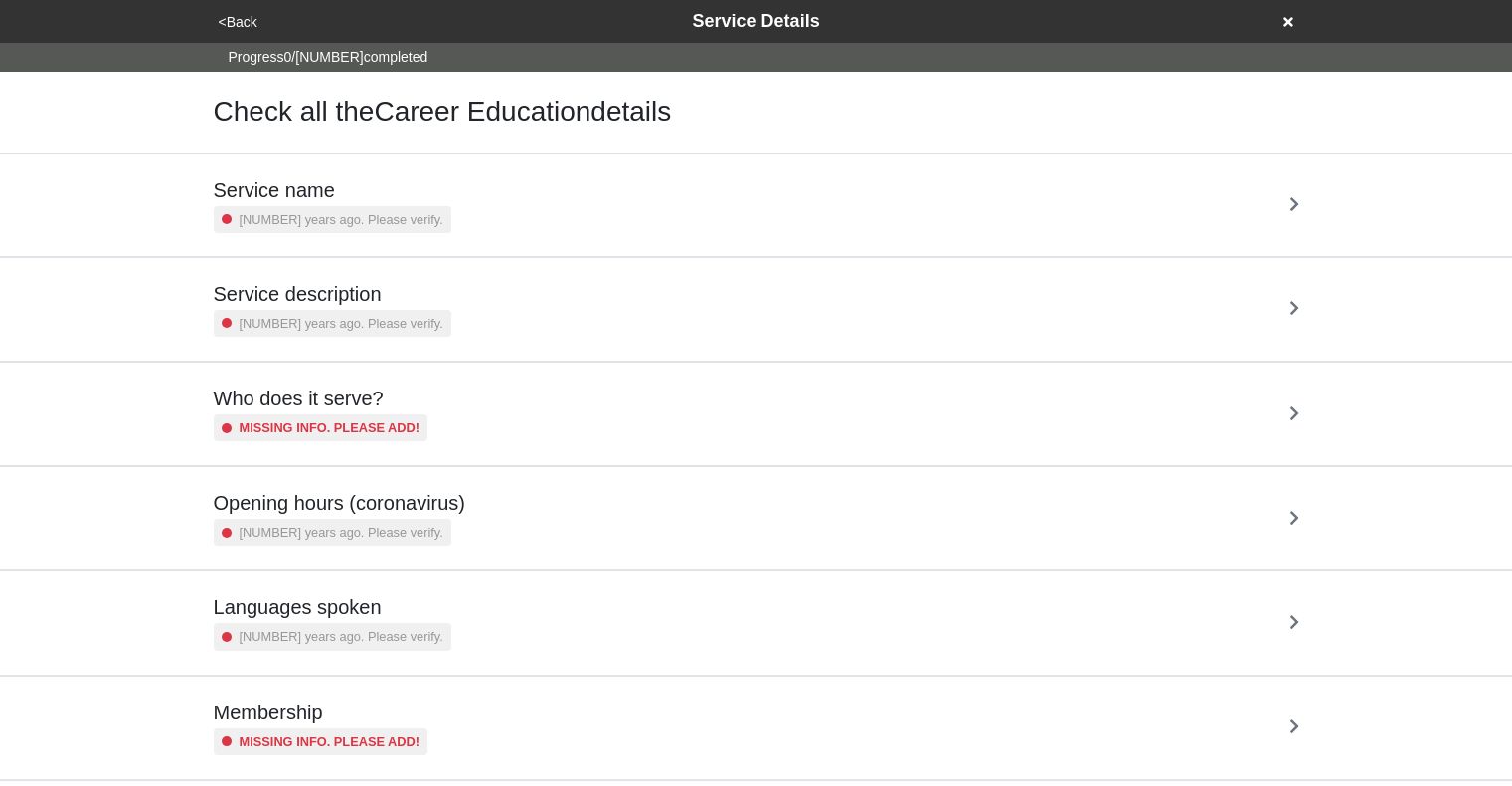 click on "Service name [NUMBER] years ago. Please verify." at bounding box center [756, 205] 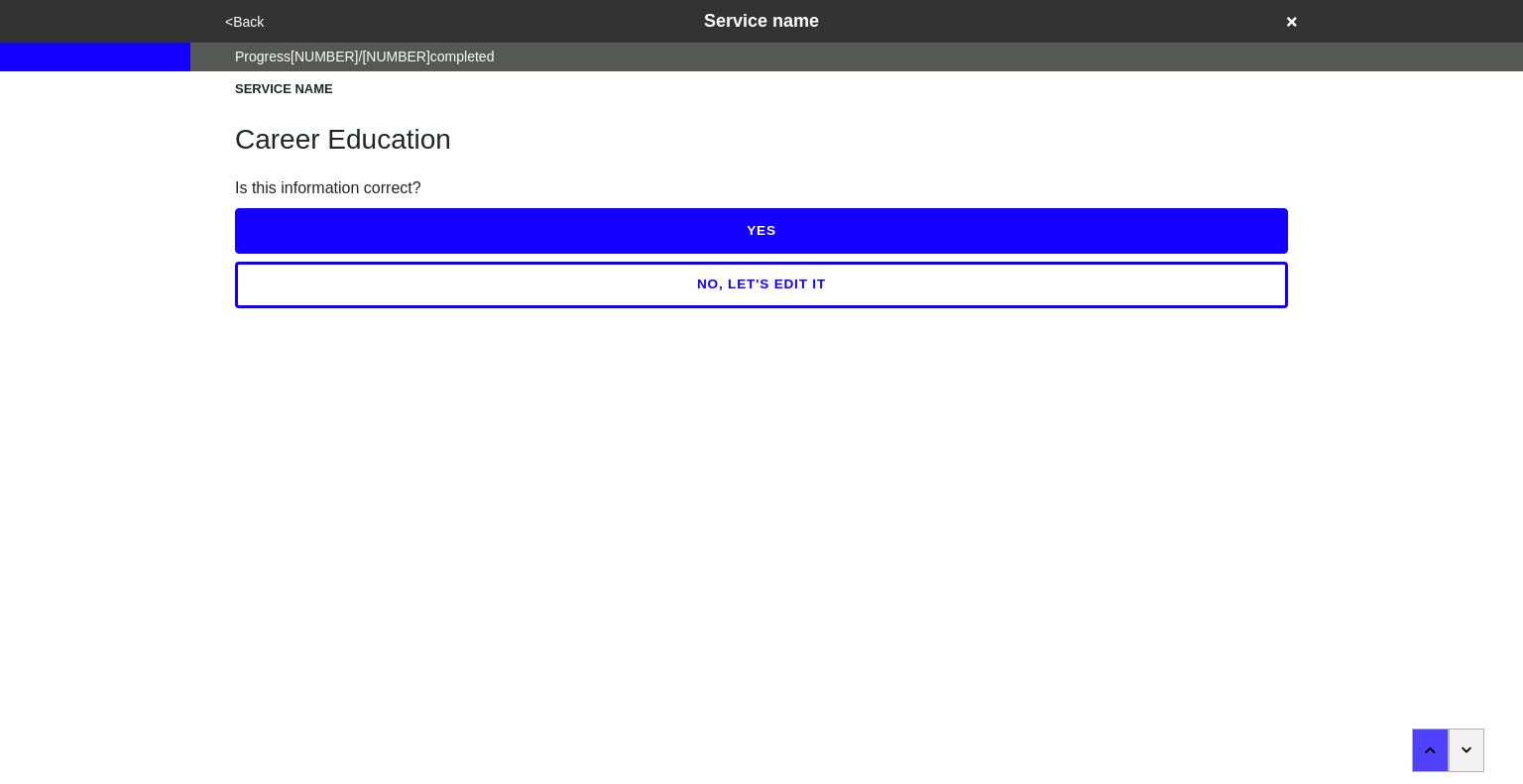 click on "YES" at bounding box center (762, 231) 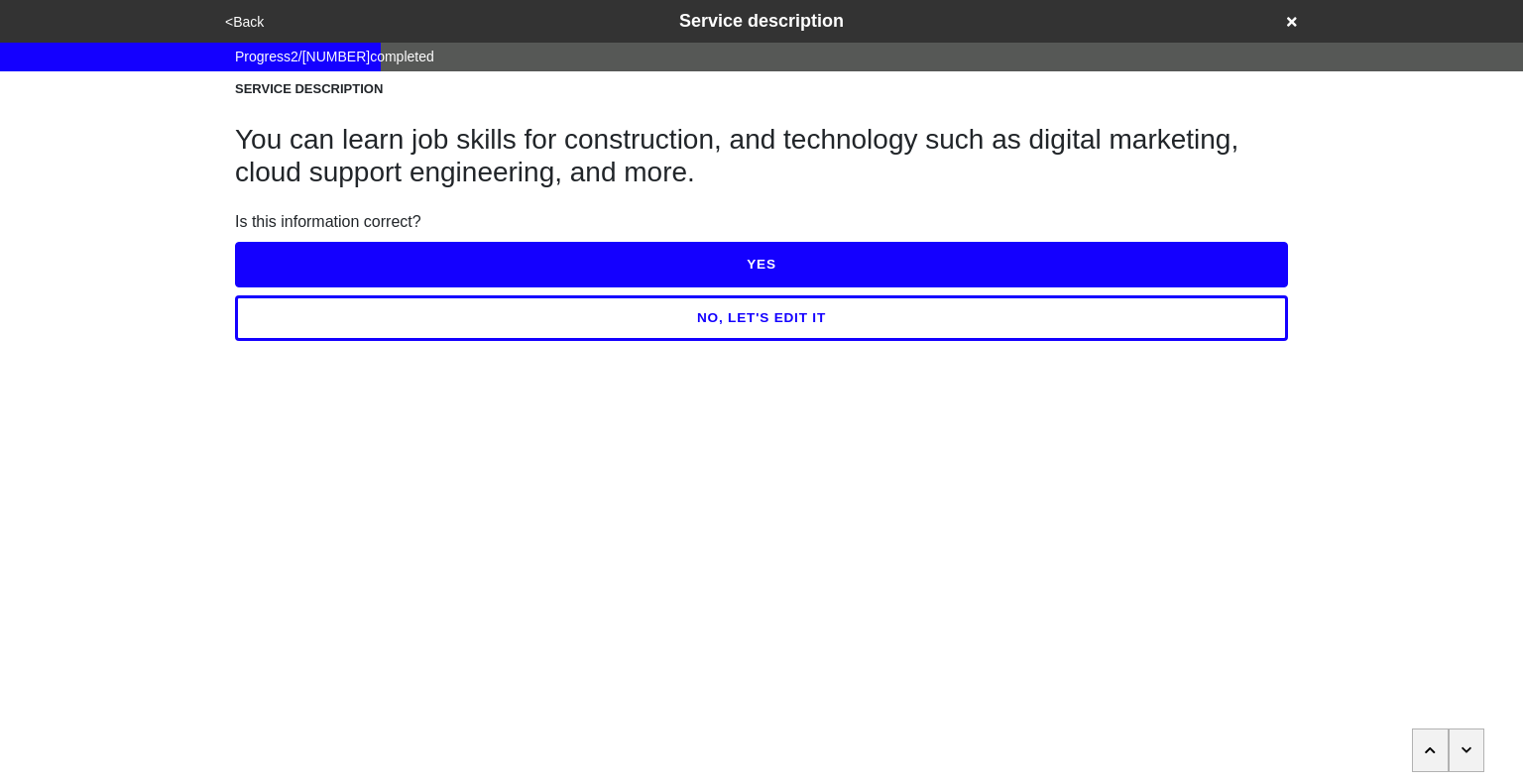 click on "YES" at bounding box center (762, 265) 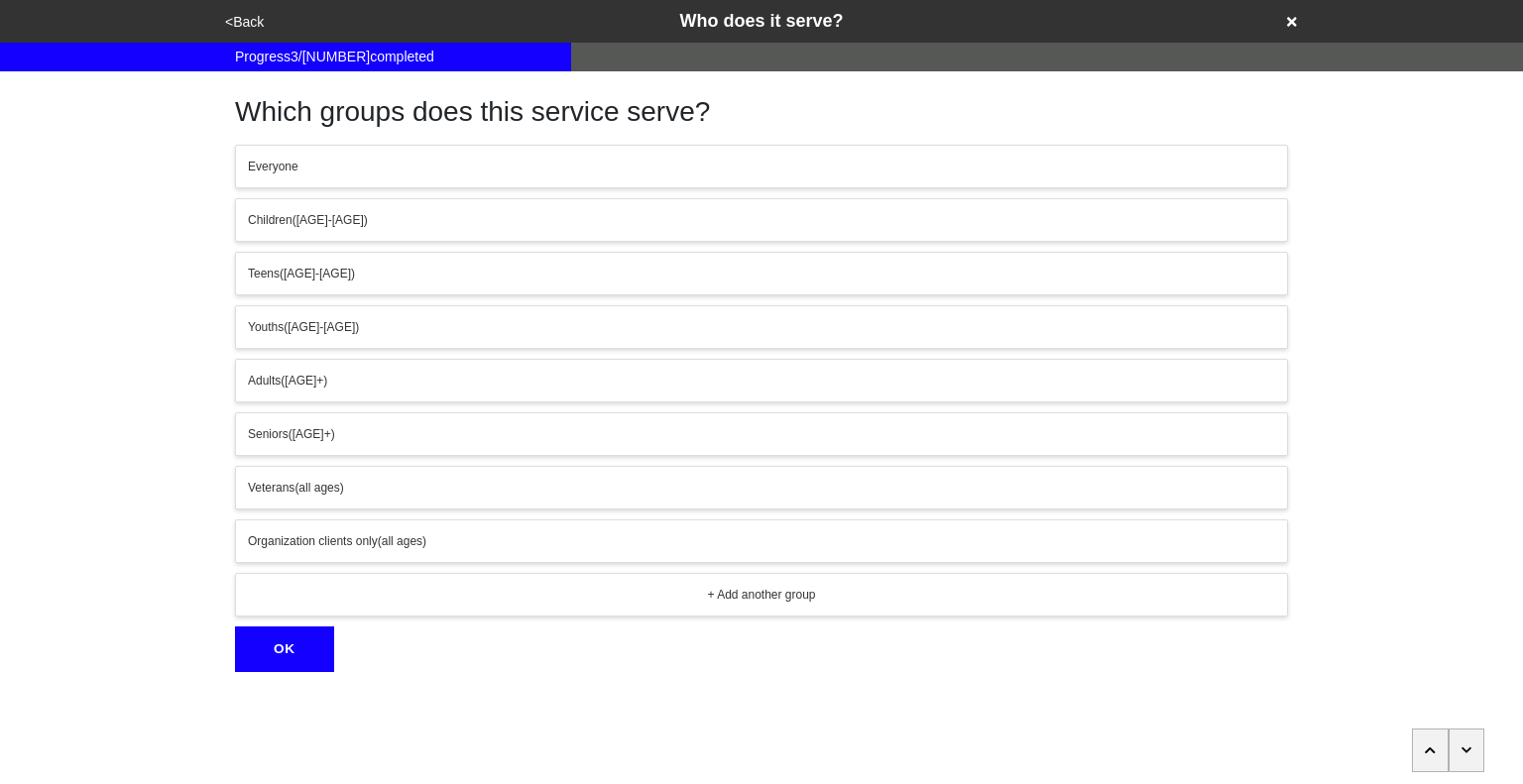 click at bounding box center [1466, 750] 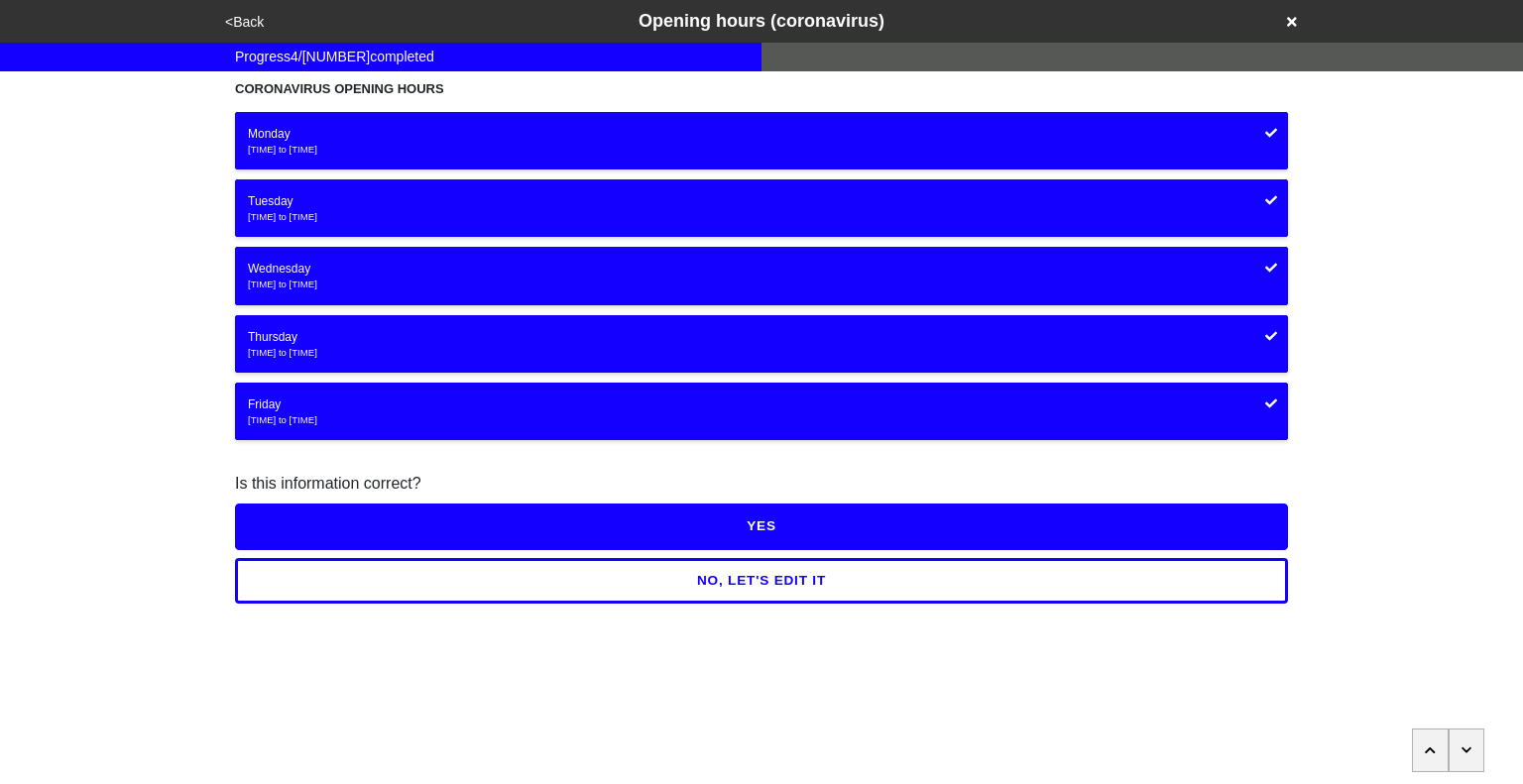 click on "YES" at bounding box center (762, 526) 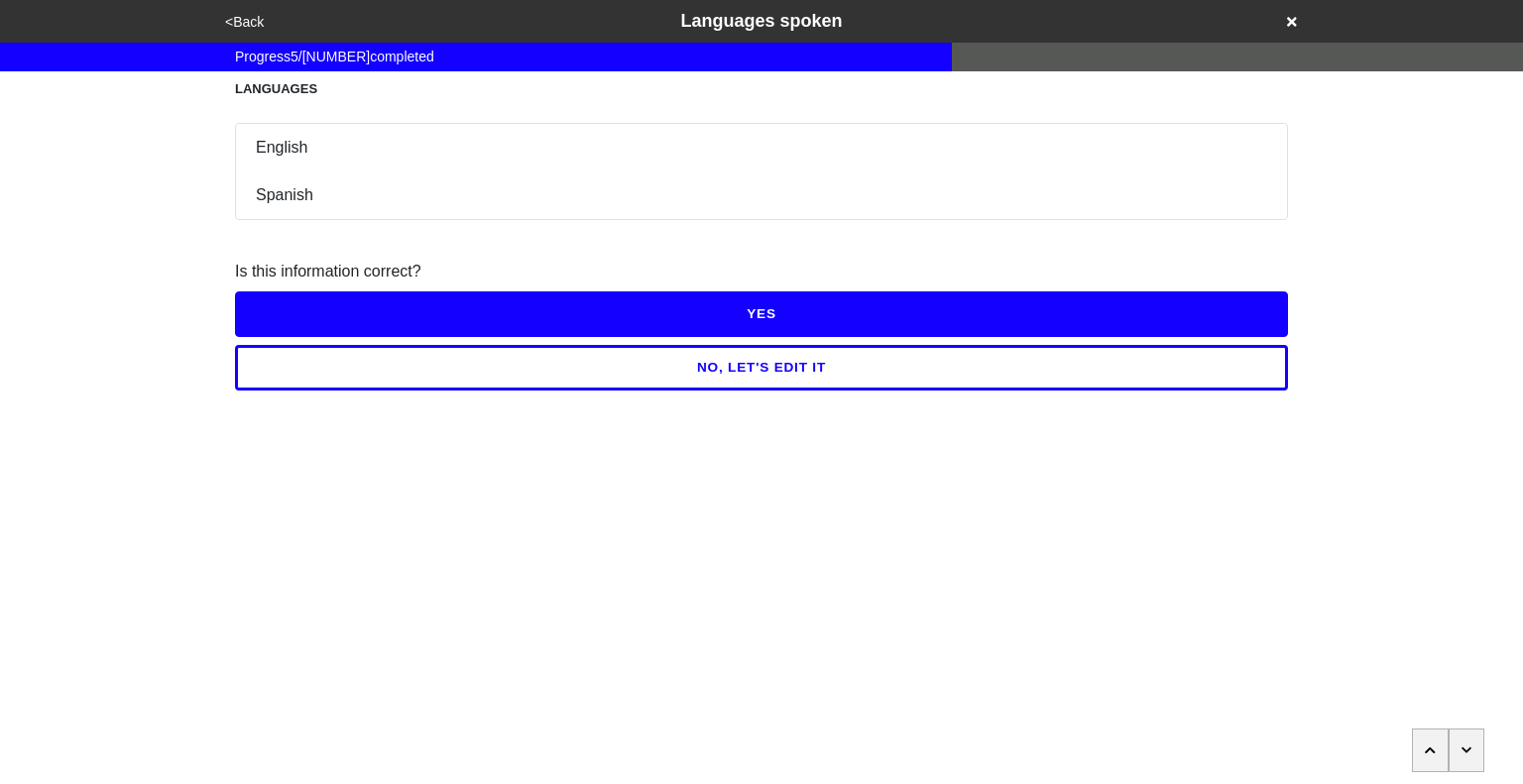 click on "YES" at bounding box center [762, 314] 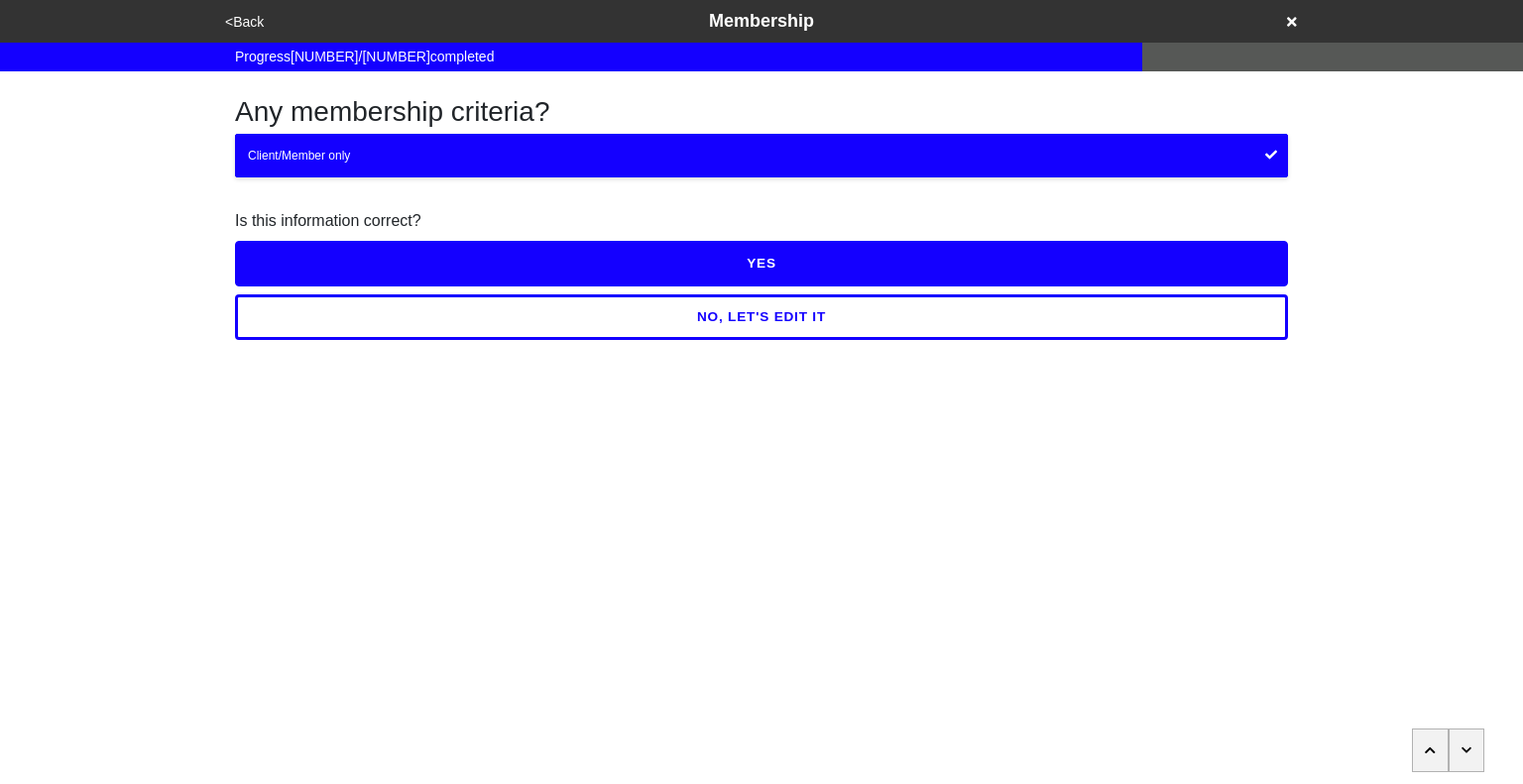 click on "YES" at bounding box center [762, 264] 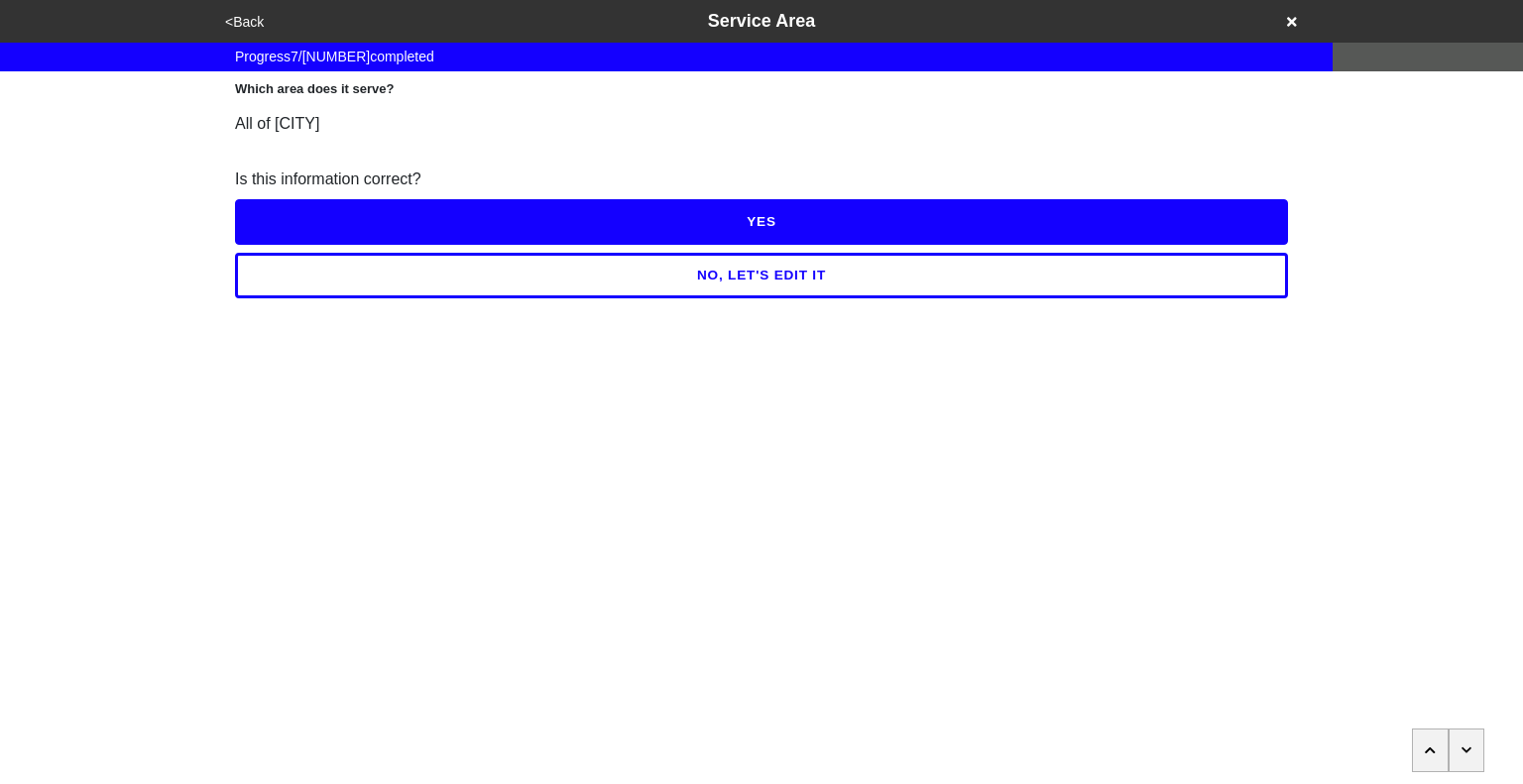 click on "YES" at bounding box center [762, 222] 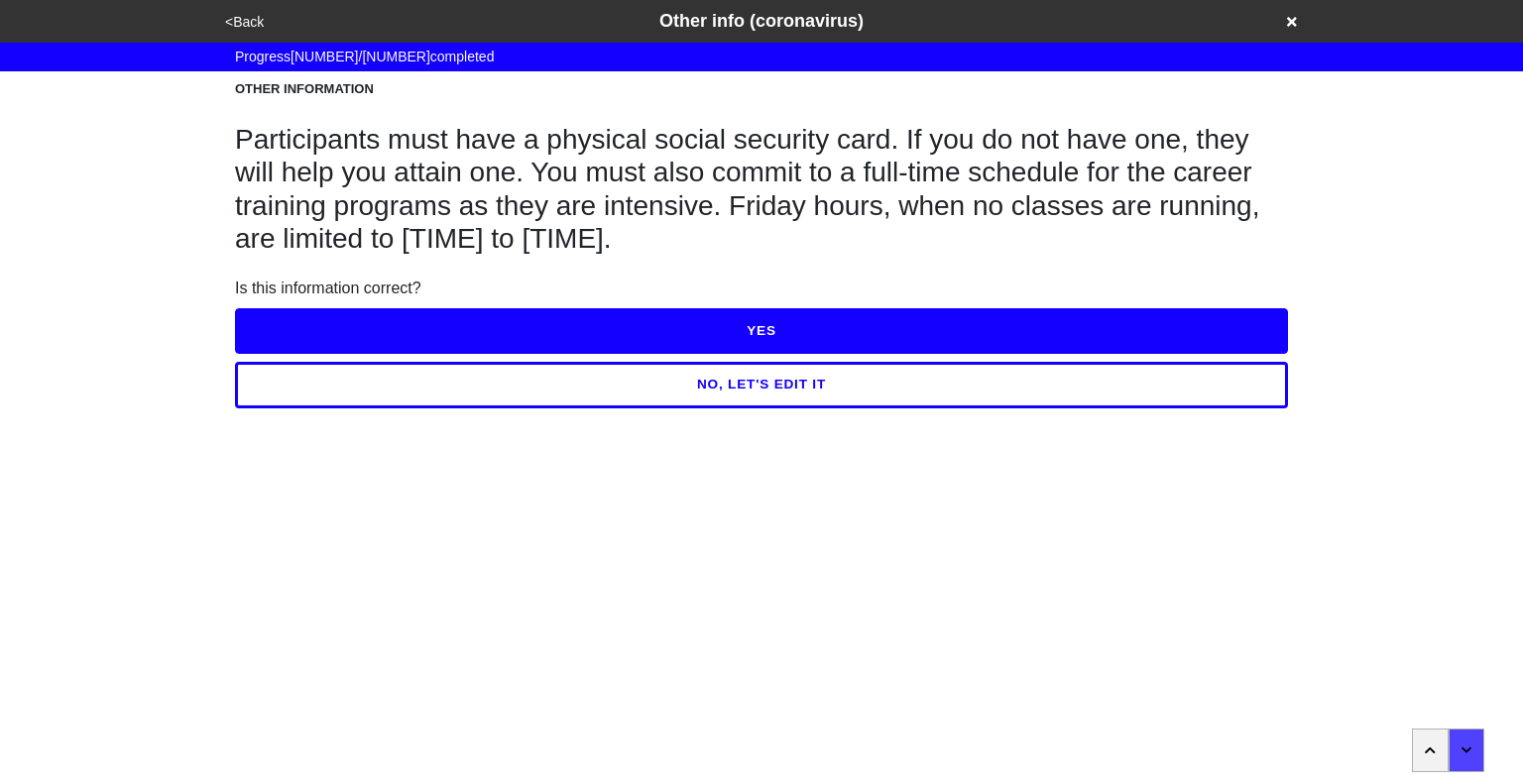 click on "NO, LET'S EDIT IT" at bounding box center (762, 385) 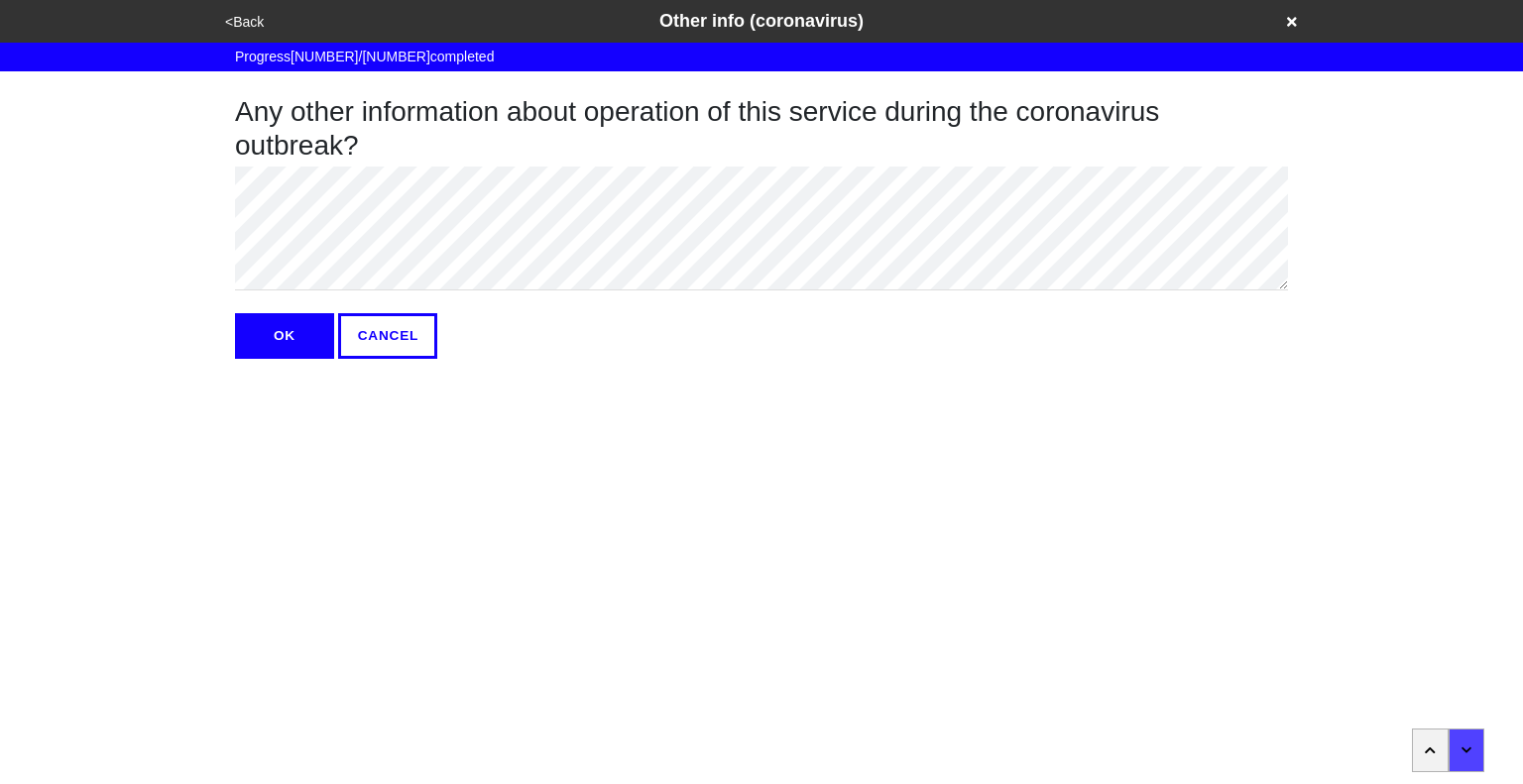 click on "OK" at bounding box center (285, 336) 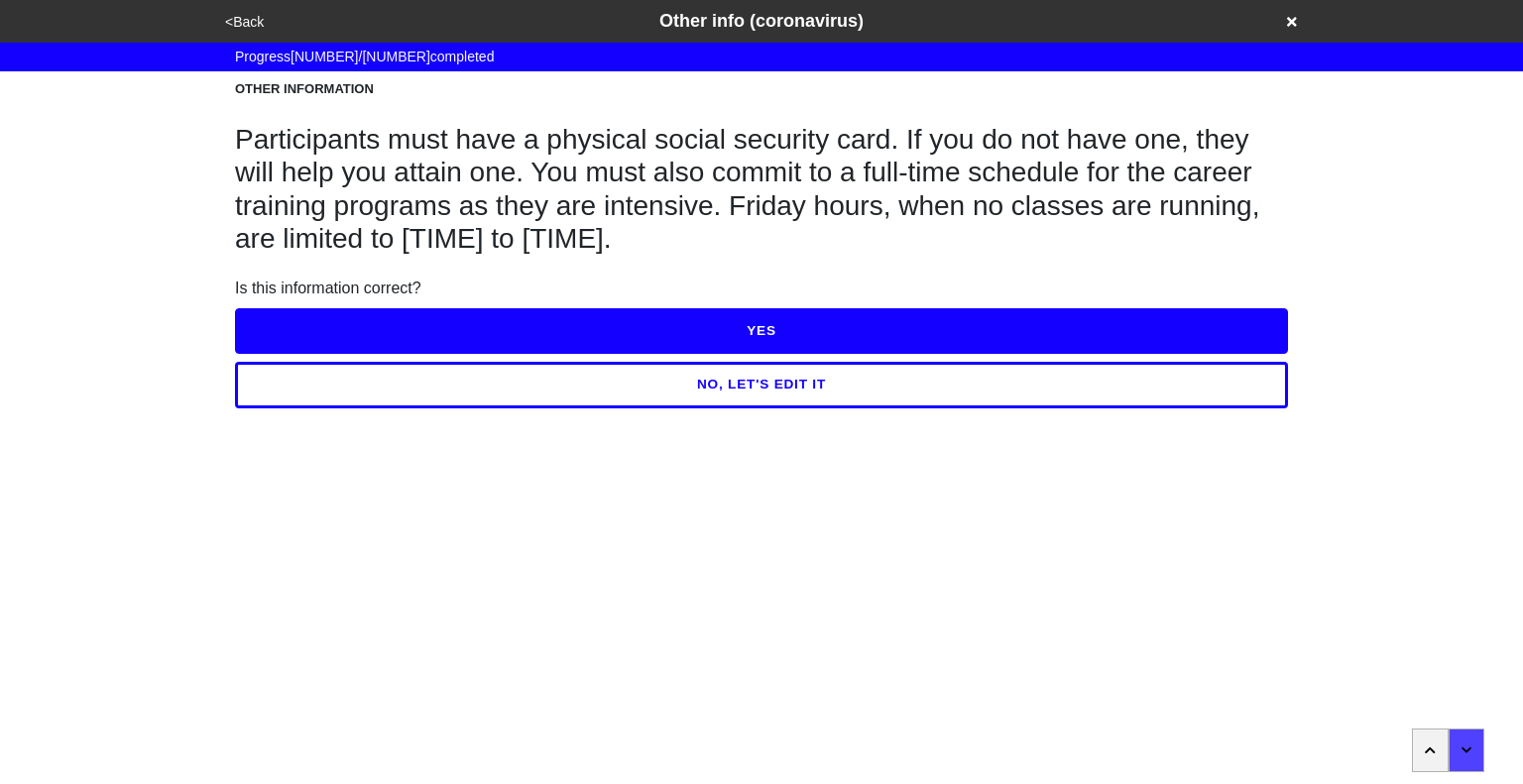 click on "YES" at bounding box center [762, 331] 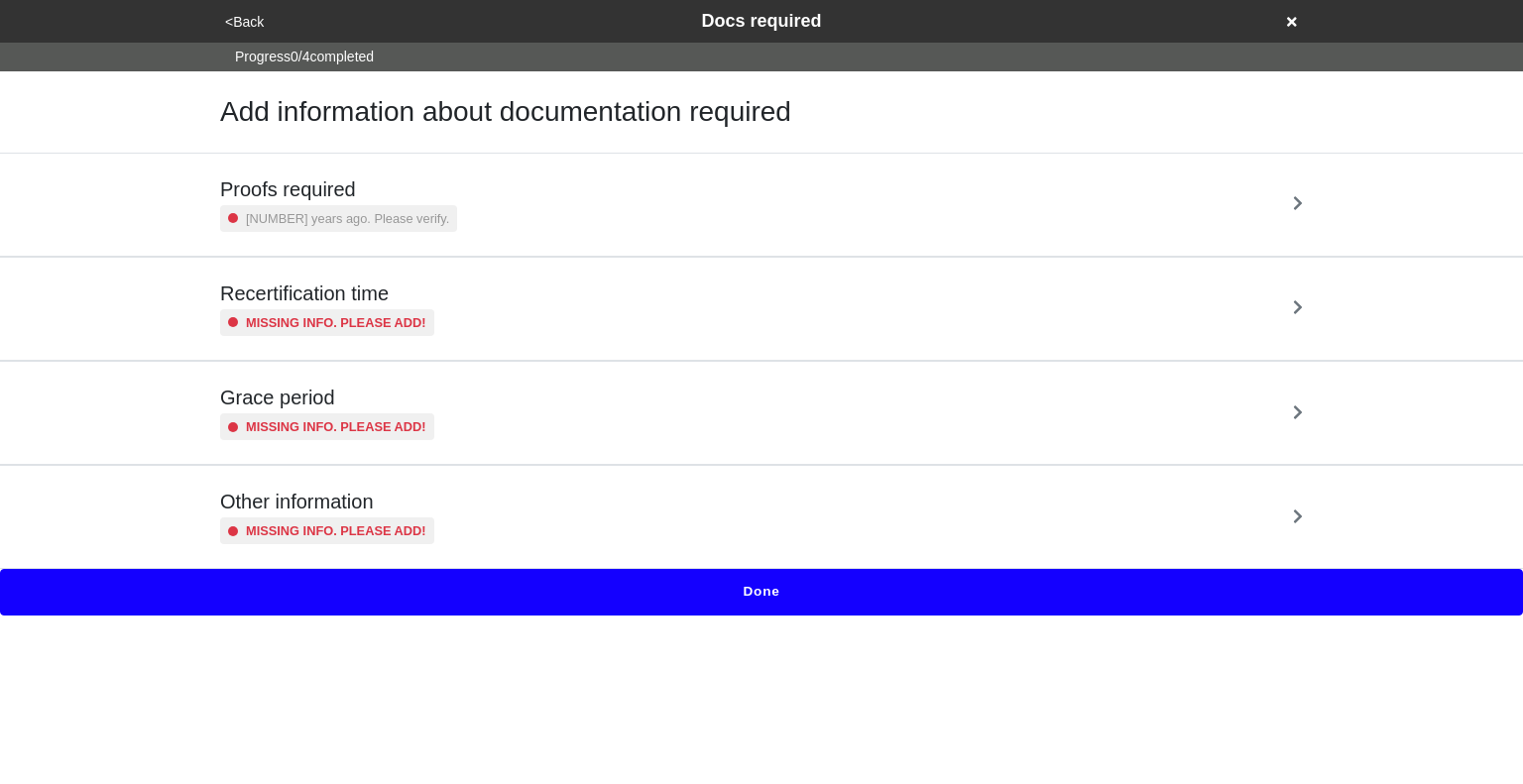 click on "Proofs required [DATE]. Please verify." at bounding box center (762, 204) 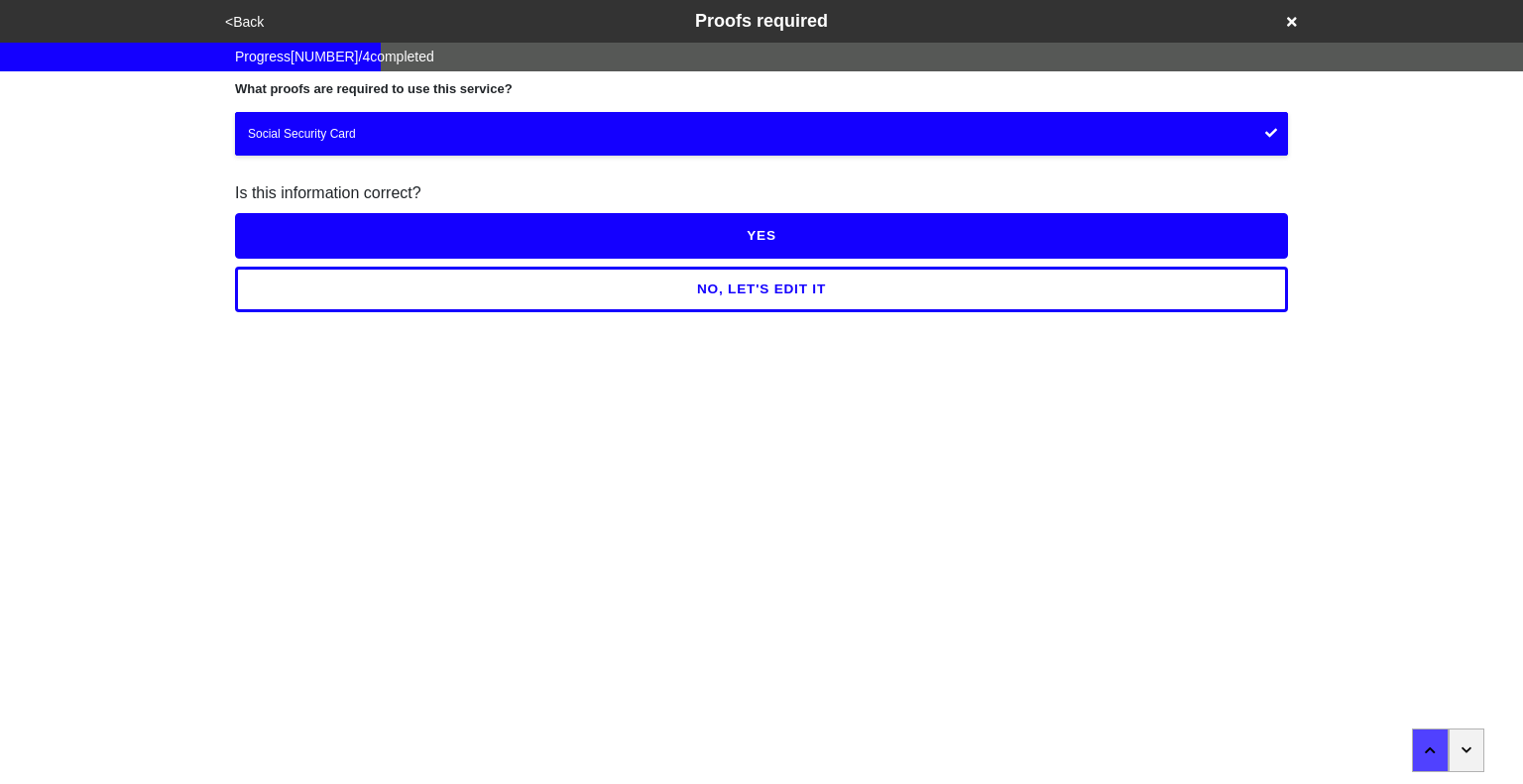 click on "YES" at bounding box center [762, 236] 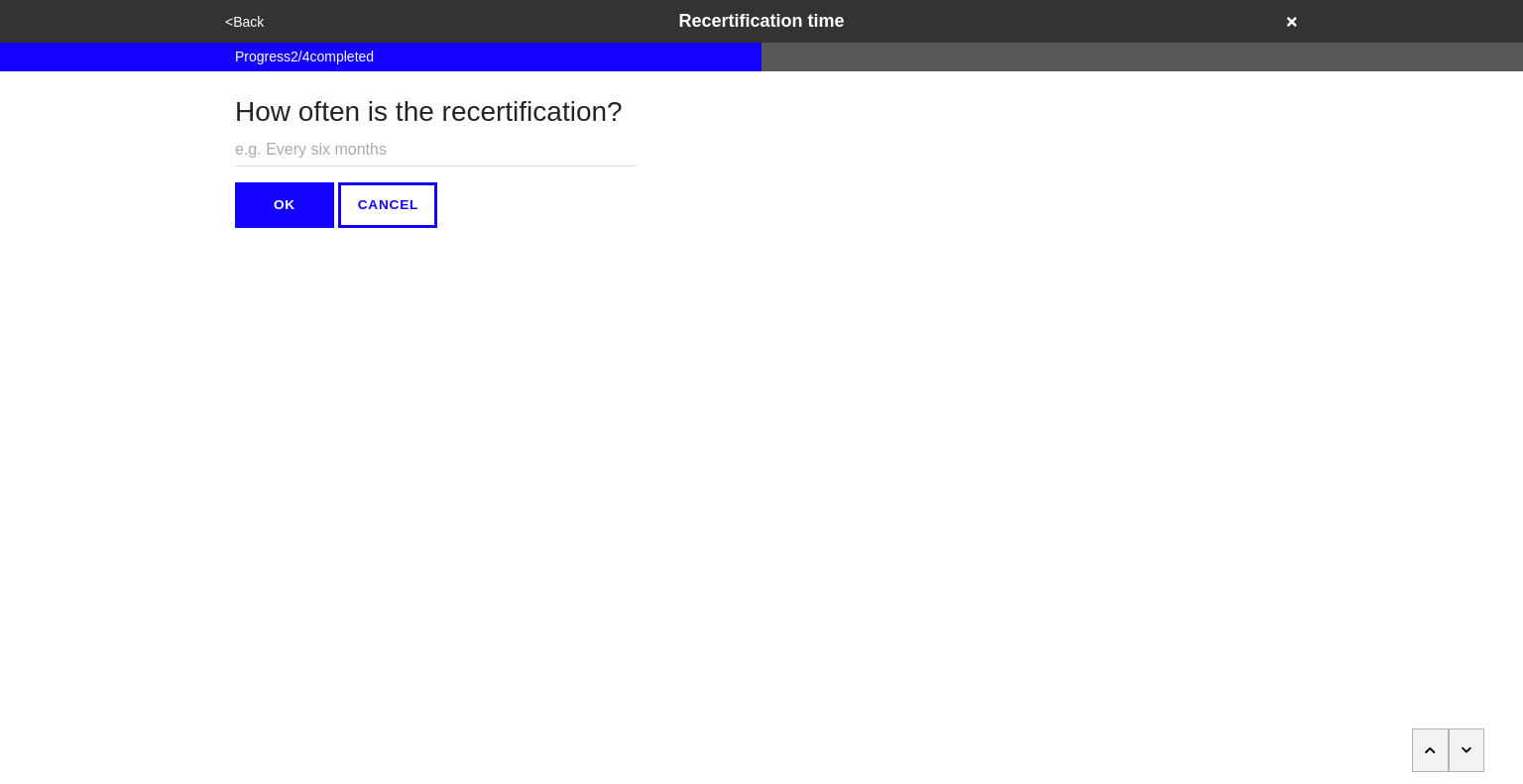 click at bounding box center (1466, 750) 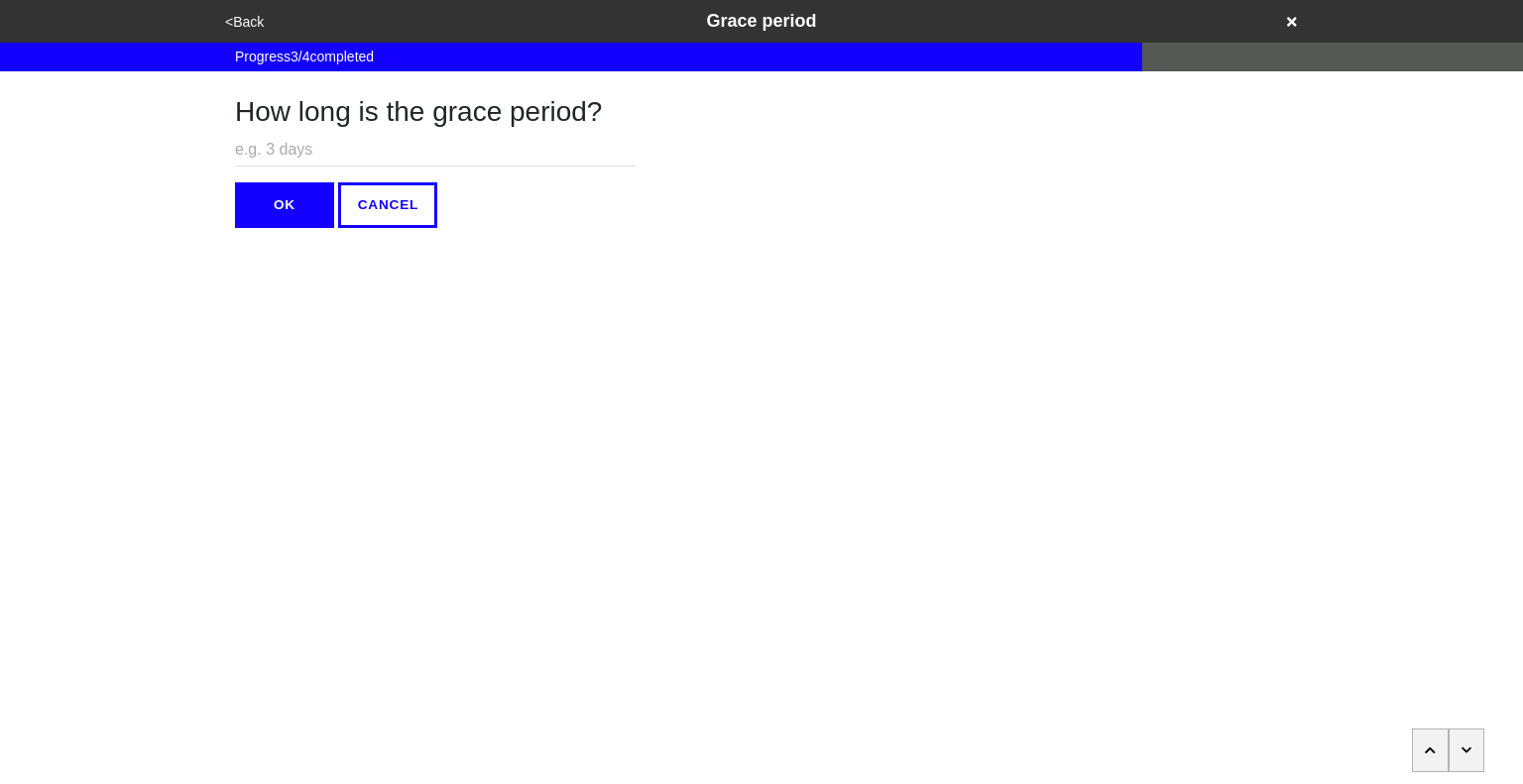 click at bounding box center (1466, 750) 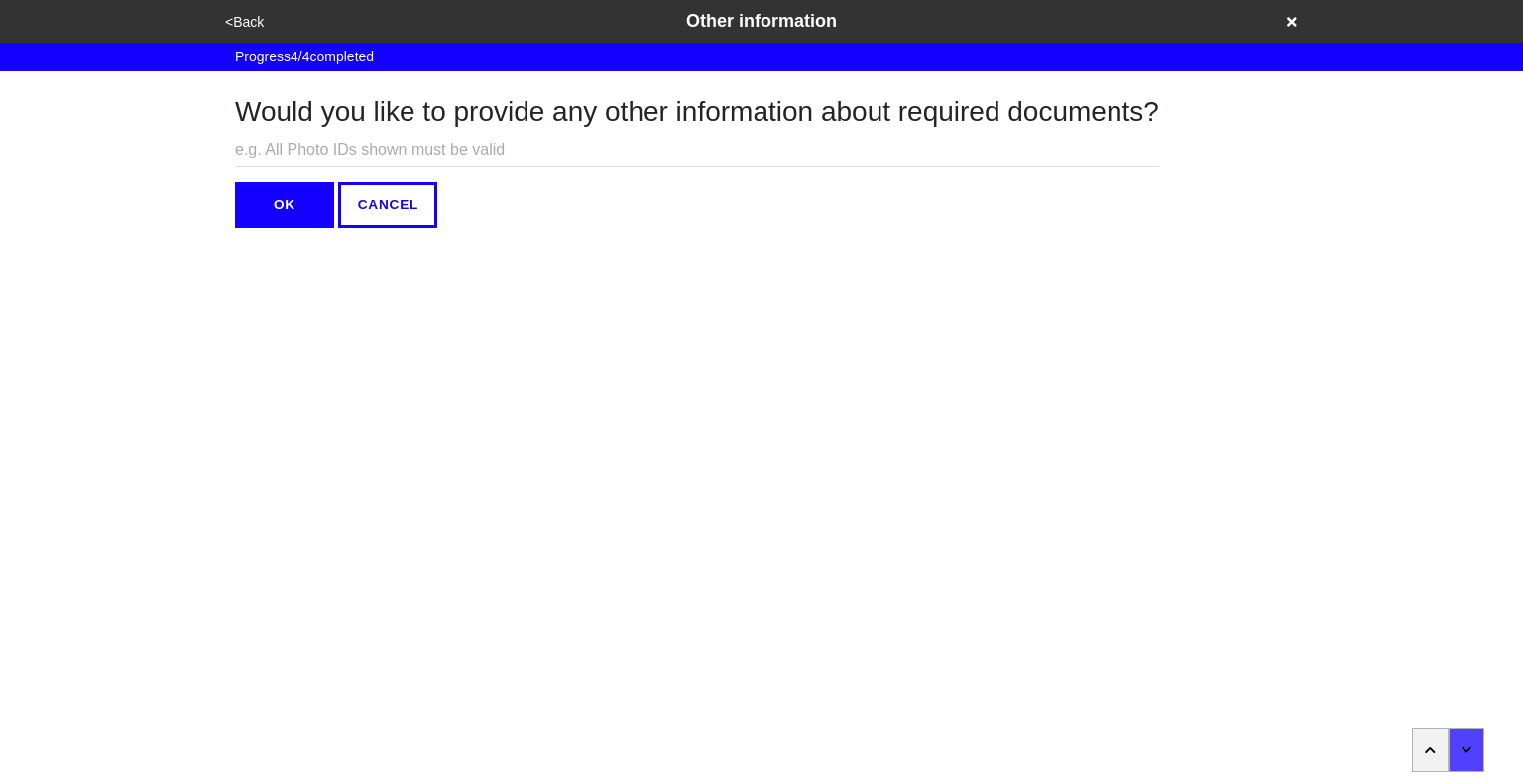click on "OK" at bounding box center (285, 205) 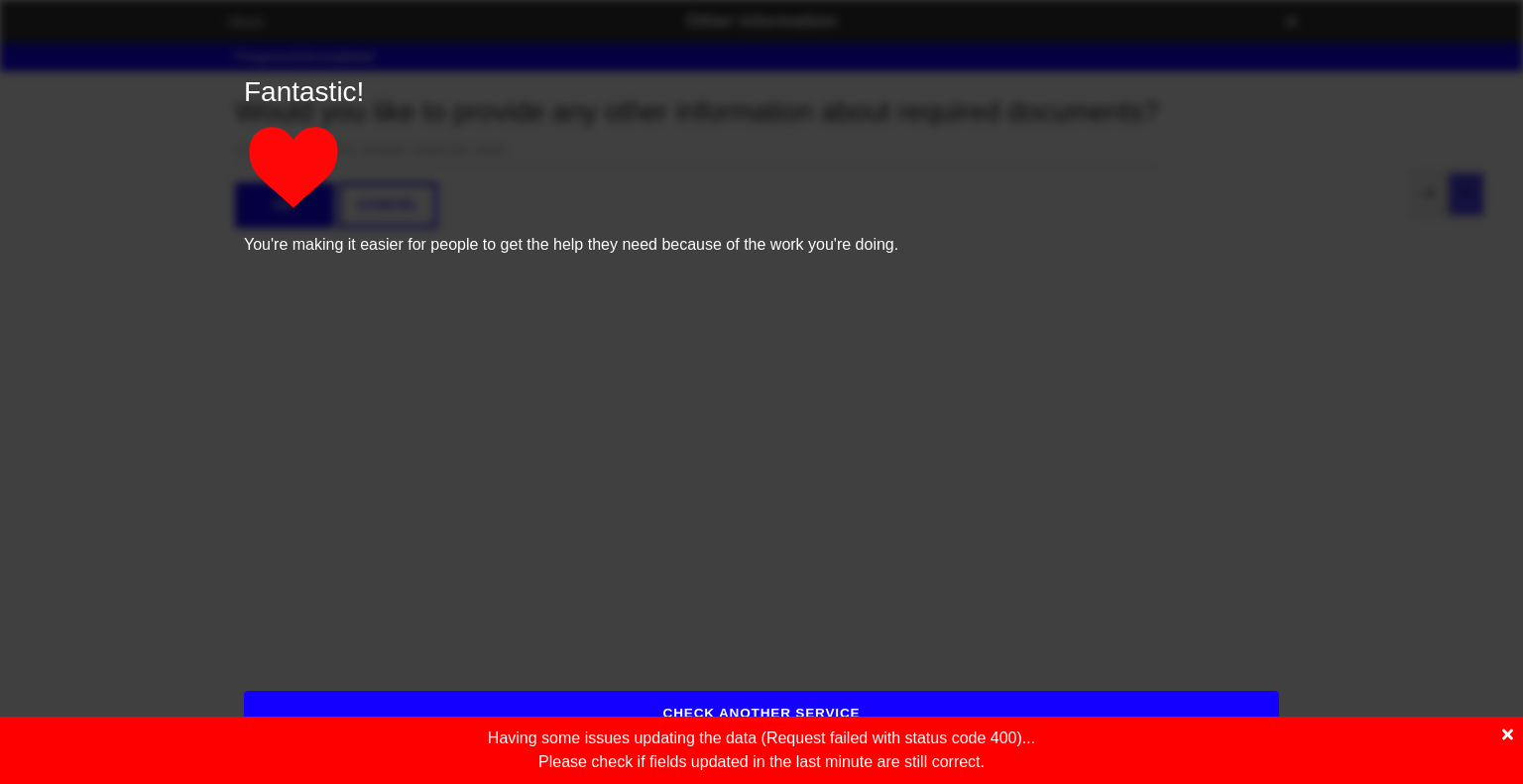 click at bounding box center [1507, 734] 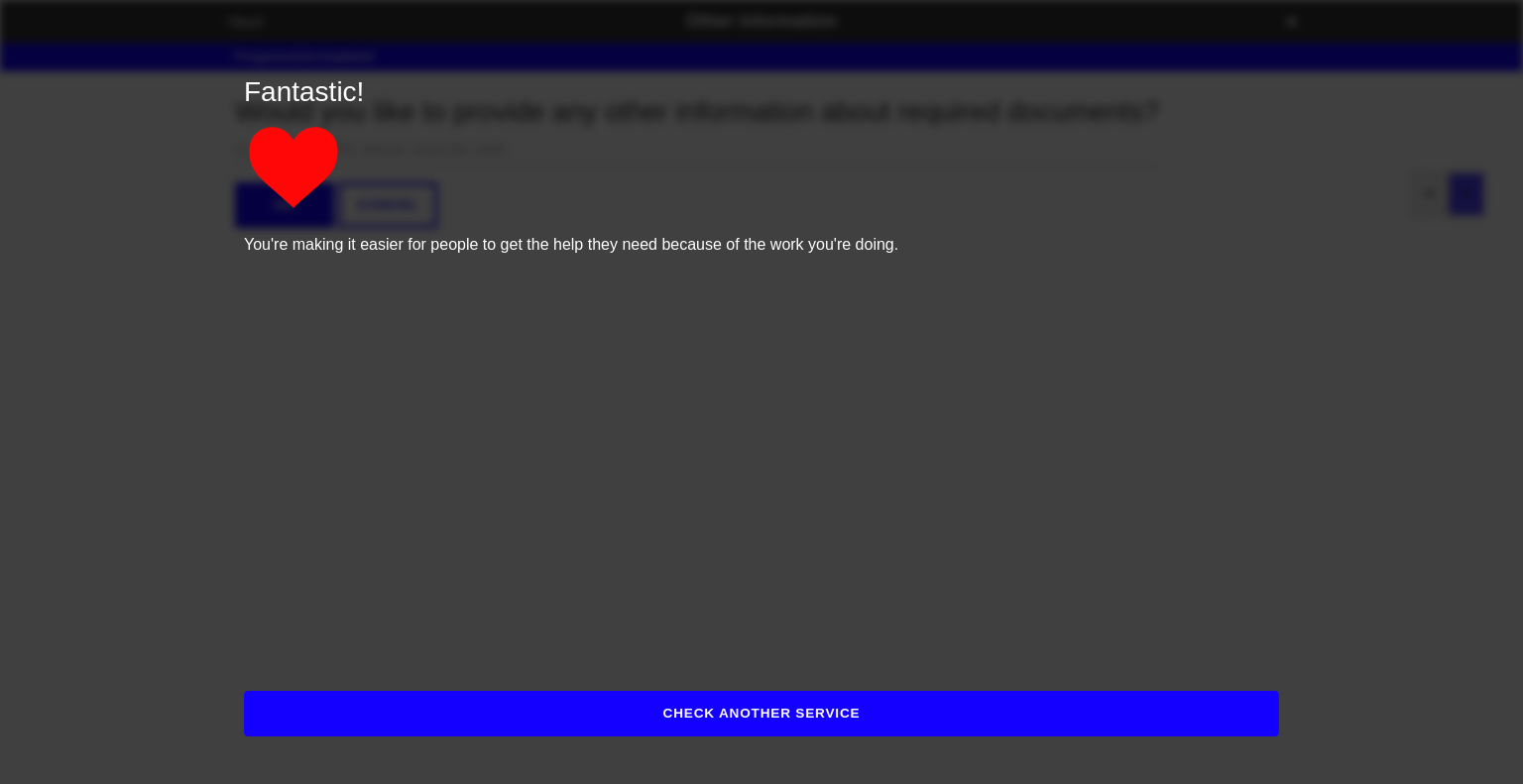 click on "CHECK ANOTHER SERVICE" at bounding box center [762, 714] 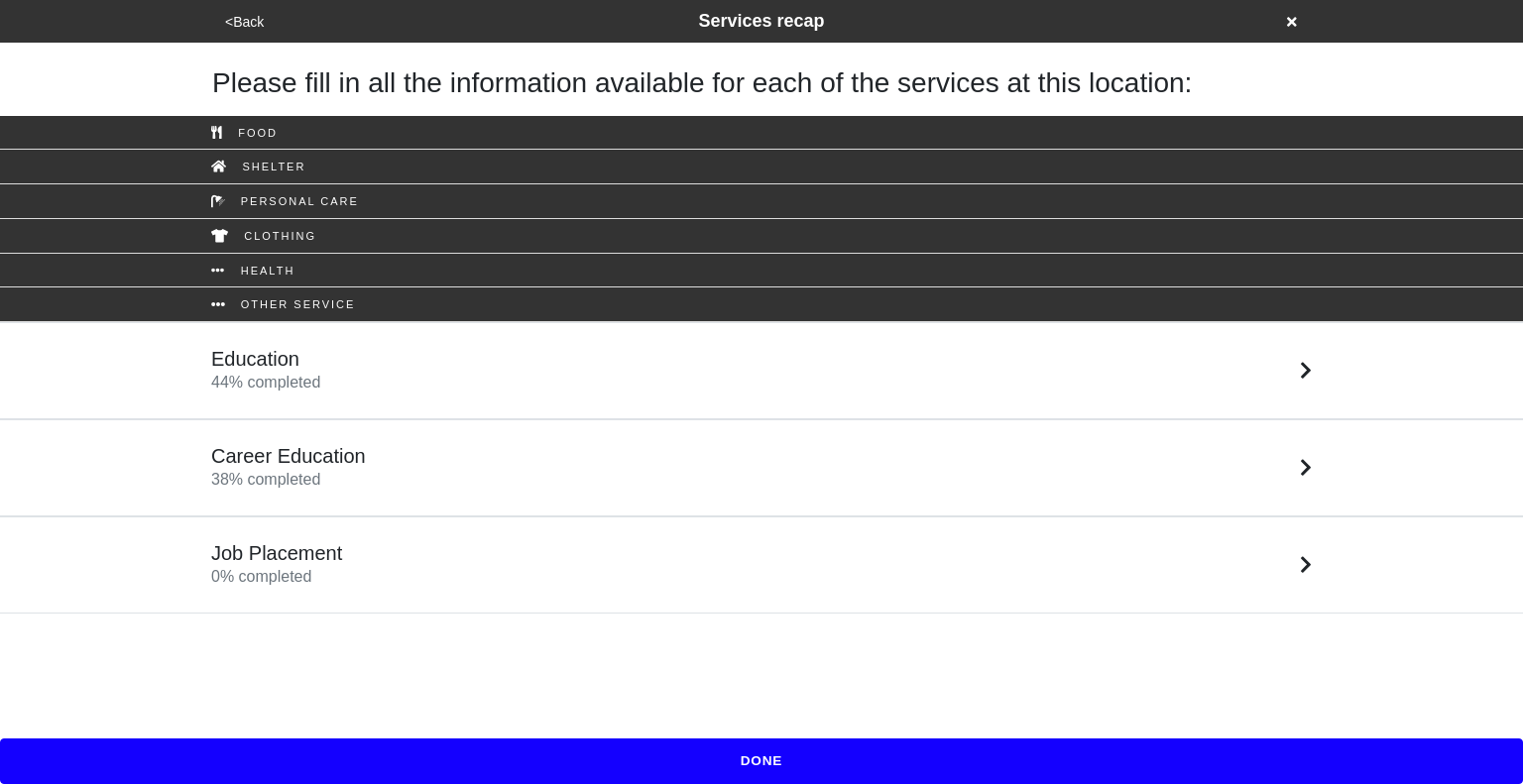 click on "Job Placement 0 % completed" at bounding box center [762, 565] 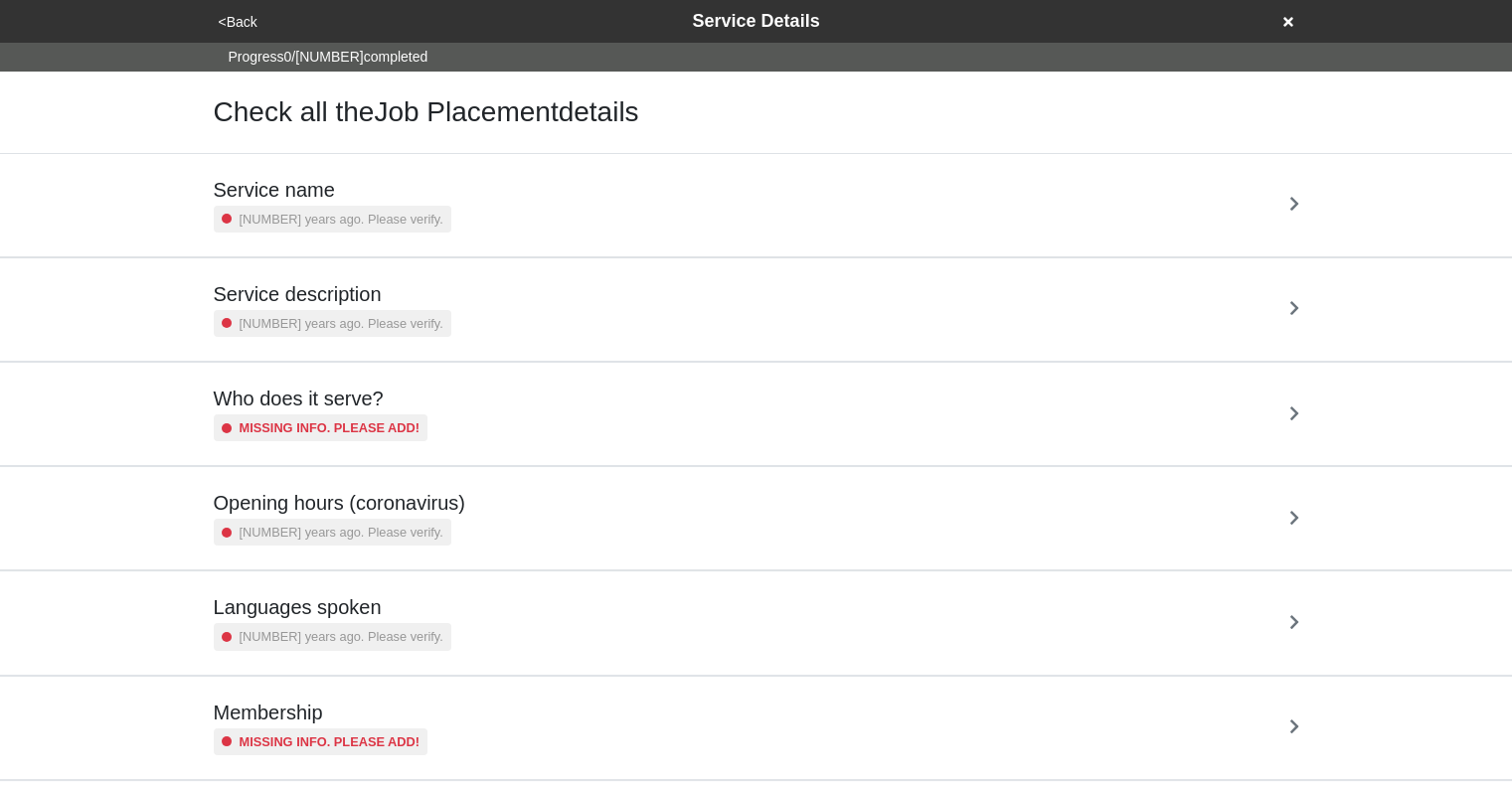 click on "Service name [NUMBER] years ago. Please verify." at bounding box center (756, 205) 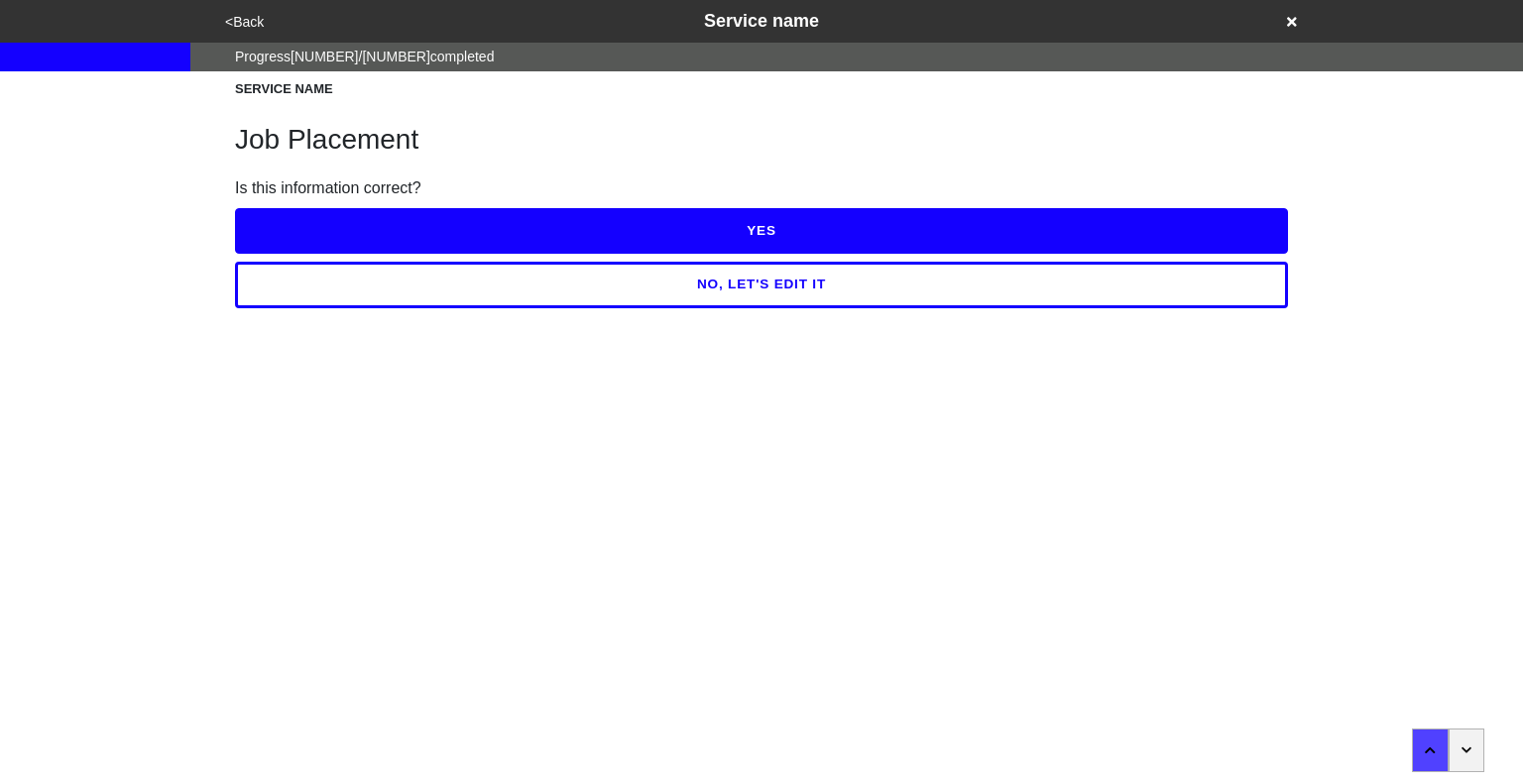 click on "YES" at bounding box center (762, 231) 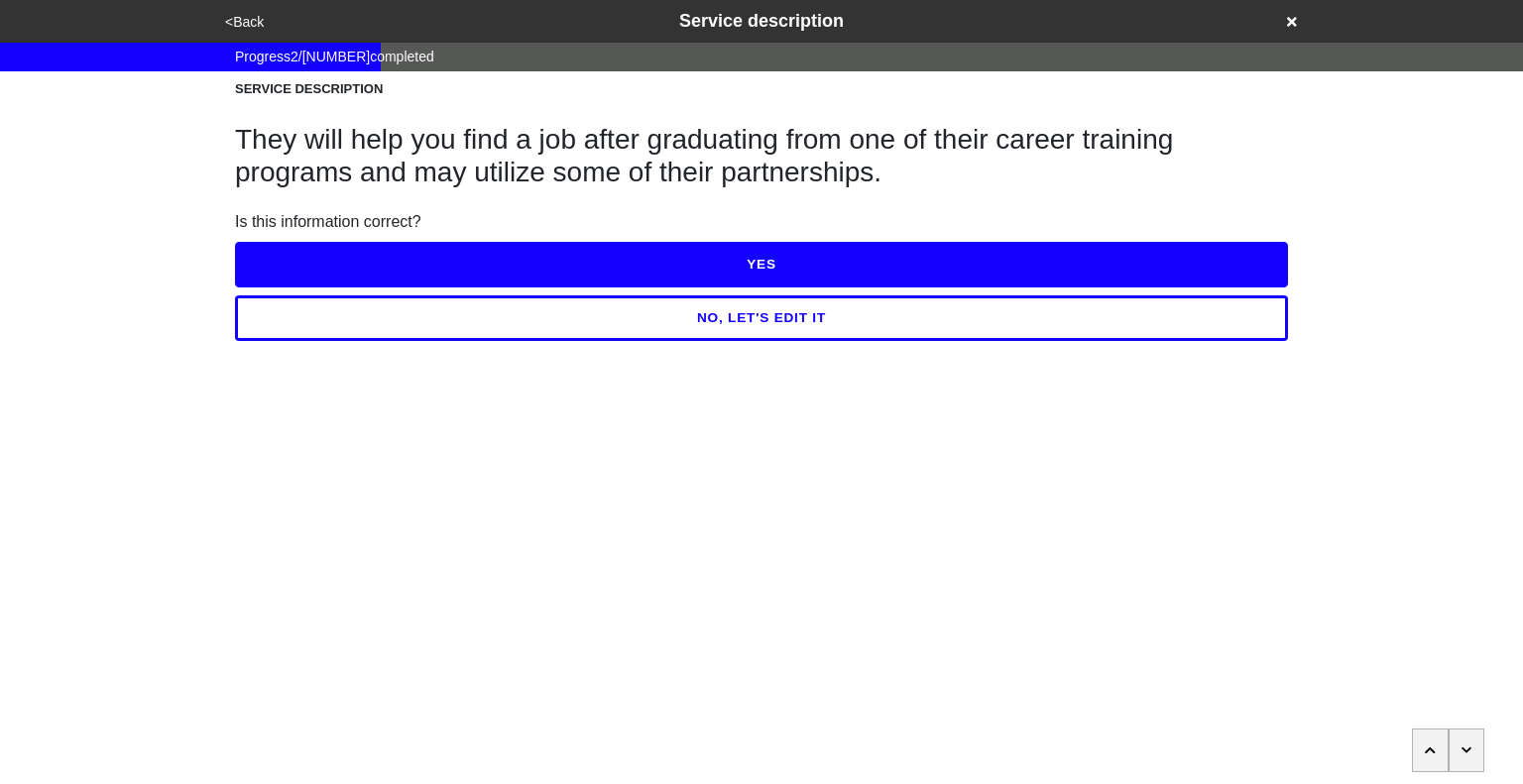 click on "YES" at bounding box center (762, 265) 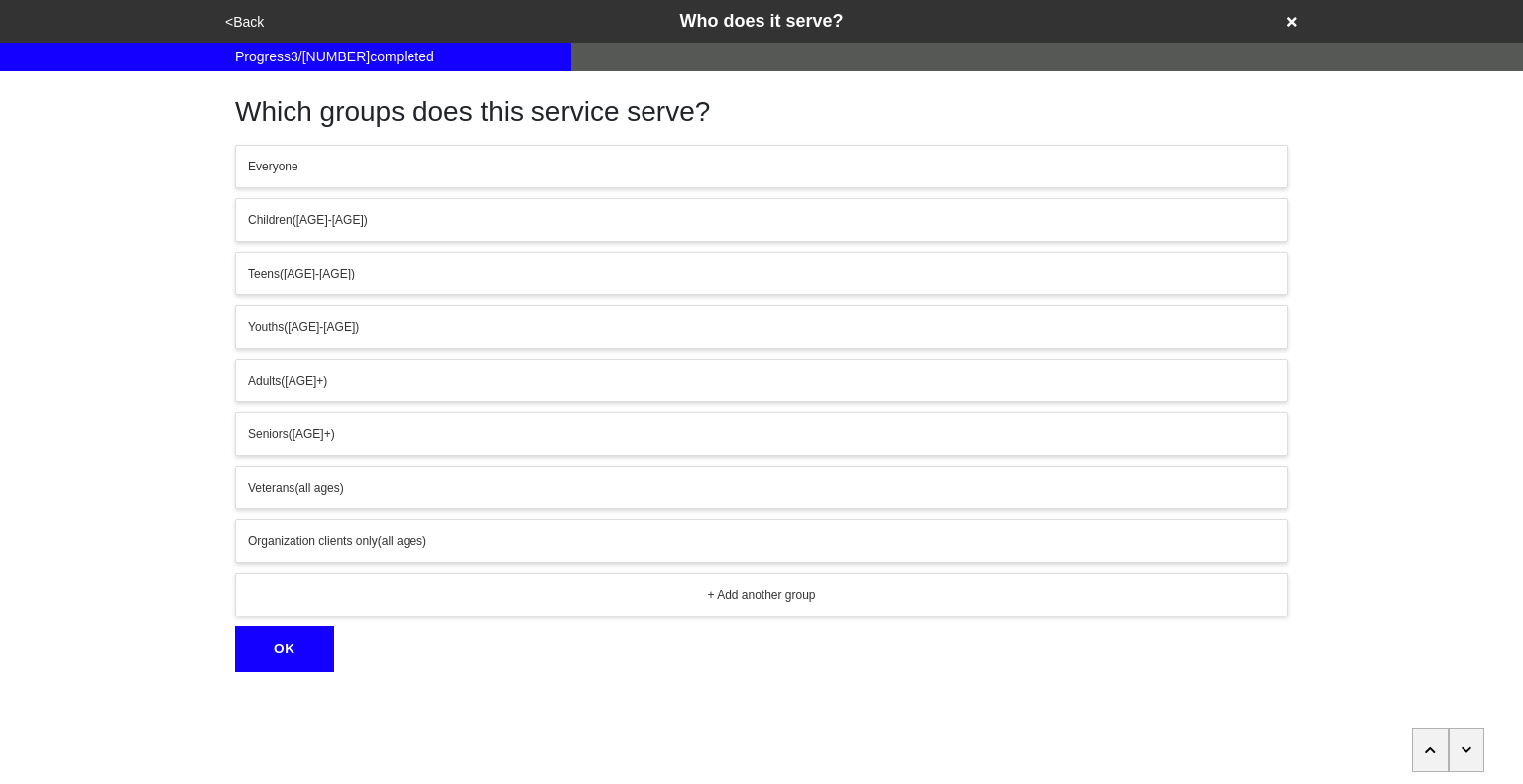 click at bounding box center [1466, 750] 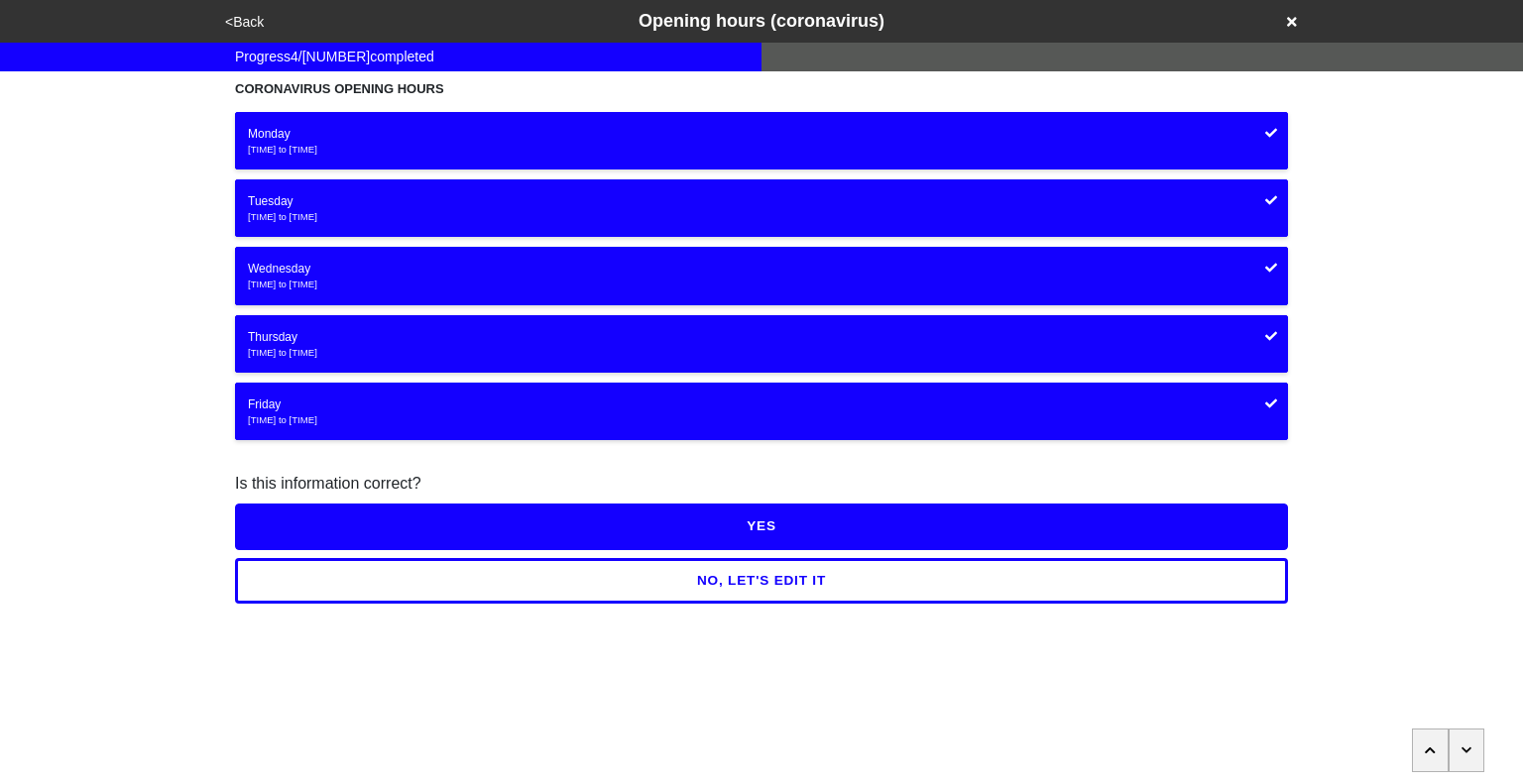 click on "YES" at bounding box center [762, 526] 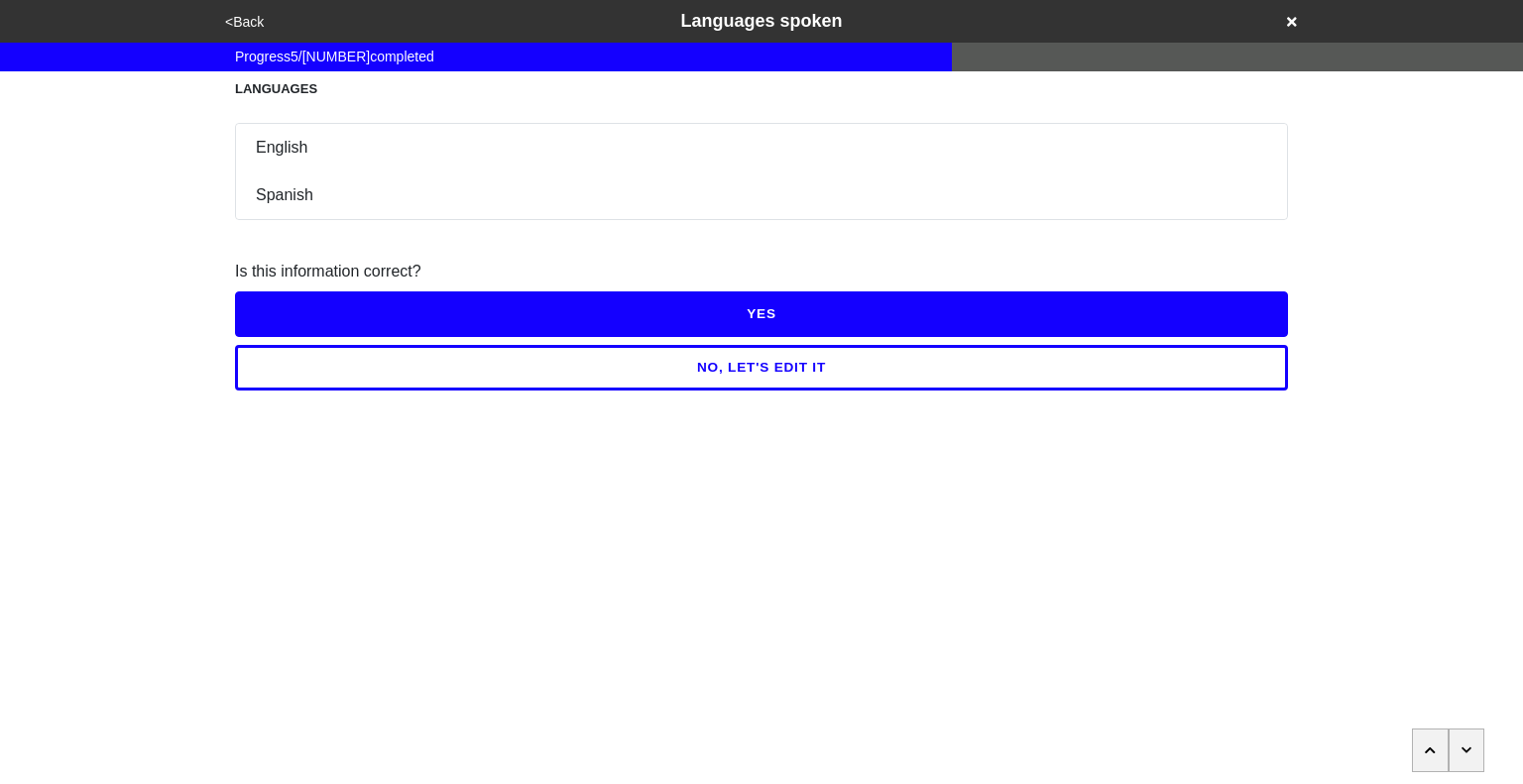click on "YES" at bounding box center (762, 314) 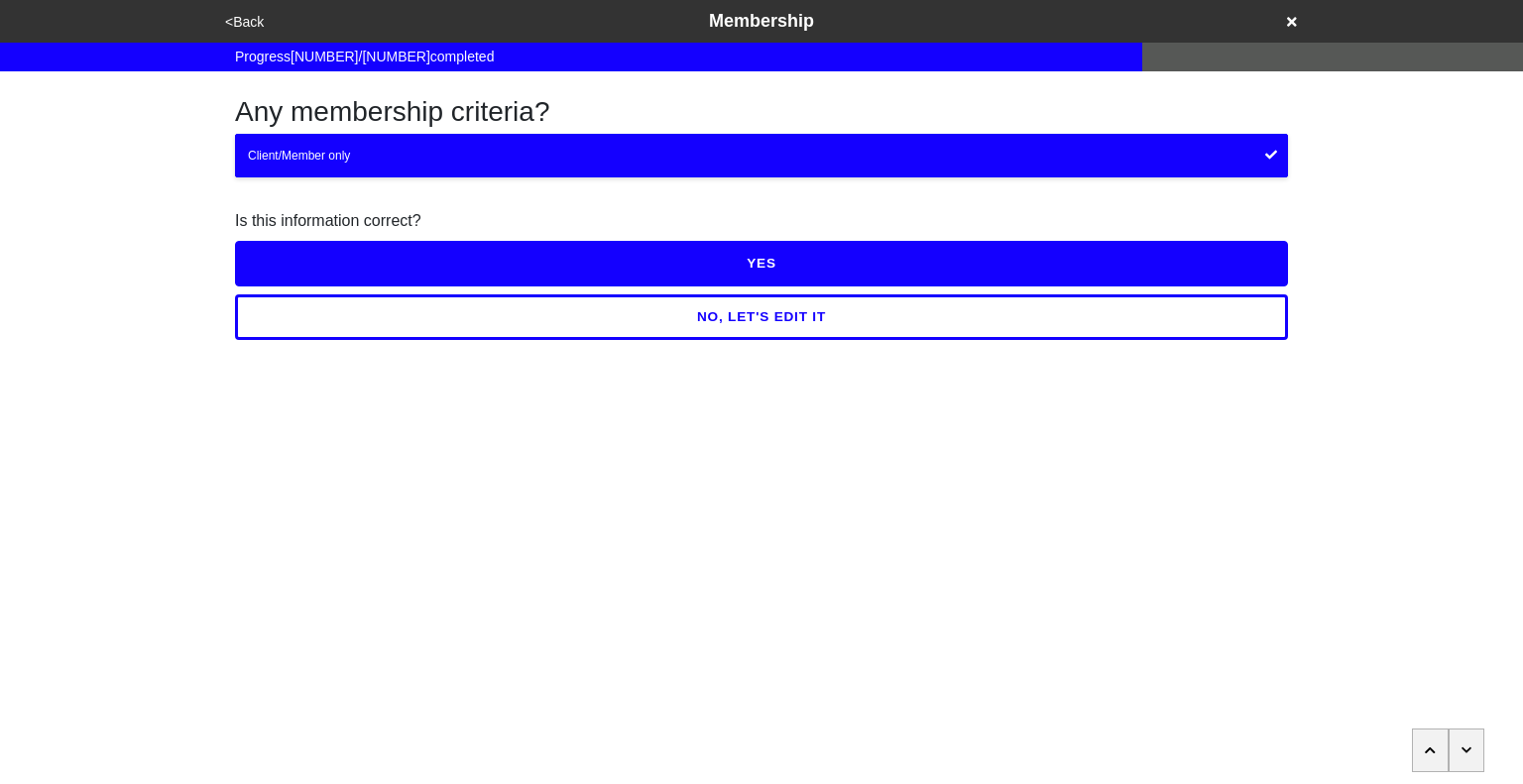 click on "YES" at bounding box center [762, 264] 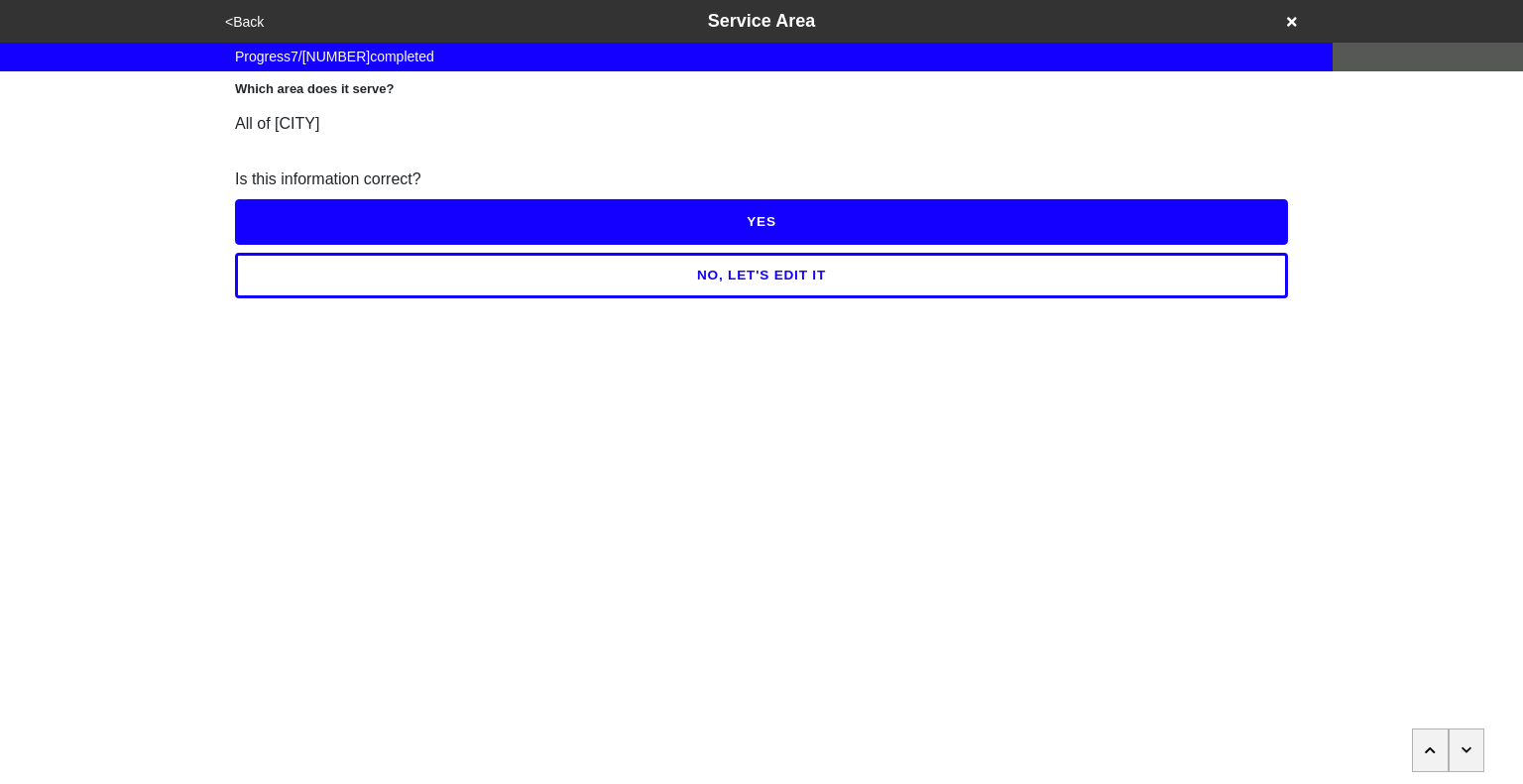 click on "YES" at bounding box center [762, 222] 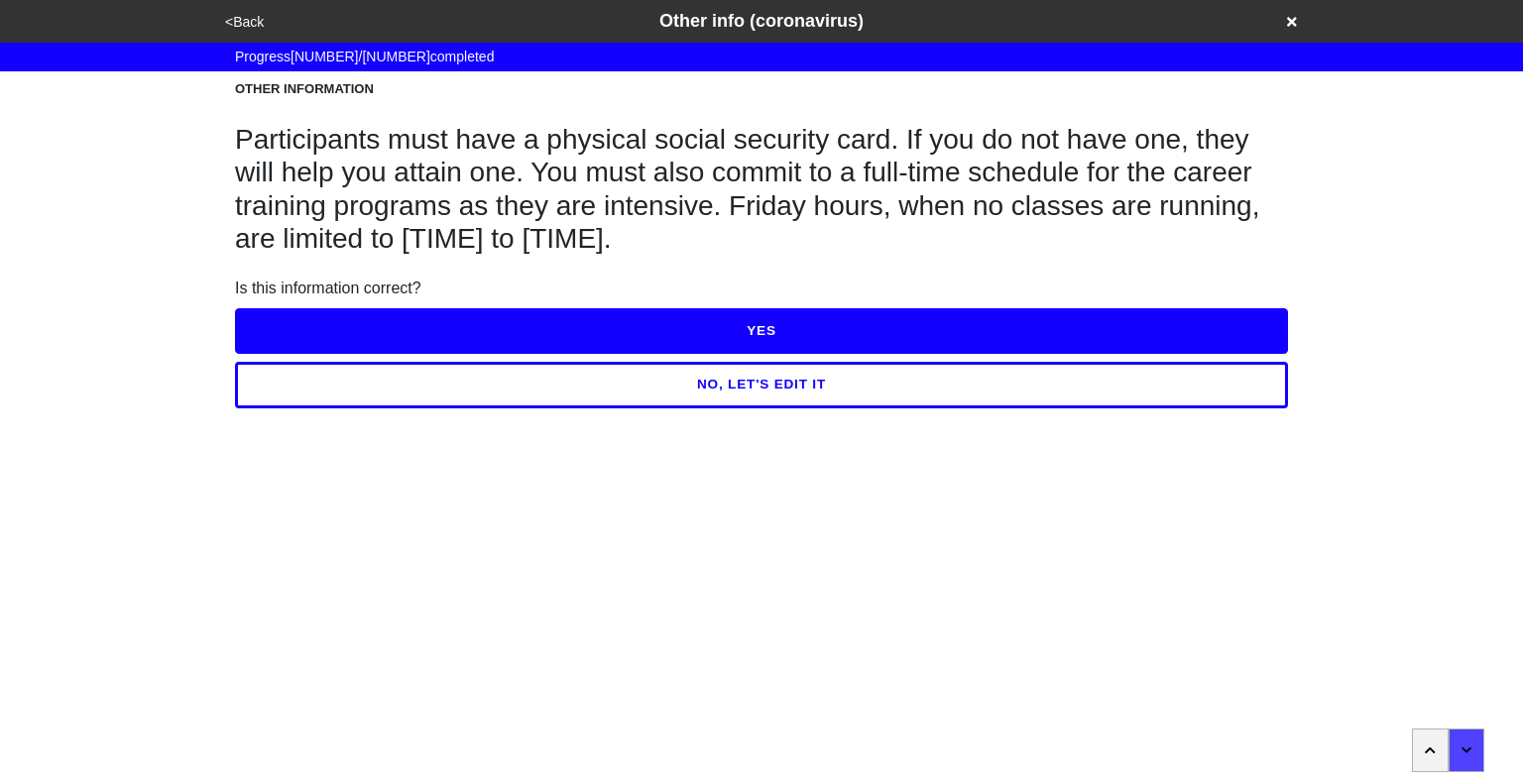 click on "YES" at bounding box center (762, 331) 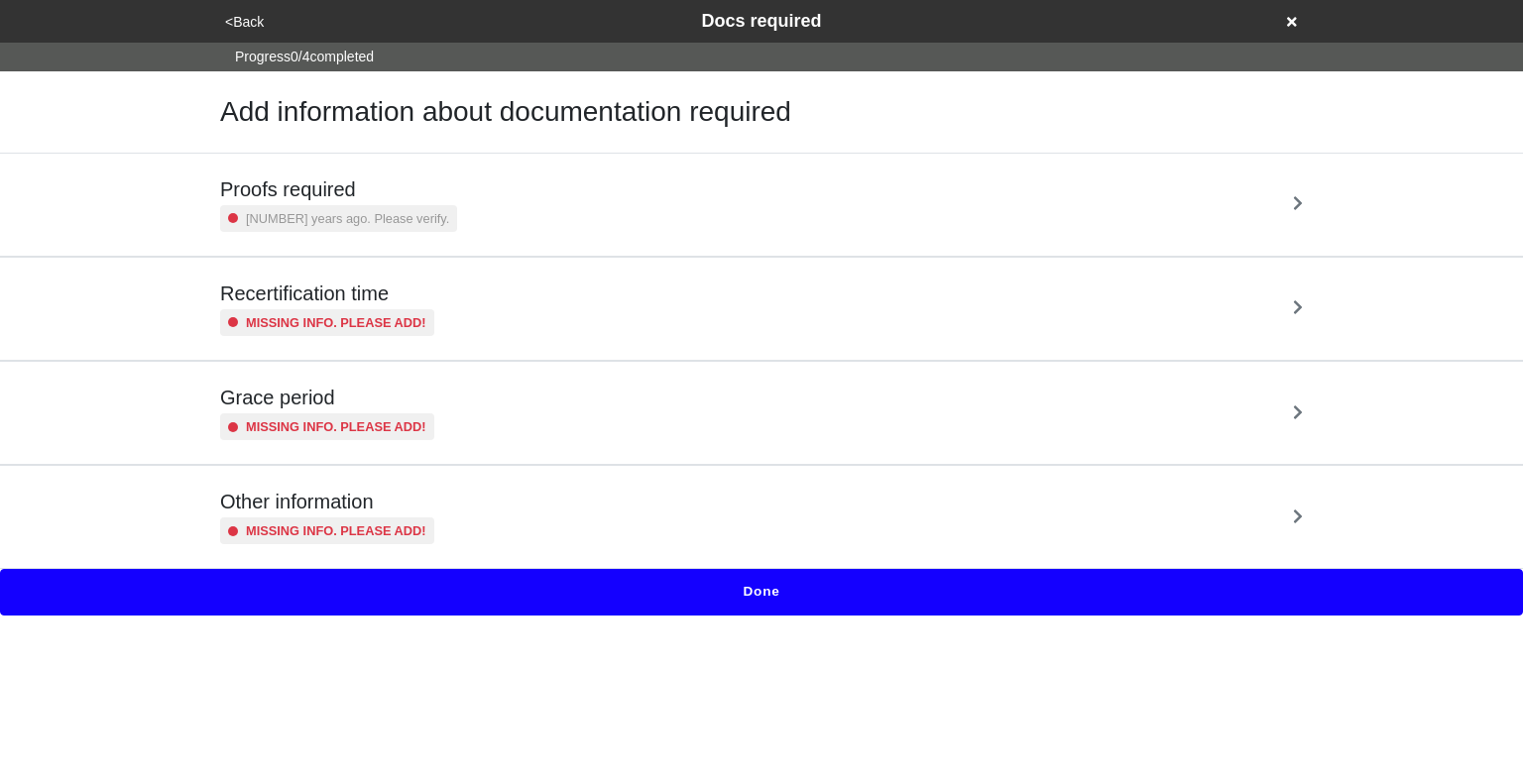 click on "Proofs required [DATE]. Please verify." at bounding box center (762, 204) 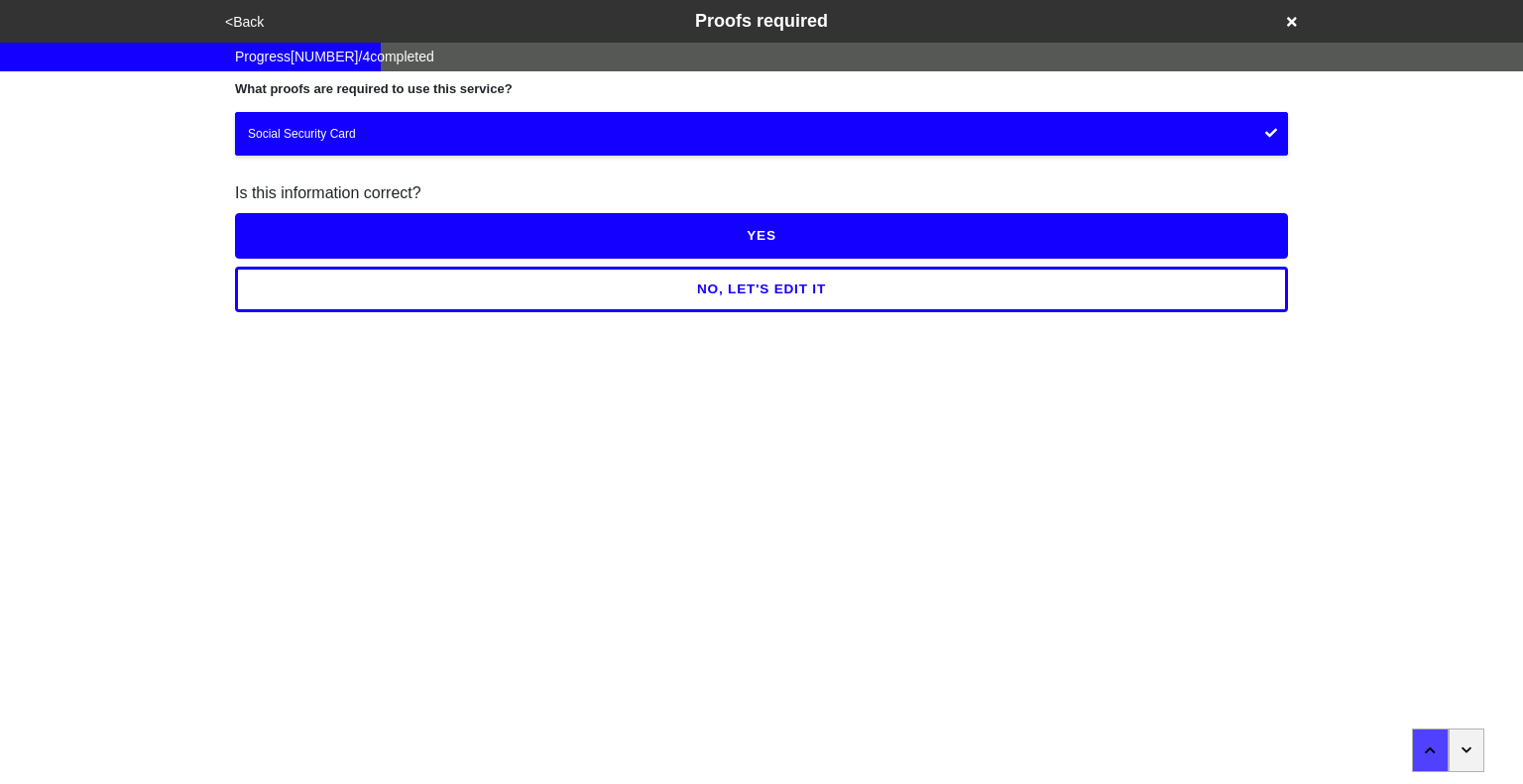 click on "YES" at bounding box center [762, 236] 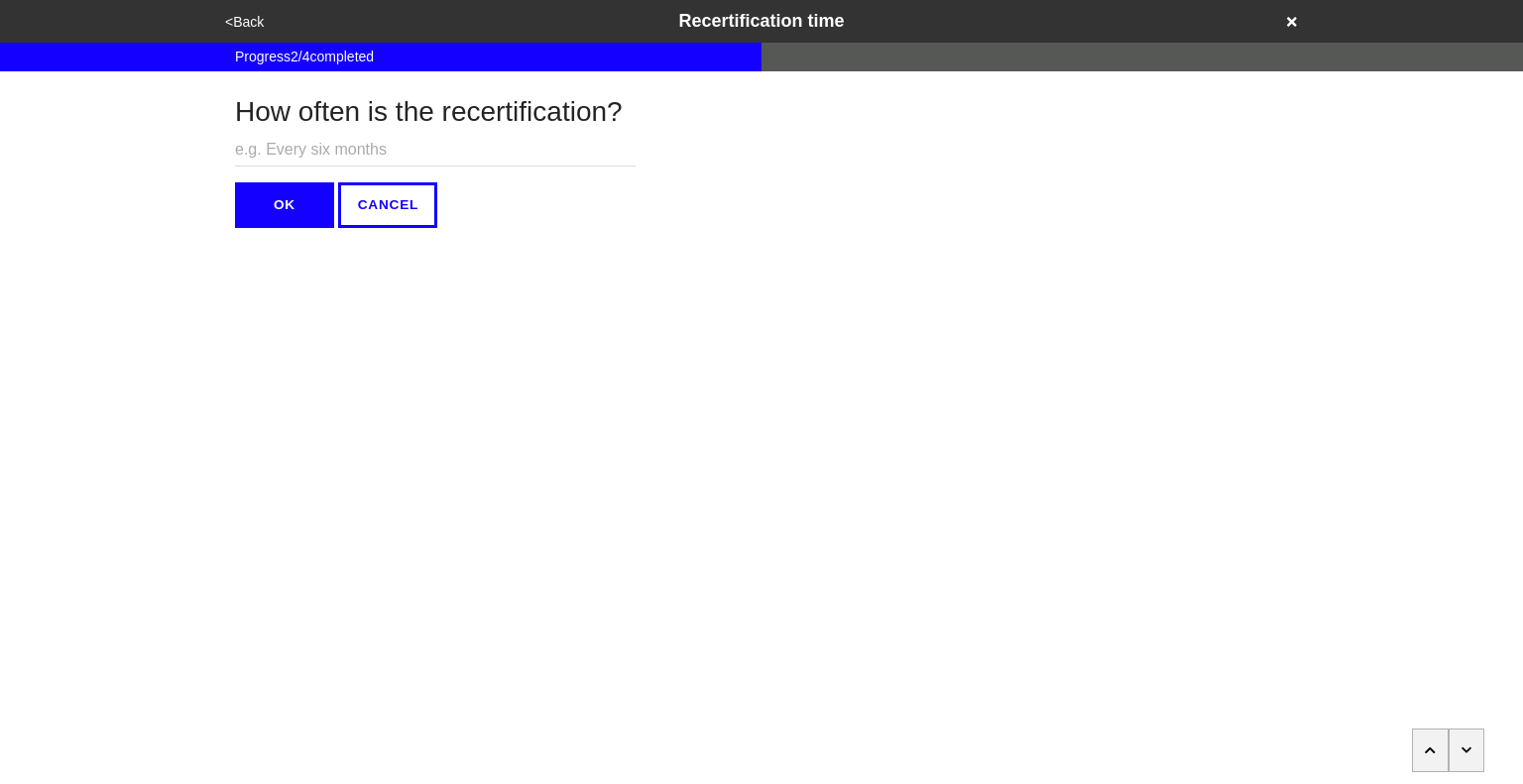 click at bounding box center (1466, 750) 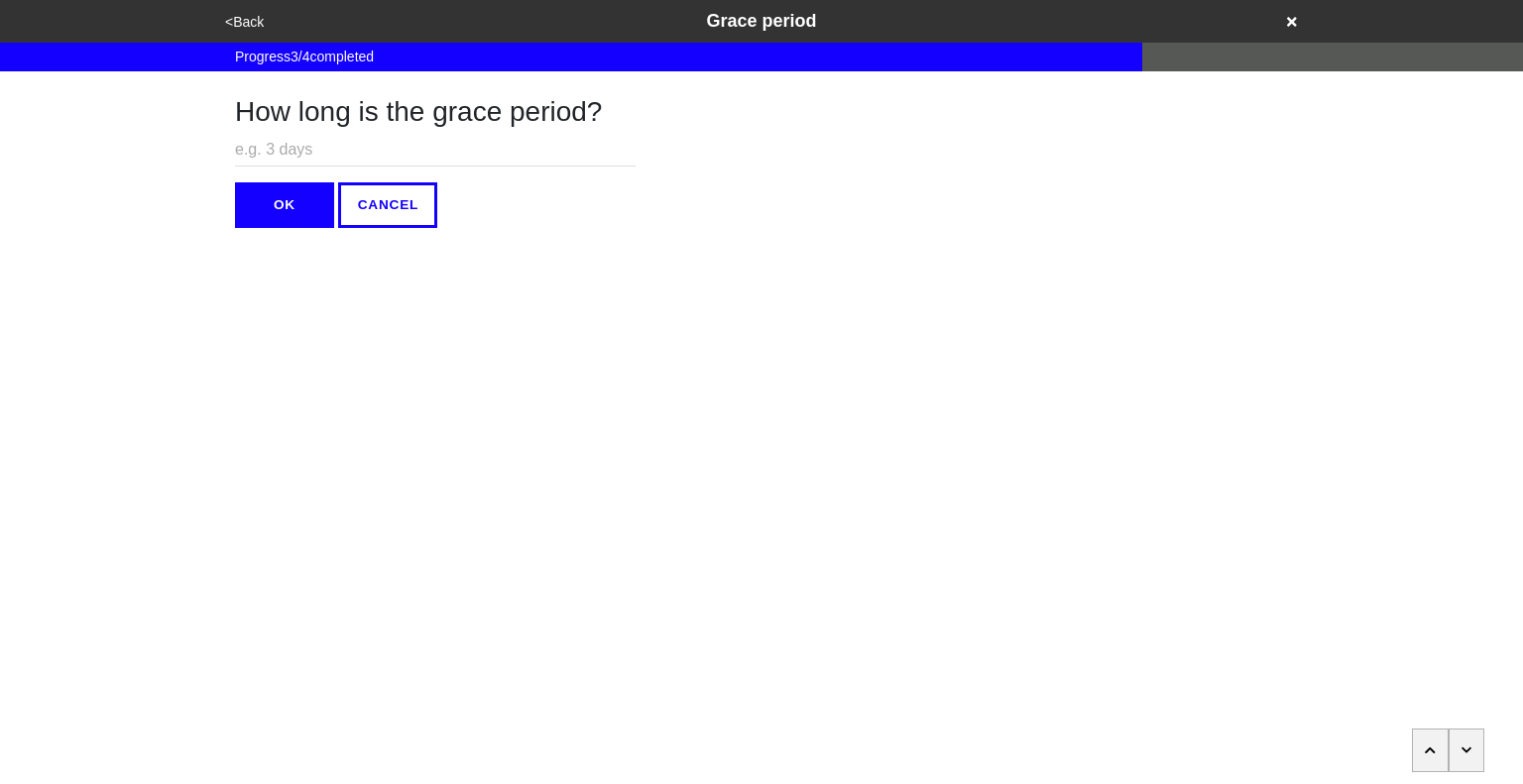 click at bounding box center [1466, 750] 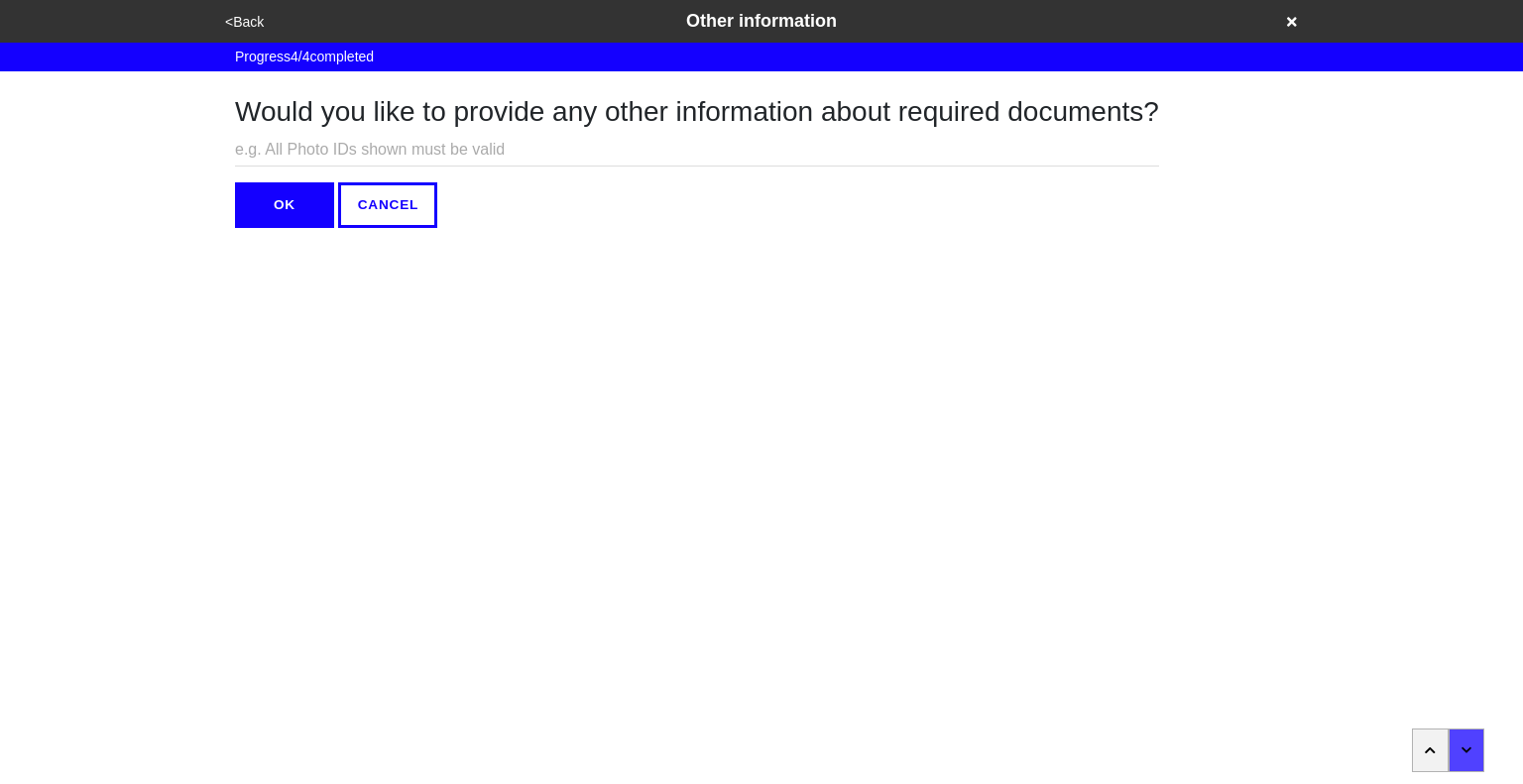 click on "OK" at bounding box center (285, 205) 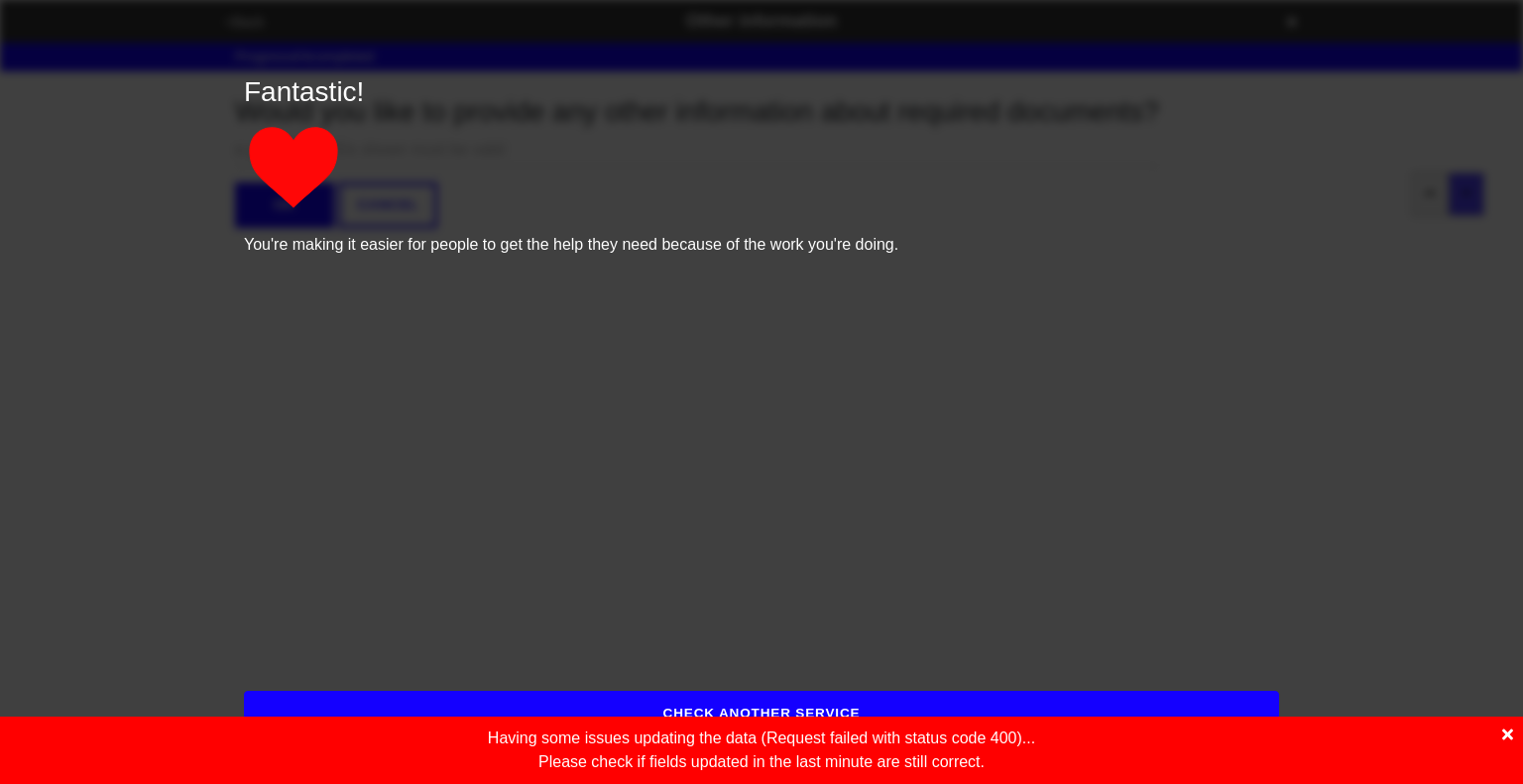 click at bounding box center (1507, 734) 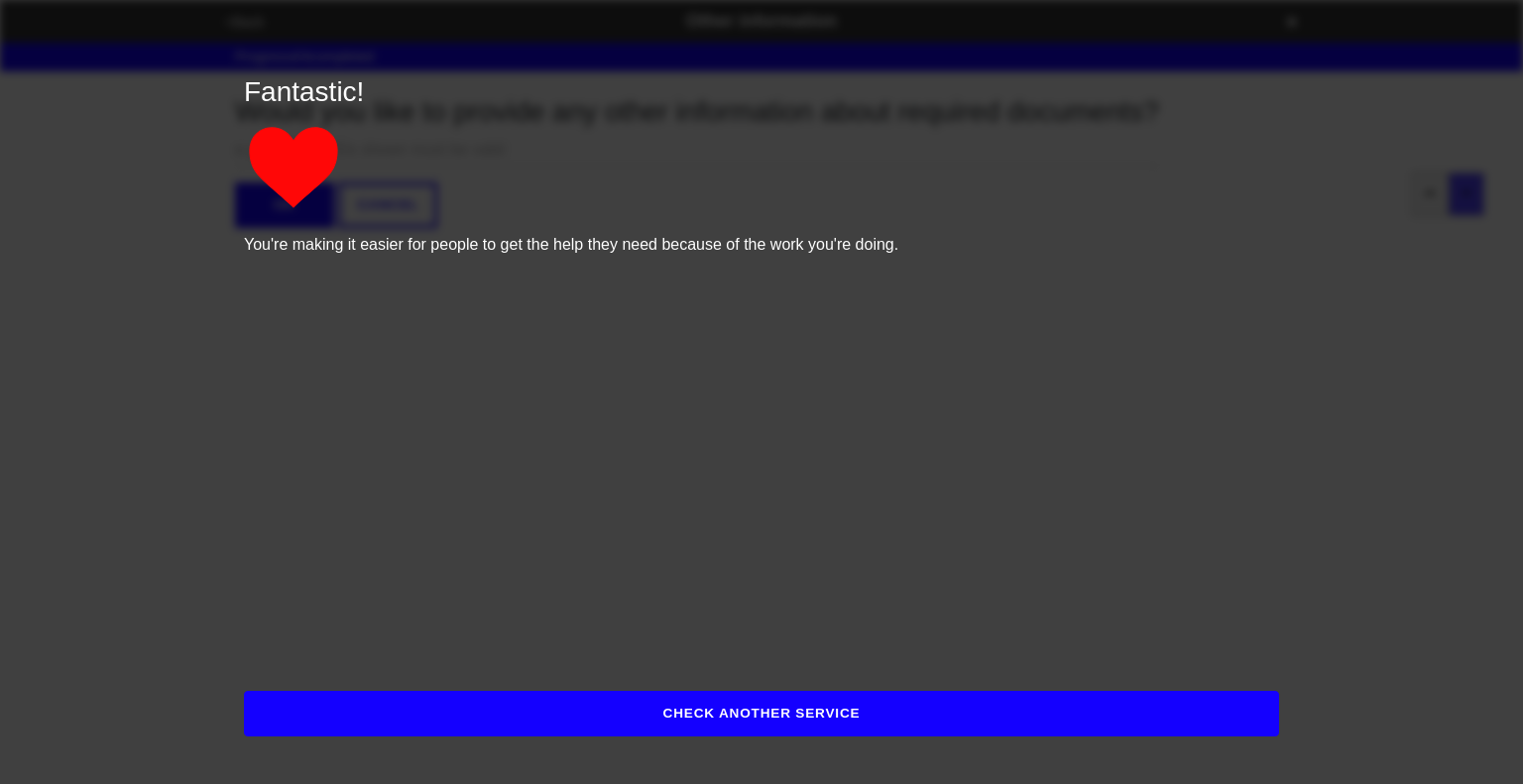 click on "CHECK ANOTHER SERVICE" at bounding box center (762, 714) 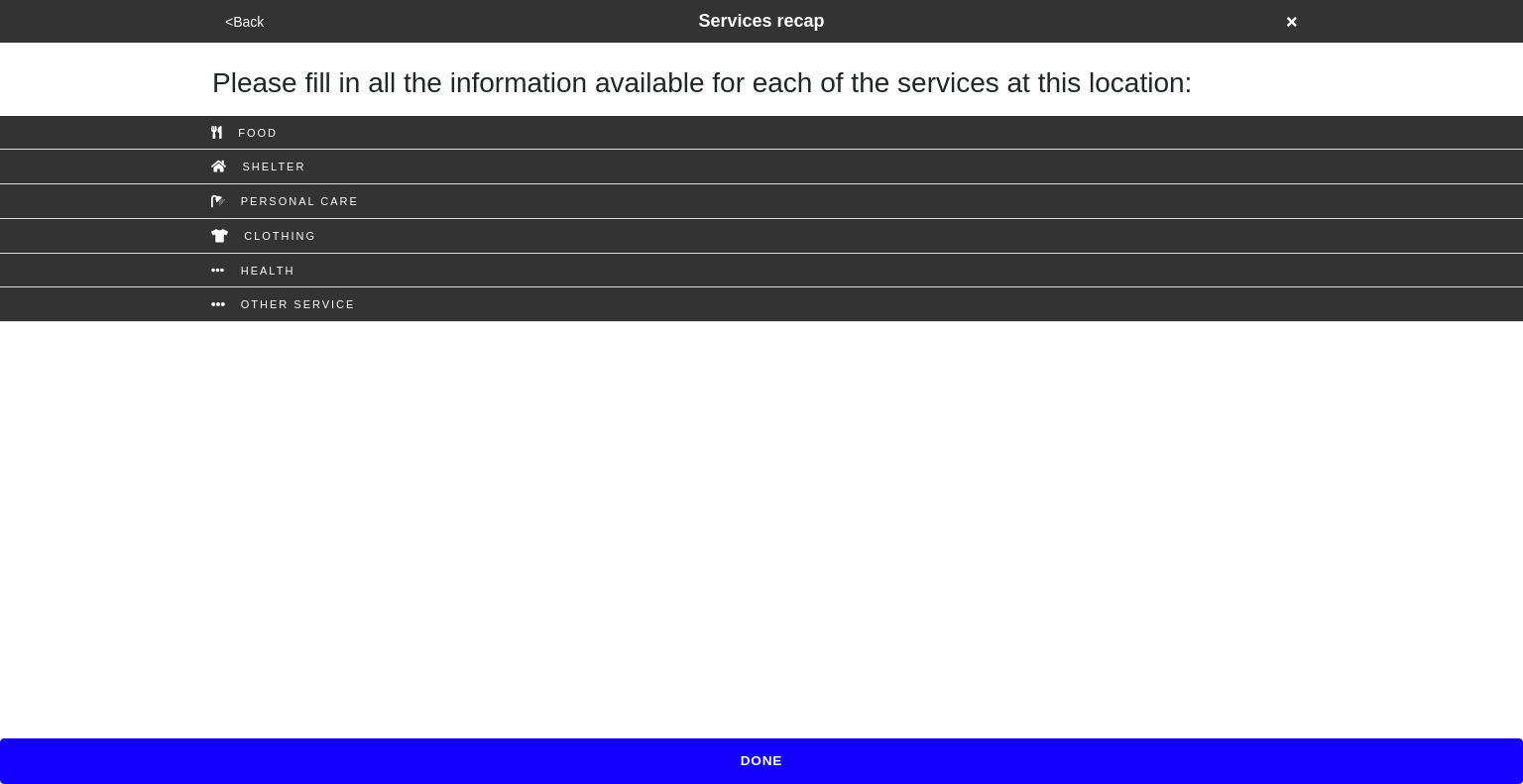 click on "<Back" at bounding box center (244, 22) 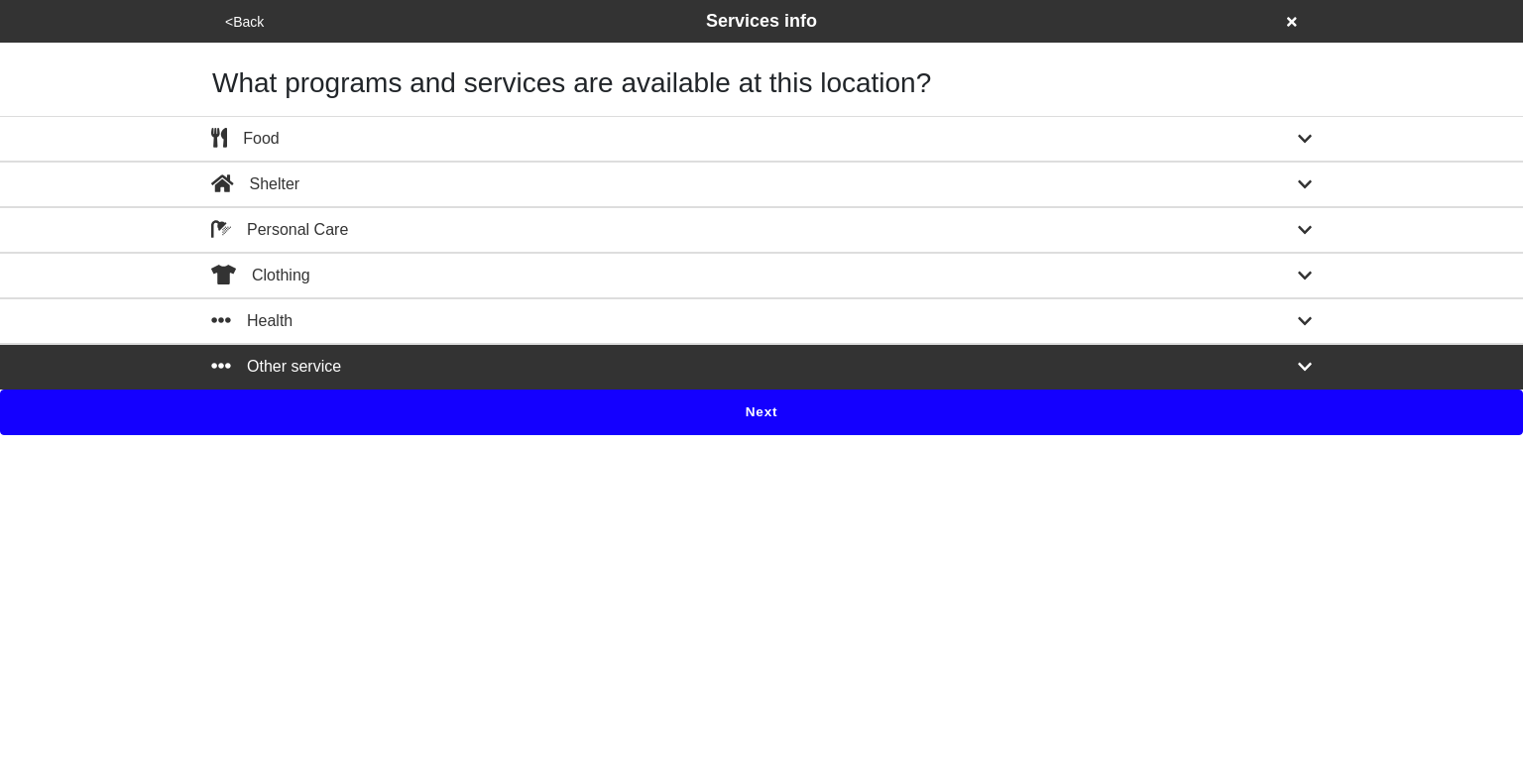 click on "<Back" at bounding box center [244, 22] 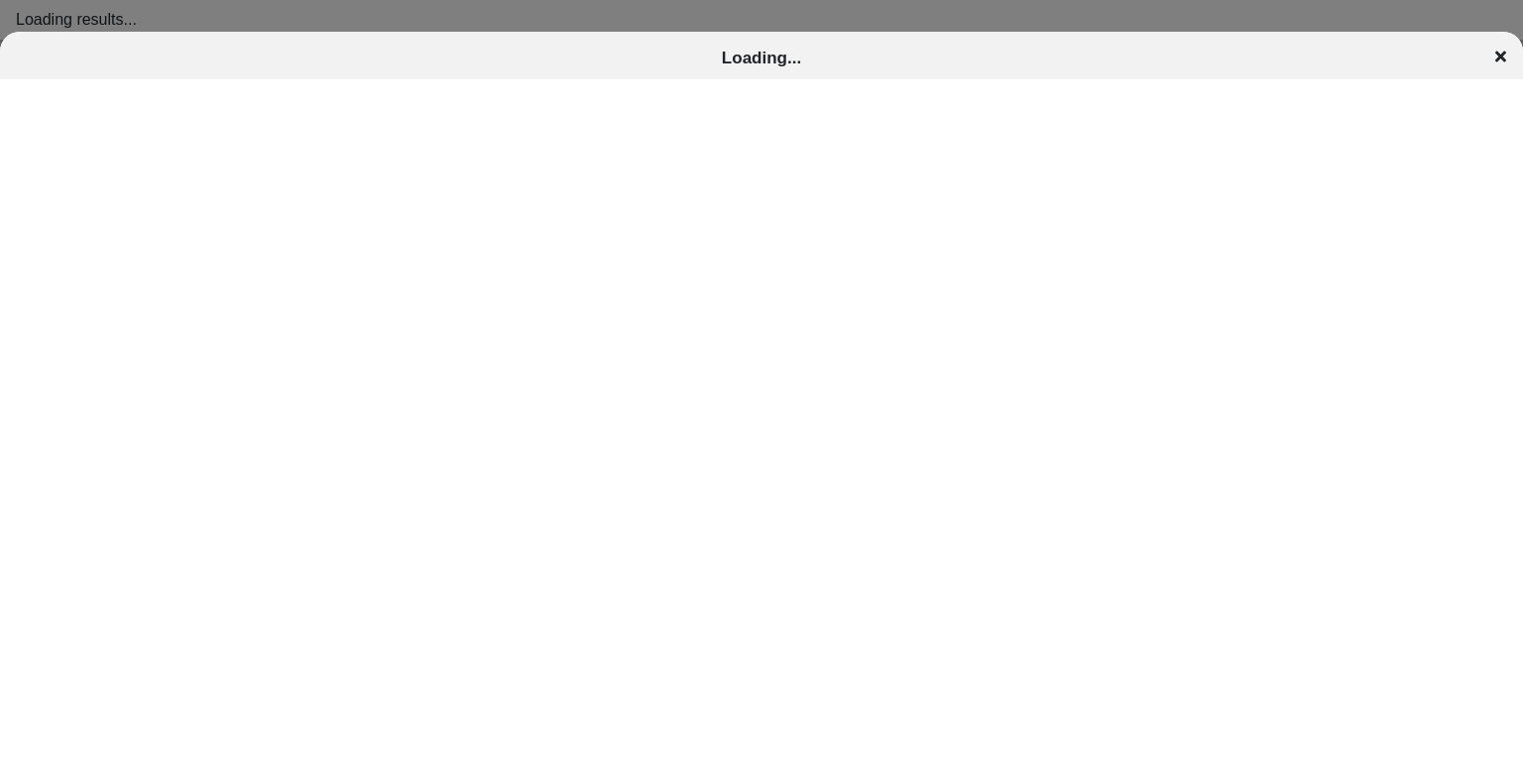 scroll, scrollTop: 0, scrollLeft: 0, axis: both 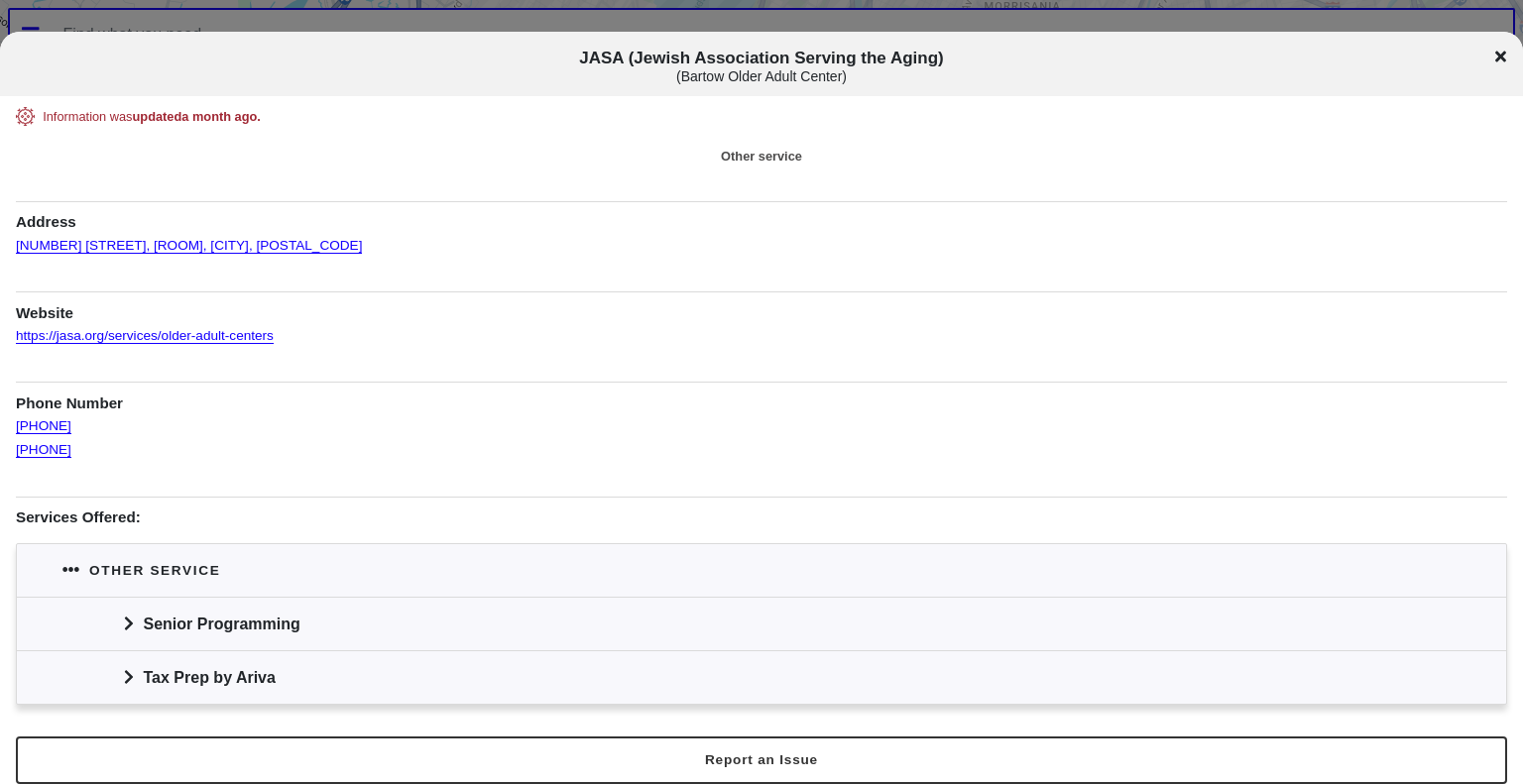 click at bounding box center [129, 623] 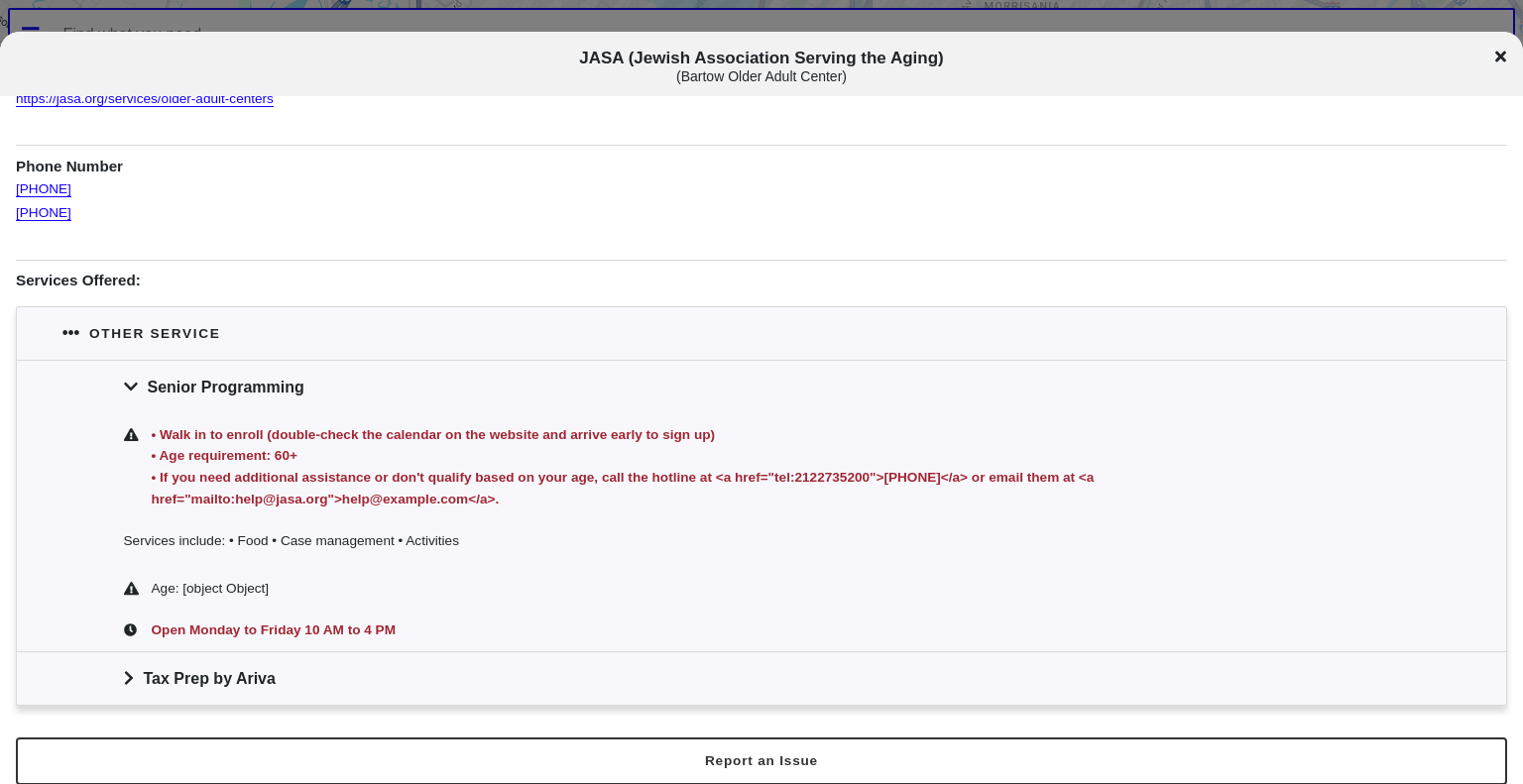 scroll, scrollTop: 251, scrollLeft: 0, axis: vertical 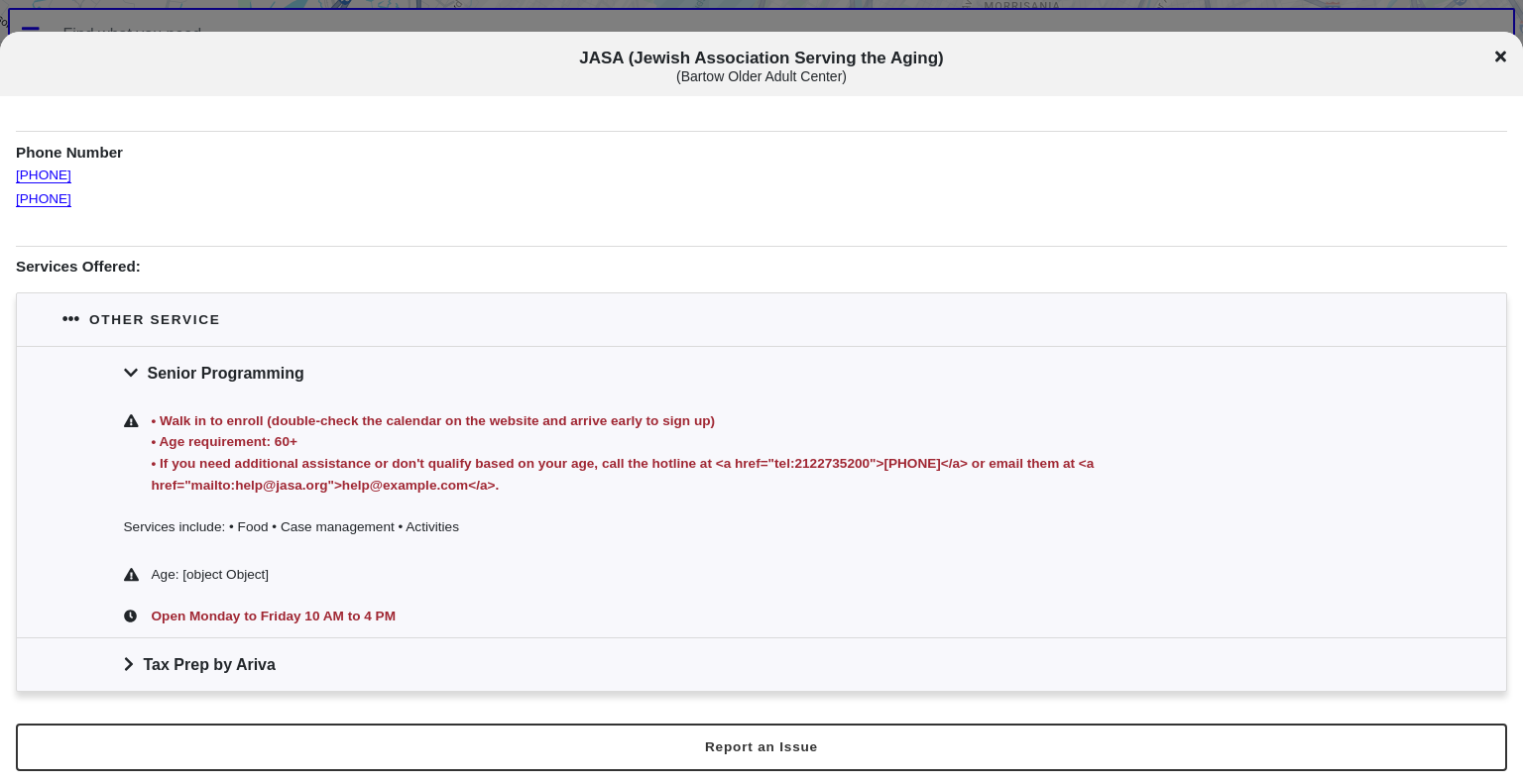 click on "Tax Prep by Ariva" at bounding box center (762, 373) 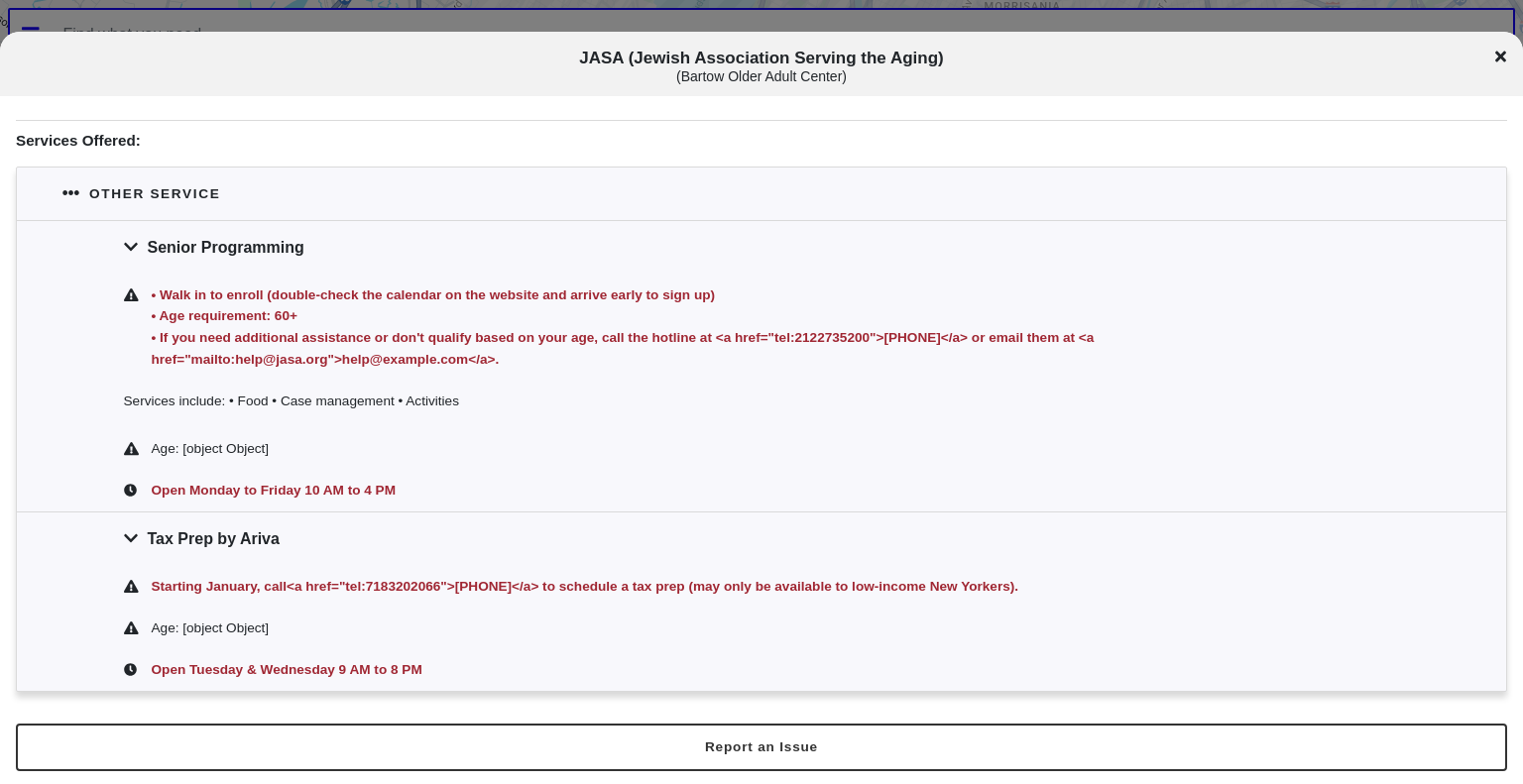 scroll, scrollTop: 0, scrollLeft: 0, axis: both 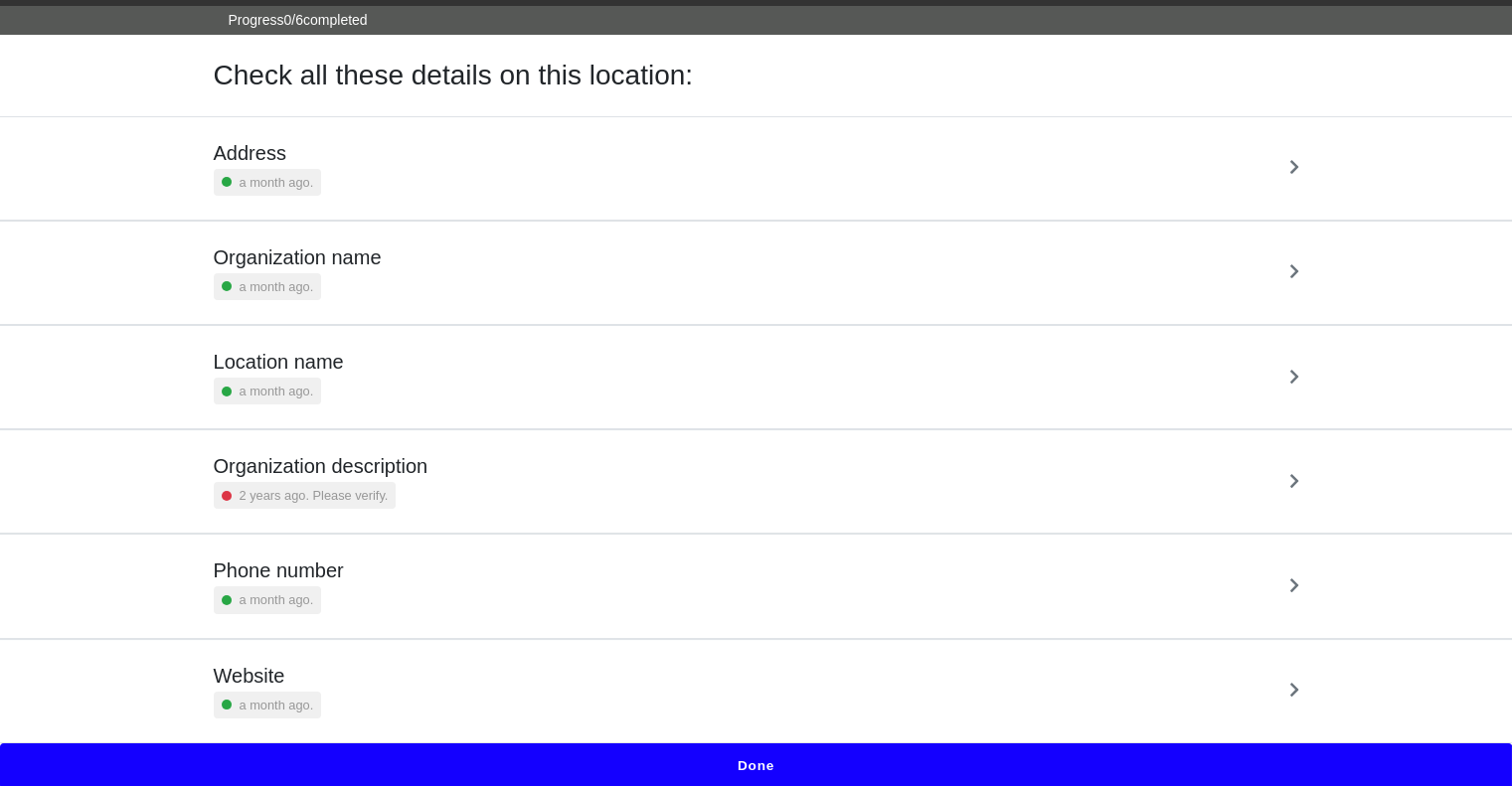click on "Done" at bounding box center [756, 766] 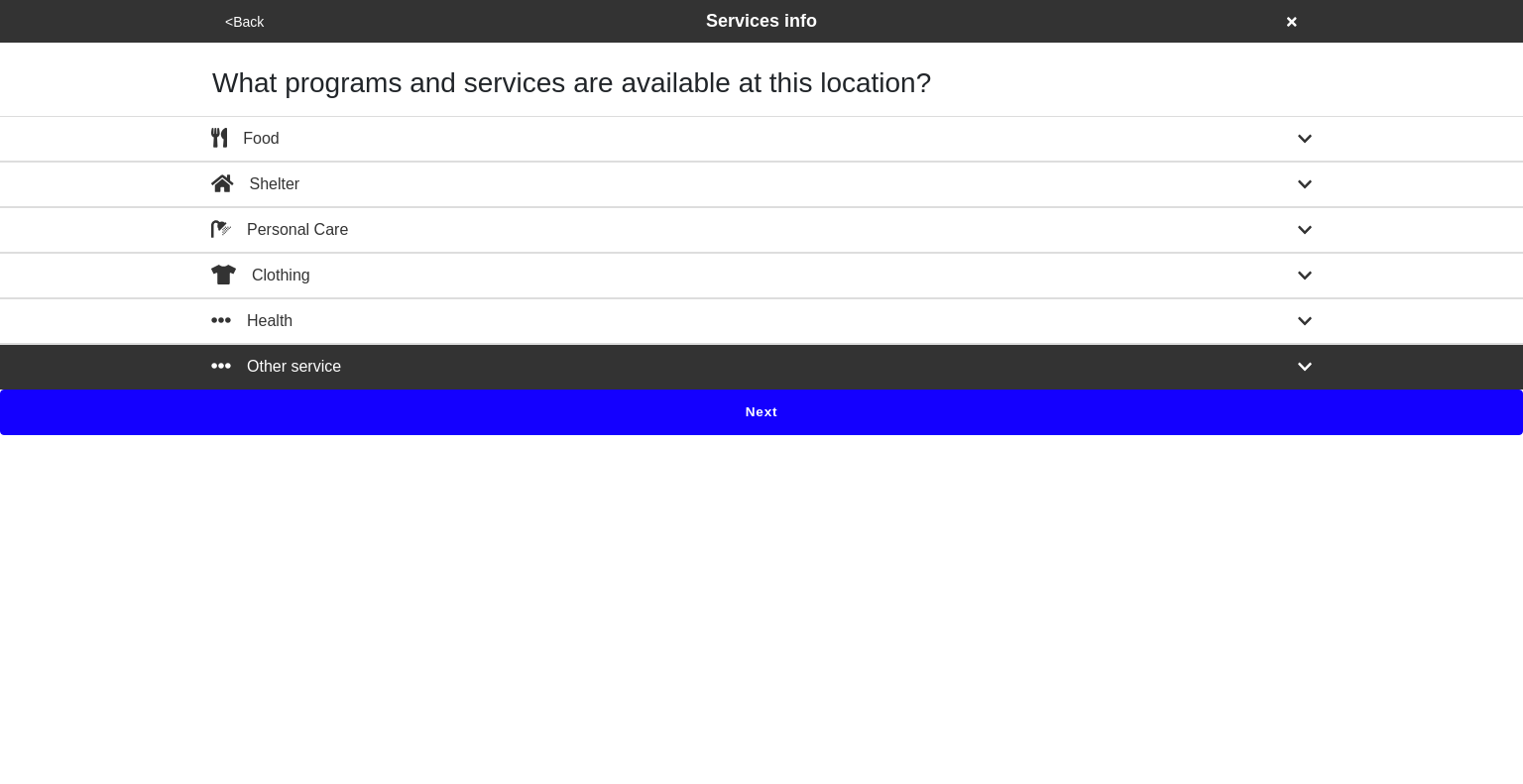 click on "Next" at bounding box center [762, 412] 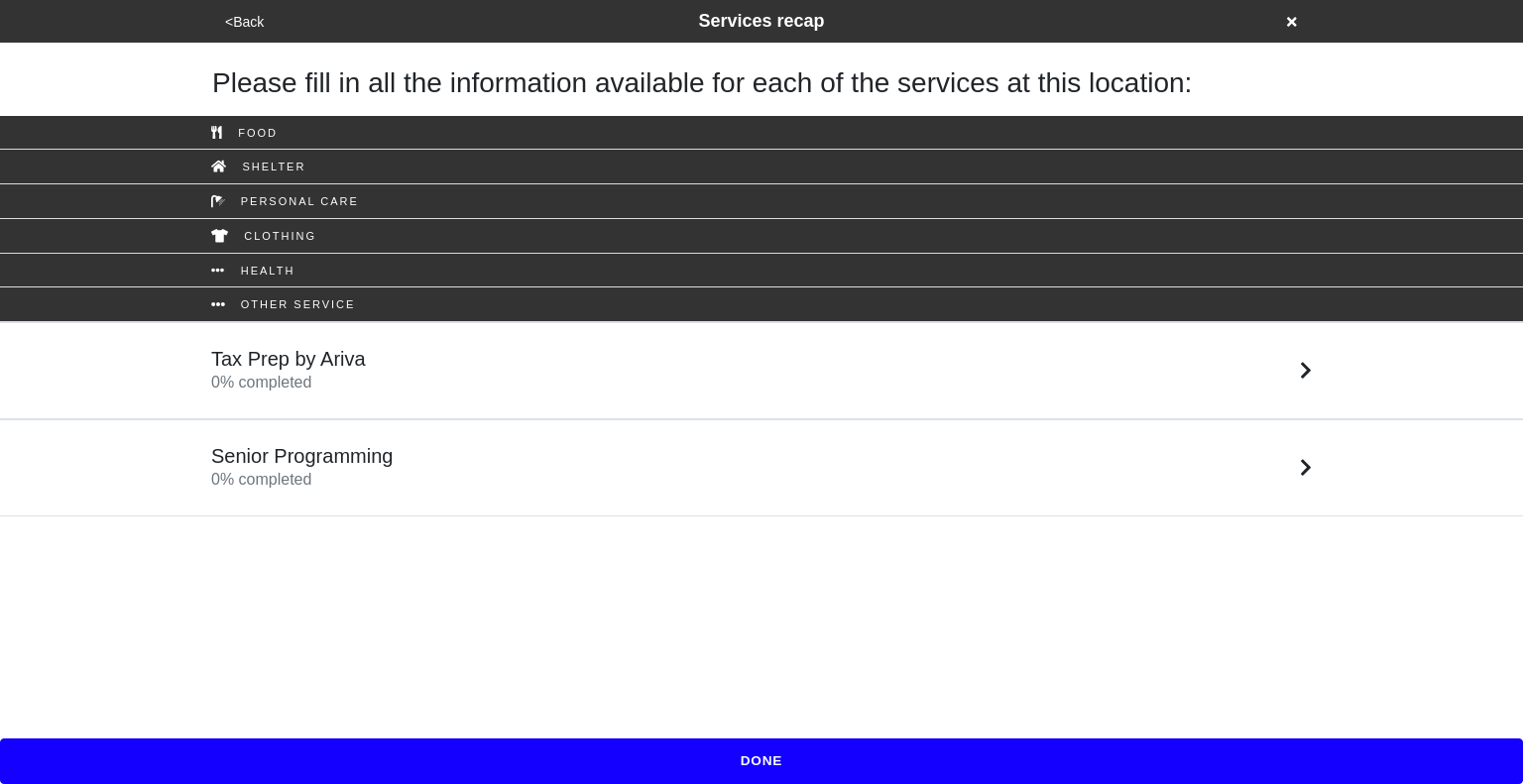click on "Tax Prep by Ariva 0 % completed" at bounding box center [762, 371] 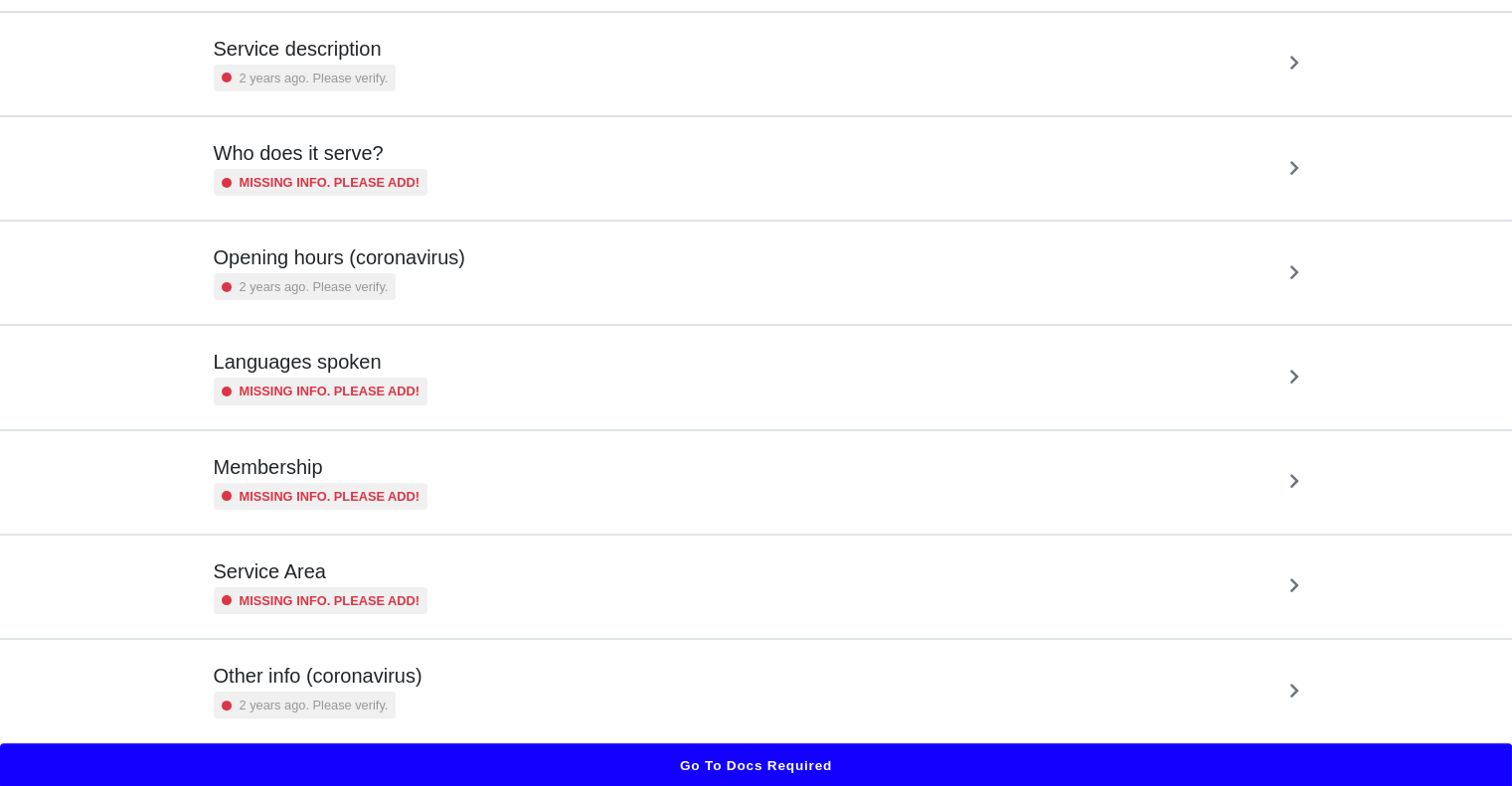 scroll, scrollTop: 0, scrollLeft: 0, axis: both 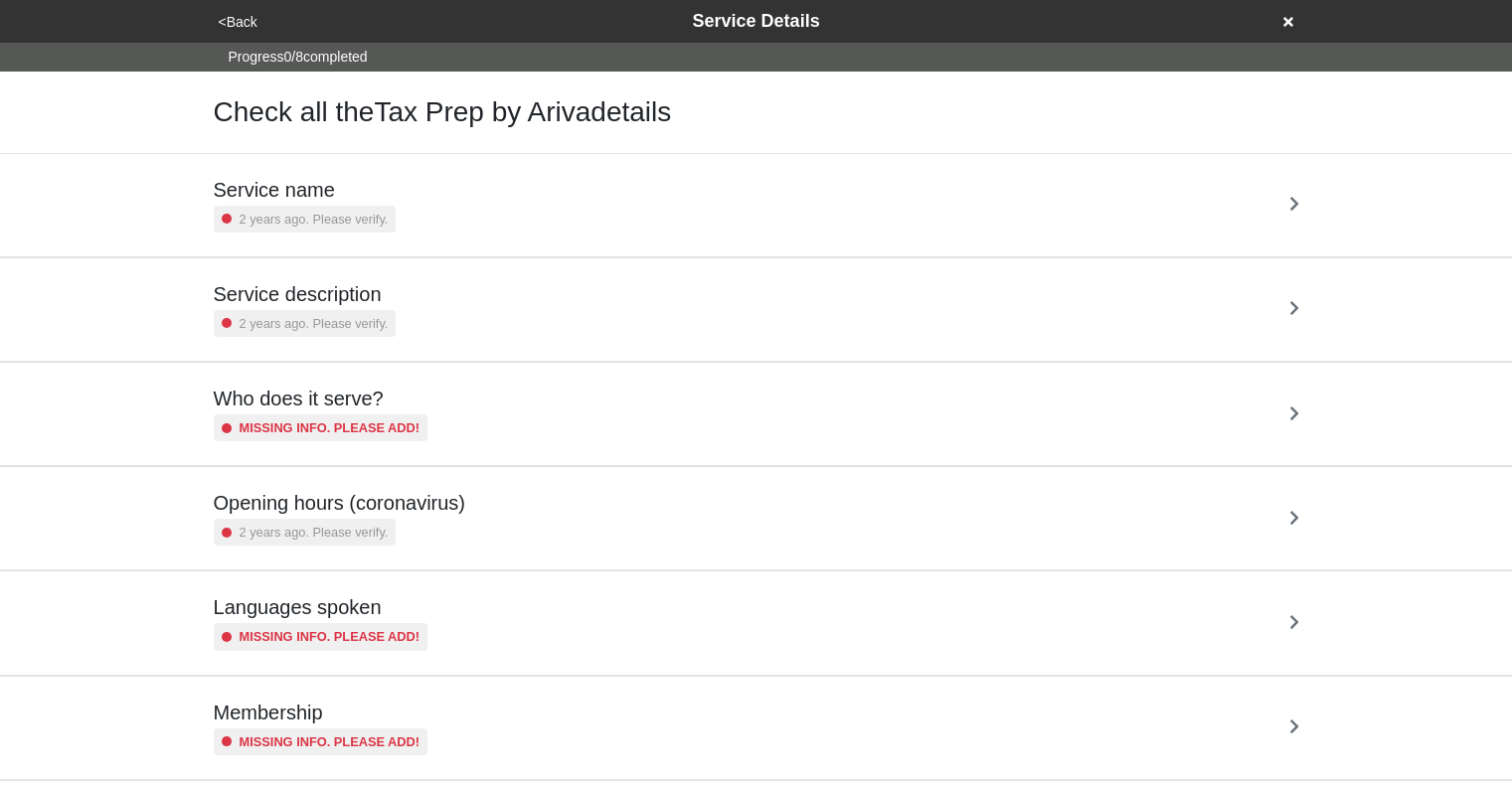 click on "<Back" at bounding box center (238, 22) 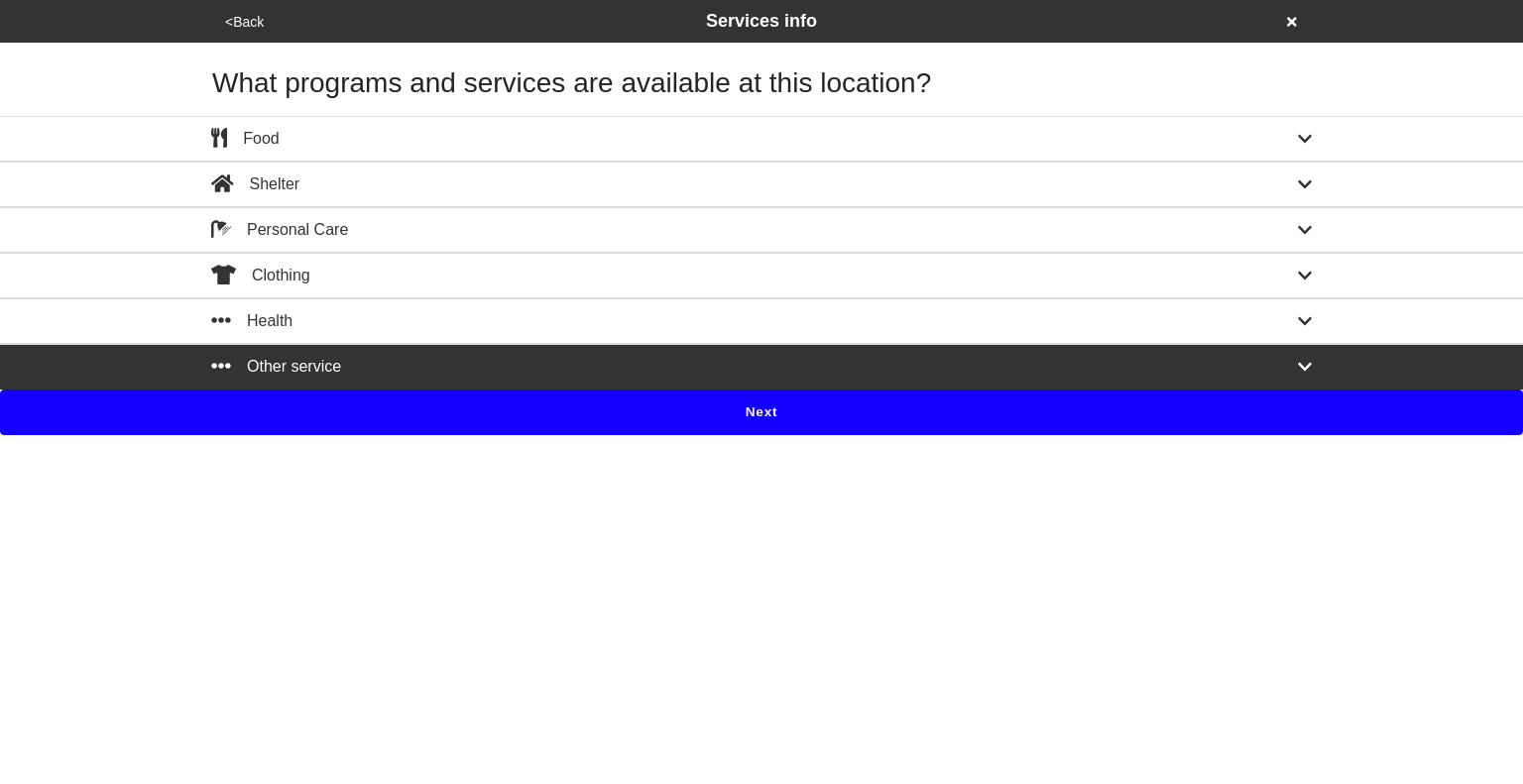 click on "Next" at bounding box center (762, 412) 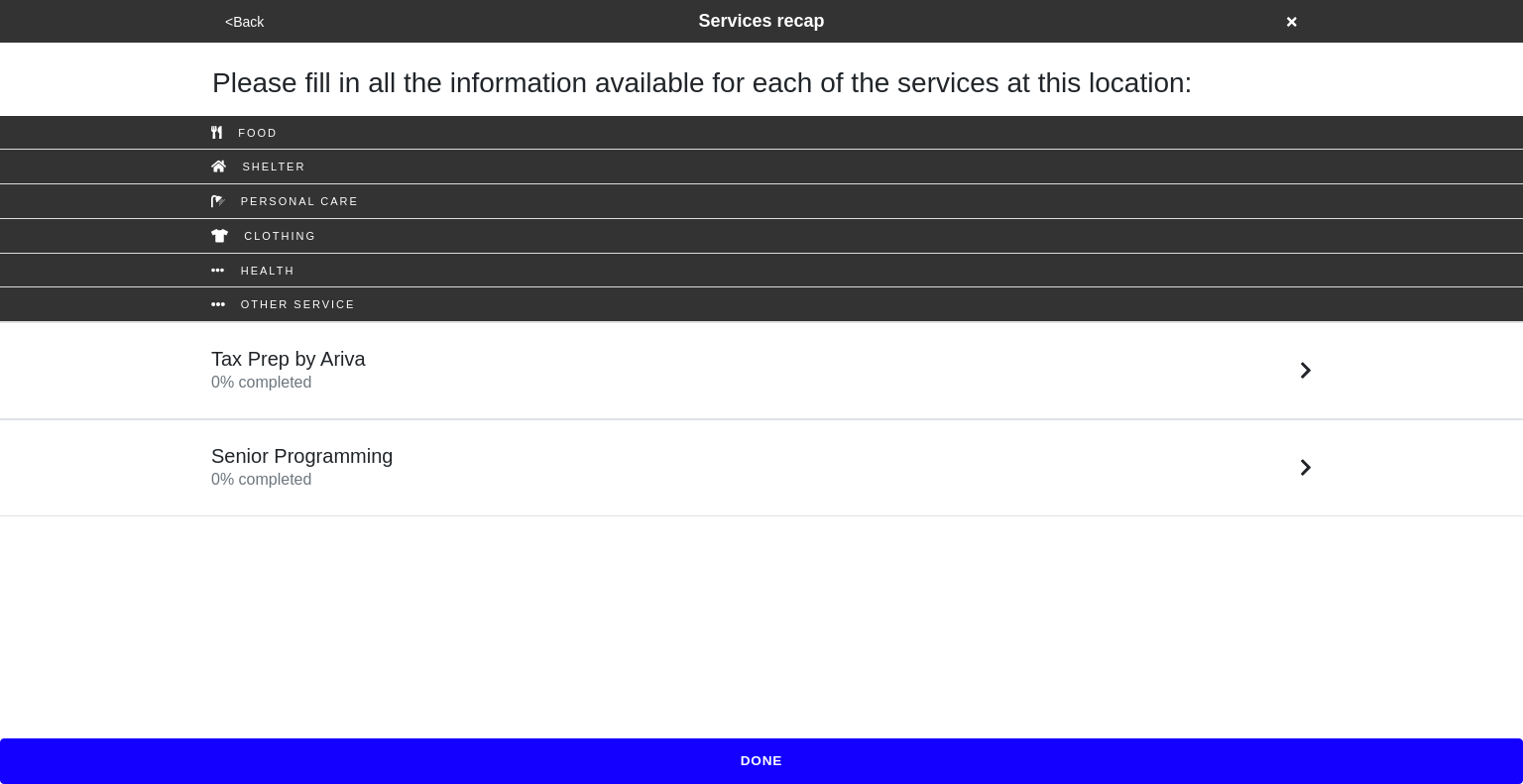 click on "Senior Programming 0 % completed" at bounding box center [762, 468] 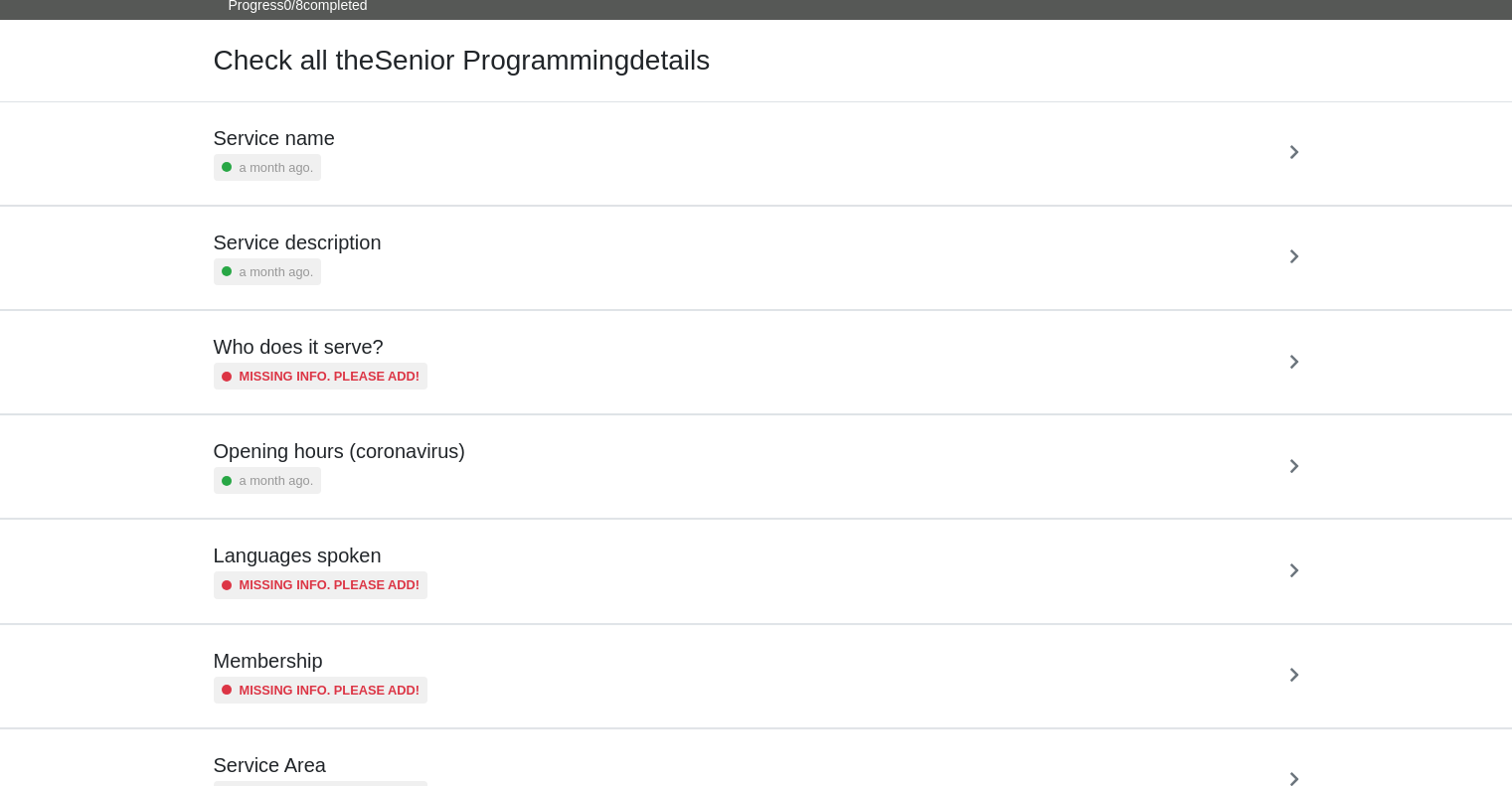 scroll, scrollTop: 56, scrollLeft: 0, axis: vertical 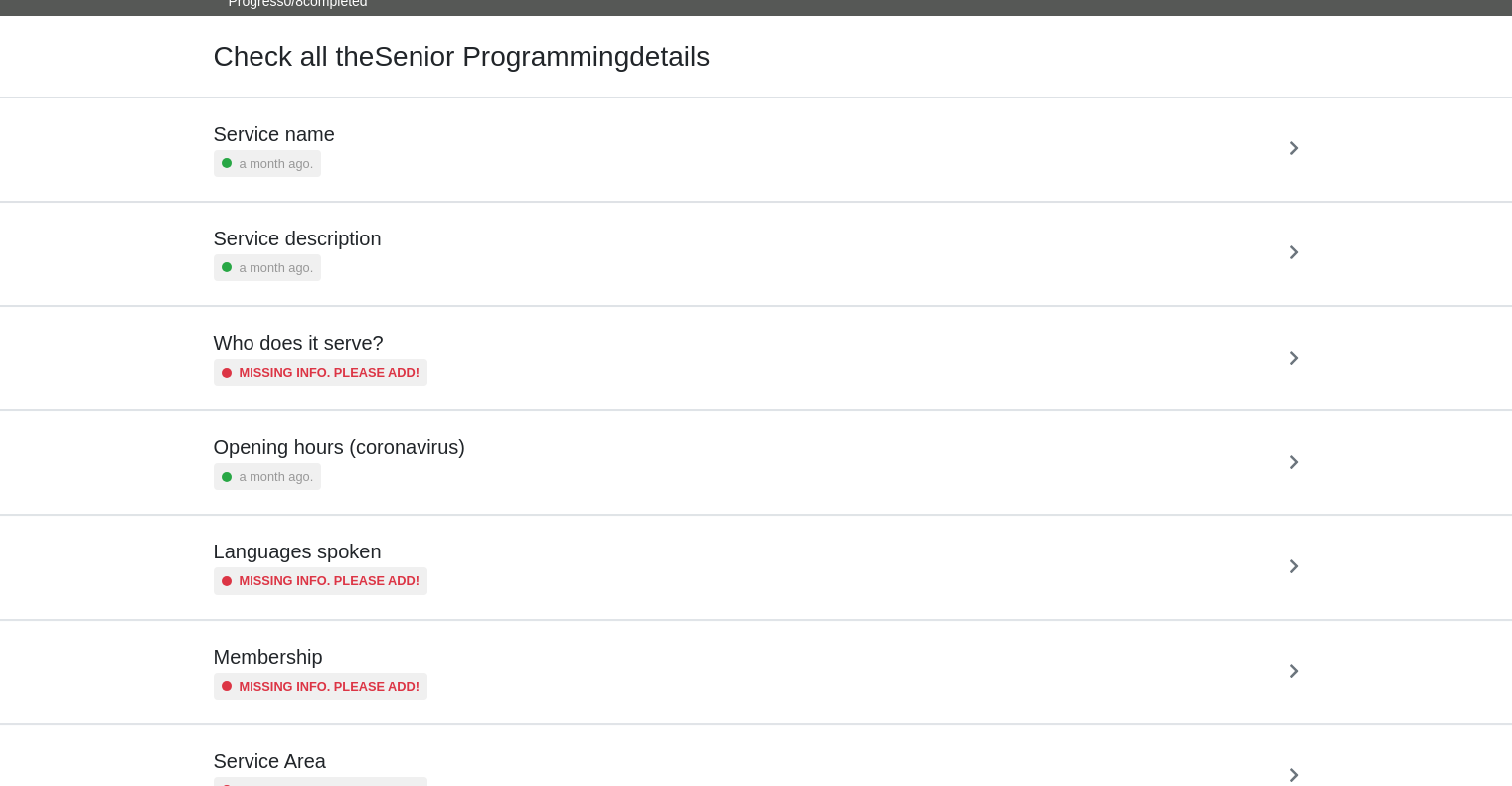 click on "Service description a month ago." at bounding box center [756, 253] 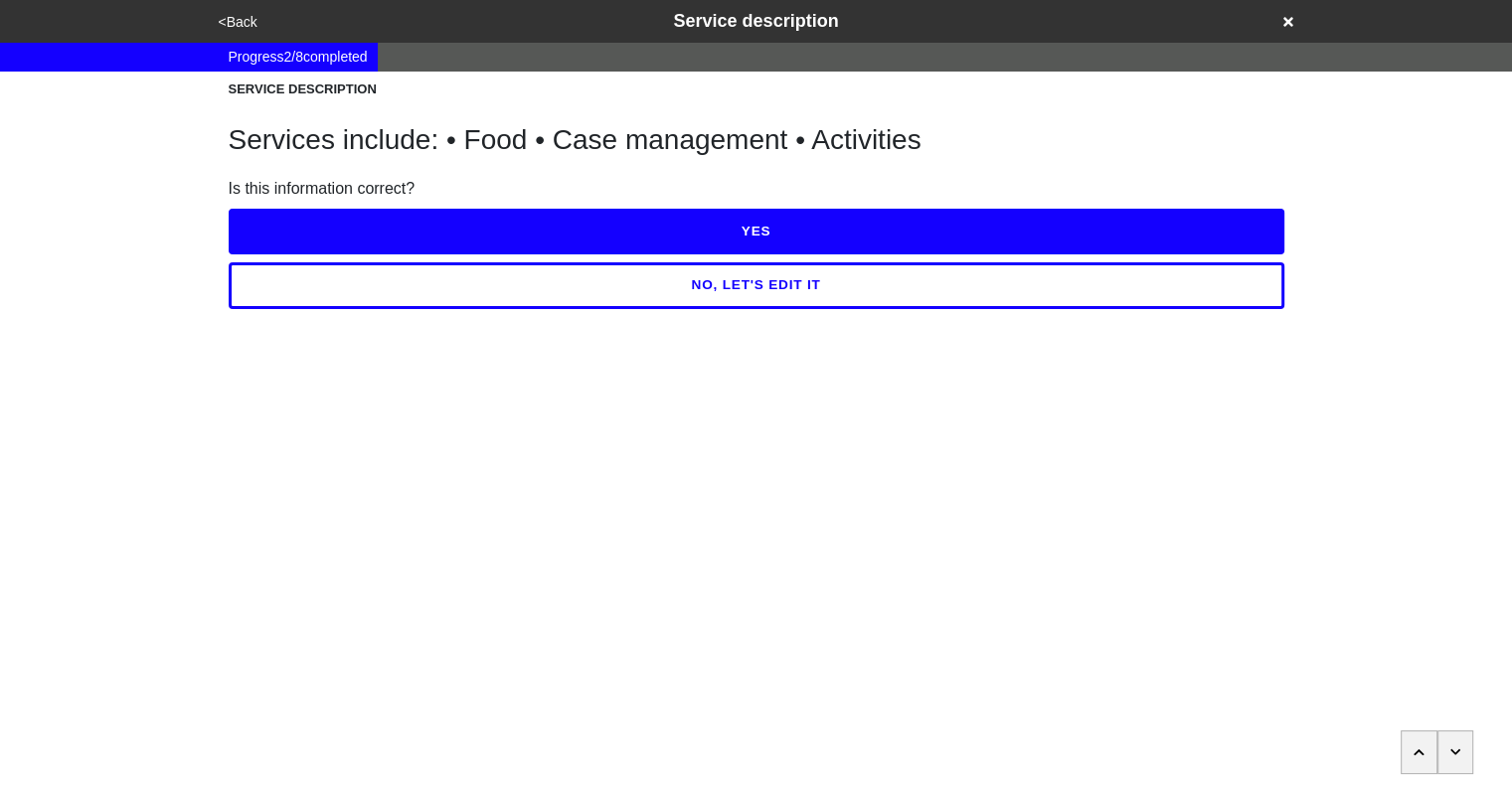 scroll, scrollTop: 0, scrollLeft: 0, axis: both 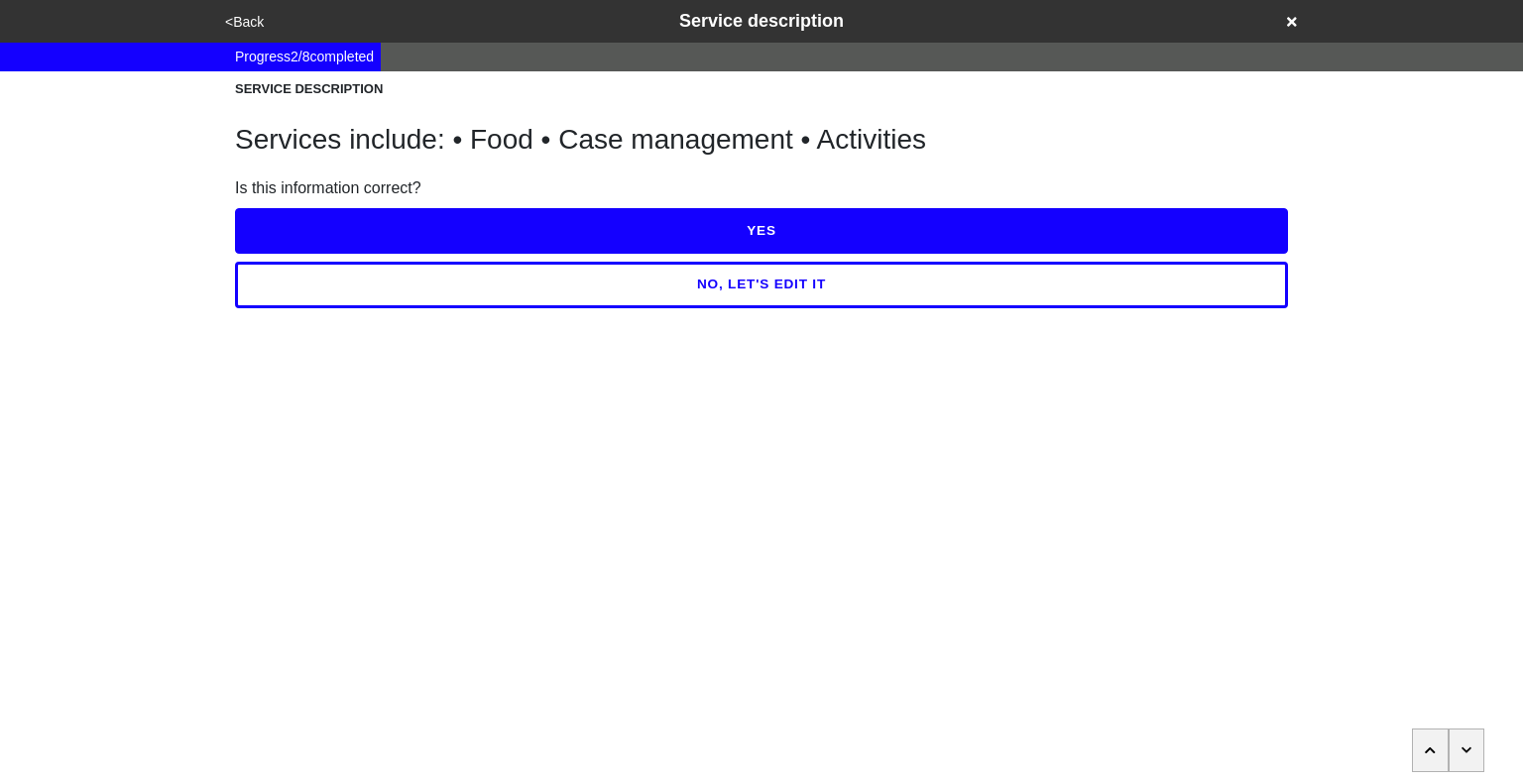 click on "<Back" at bounding box center (244, 22) 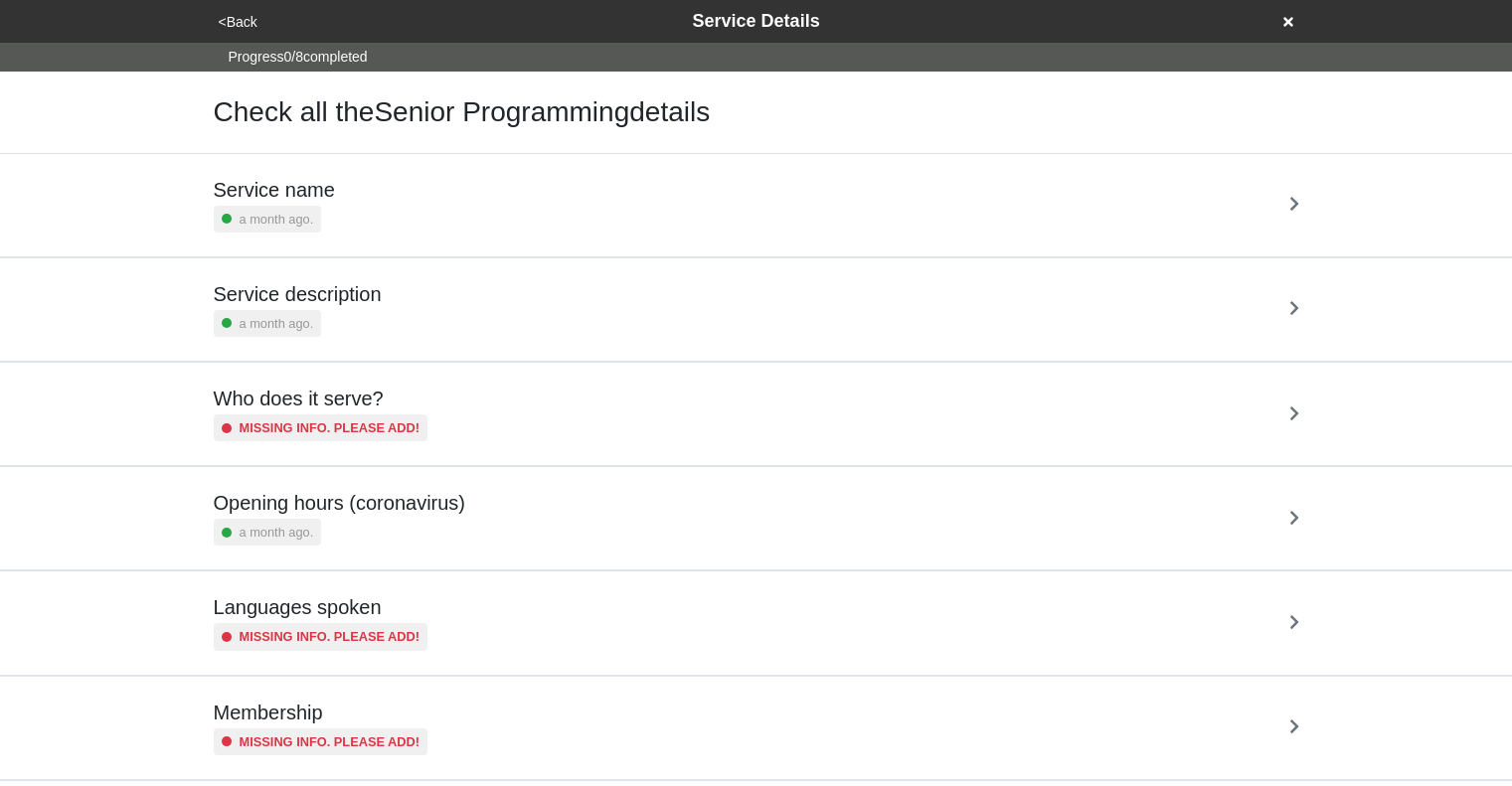 click on "<Back" at bounding box center (238, 22) 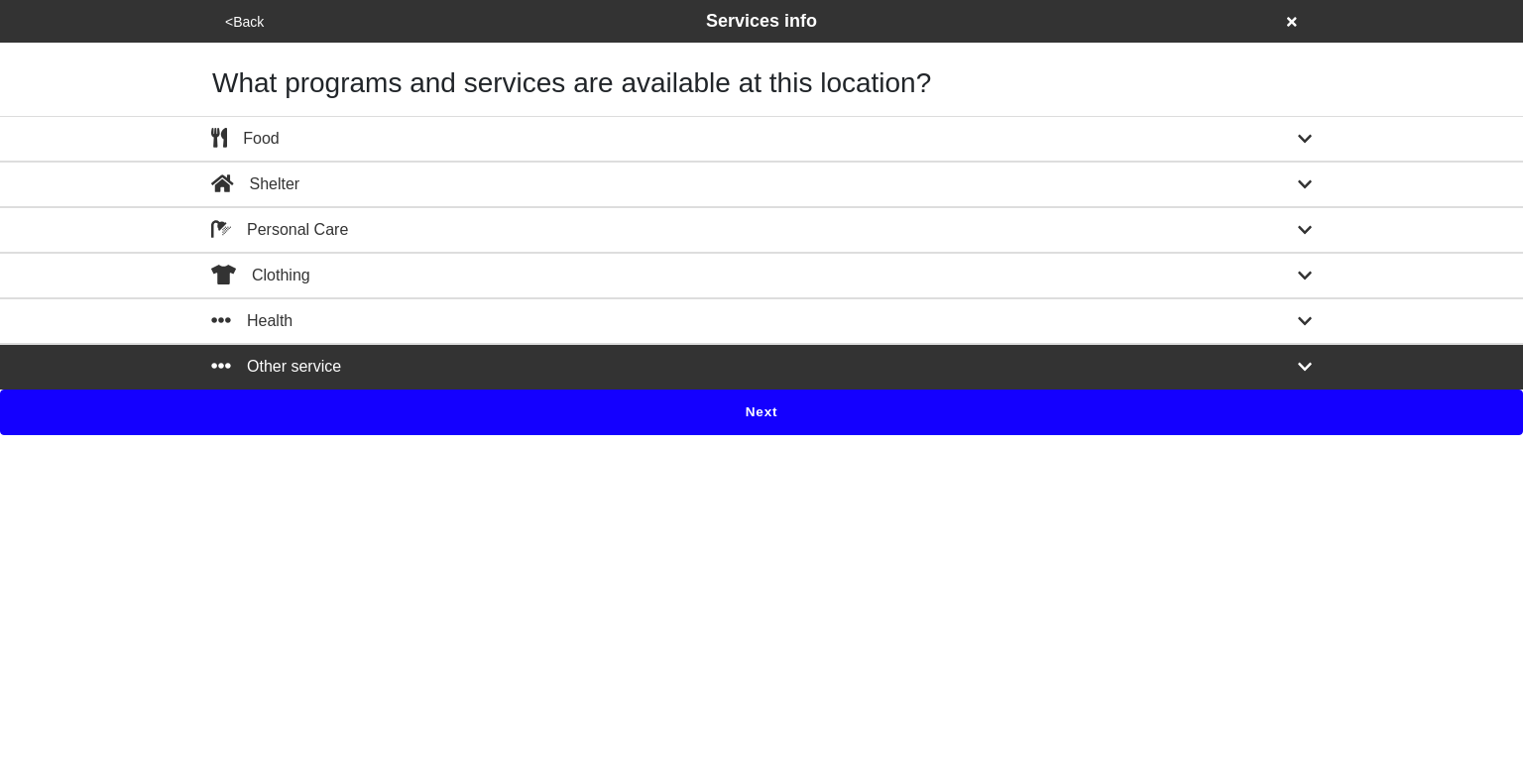 click on "Next" at bounding box center [762, 412] 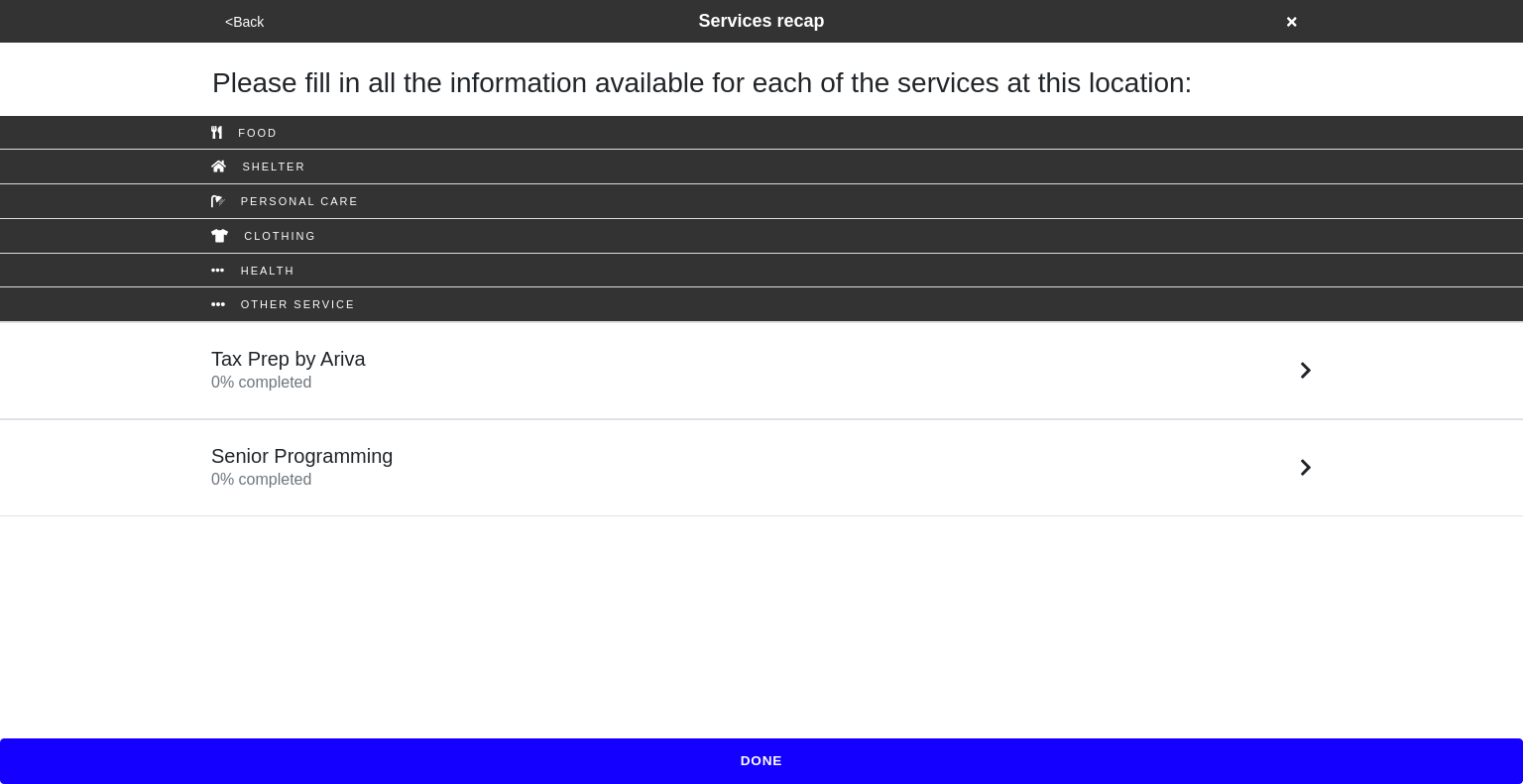 click on "Tax Prep by Ariva 0 % completed" at bounding box center [762, 371] 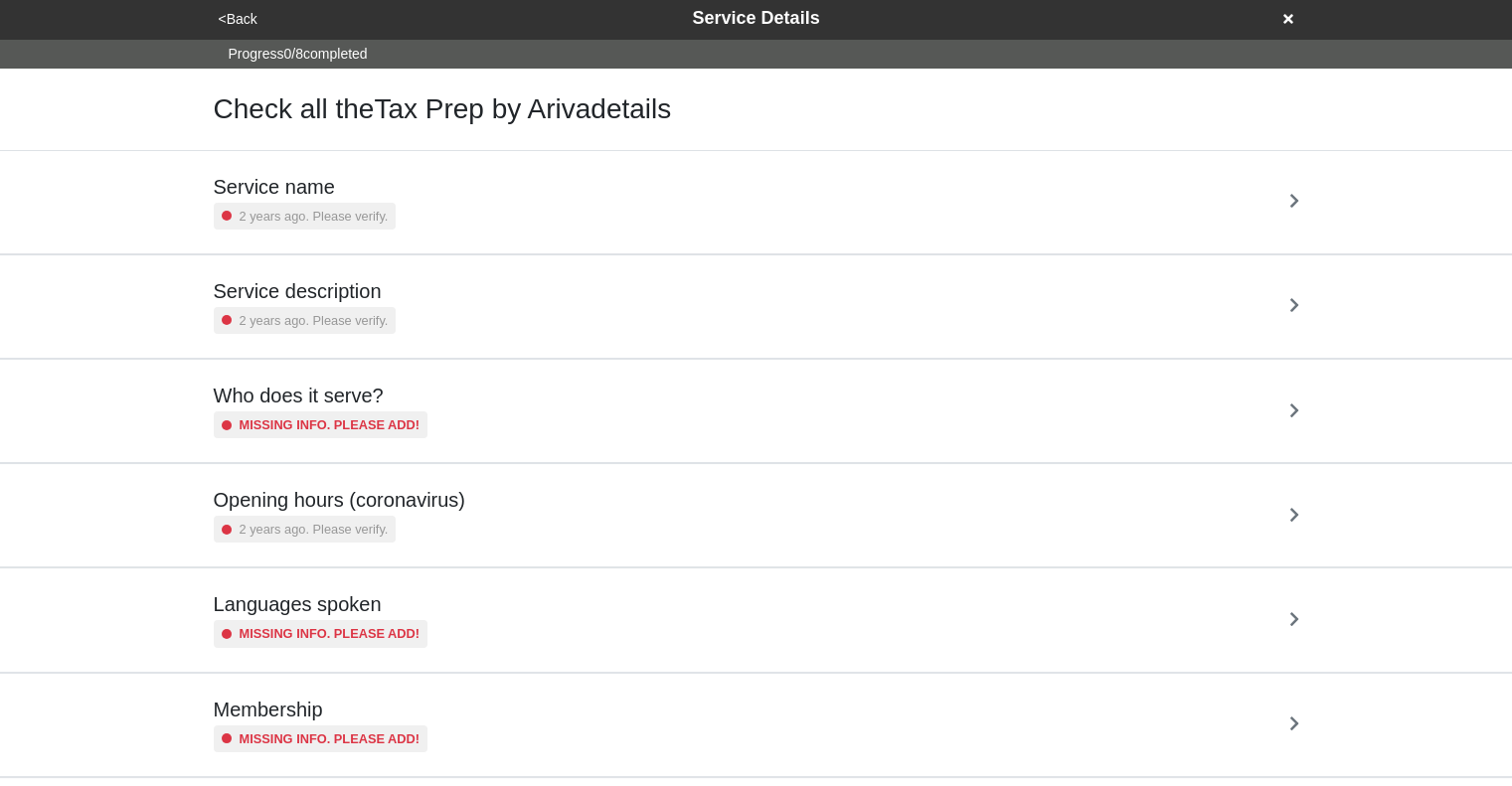 scroll, scrollTop: 0, scrollLeft: 0, axis: both 